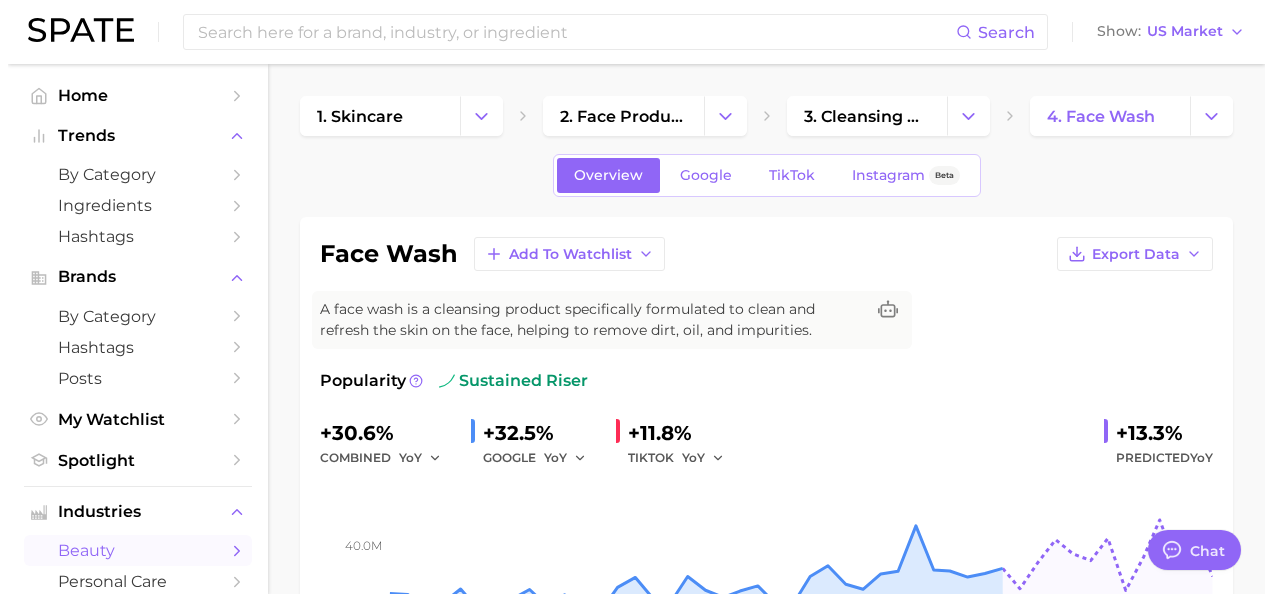 scroll, scrollTop: 1063, scrollLeft: 0, axis: vertical 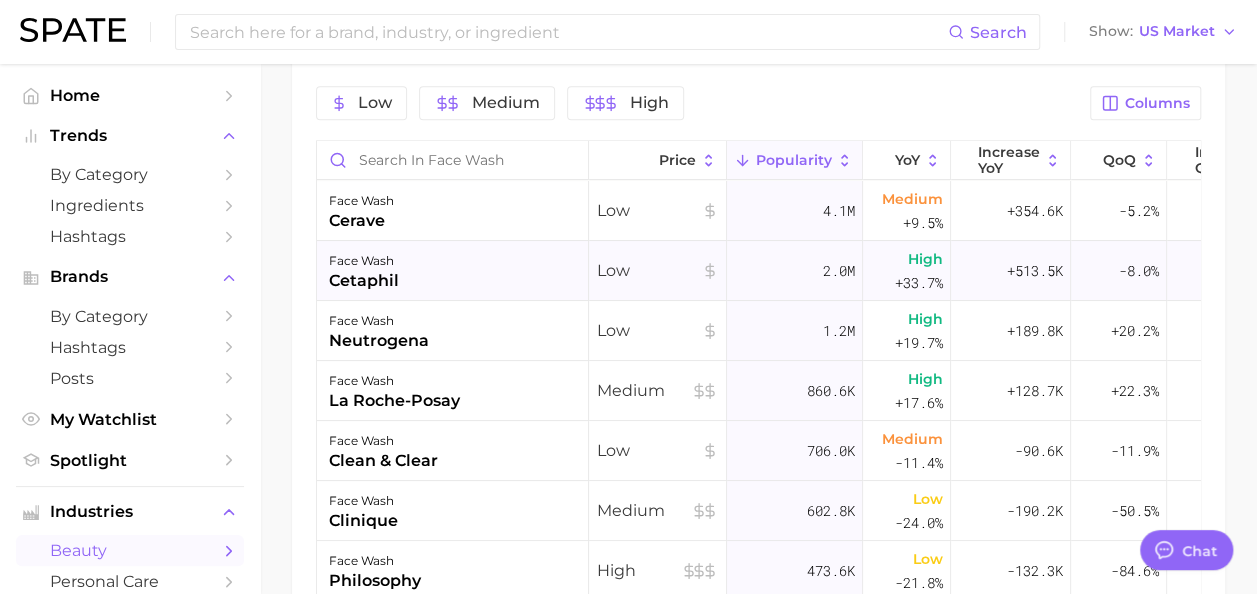 click on "face wash cetaphil" at bounding box center (453, 271) 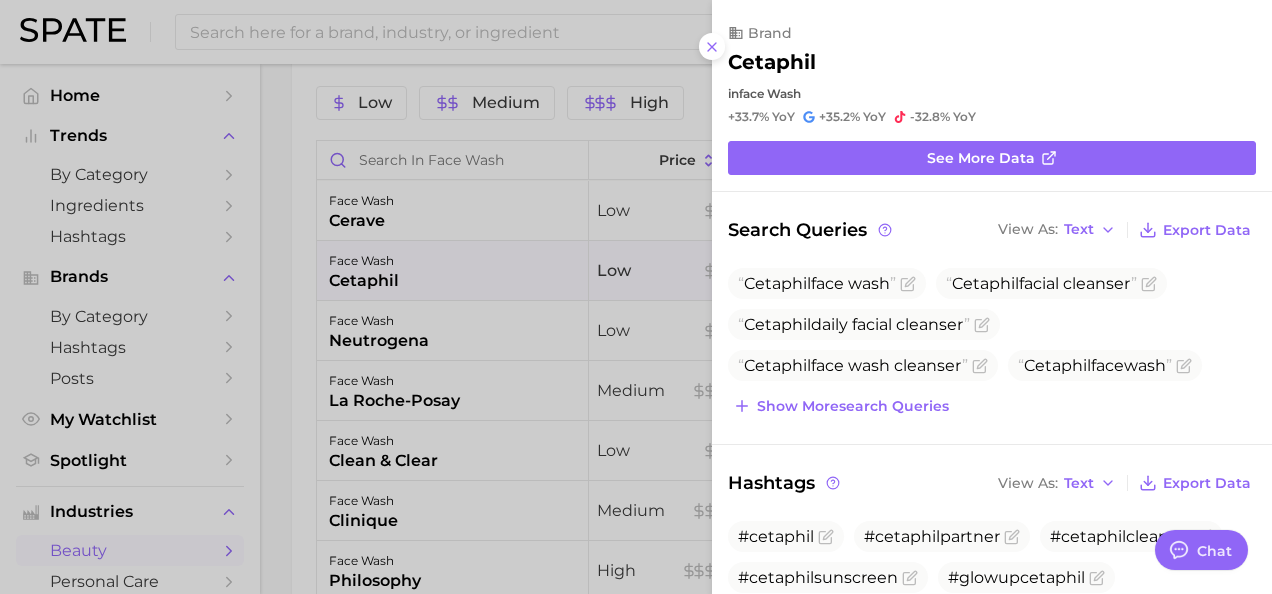 scroll, scrollTop: 0, scrollLeft: 0, axis: both 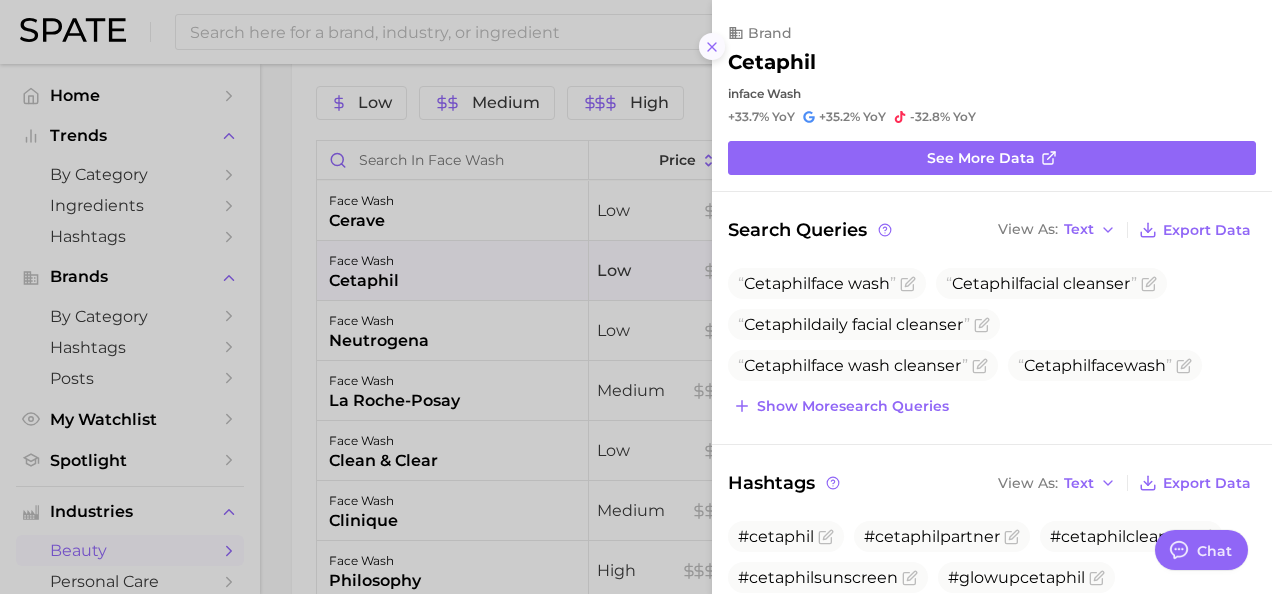click 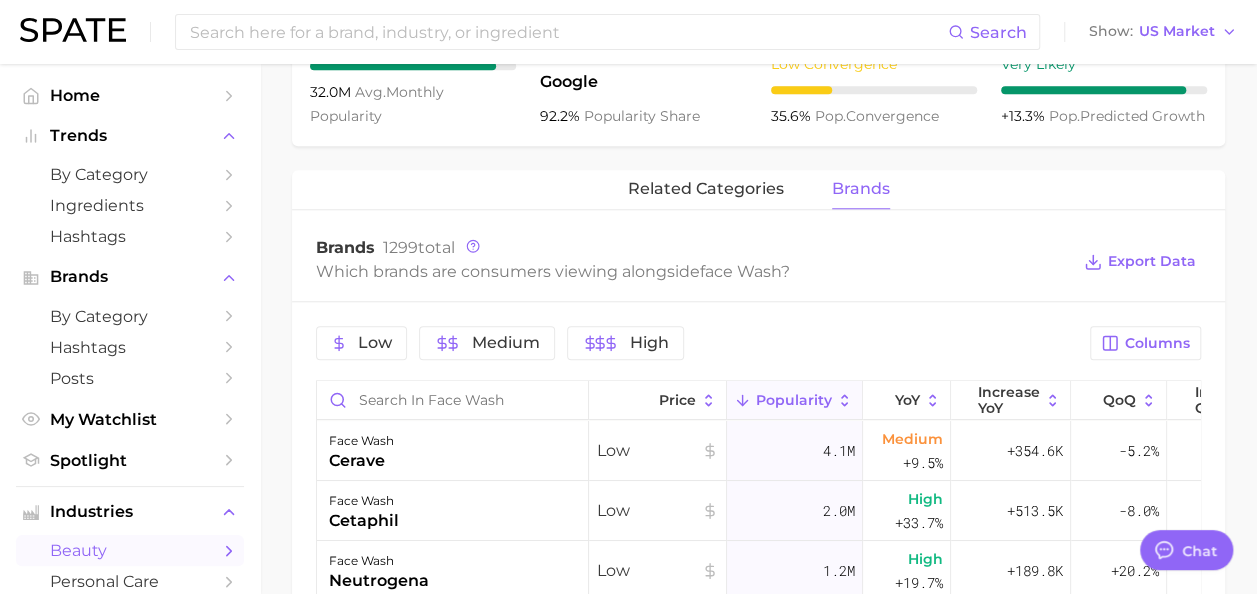 scroll, scrollTop: 819, scrollLeft: 0, axis: vertical 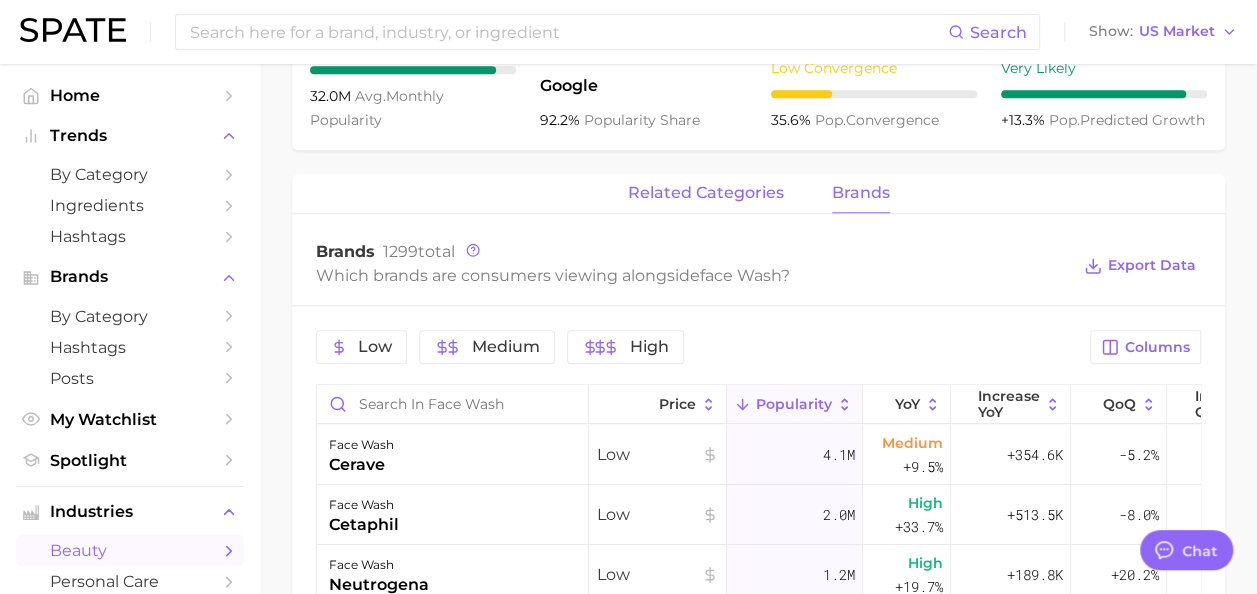 click on "related categories" at bounding box center [706, 193] 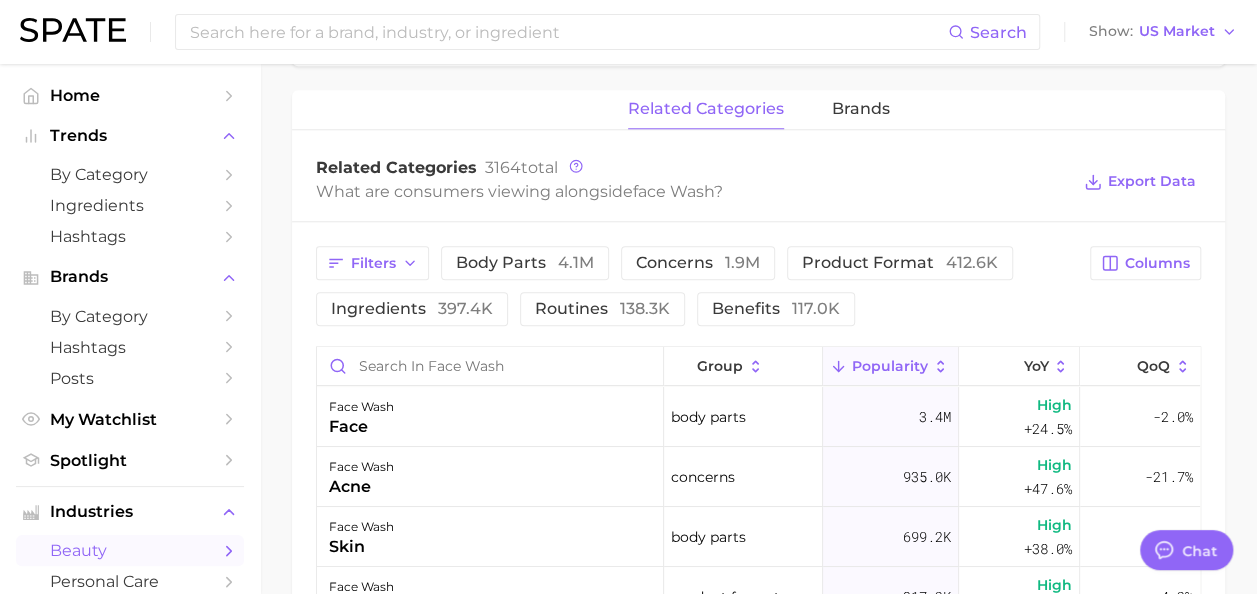 scroll, scrollTop: 1372, scrollLeft: 0, axis: vertical 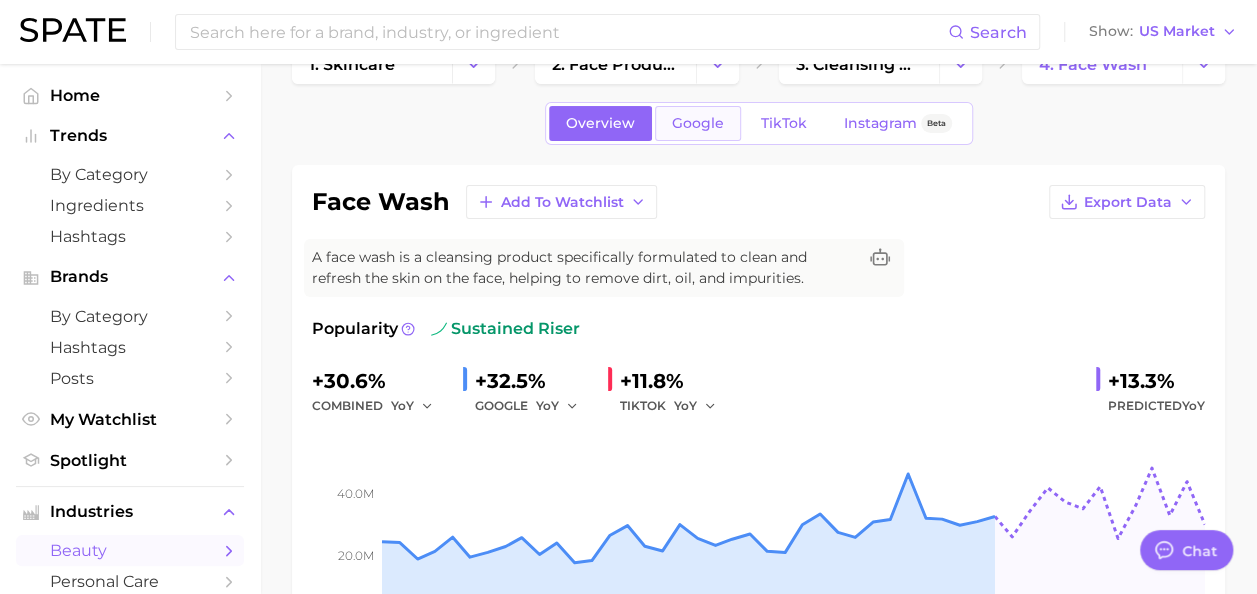 click on "Google" at bounding box center (698, 123) 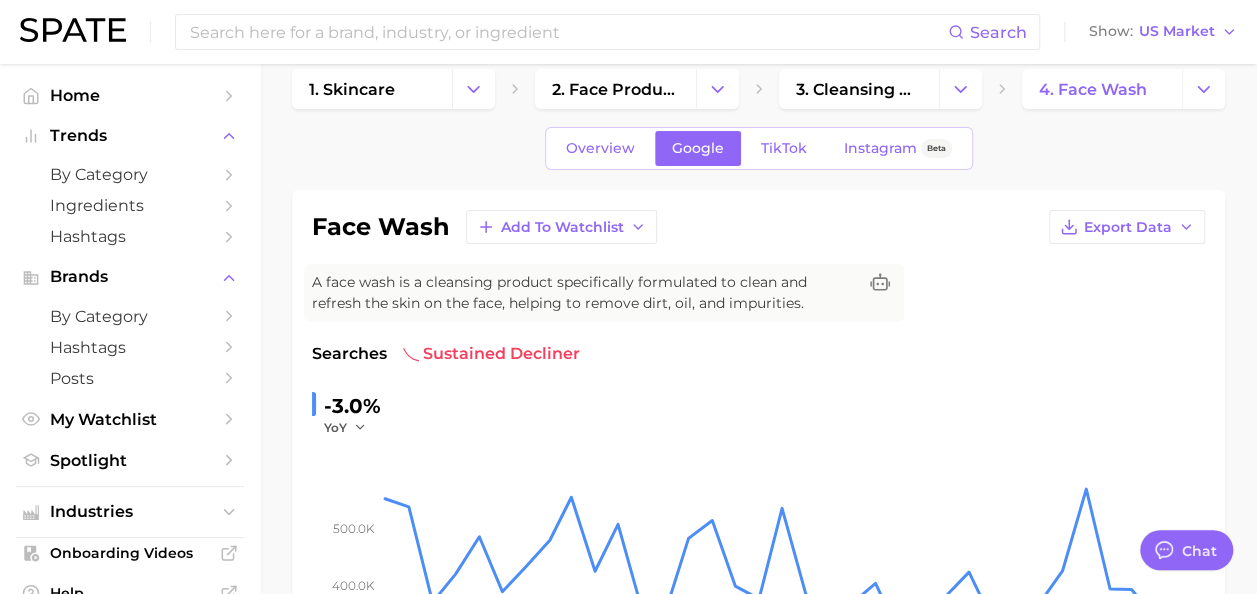 scroll, scrollTop: 4, scrollLeft: 0, axis: vertical 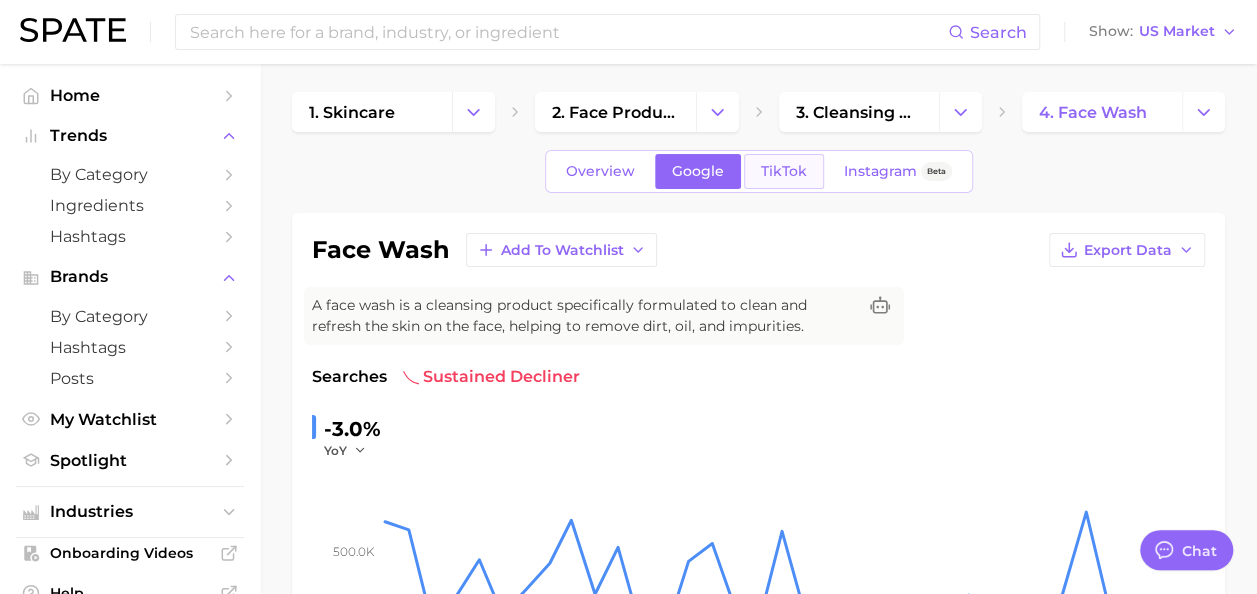 click on "TikTok" at bounding box center [784, 171] 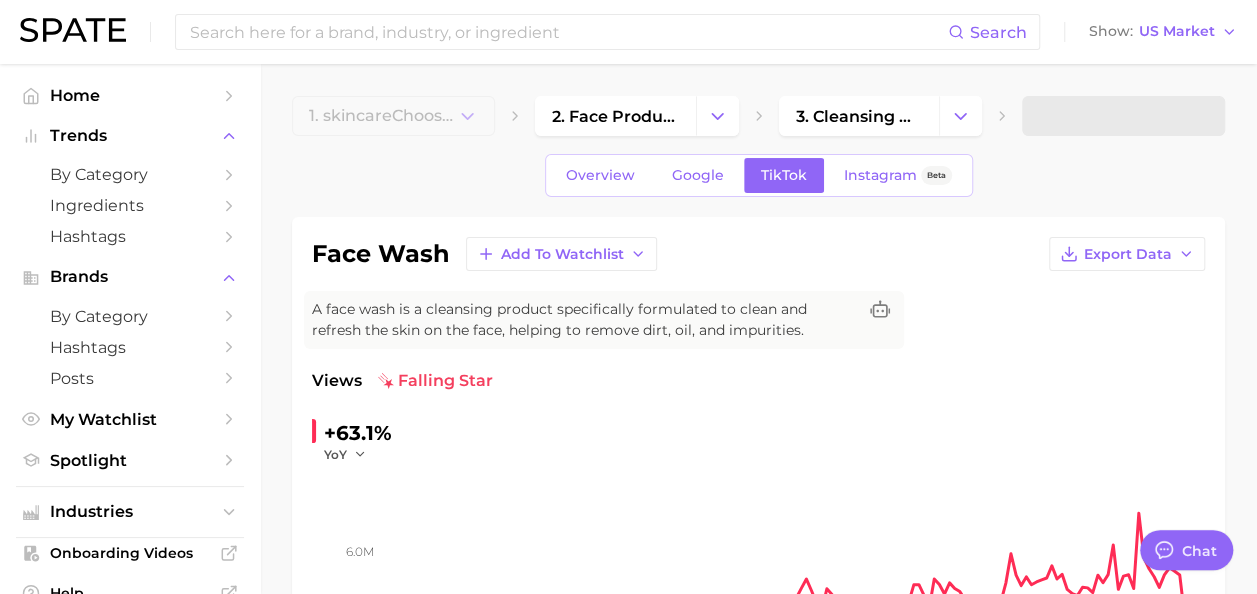 scroll, scrollTop: 0, scrollLeft: 0, axis: both 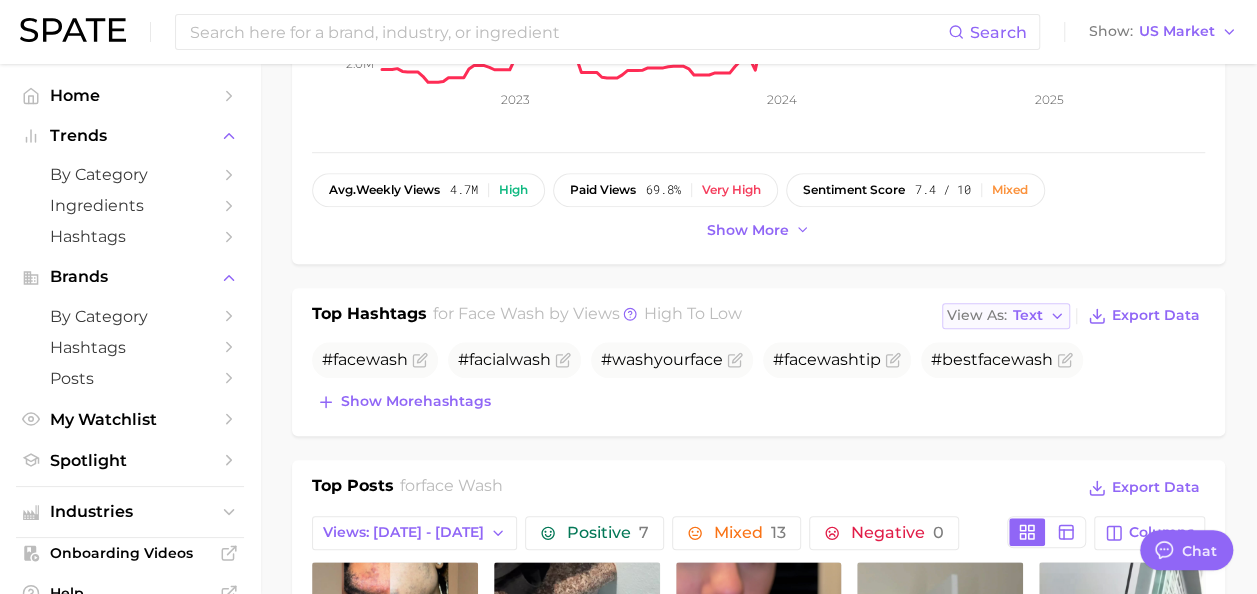 click on "Text" at bounding box center (1028, 315) 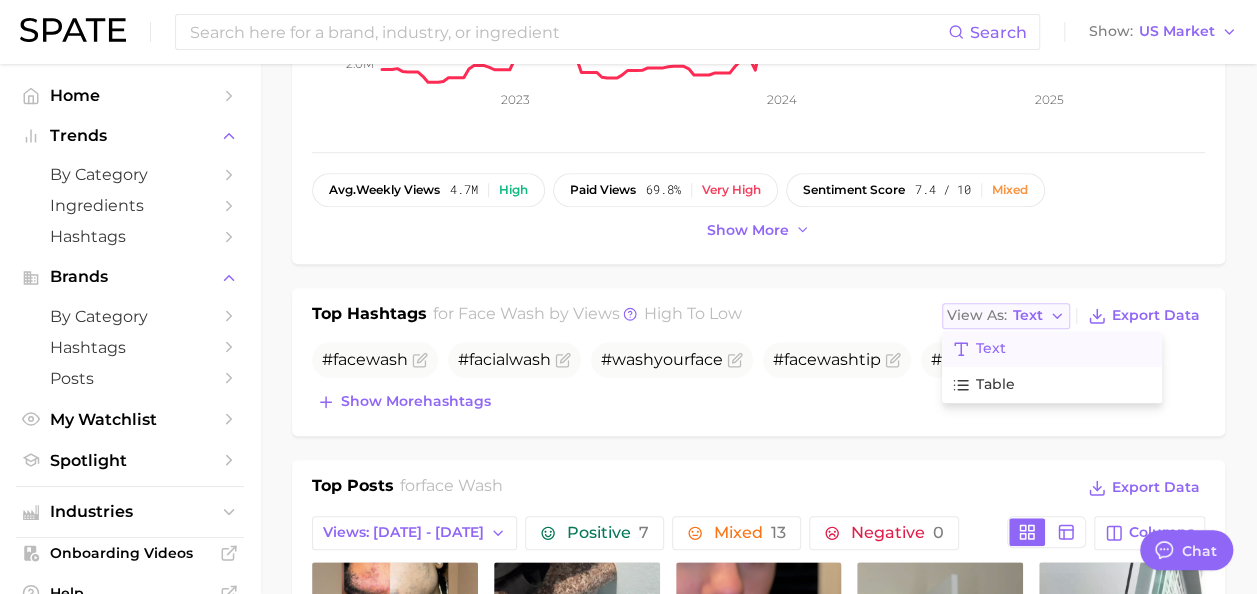 click on "Text" at bounding box center [1028, 315] 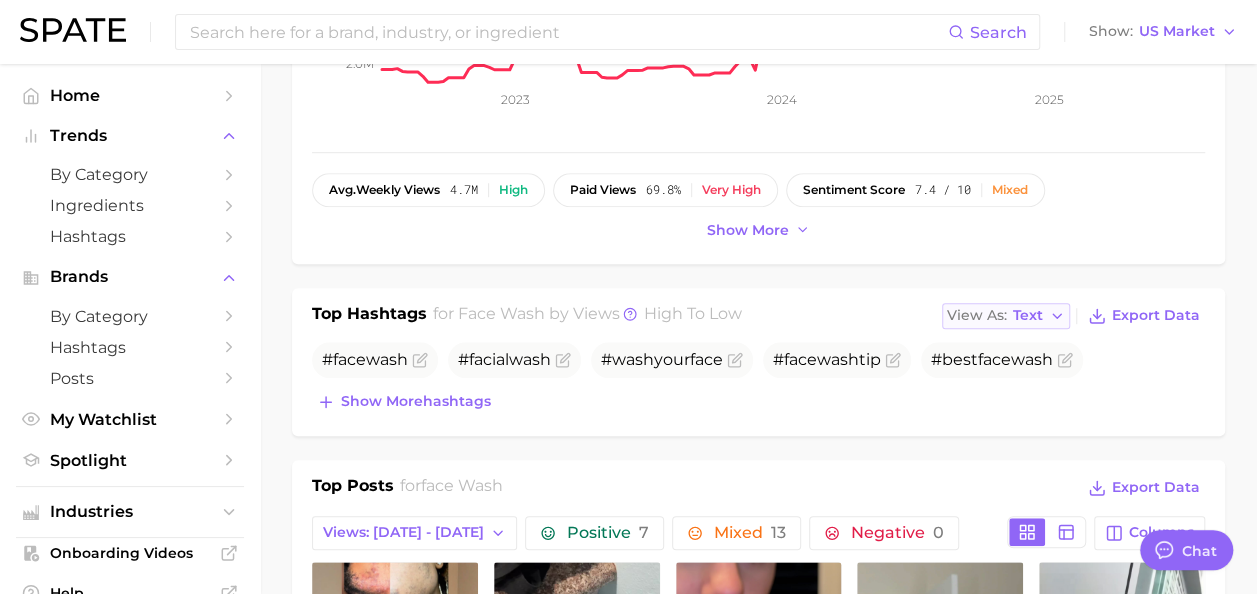 click on "Text" at bounding box center [1028, 315] 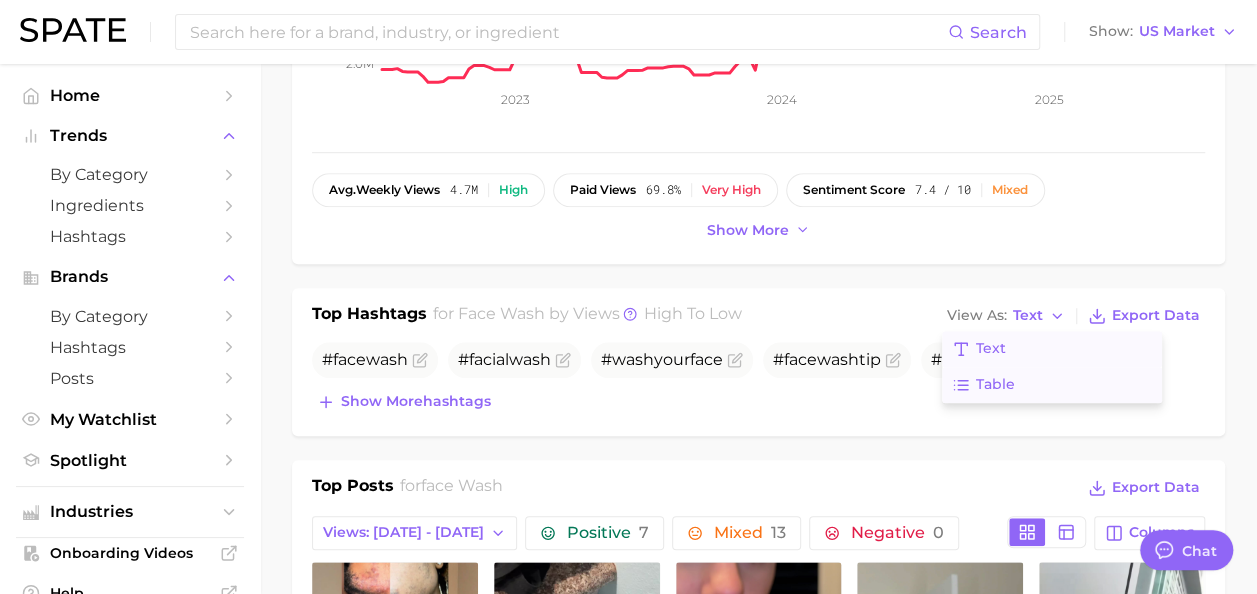 click on "Table" at bounding box center [1052, 385] 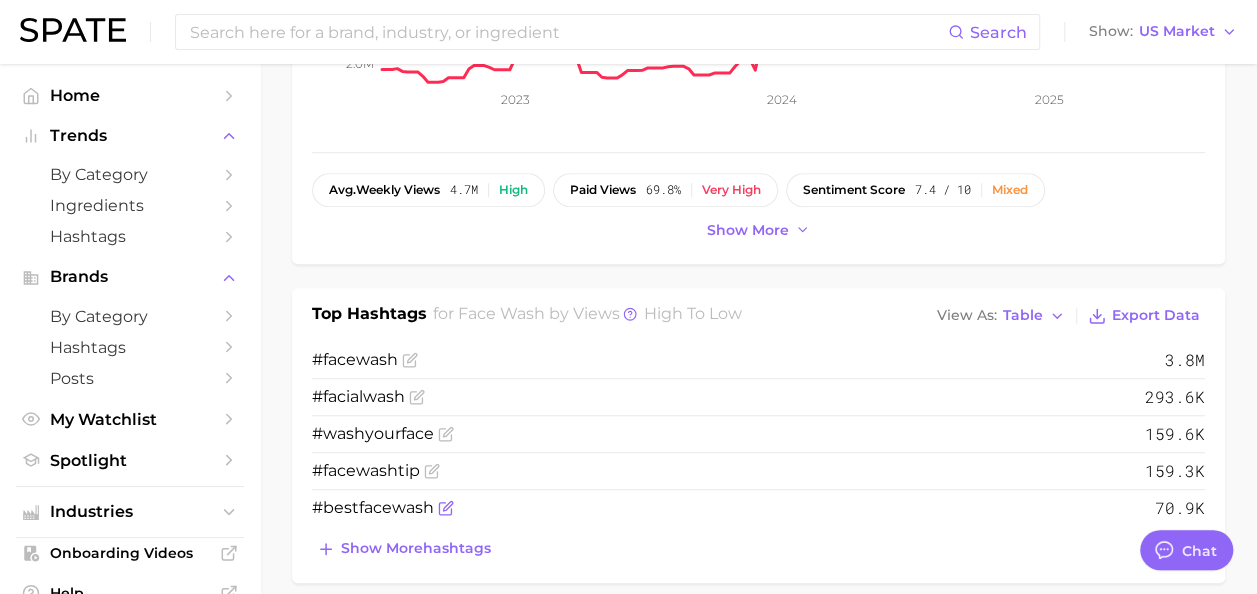 click 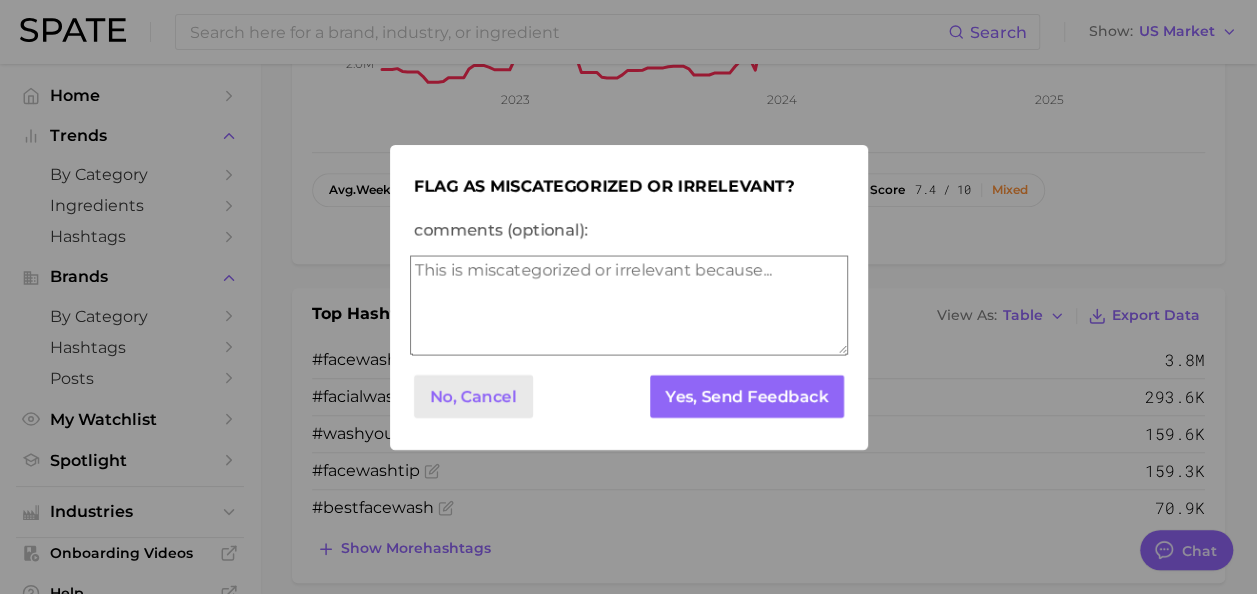 click on "No, Cancel" at bounding box center [473, 396] 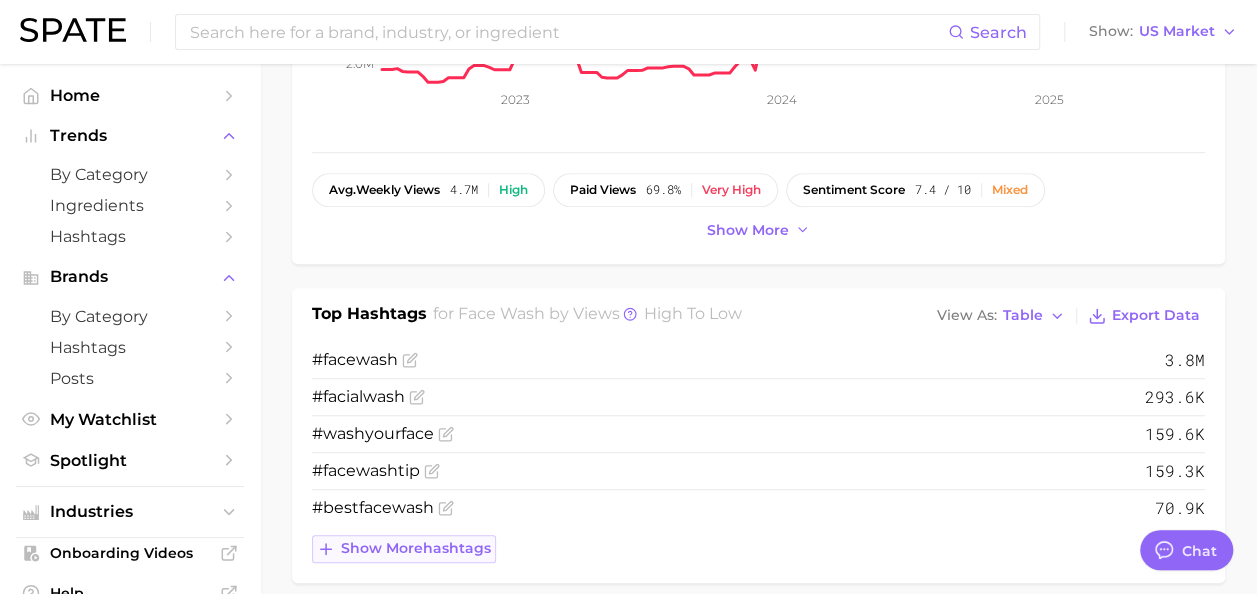 click on "Show more  hashtags" at bounding box center (416, 548) 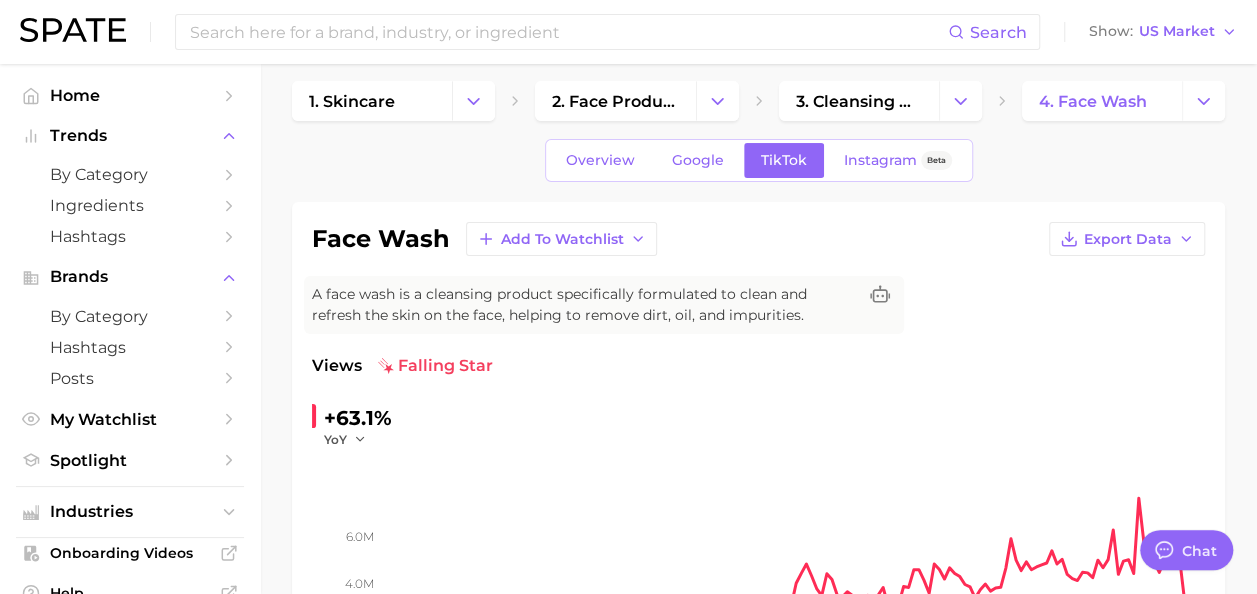 scroll, scrollTop: 0, scrollLeft: 0, axis: both 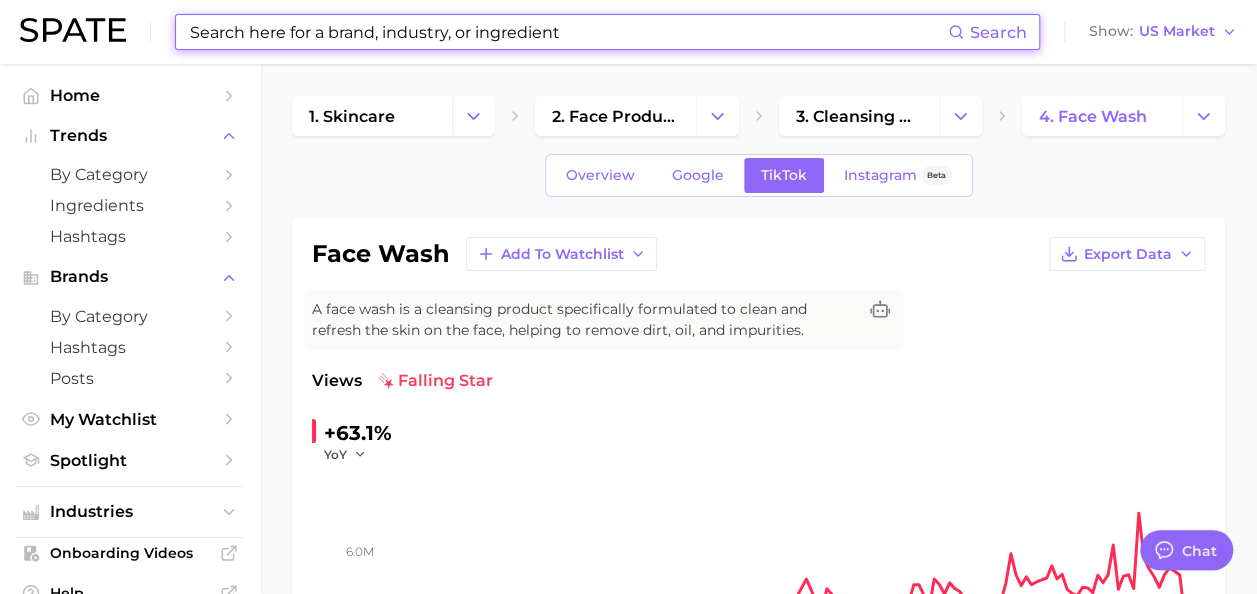 click at bounding box center [568, 32] 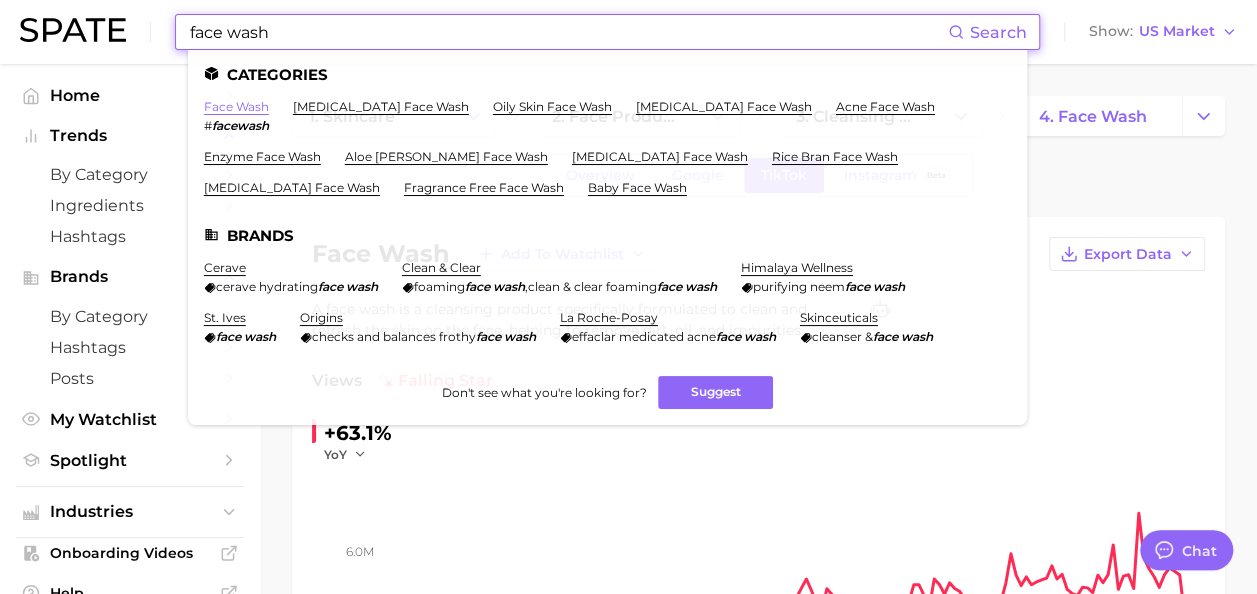 type on "face wash" 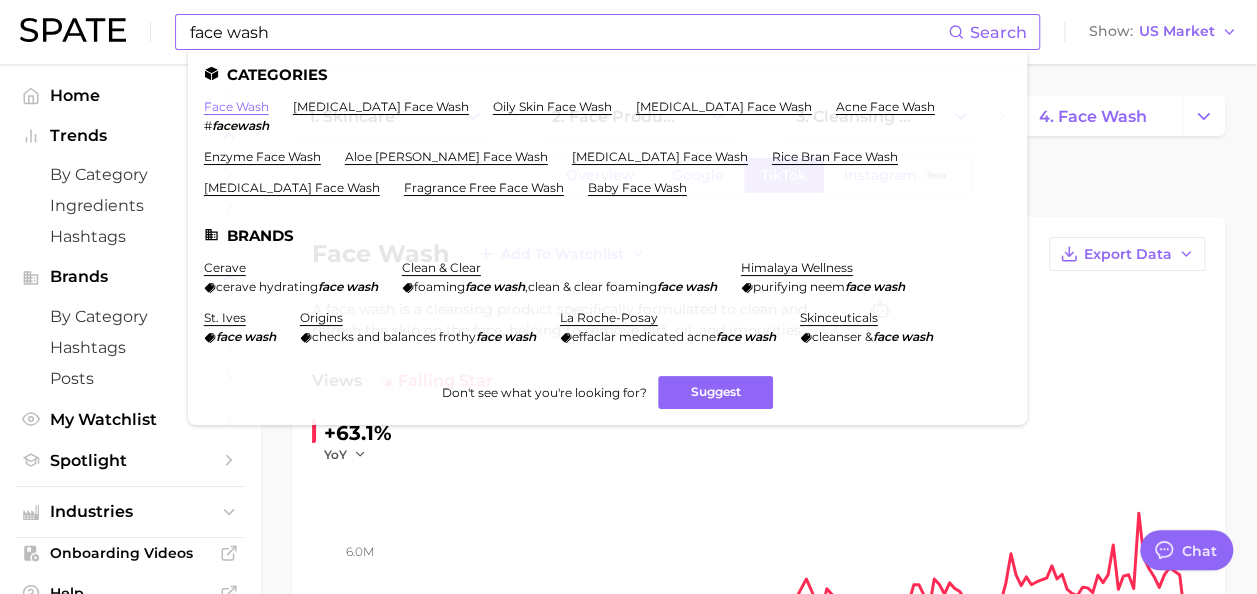 click on "face wash" at bounding box center [236, 106] 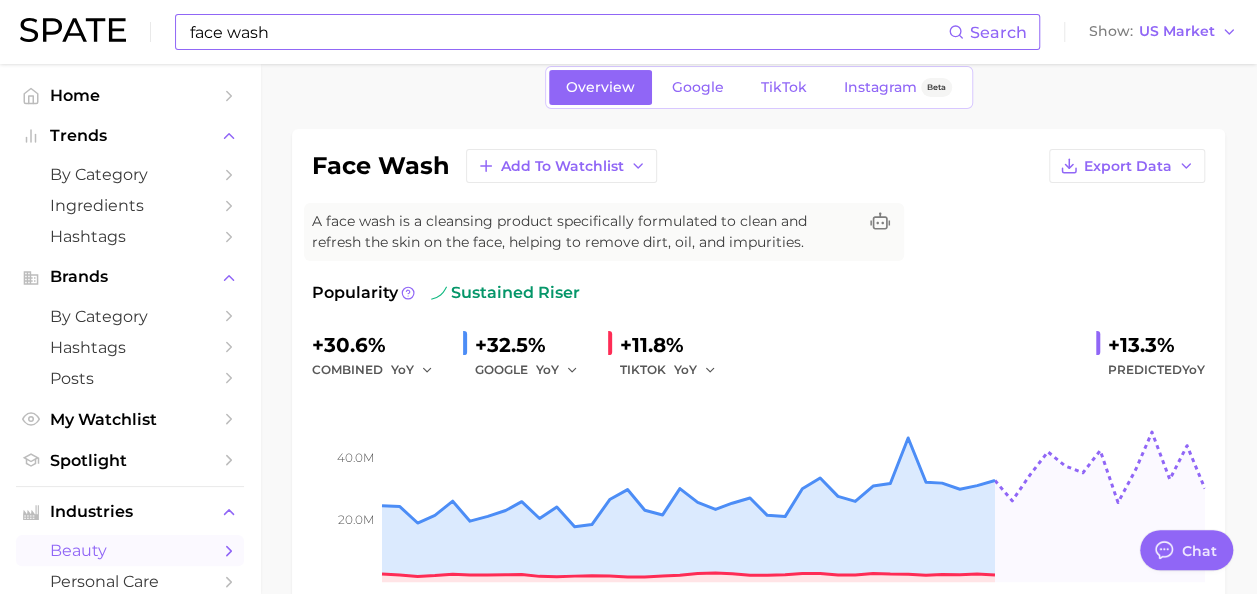 scroll, scrollTop: 92, scrollLeft: 0, axis: vertical 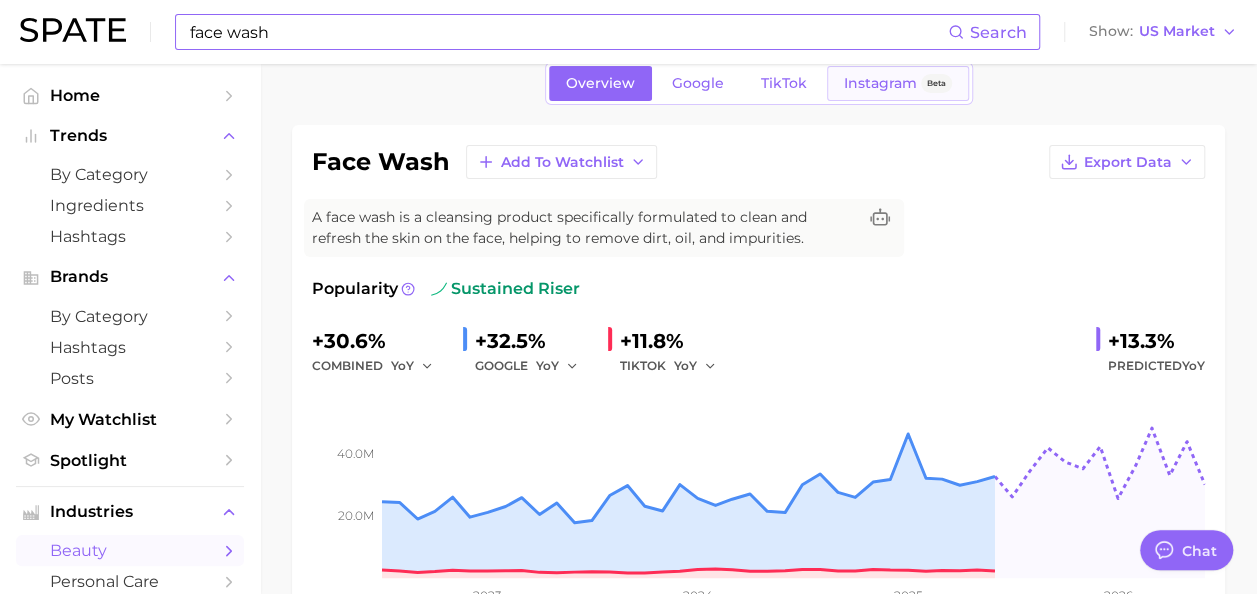click on "Instagram" at bounding box center [880, 83] 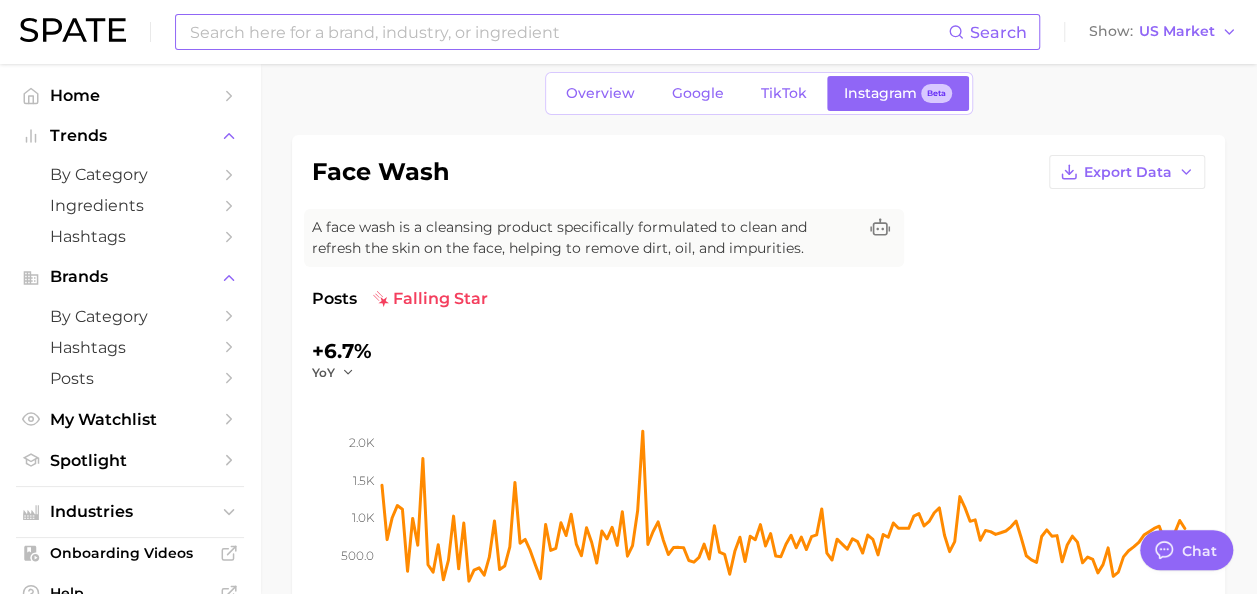 scroll, scrollTop: 76, scrollLeft: 0, axis: vertical 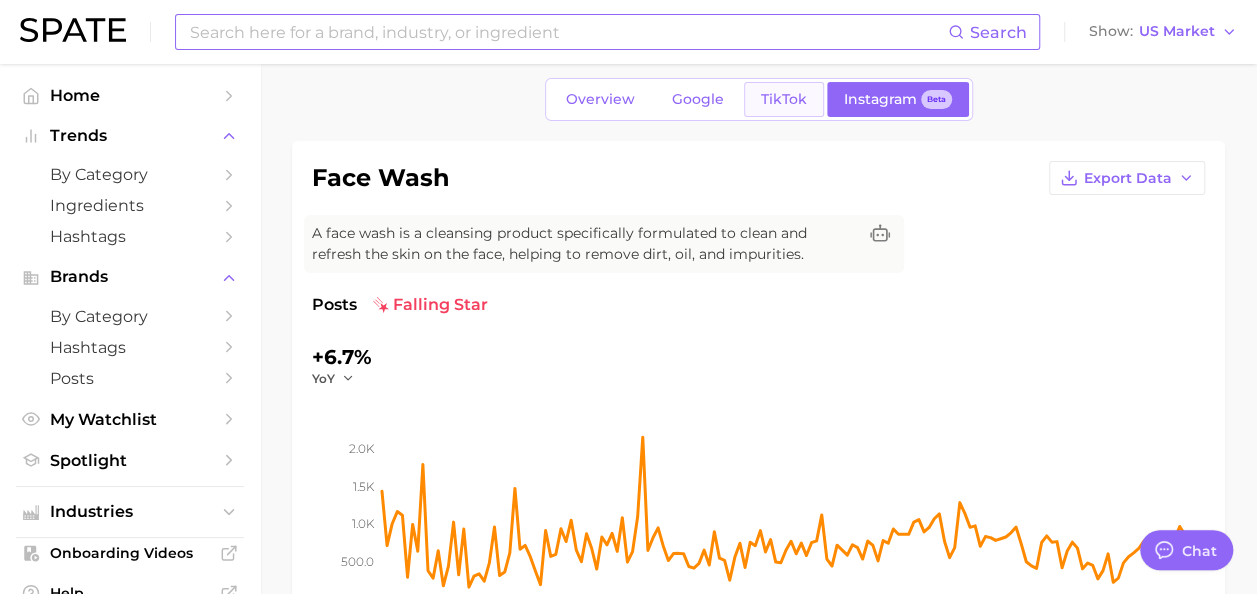 click on "TikTok" at bounding box center [784, 99] 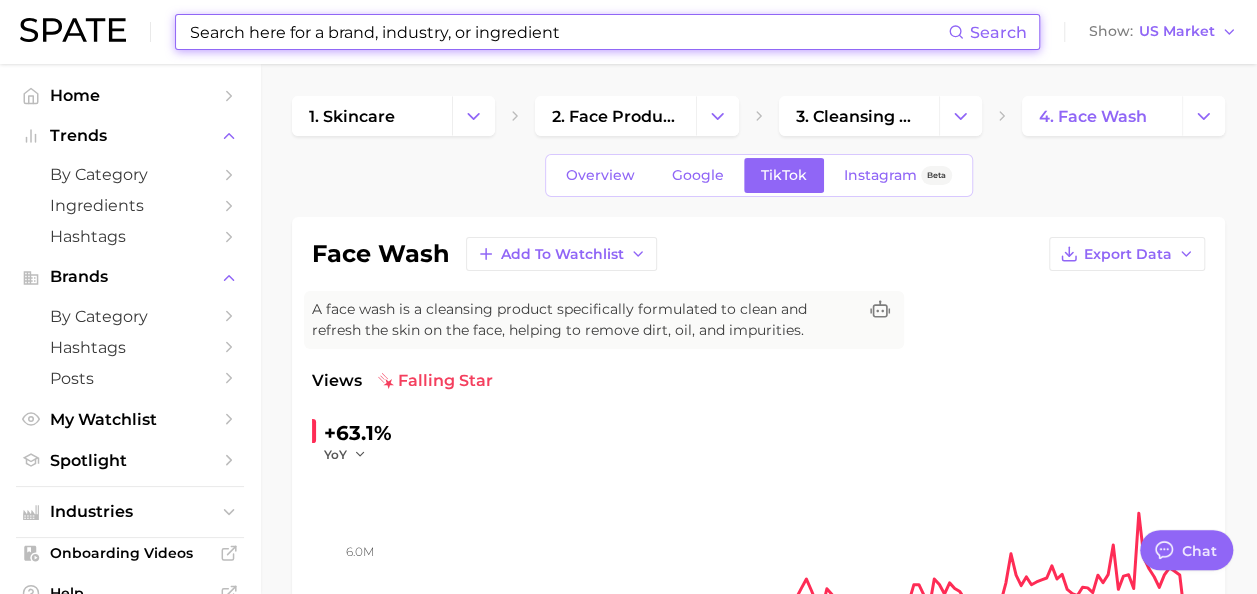 scroll, scrollTop: 0, scrollLeft: 0, axis: both 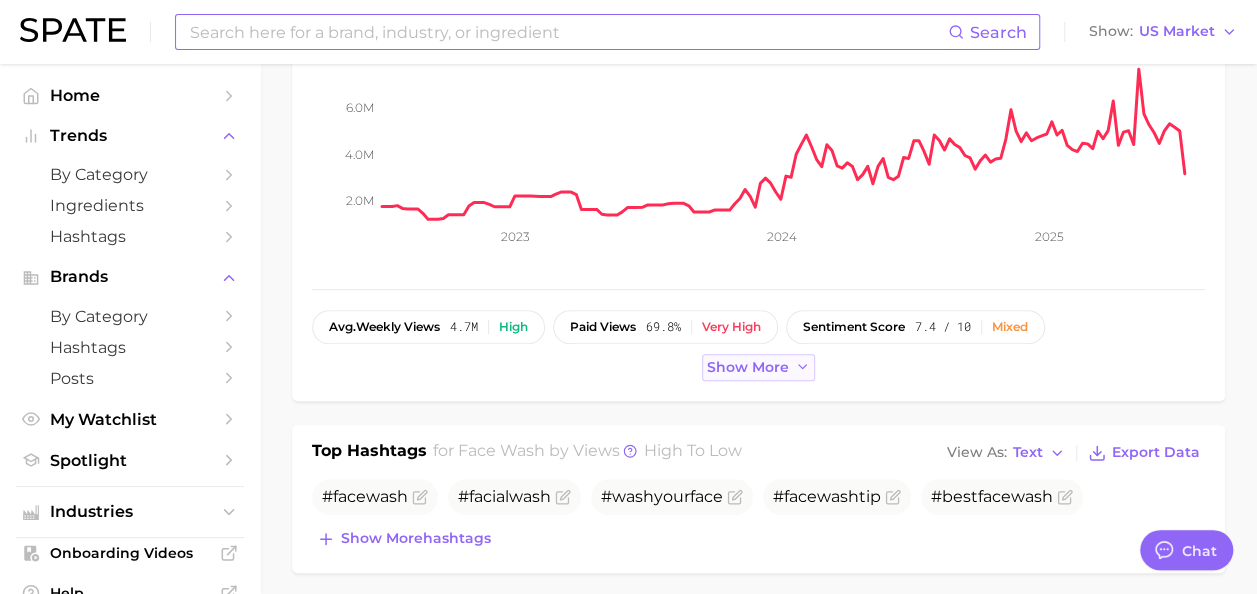 click on "Show more" at bounding box center (748, 367) 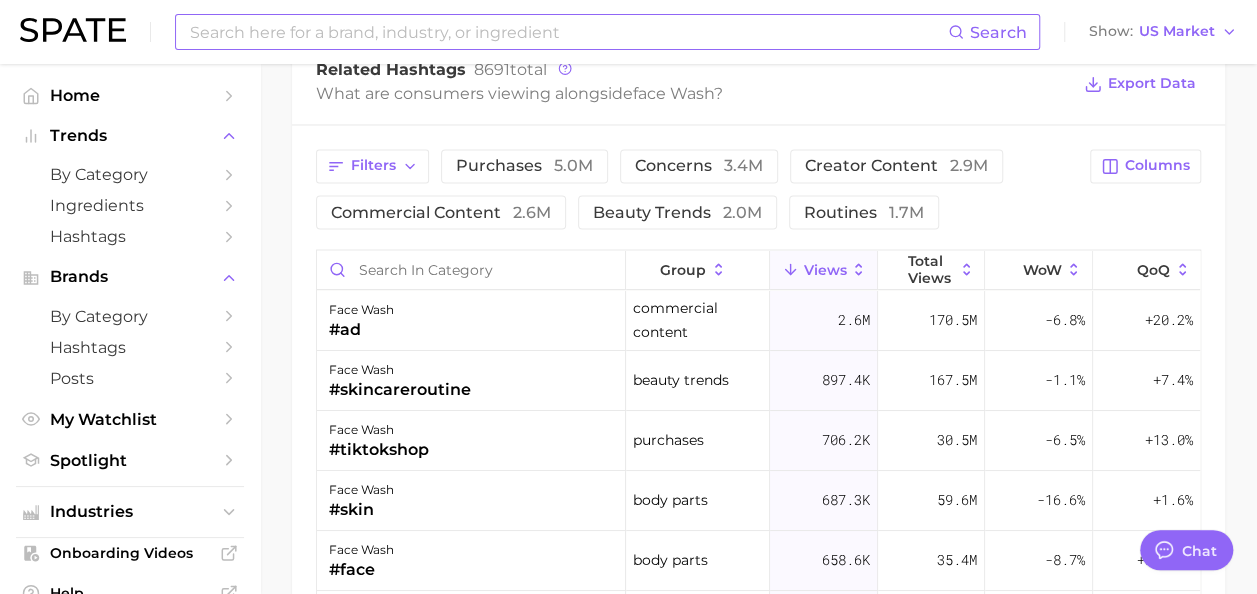 scroll, scrollTop: 1679, scrollLeft: 0, axis: vertical 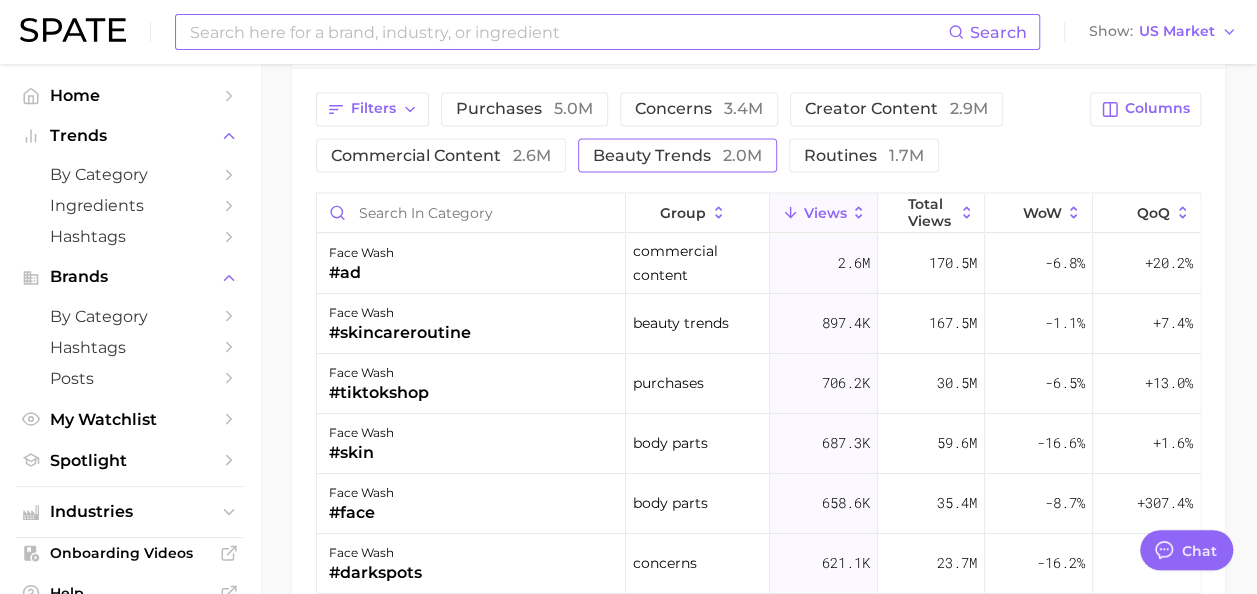 click on "2.0m" at bounding box center [742, 154] 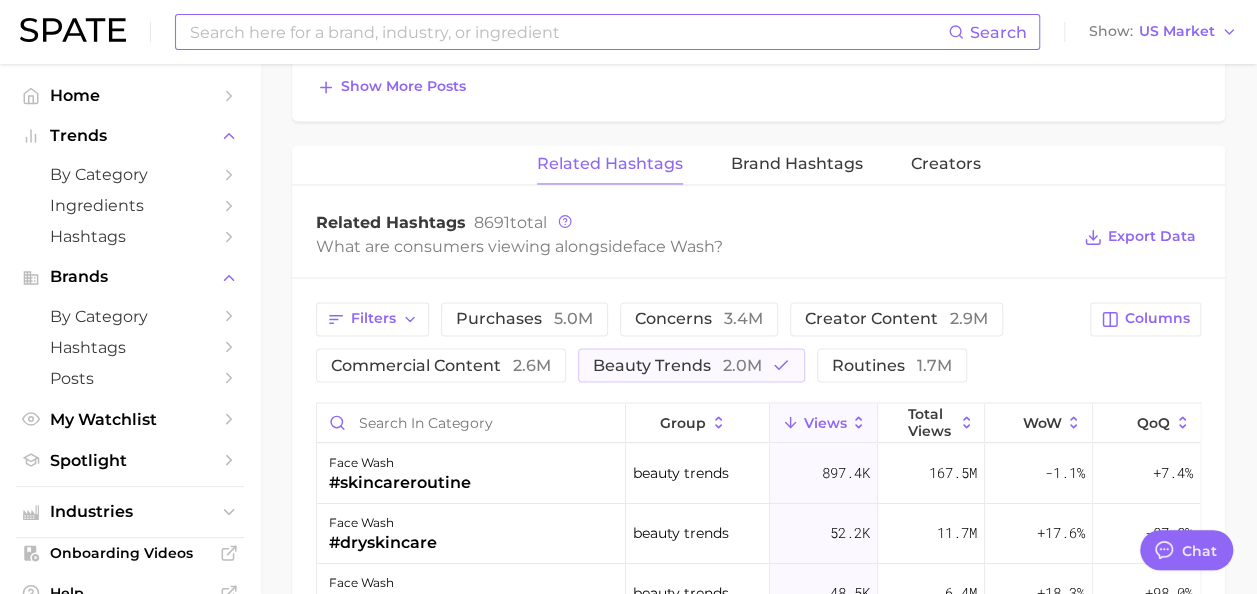 scroll, scrollTop: 1515, scrollLeft: 0, axis: vertical 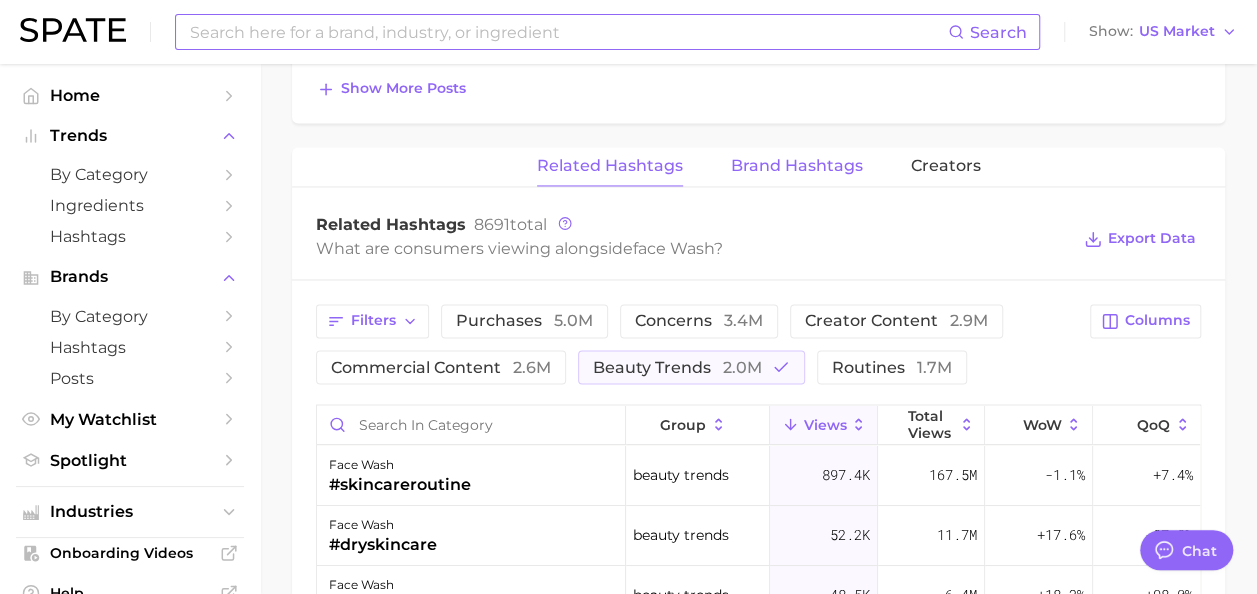 click on "Brand Hashtags" at bounding box center (797, 166) 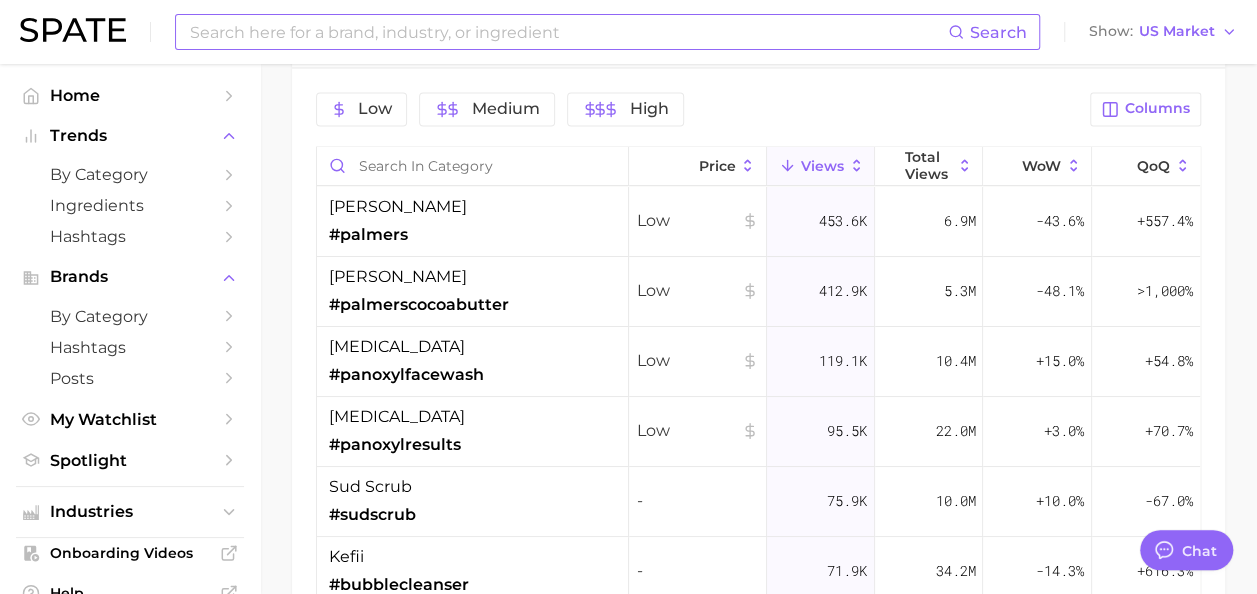 scroll, scrollTop: 1728, scrollLeft: 0, axis: vertical 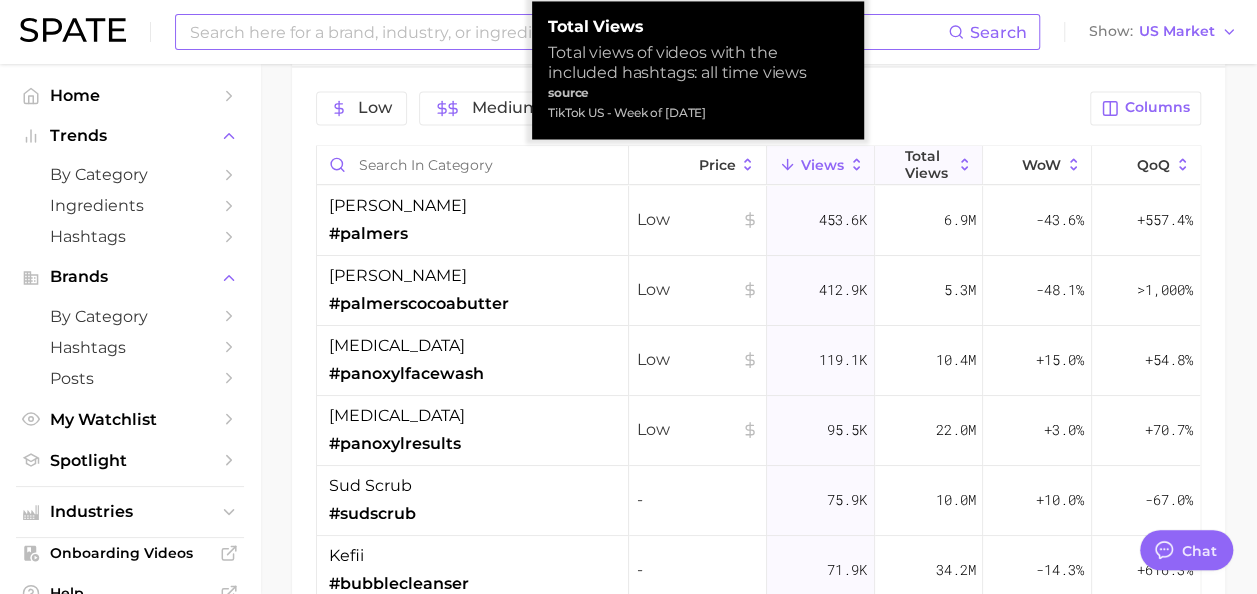 click on "Total Views" at bounding box center (928, 164) 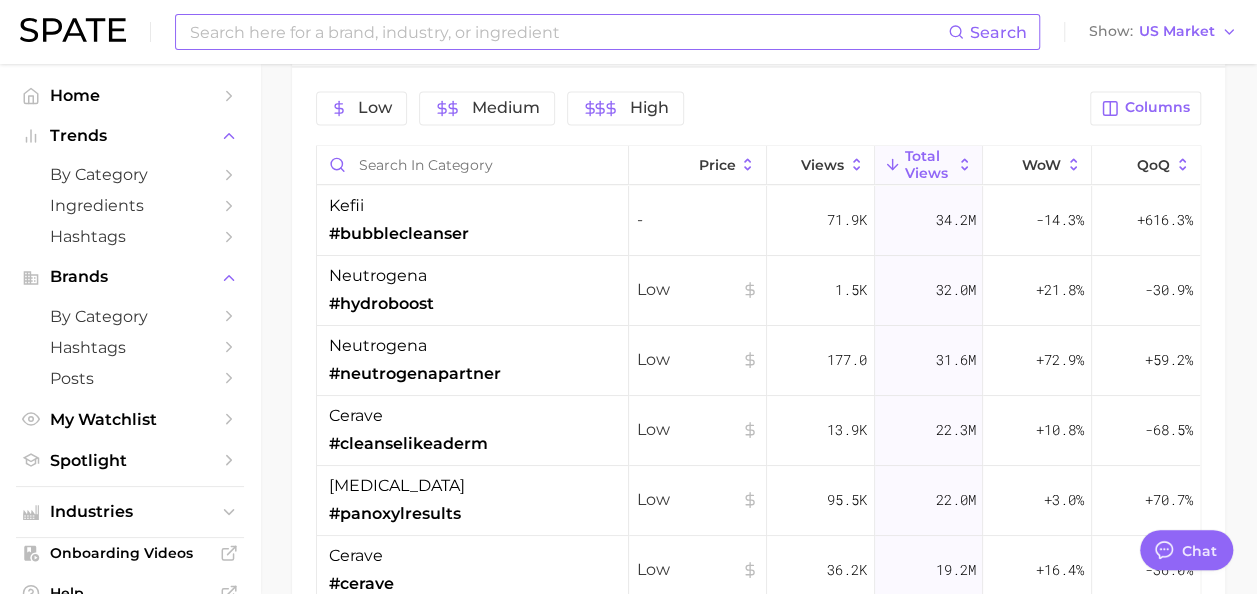 click on "Low Medium High" at bounding box center [697, 108] 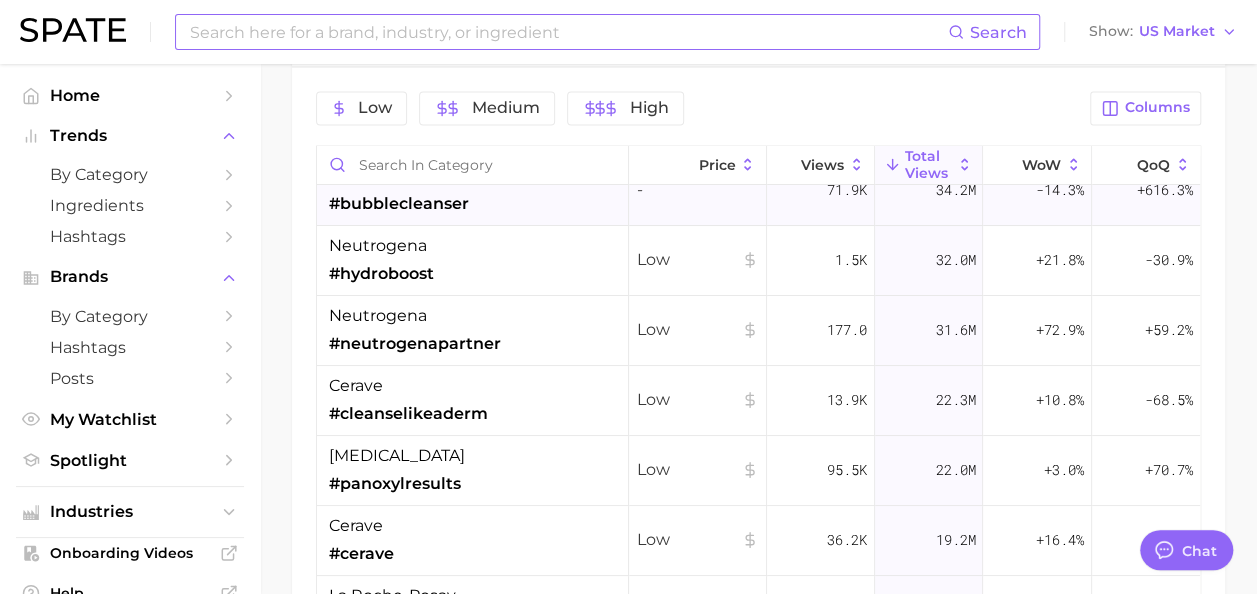 scroll, scrollTop: 0, scrollLeft: 0, axis: both 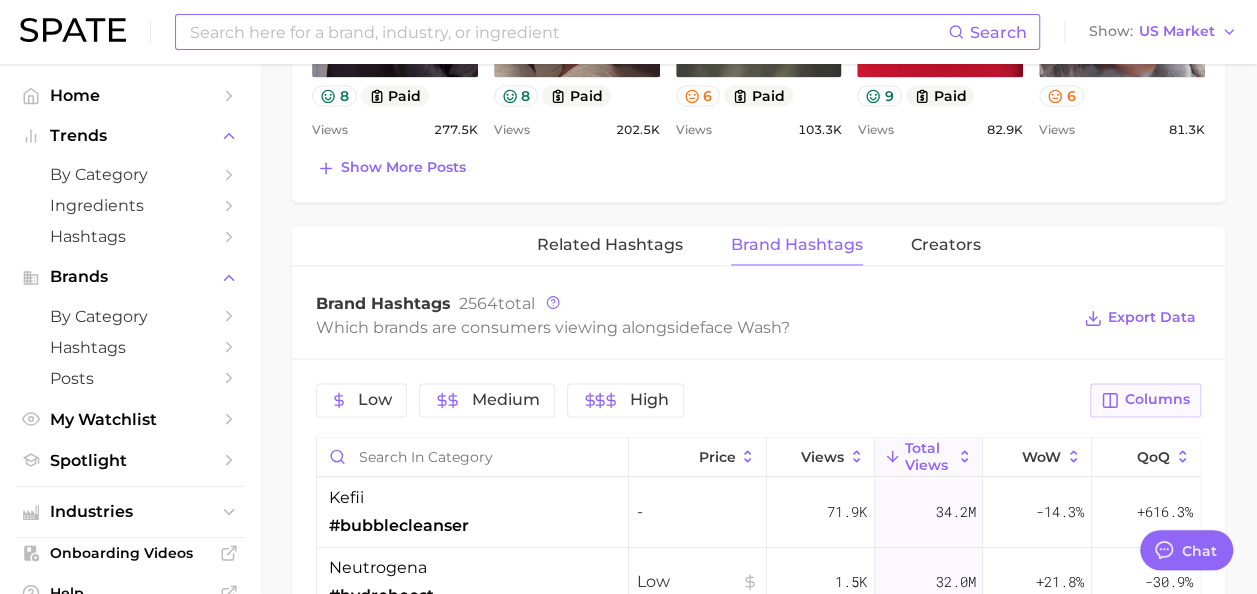 click 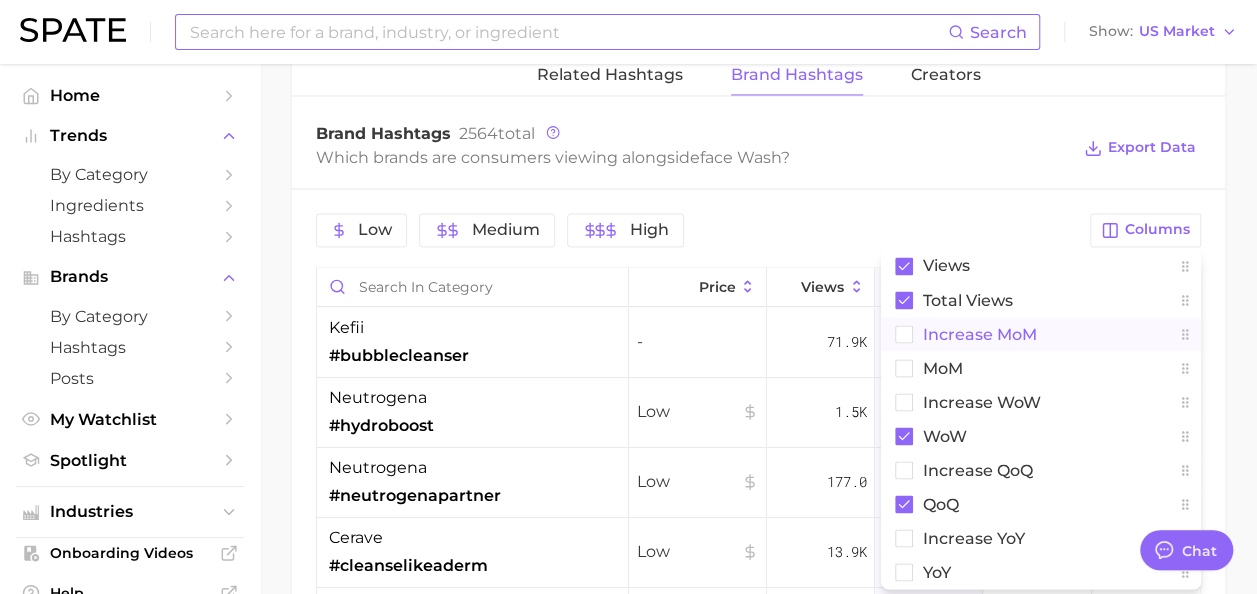 scroll, scrollTop: 1607, scrollLeft: 0, axis: vertical 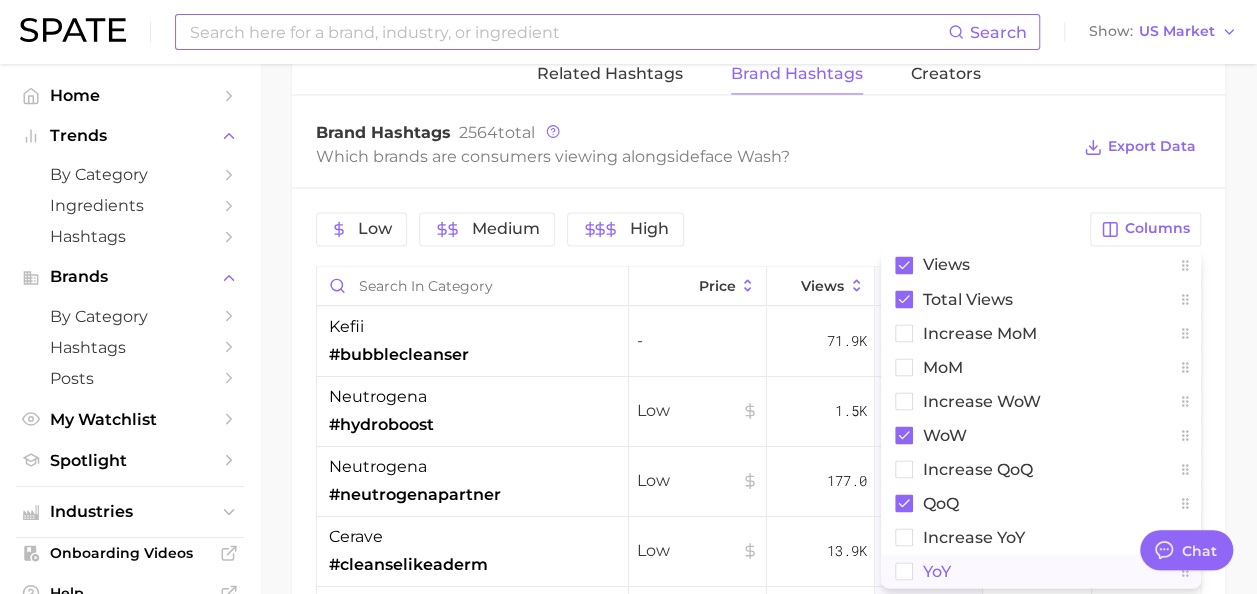 click 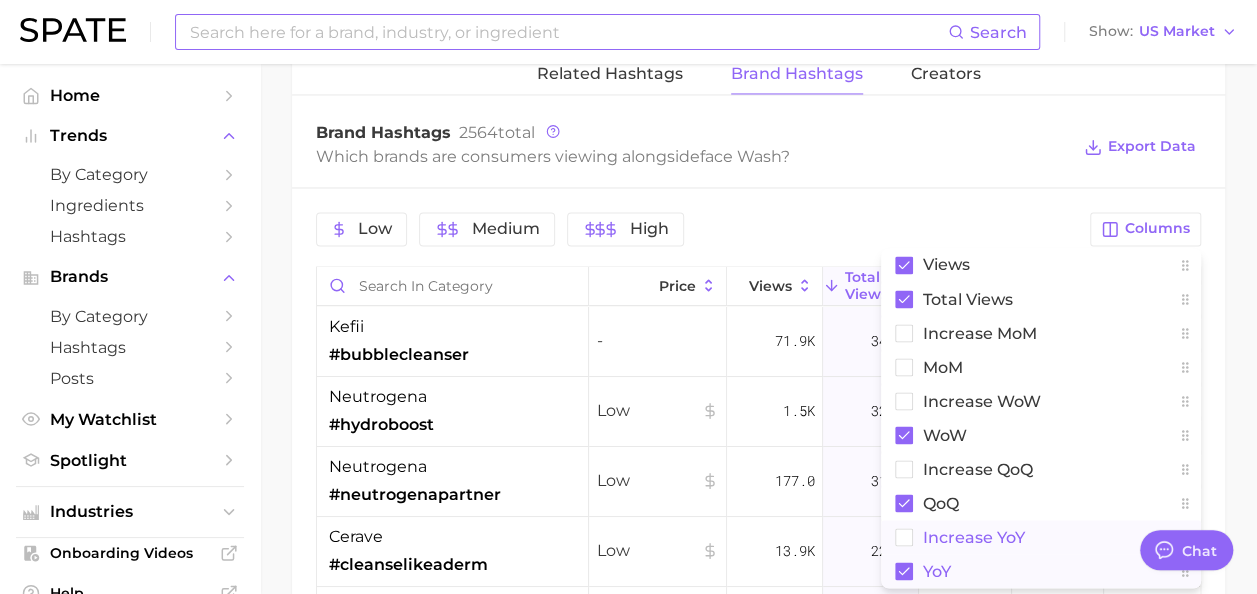 click on "increase YoY" at bounding box center (1041, 537) 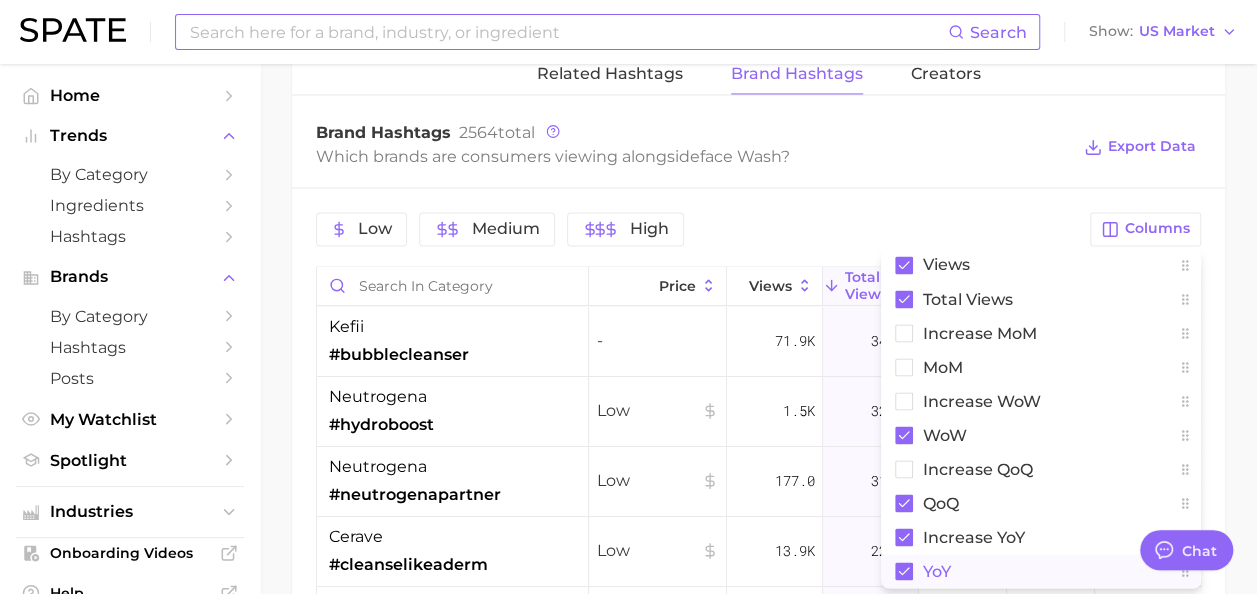 click on "Brand Hashtags 2564  total Which brands are consumers viewing alongside  face wash ? Export Data" at bounding box center (758, 147) 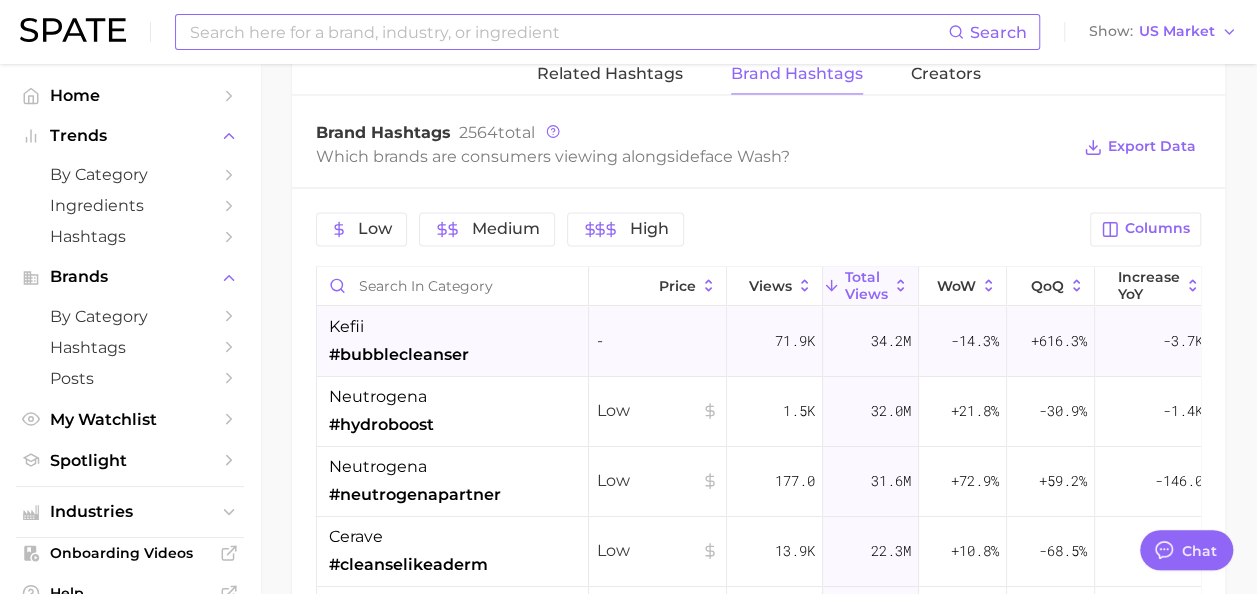 scroll, scrollTop: 0, scrollLeft: 122, axis: horizontal 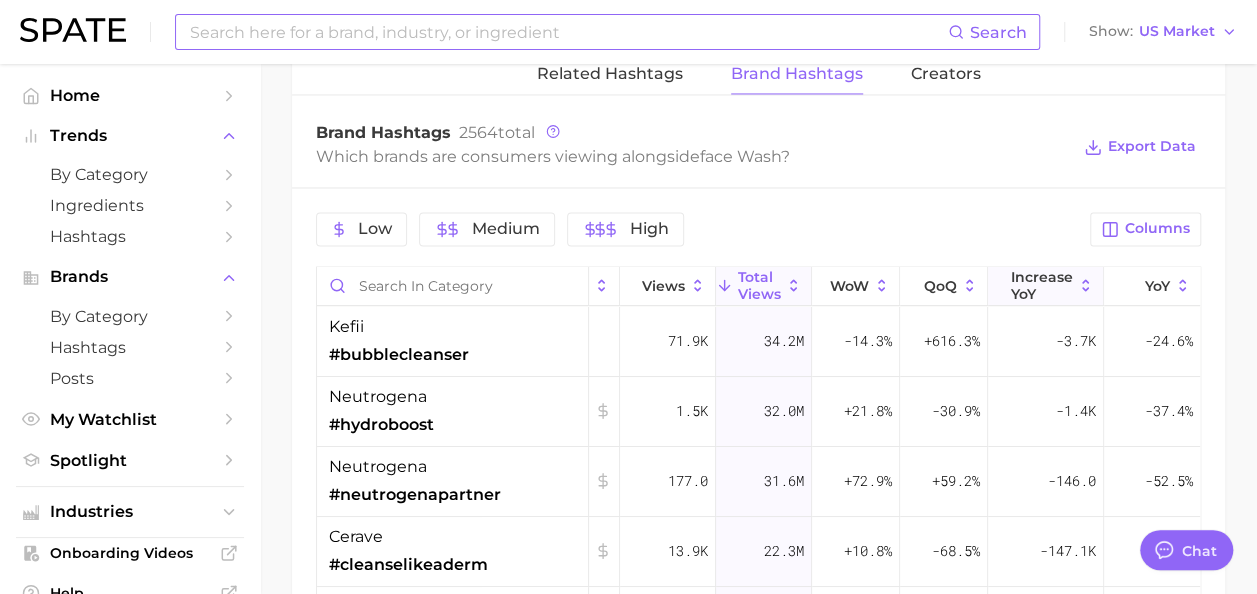click on "increase YoY" at bounding box center (1042, 285) 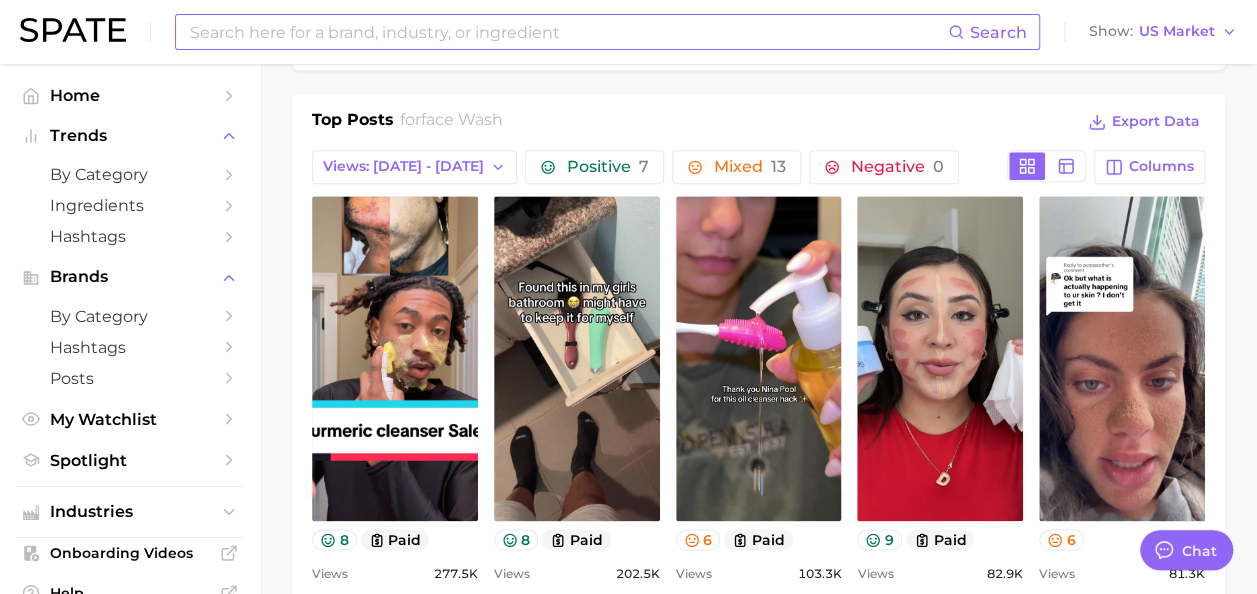 scroll, scrollTop: 986, scrollLeft: 0, axis: vertical 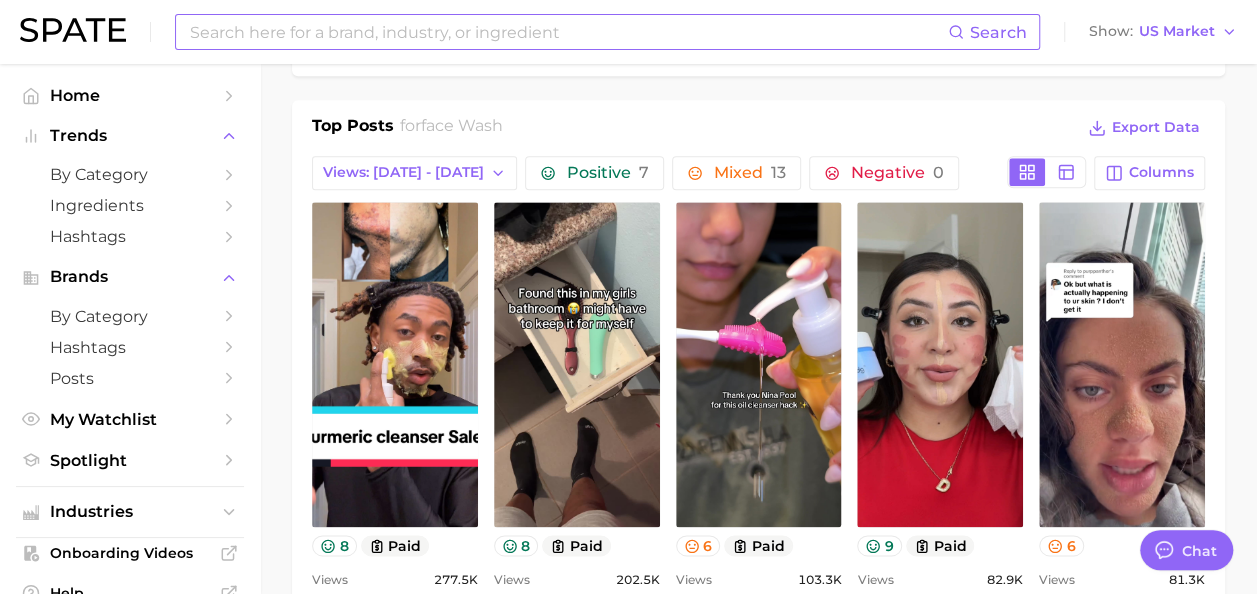 click at bounding box center (568, 32) 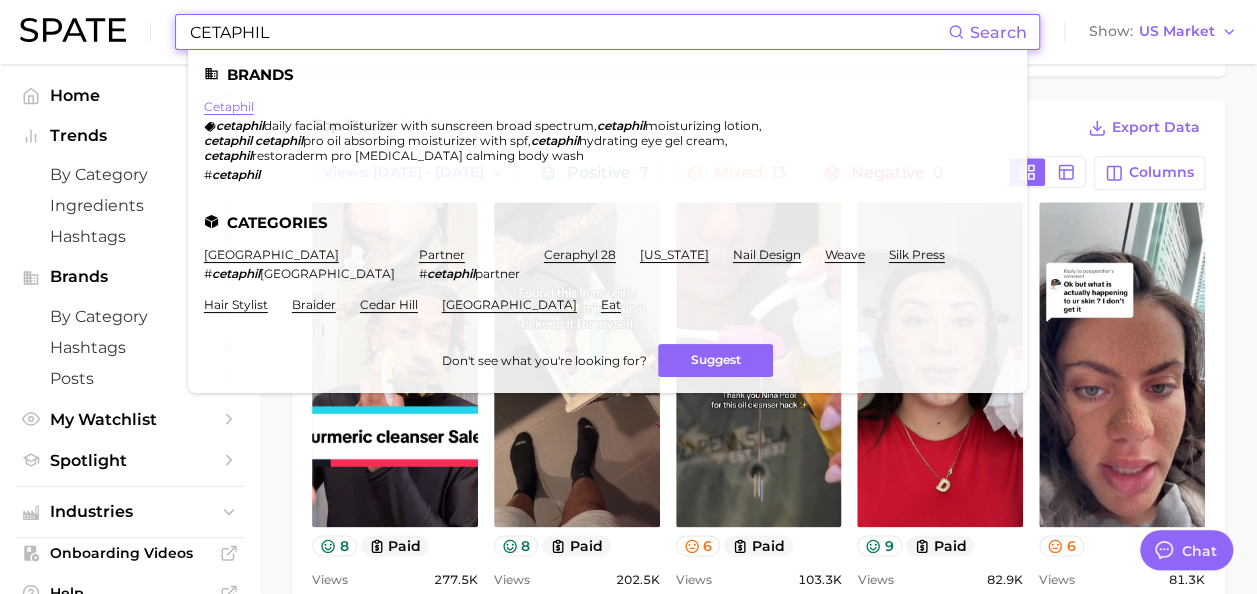 type on "CETAPHIL" 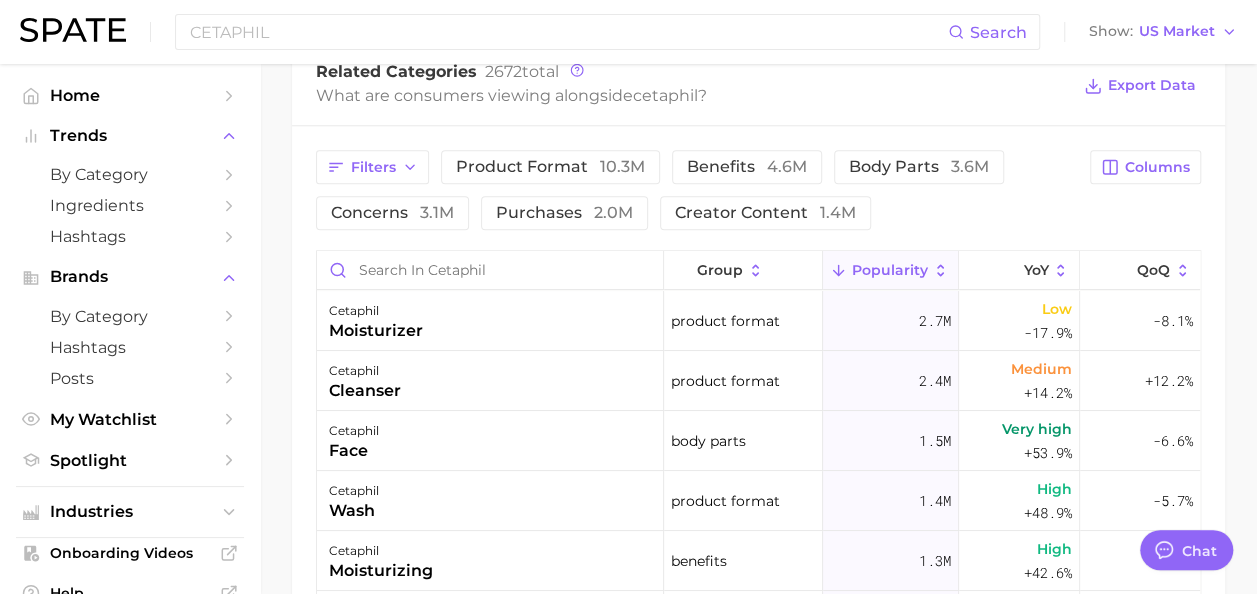 scroll, scrollTop: 890, scrollLeft: 0, axis: vertical 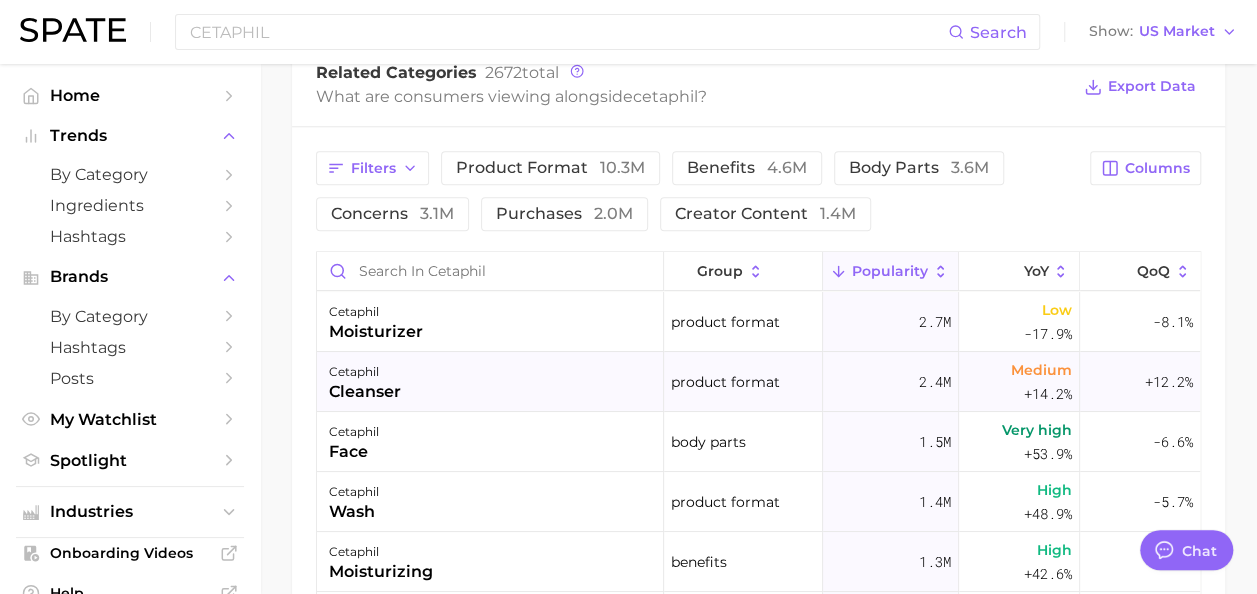 click on "cetaphil cleanser" at bounding box center [490, 382] 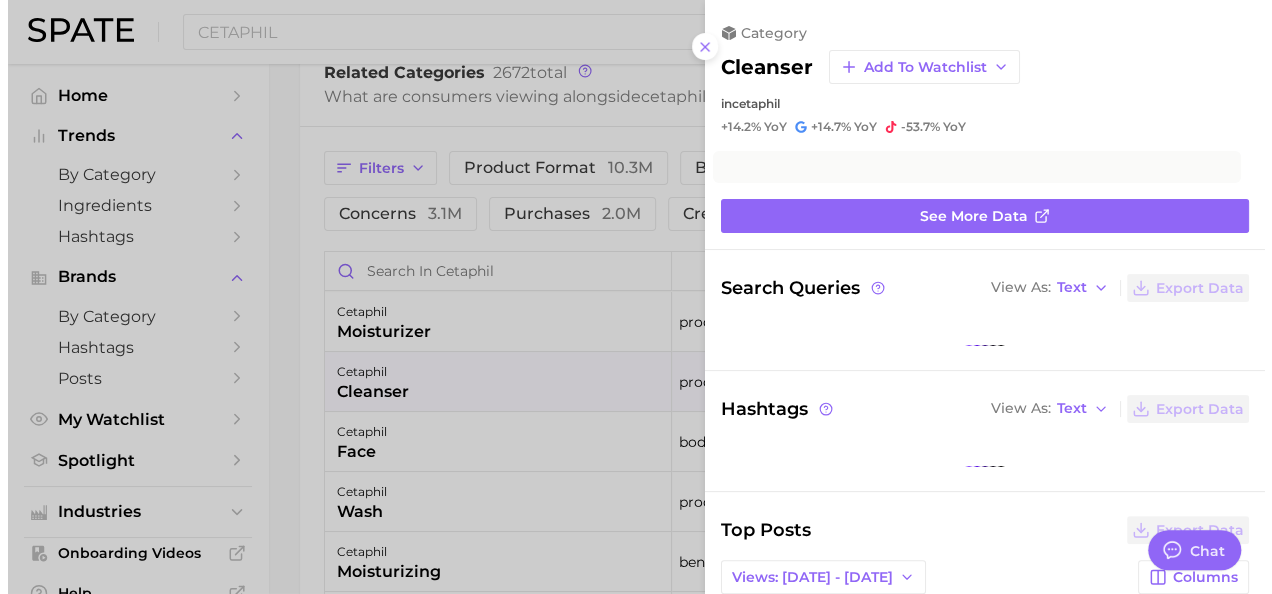 scroll, scrollTop: 889, scrollLeft: 0, axis: vertical 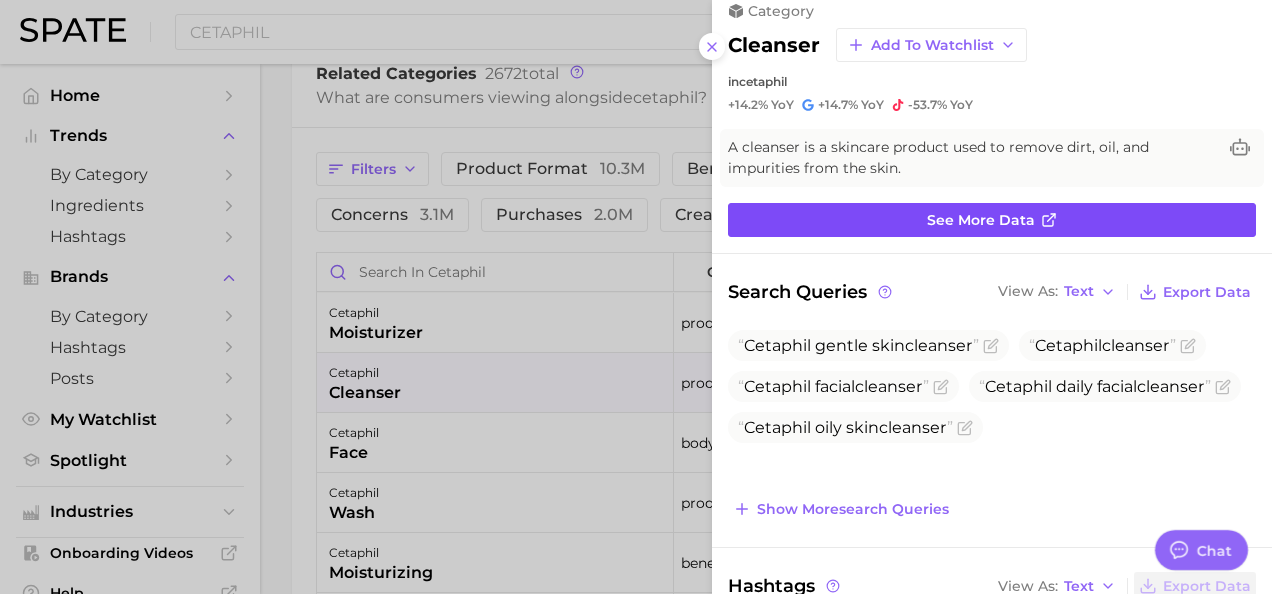 click on "See more data" at bounding box center [992, 220] 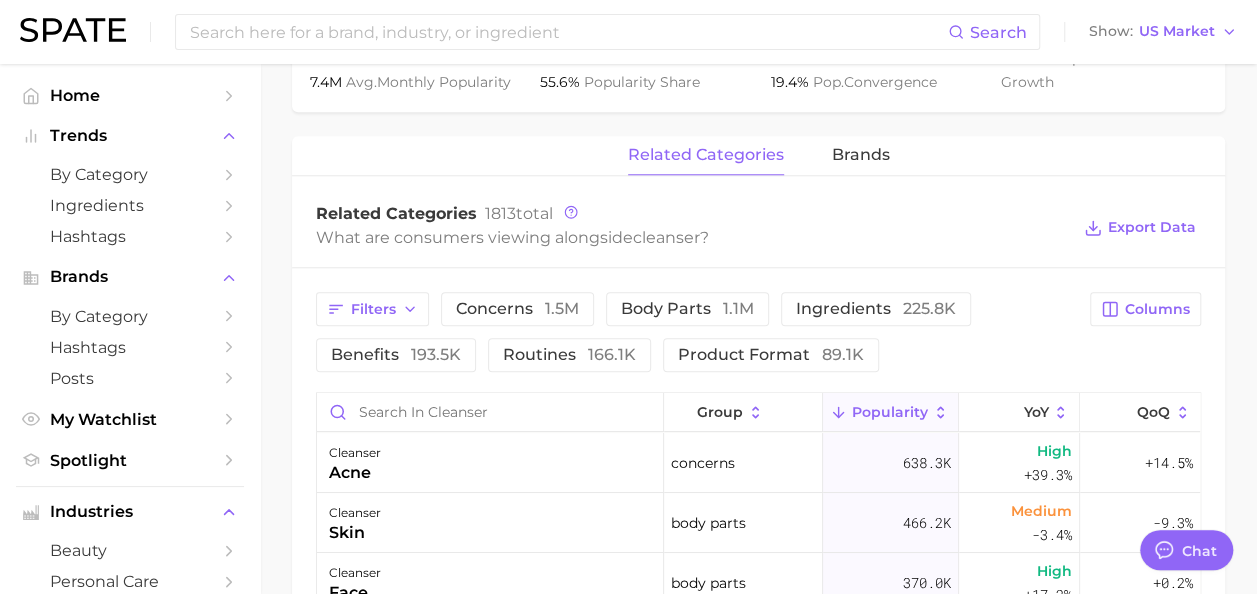 scroll, scrollTop: 856, scrollLeft: 0, axis: vertical 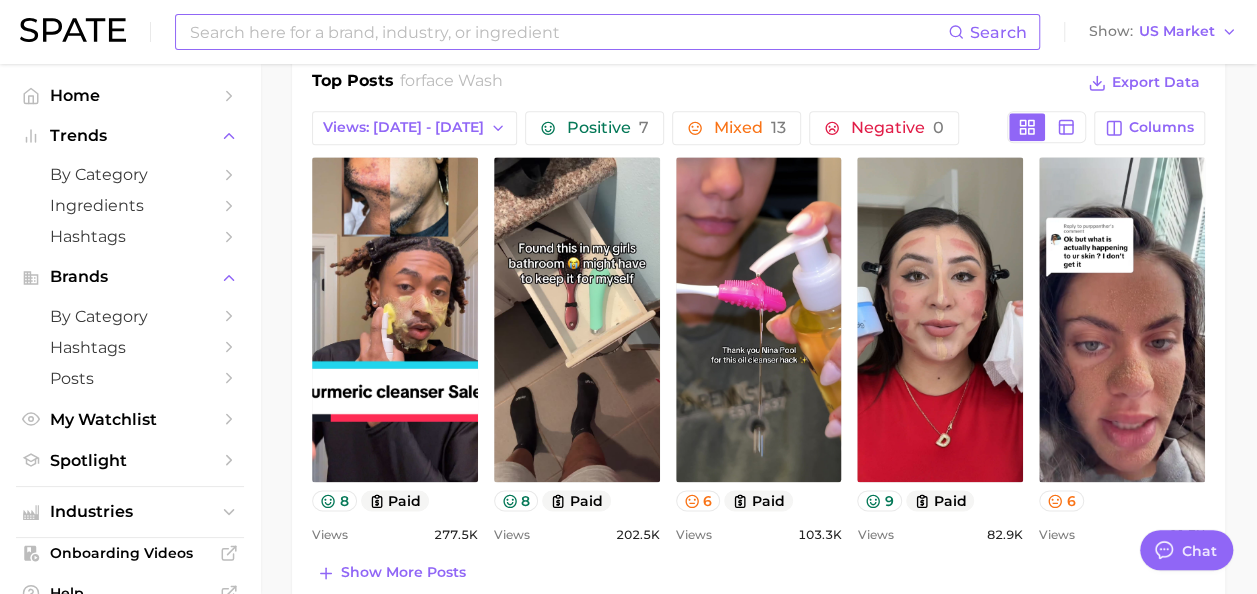 click at bounding box center [568, 32] 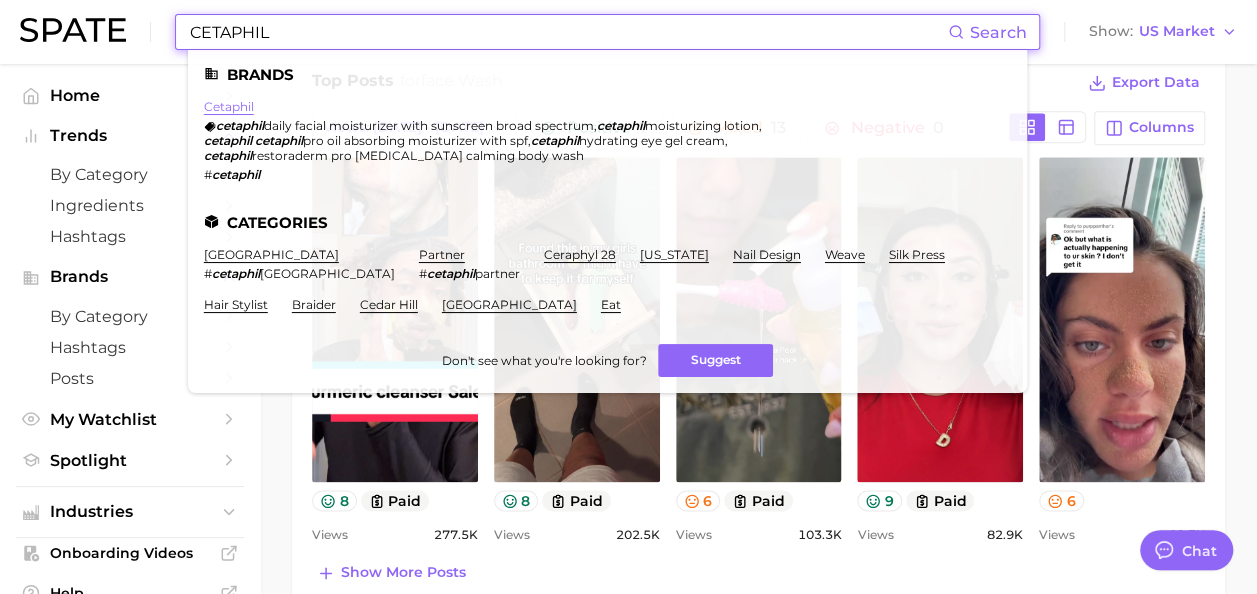 type on "CETAPHIL" 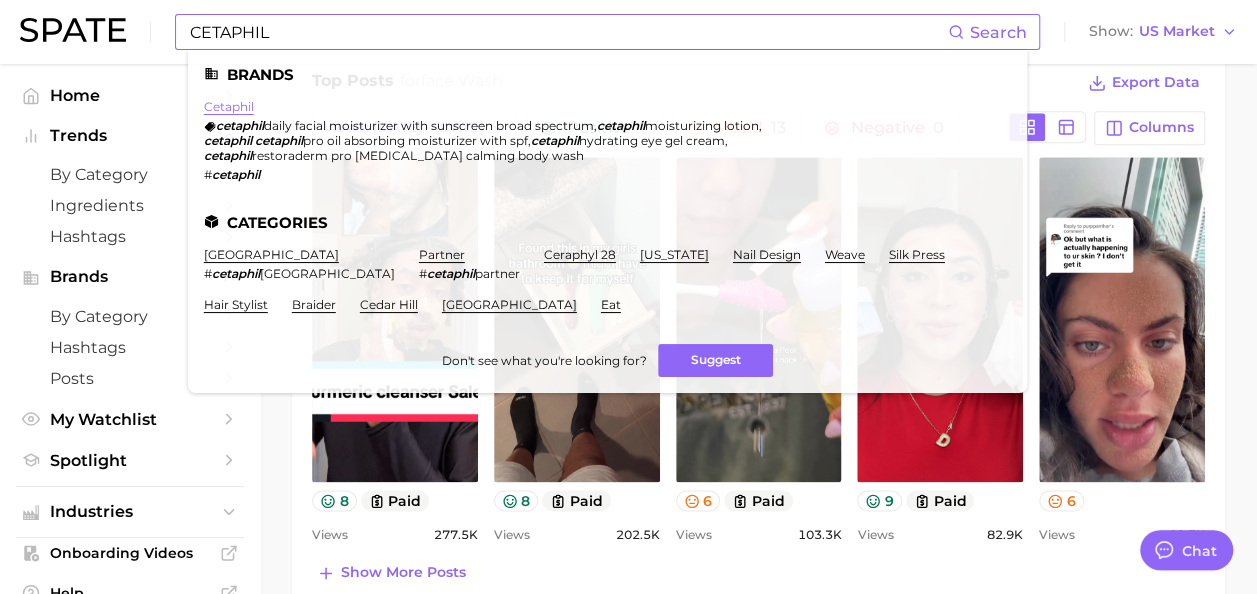 click on "cetaphil" at bounding box center (229, 106) 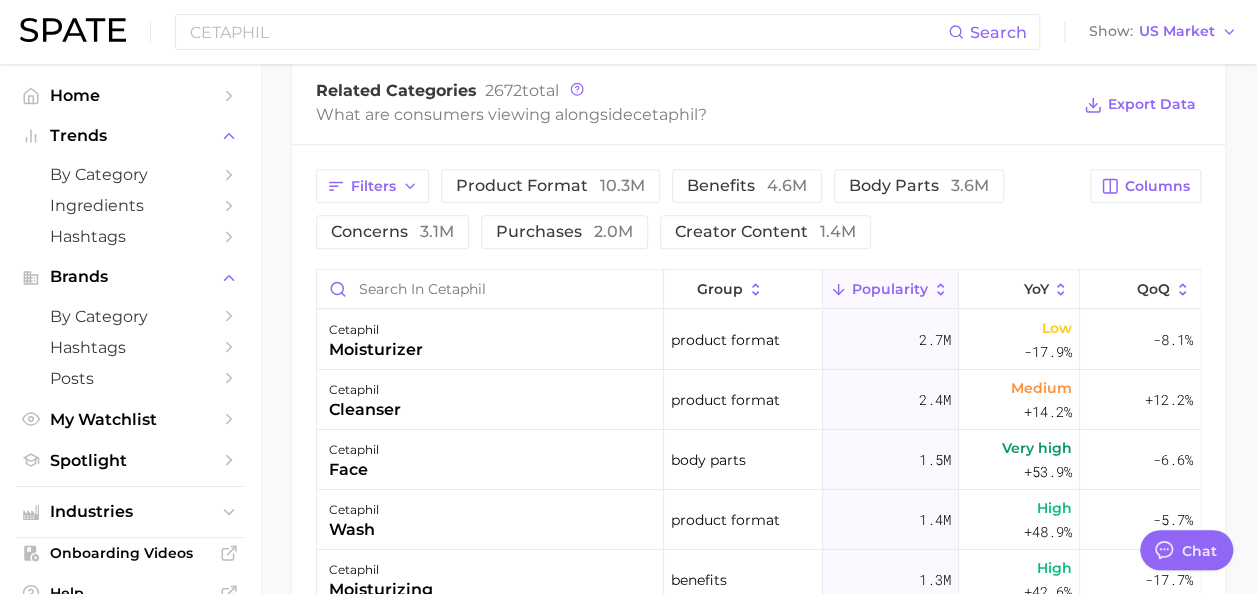 scroll, scrollTop: 873, scrollLeft: 0, axis: vertical 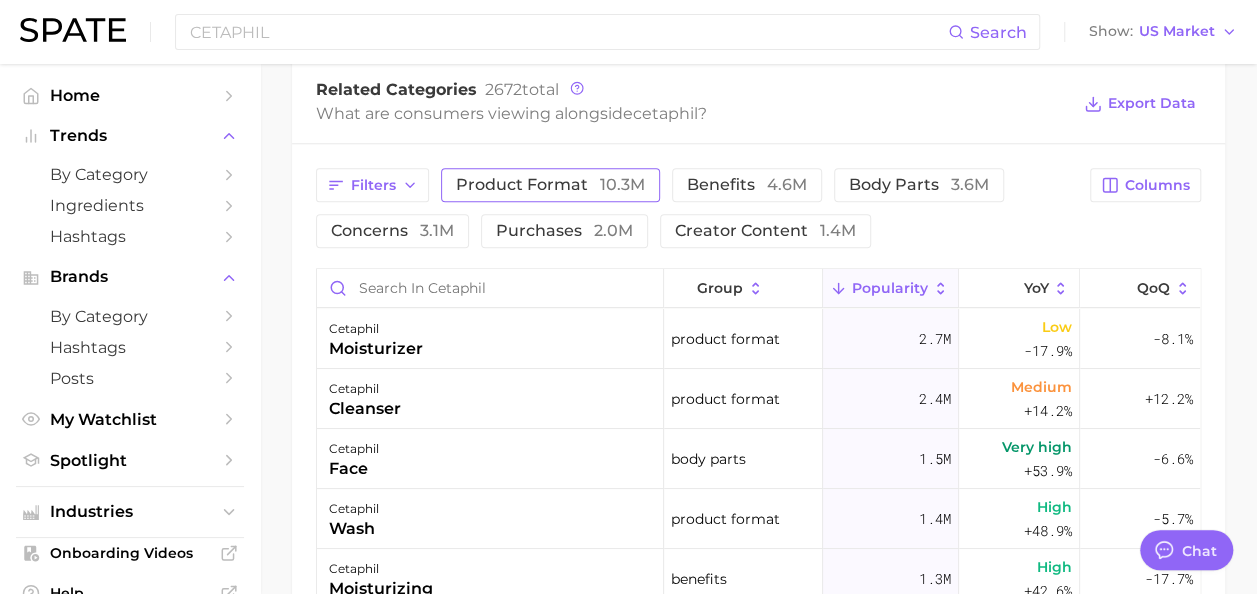 click on "10.3m" at bounding box center [622, 184] 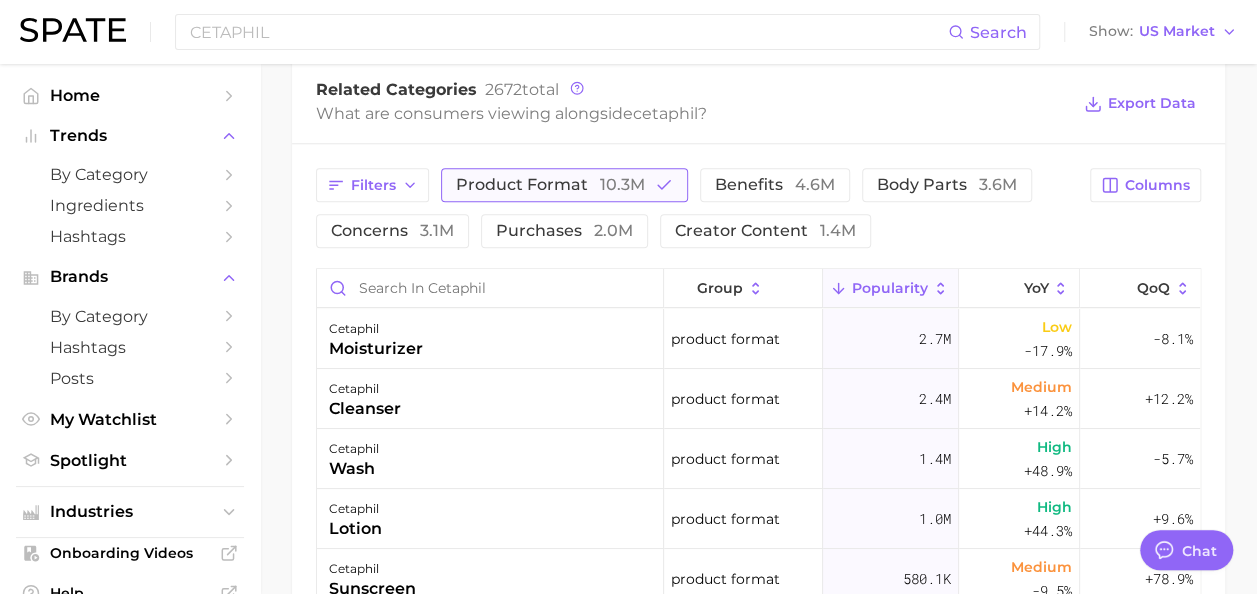 click on "product format   10.3m" at bounding box center (550, 185) 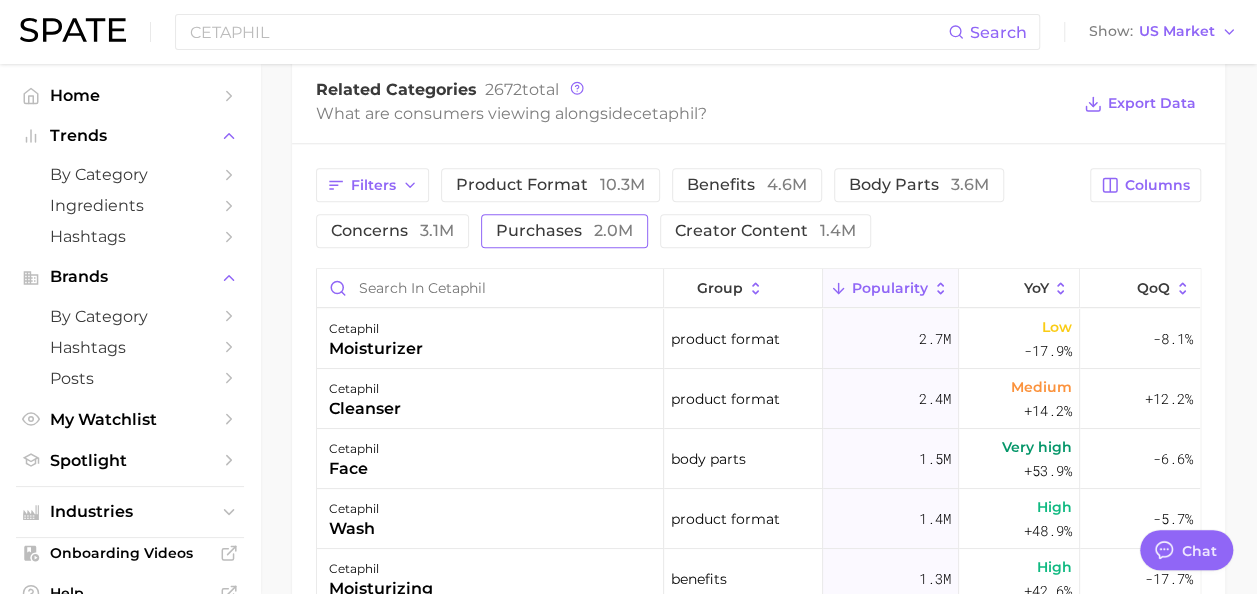 click on "purchases   2.0m" at bounding box center (564, 231) 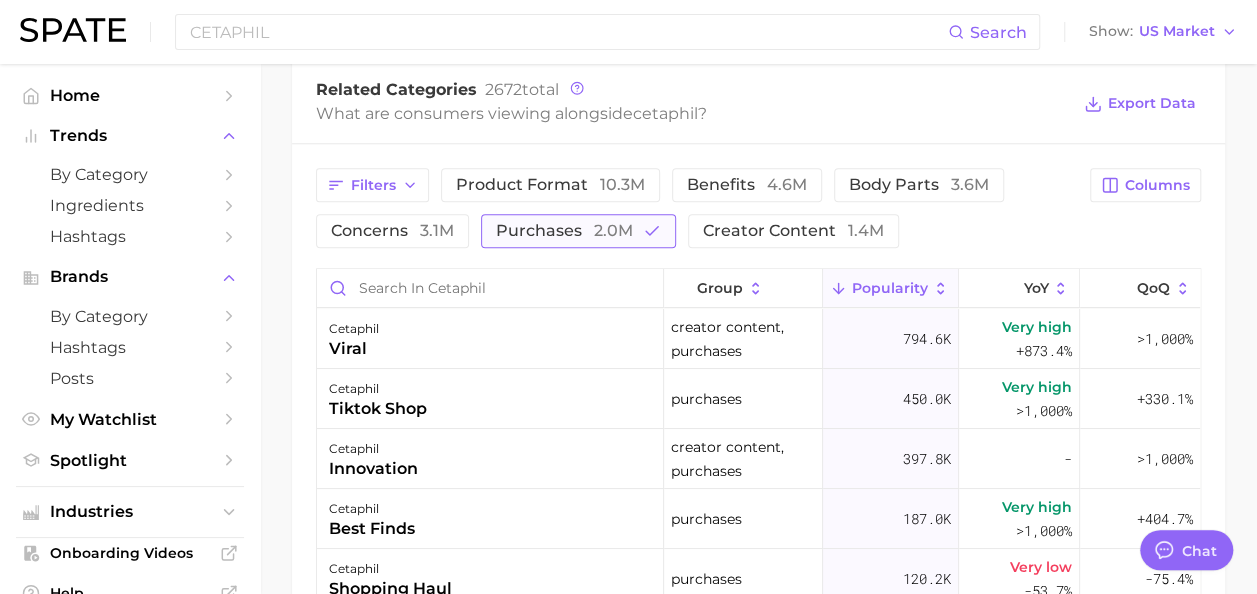click on "purchases   2.0m" at bounding box center [564, 231] 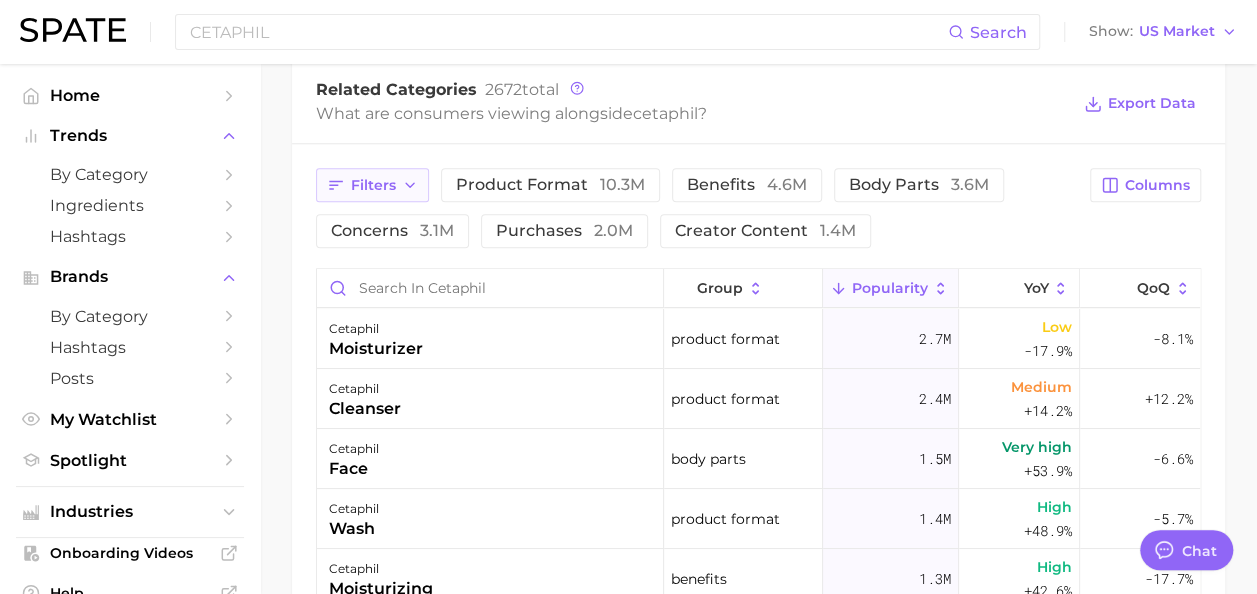 click on "Filters" at bounding box center [373, 185] 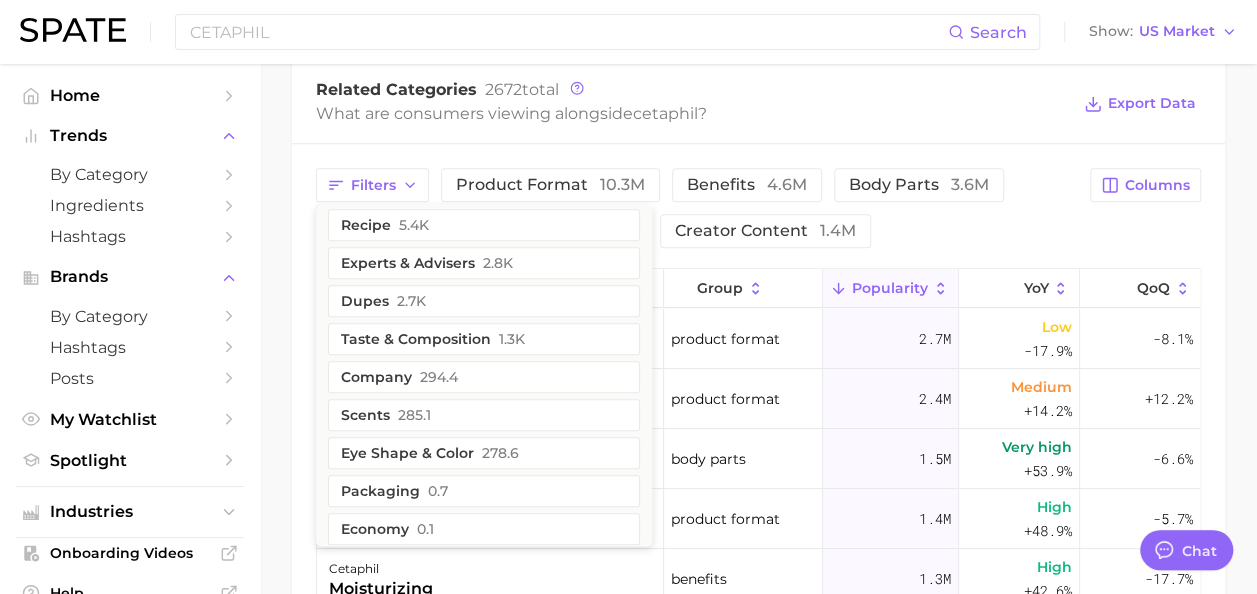 scroll, scrollTop: 854, scrollLeft: 0, axis: vertical 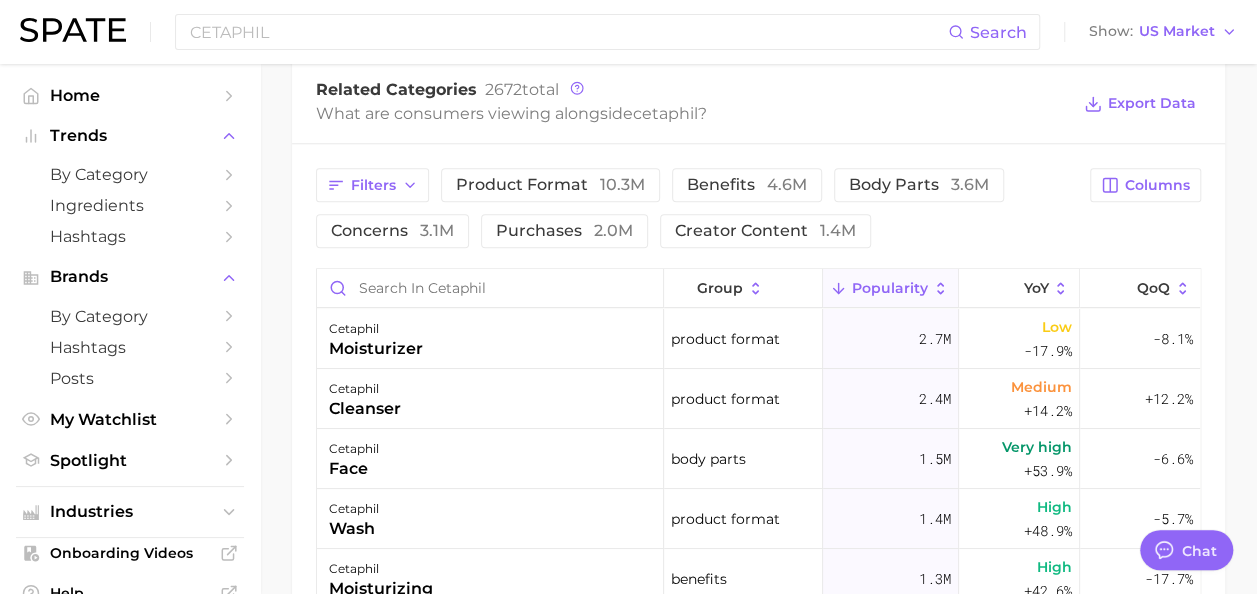 click on "Filters product format   10.3m benefits   4.6m body parts   3.6m concerns   3.1m purchases   2.0m creator content   1.4m Columns group Popularity YoY QoQ cetaphil moisturizer product format 2.7m Low -17.9% -8.1% cetaphil cleanser product format 2.4m Medium +14.2% +12.2% cetaphil face body parts 1.5m Very high +53.9% -6.6% cetaphil wash product format 1.4m High +48.9% -5.7% cetaphil moisturizing benefits 1.3m High +42.6% -17.7% cetaphil skin body parts 1.2m Medium -10.6% +11.4% cetaphil lotion product format 1.0m High +44.3% +9.6% cetaphil gentle benefits 879.8k Medium -10.9% +8.3% cetaphil ad commercial content 869.6k Very high +154.1% +152.4% cetaphil sensitive skin concerns 806.0k Very low -82.0% -79.5% cetaphil viral creator content, purchases 794.6k Very high +873.4% >1,000% cetaphil sunscreen product format 580.1k Medium -9.5% +78.9% cetaphil daily routines 575.5k Medium +10.7% -18.7% cetaphil skincare routine beauty trends 505.0k Very low -82.0% -74.2% cetaphil tiktok shop purchases 450.0k Very high - -" at bounding box center (758, 515) 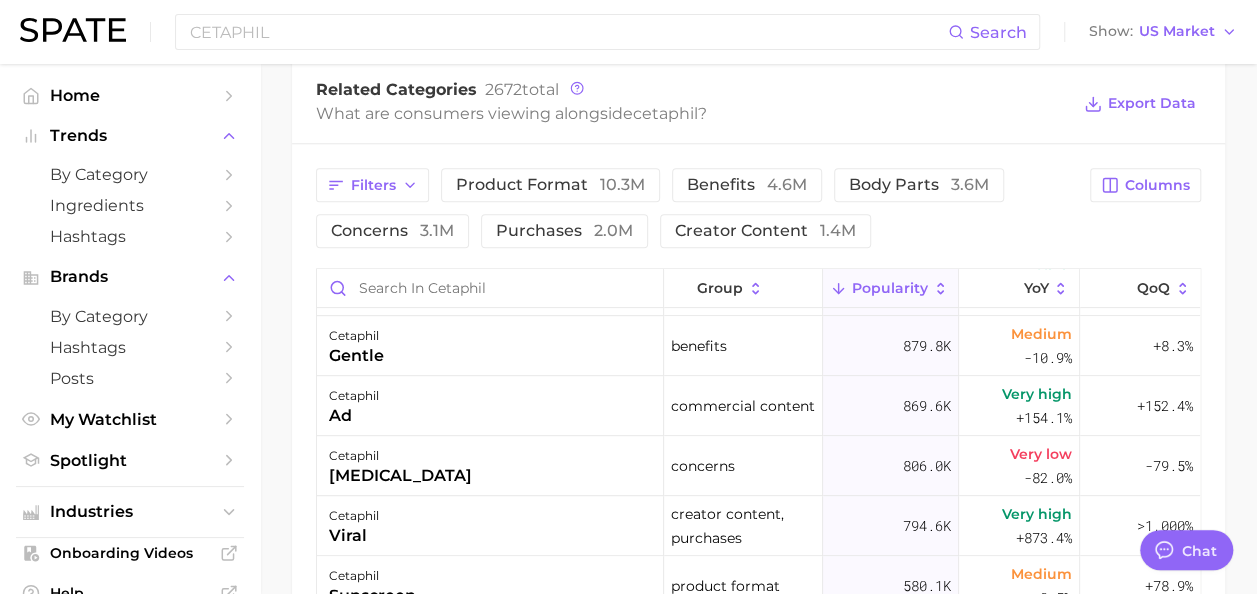 scroll, scrollTop: 0, scrollLeft: 0, axis: both 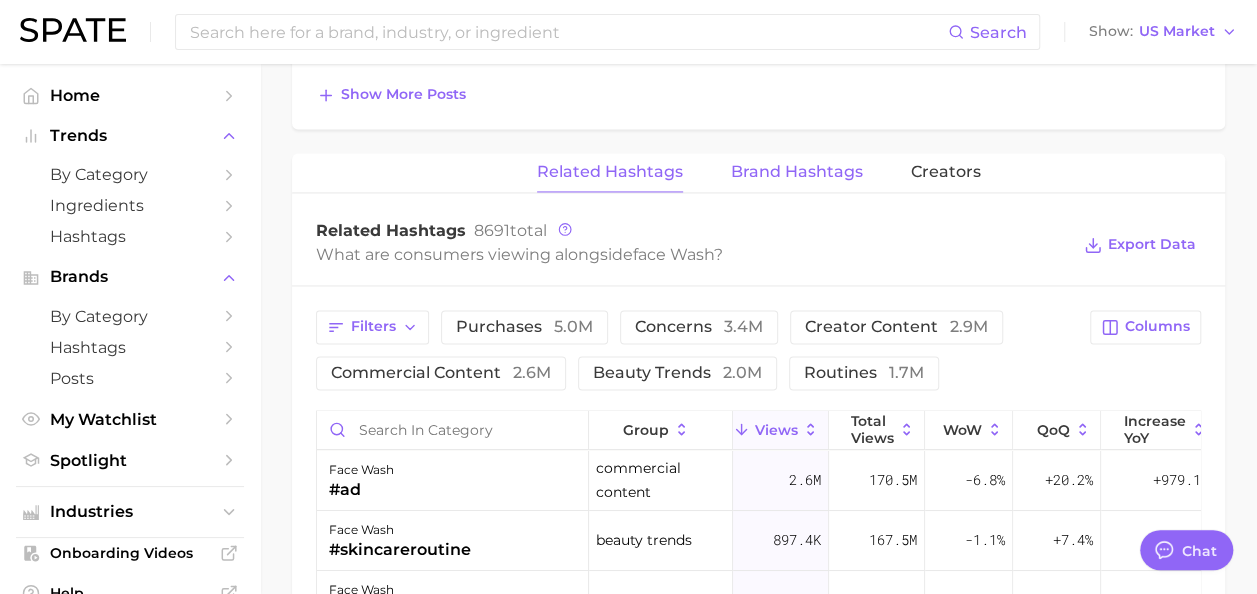 click on "Brand Hashtags" at bounding box center [797, 172] 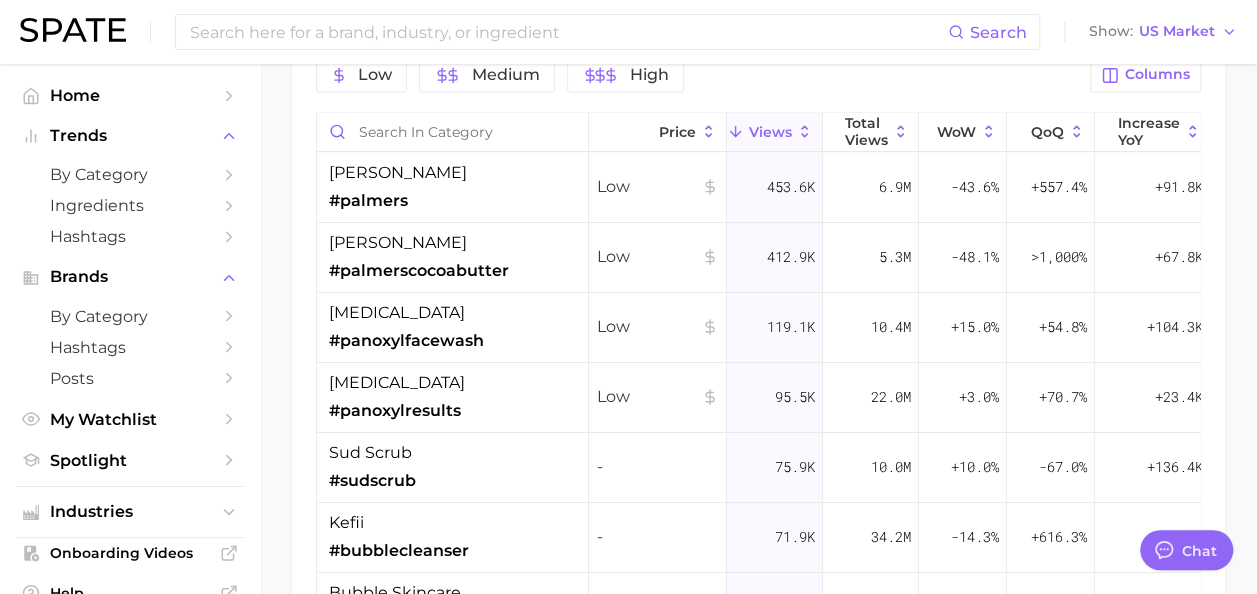 scroll, scrollTop: 1744, scrollLeft: 0, axis: vertical 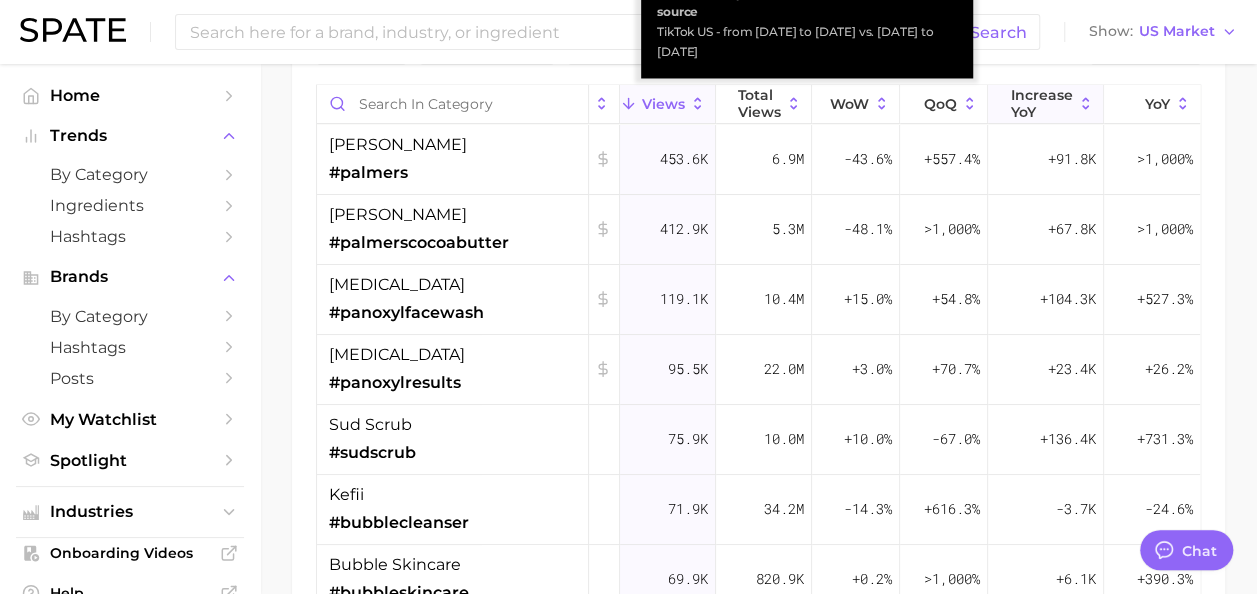 click on "increase YoY" at bounding box center (1042, 103) 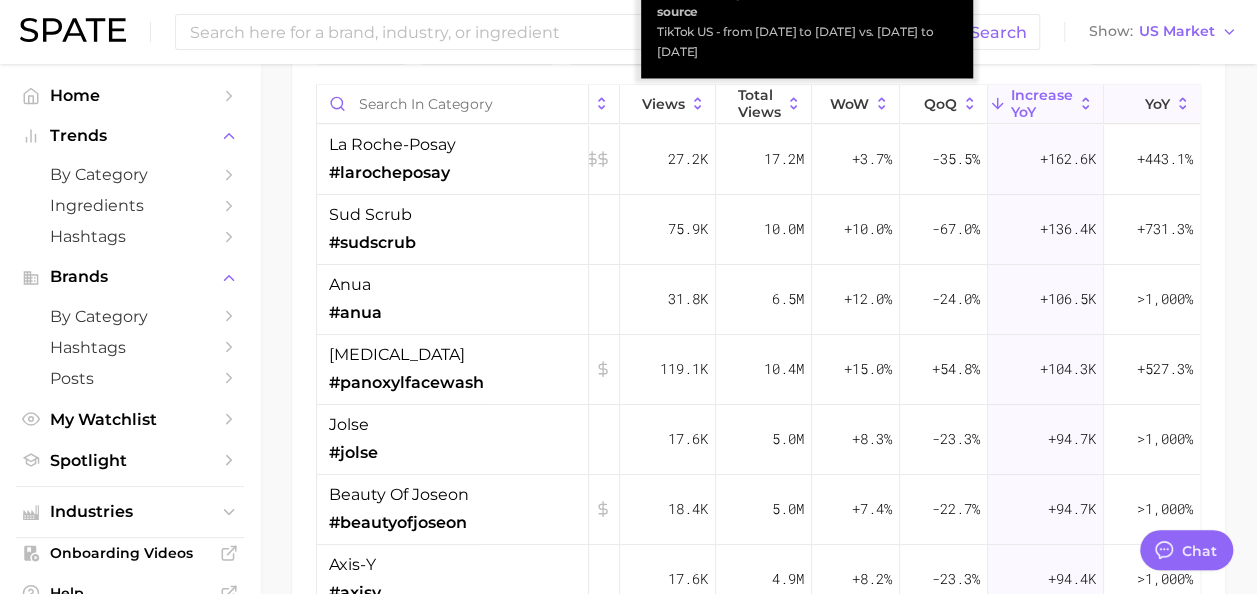 click on "YoY" at bounding box center [1157, 104] 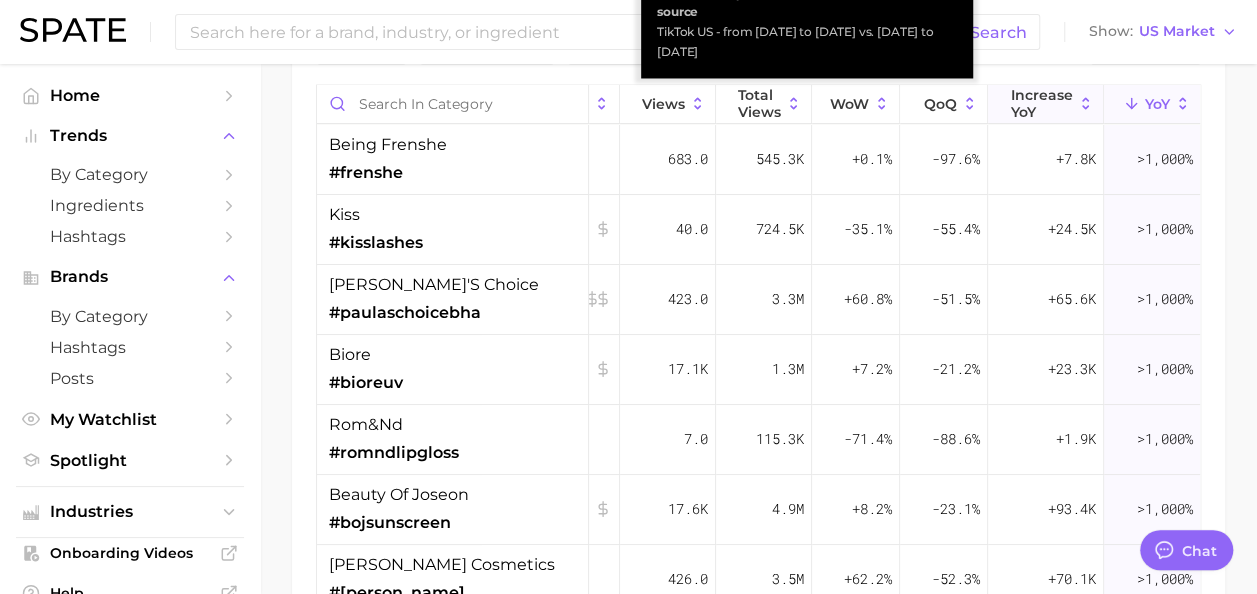 click on "increase YoY" at bounding box center (1042, 103) 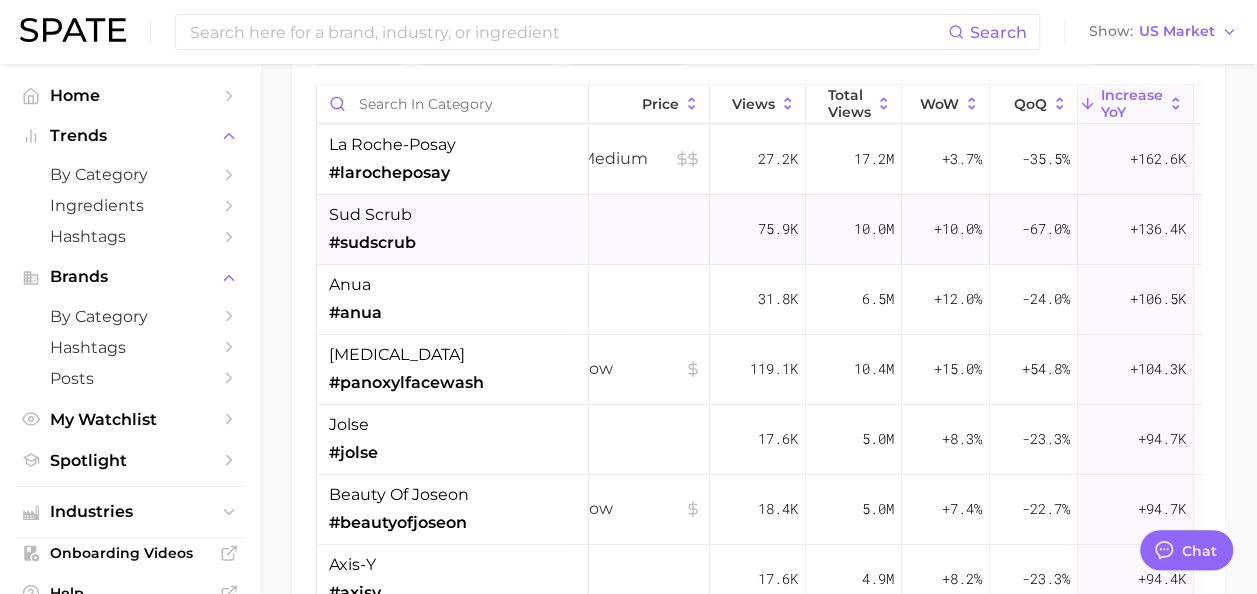 scroll, scrollTop: 0, scrollLeft: 0, axis: both 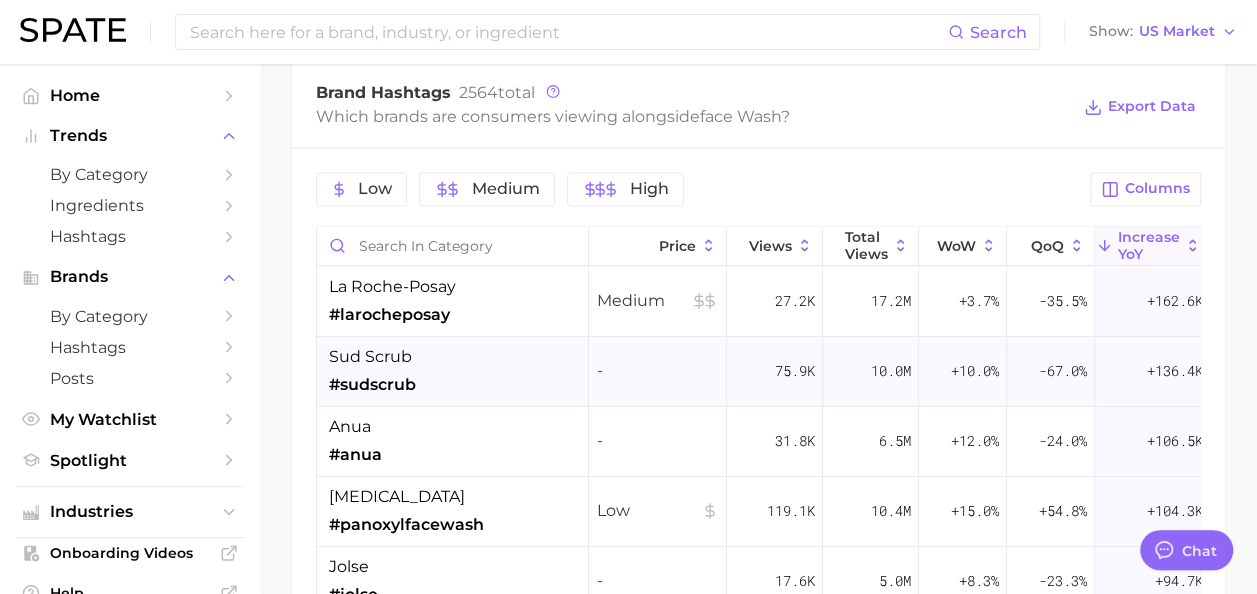 click on "sud scrub #sudscrub" at bounding box center (453, 372) 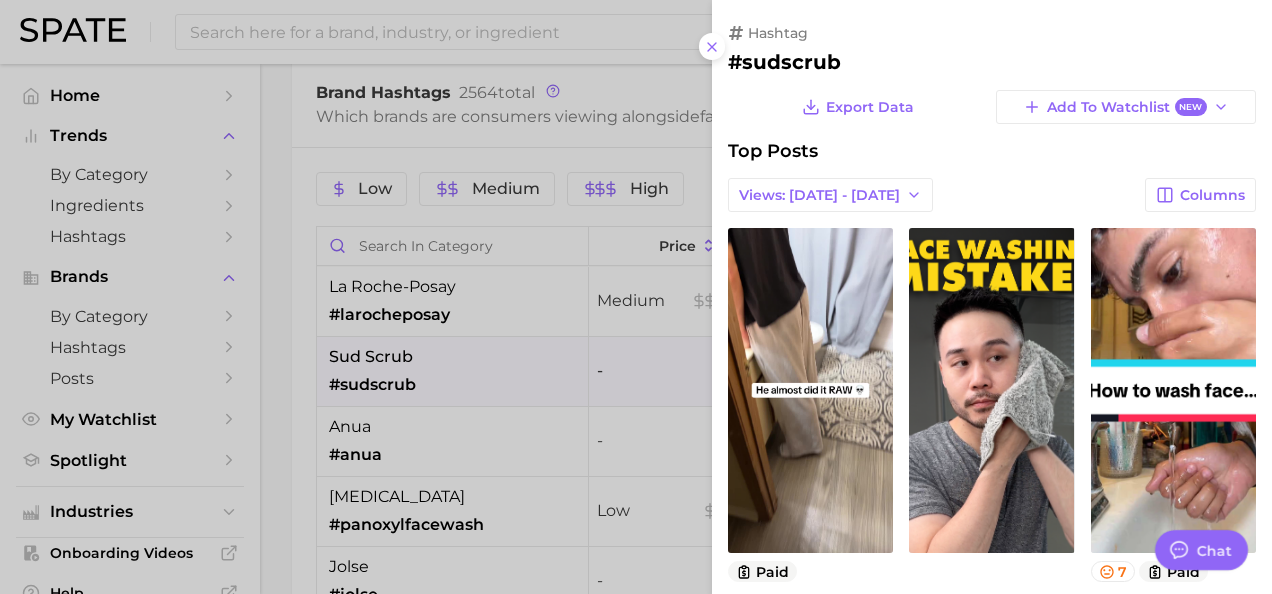 scroll, scrollTop: 0, scrollLeft: 0, axis: both 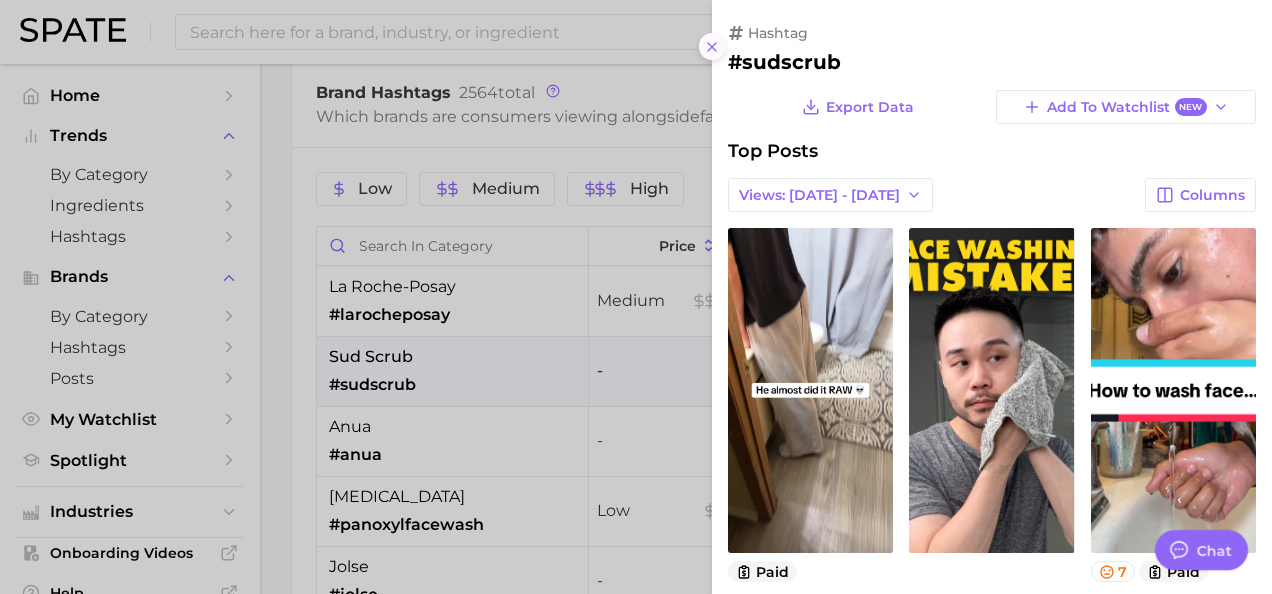 click 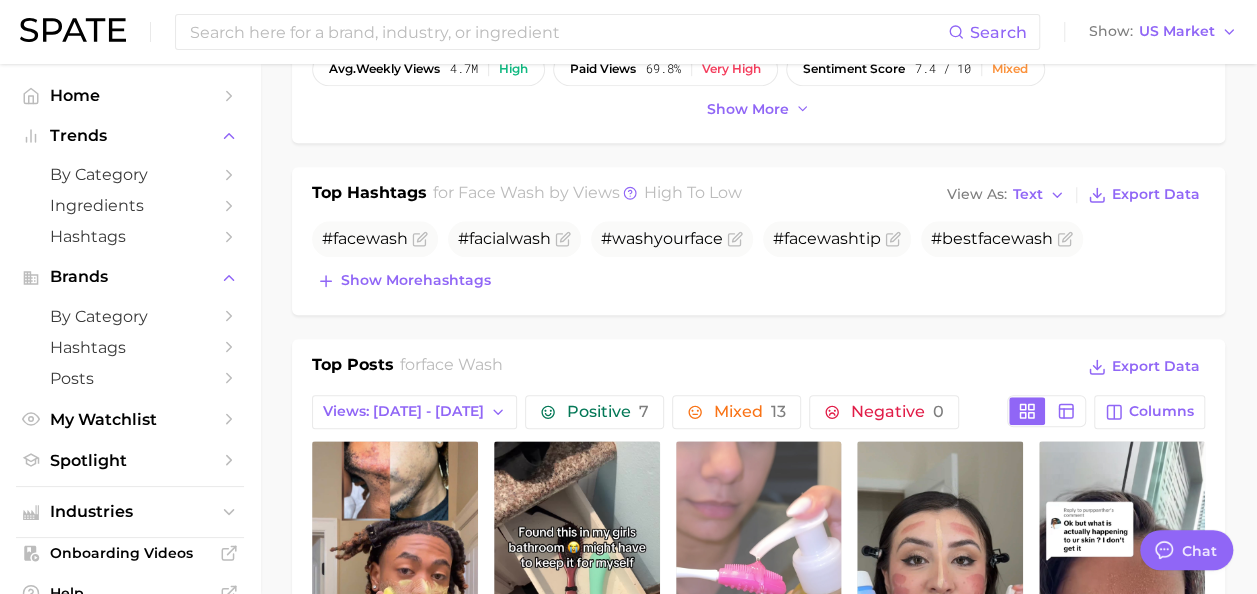 scroll, scrollTop: 692, scrollLeft: 0, axis: vertical 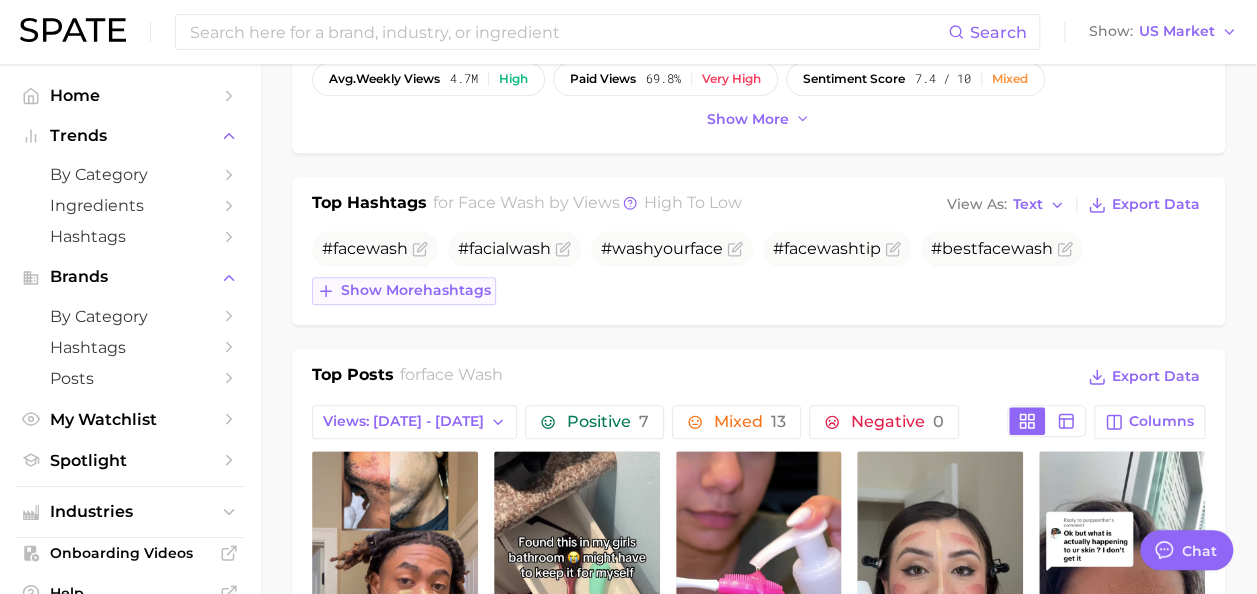 click on "Show more  hashtags" at bounding box center [416, 290] 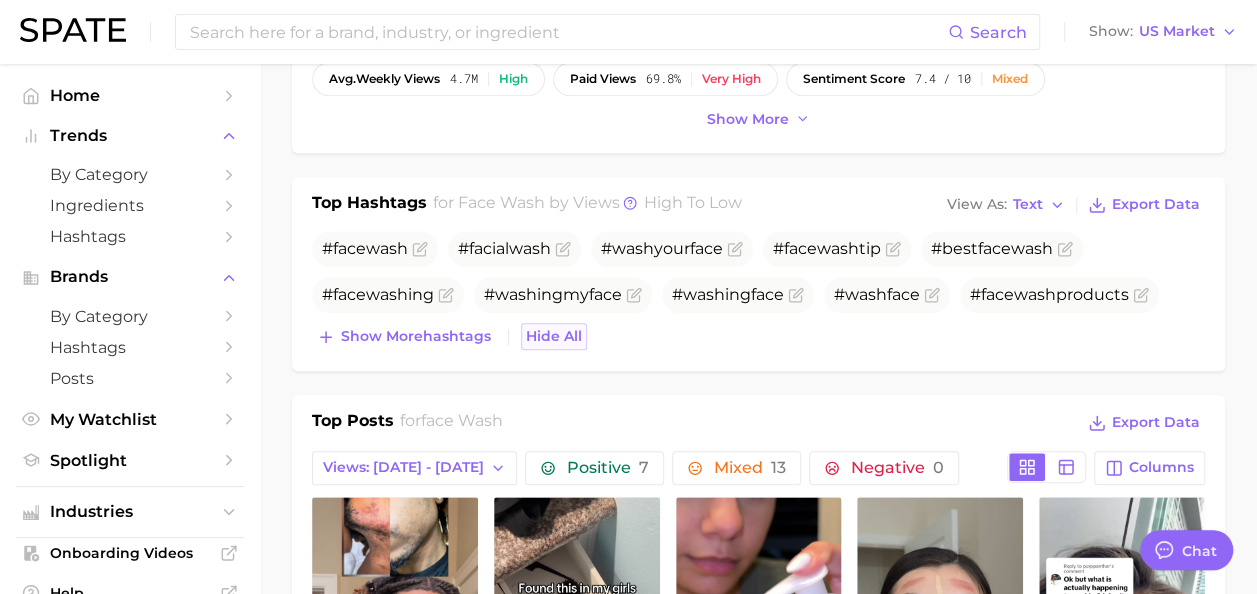 click on "Hide All" at bounding box center (554, 336) 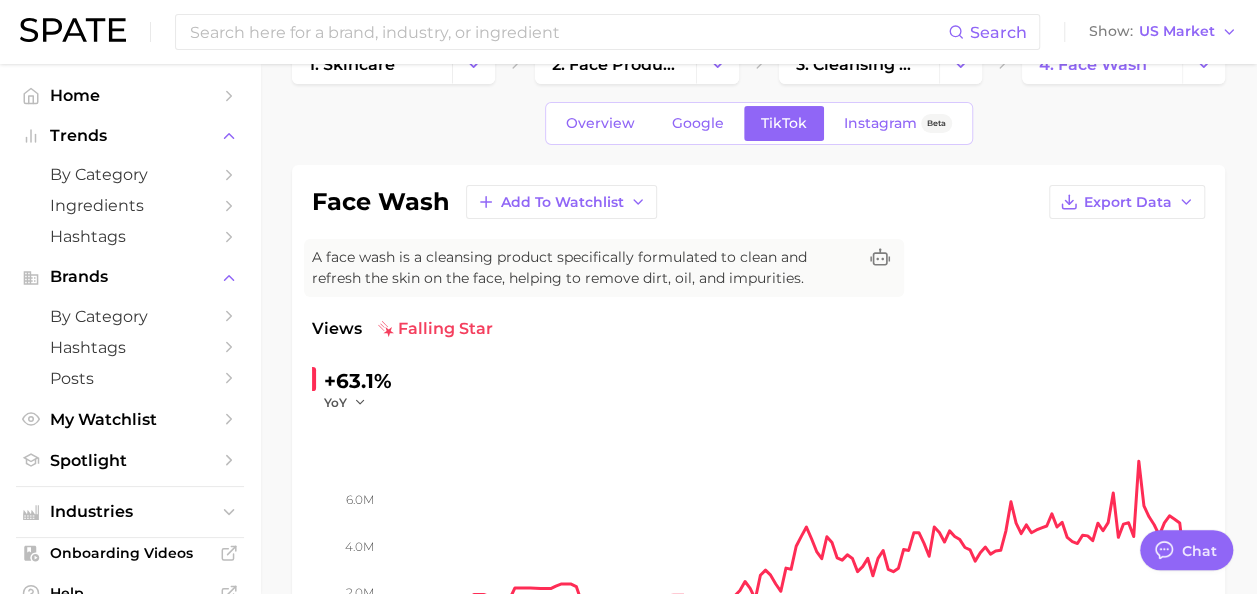 scroll, scrollTop: 50, scrollLeft: 0, axis: vertical 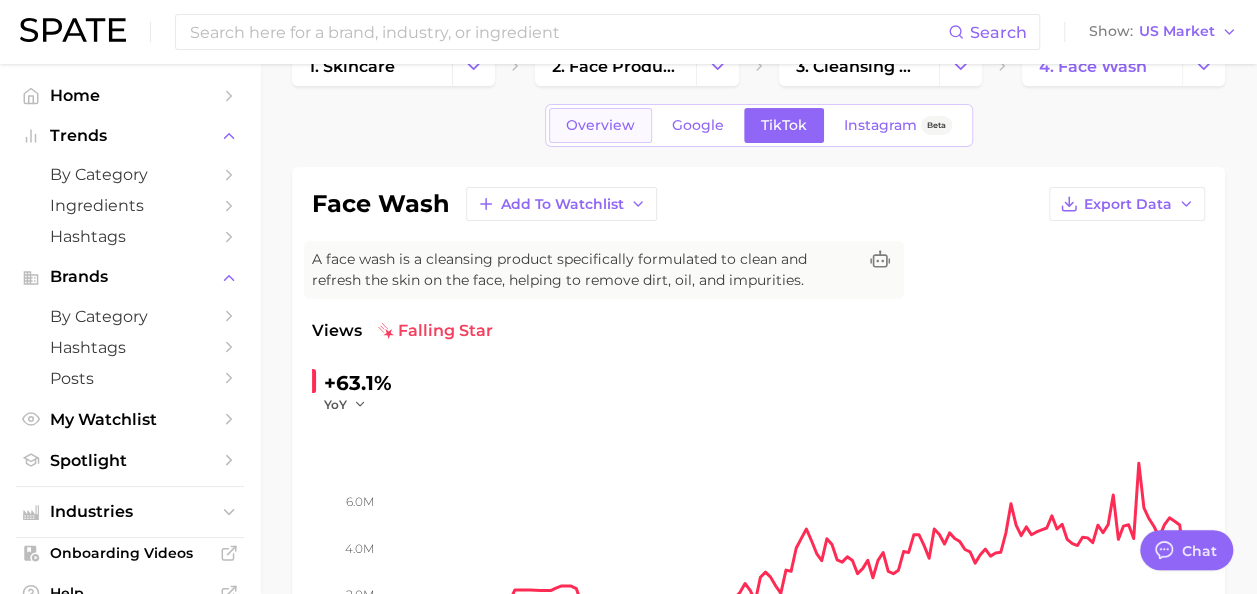 click on "Overview" at bounding box center [600, 125] 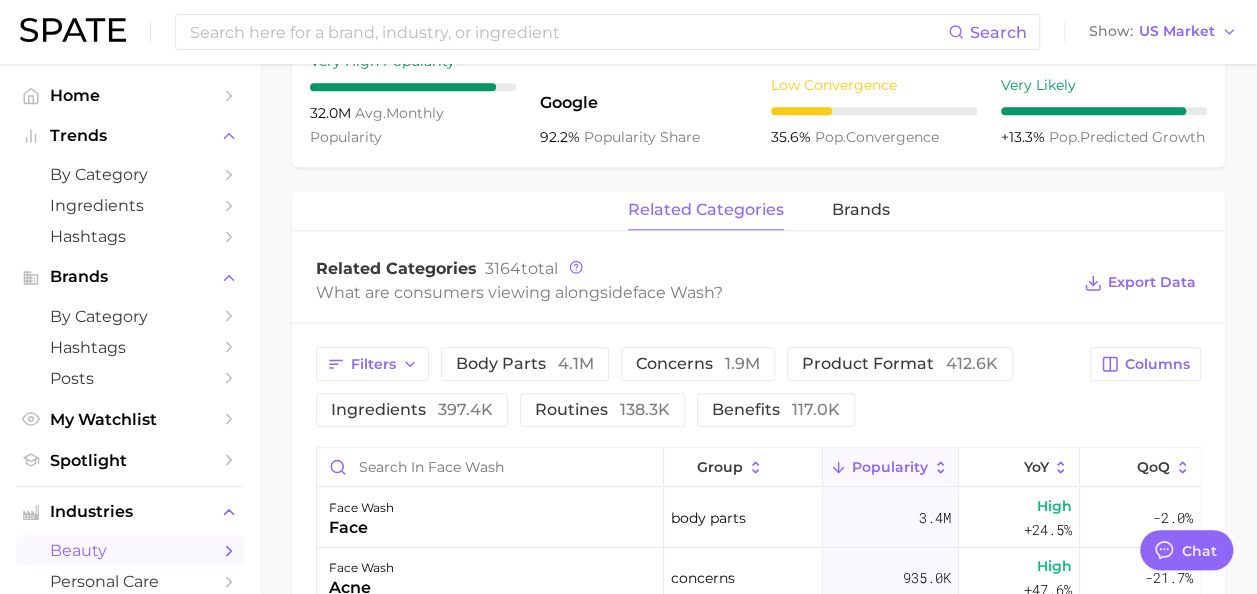 scroll, scrollTop: 803, scrollLeft: 0, axis: vertical 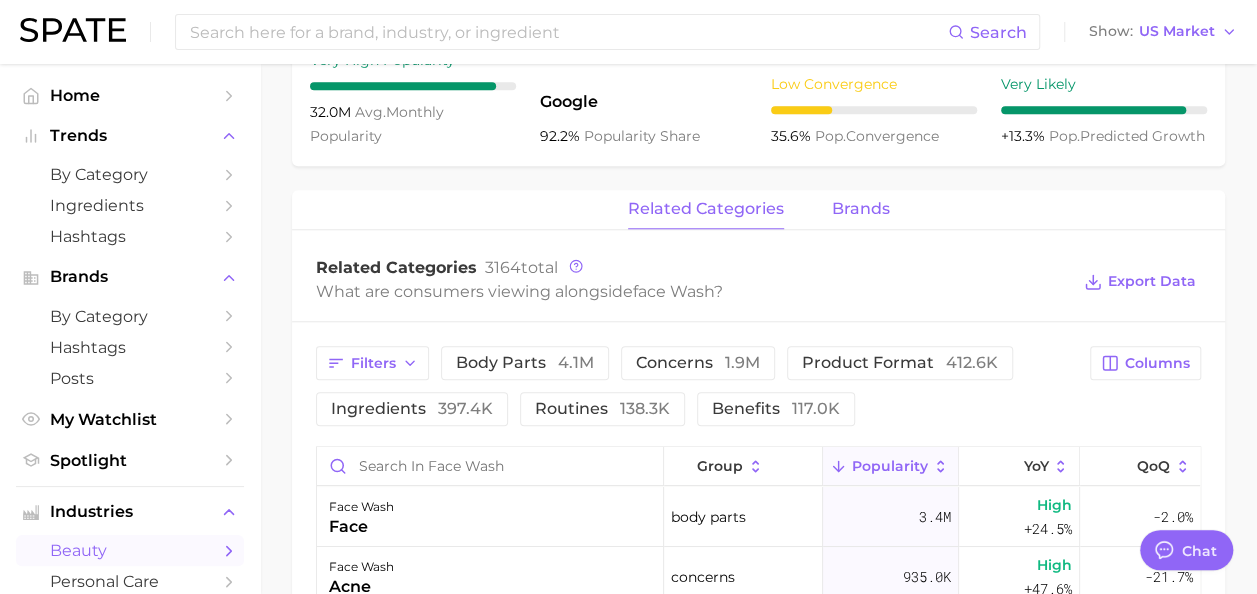 click on "brands" at bounding box center [861, 209] 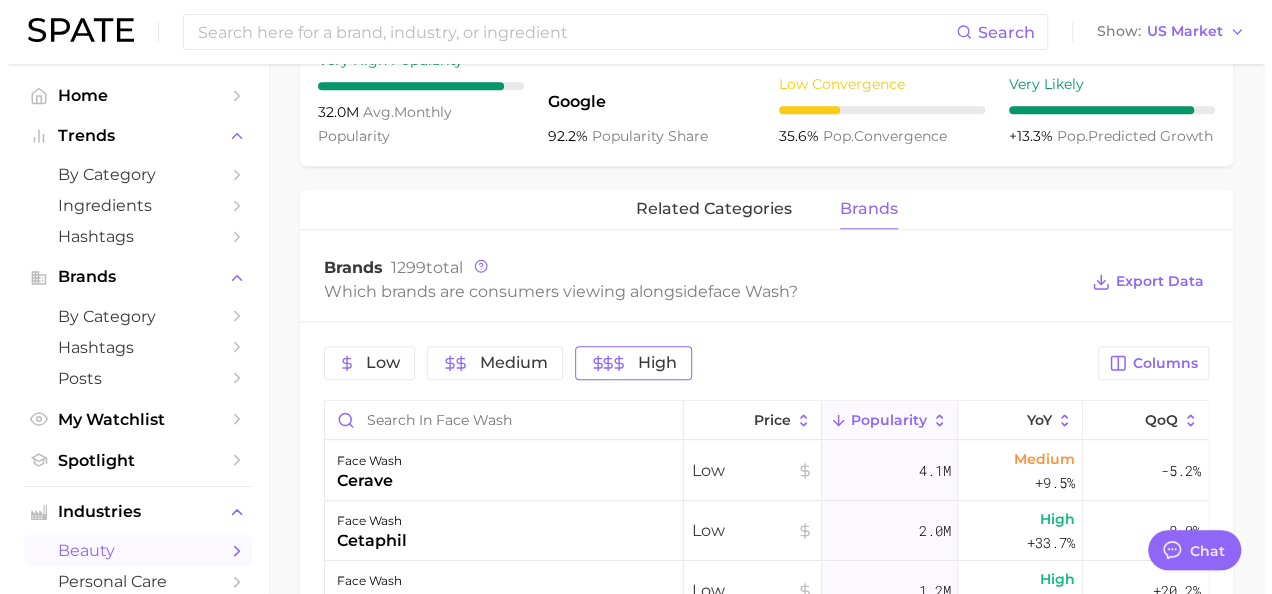 scroll, scrollTop: 1041, scrollLeft: 0, axis: vertical 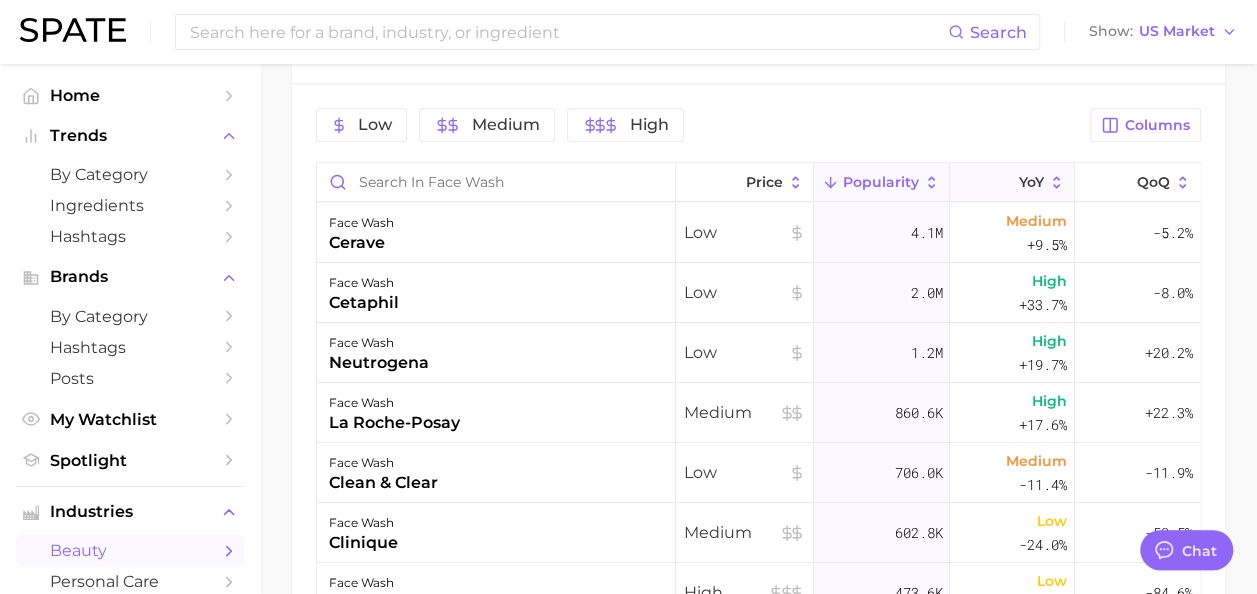click 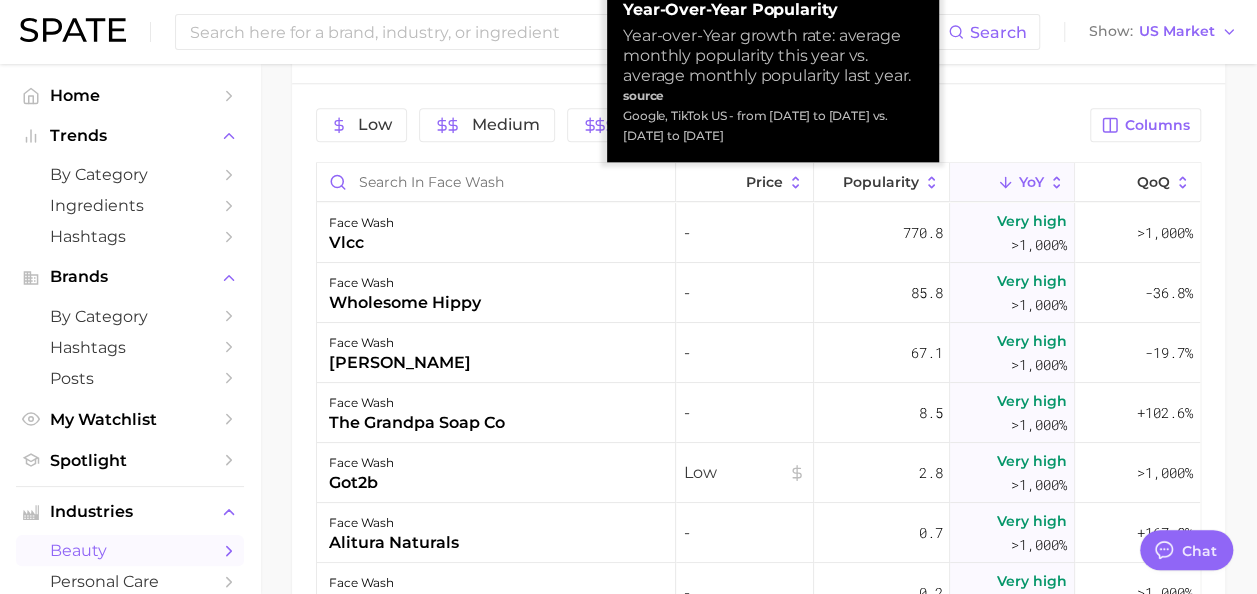 click 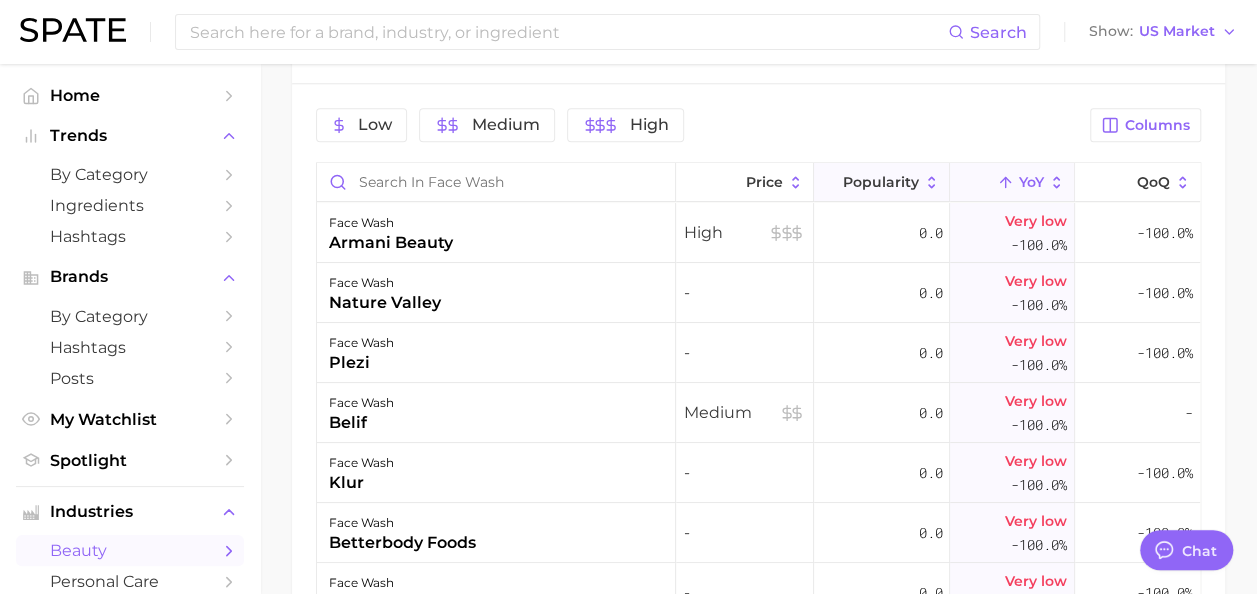 click on "Popularity" at bounding box center (882, 182) 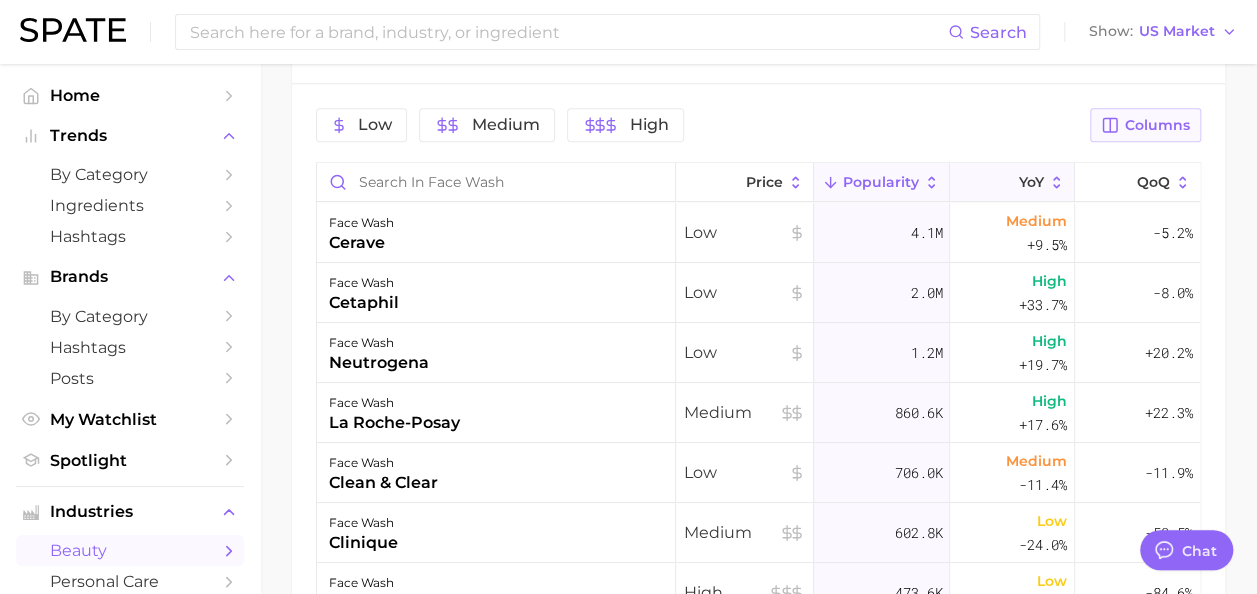 click on "Columns" at bounding box center (1157, 125) 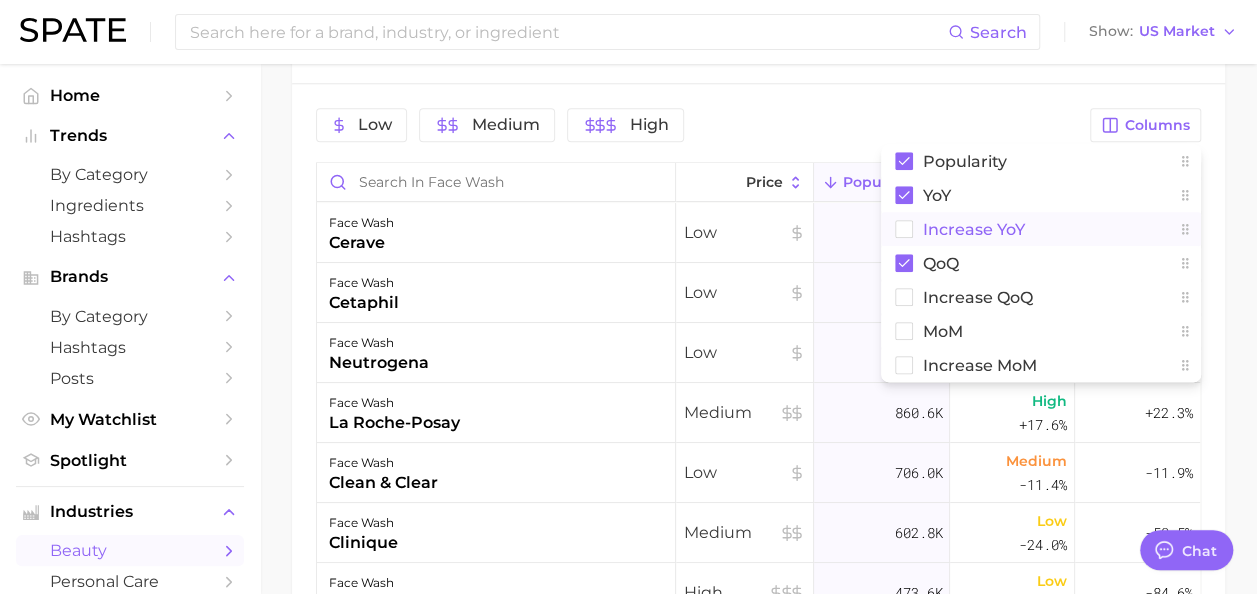 click on "Increase YoY" at bounding box center [974, 229] 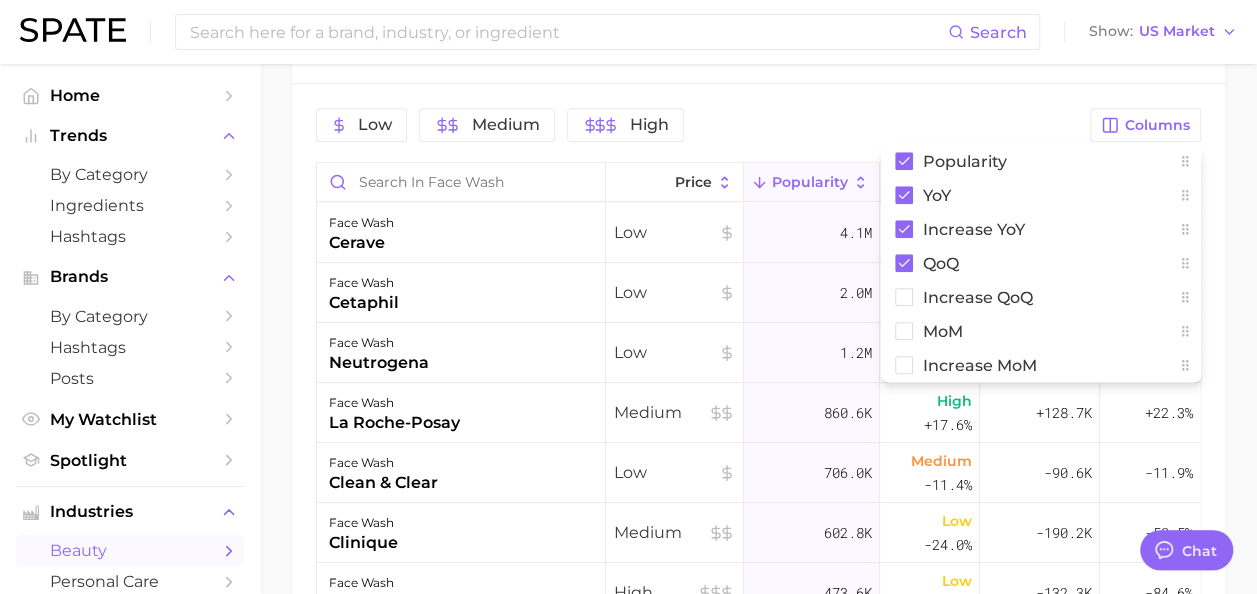 click on "Low Medium High Columns Popularity YoY Increase YoY QoQ Increase QoQ MoM Increase MoM Price Popularity YoY Increase YoY QoQ face wash cerave Low 4.1m Medium +9.5% +354.6k -5.2% face wash cetaphil Low 2.0m High +33.7% +513.5k -8.0% face wash neutrogena Low 1.2m High +19.7% +189.8k +20.2% face wash la roche-posay Medium 860.6k High +17.6% +128.7k +22.3% face wash clean & clear Low 706.0k Medium -11.4% -90.6k -11.9% face wash clinique Medium 602.8k Low -24.0% -190.2k -50.5% face wash philosophy High 473.6k Low -21.8% -132.3k -84.6% face wash kiehl's Medium 363.3k High +28.9% +81.5k -23.2% face wash biore Low 342.3k Very high +88.4% +160.7k +112.4% face wash olay Low 280.1k Medium -7.2% -21.7k -46.4% face wash aveeno Low 271.4k High +25.2% +54.5k -1.6% face wash holifrog - 246.6k Medium +9.7% +21.9k -100.0% face wash vanicream Low 192.1k Very high +103.1% +97.5k +3.0% face wash simple Low 178.2k High +43.4% +53.9k -7.8% face wash origins Medium 177.1k High +19.7% +29.2k +53.2% face wash clearasil Low 168.4k Low -" at bounding box center [758, 432] 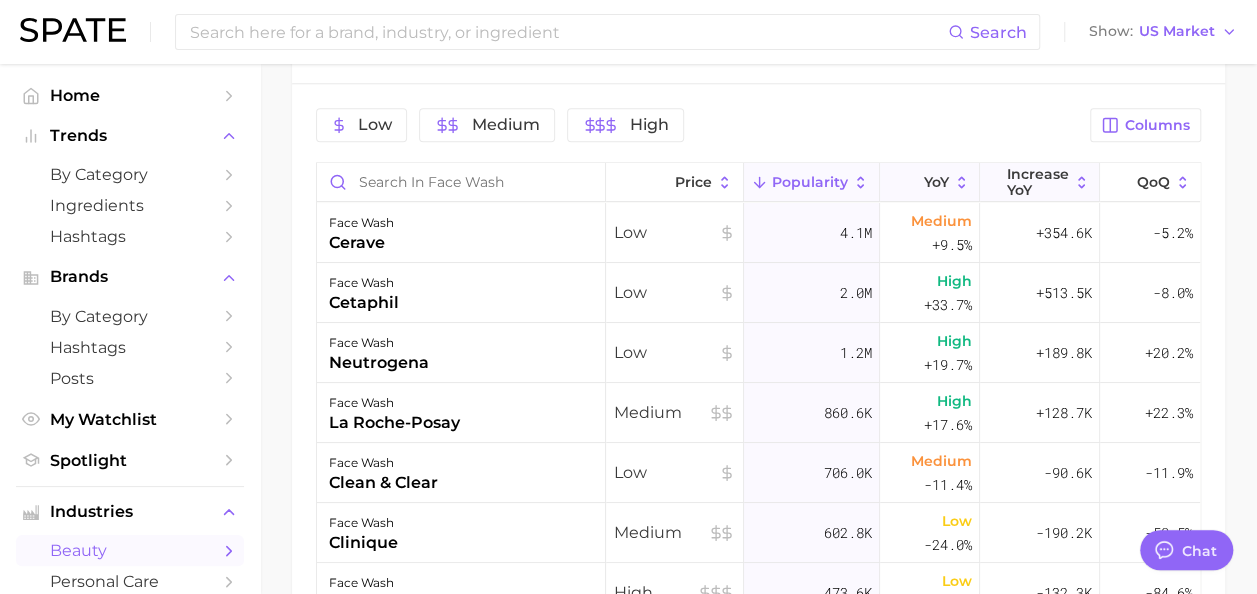 click on "Increase YoY" at bounding box center (1038, 182) 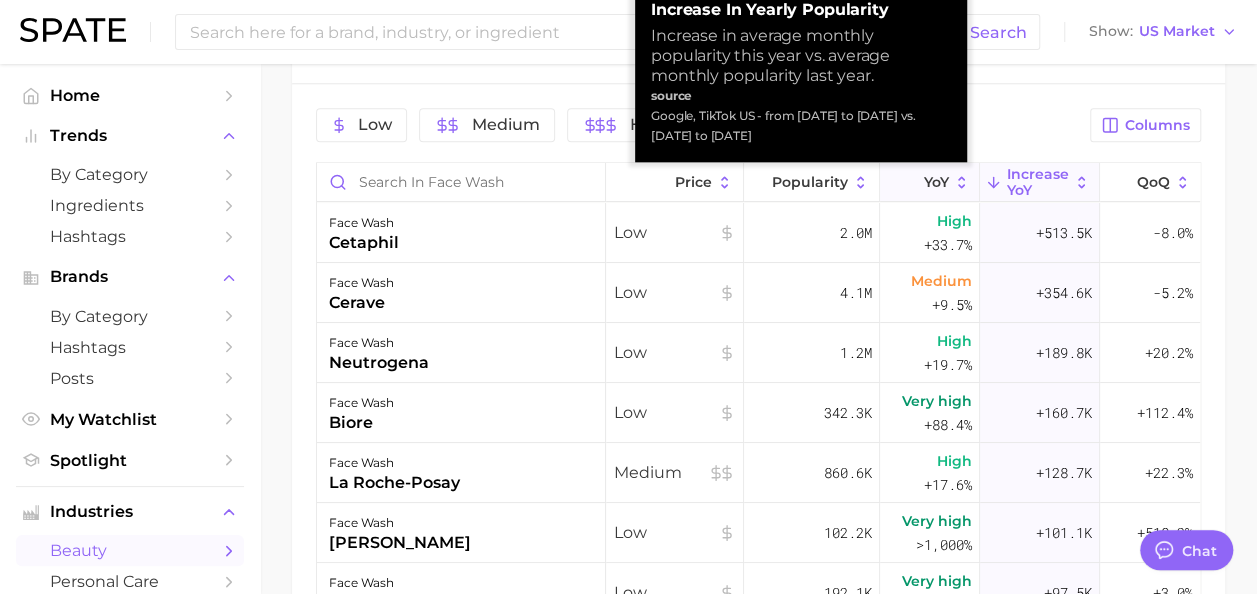 click on "Low Medium High" at bounding box center [697, 125] 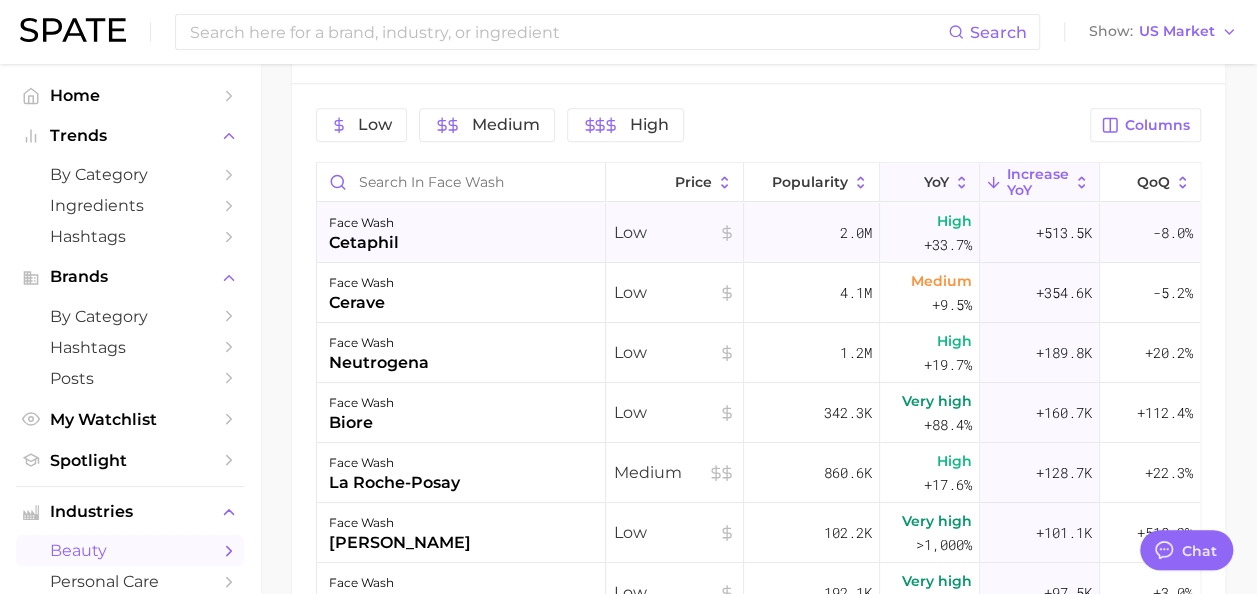 click on "2.0m" at bounding box center (812, 233) 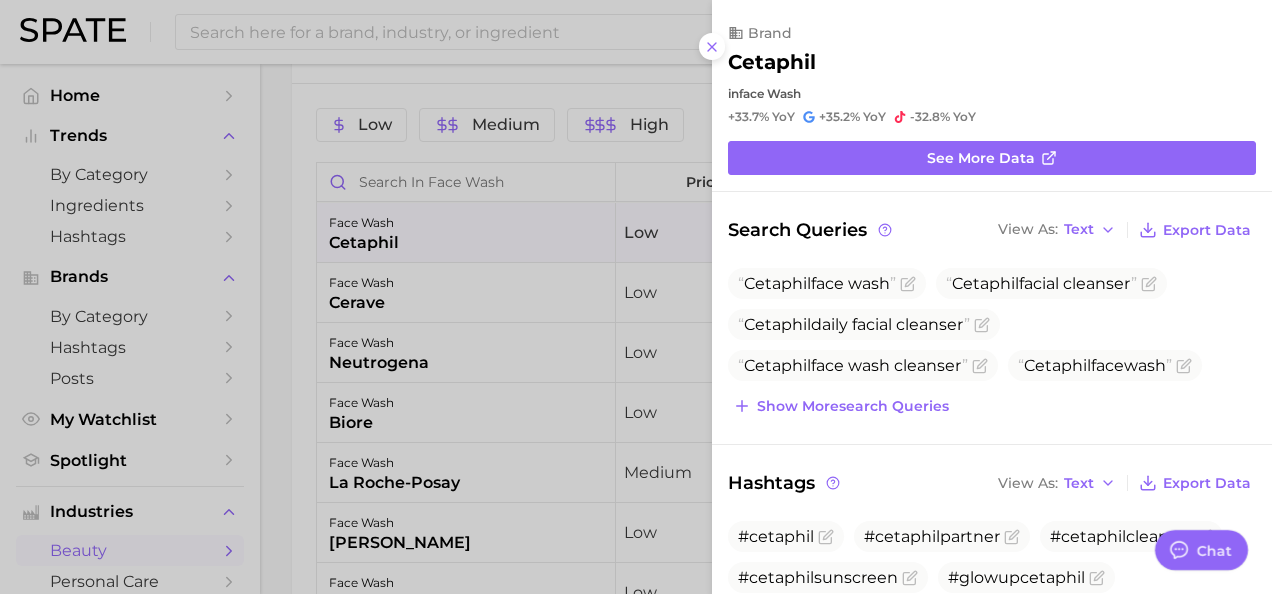 scroll, scrollTop: 0, scrollLeft: 0, axis: both 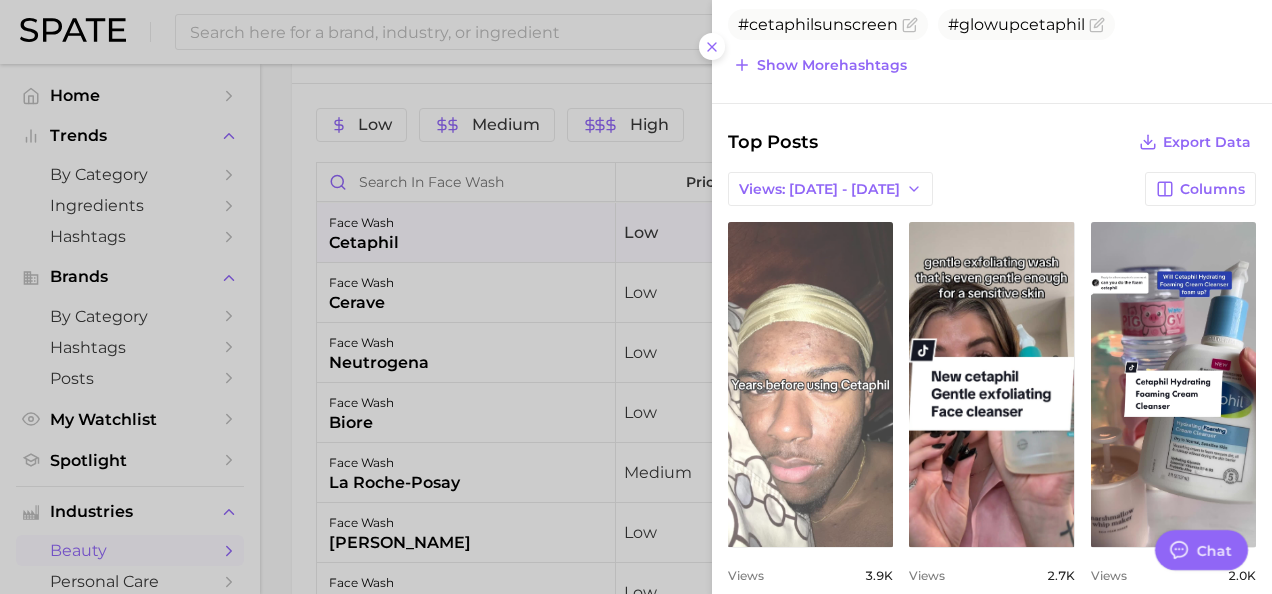 click on "view post on TikTok" at bounding box center [810, 384] 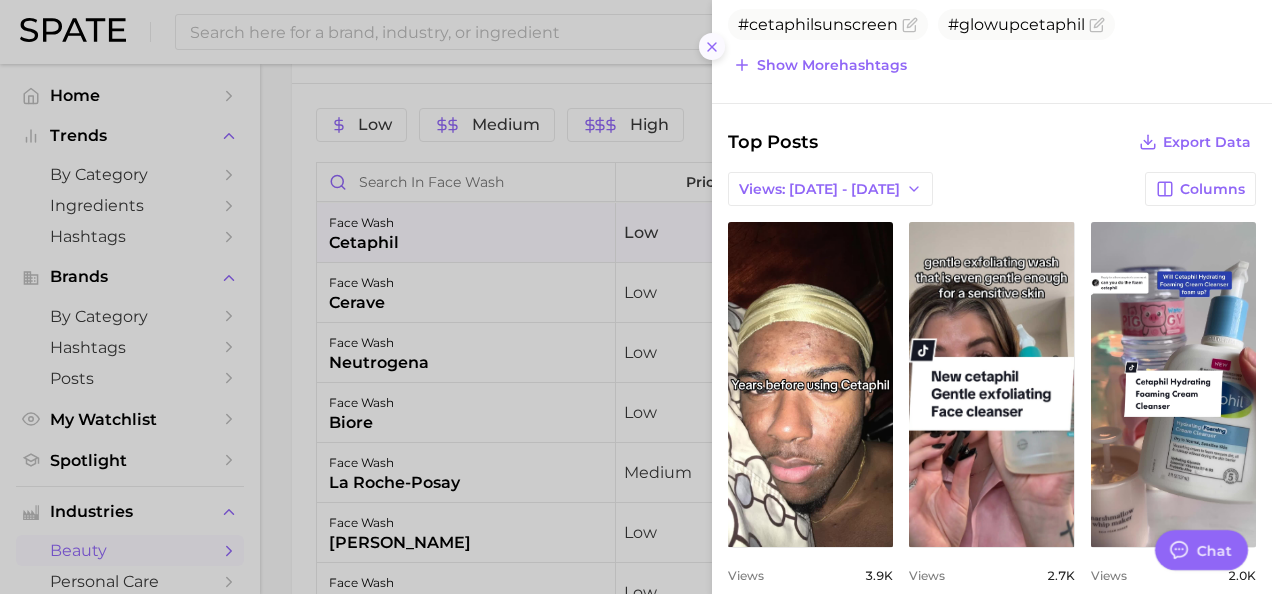 click 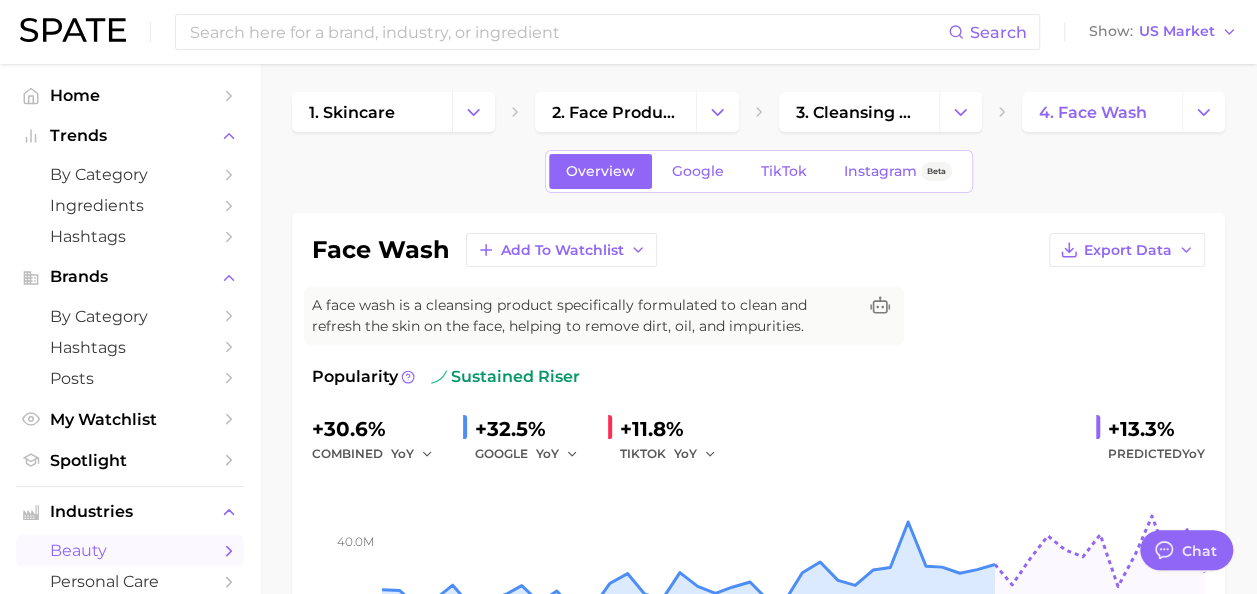 scroll, scrollTop: 3, scrollLeft: 0, axis: vertical 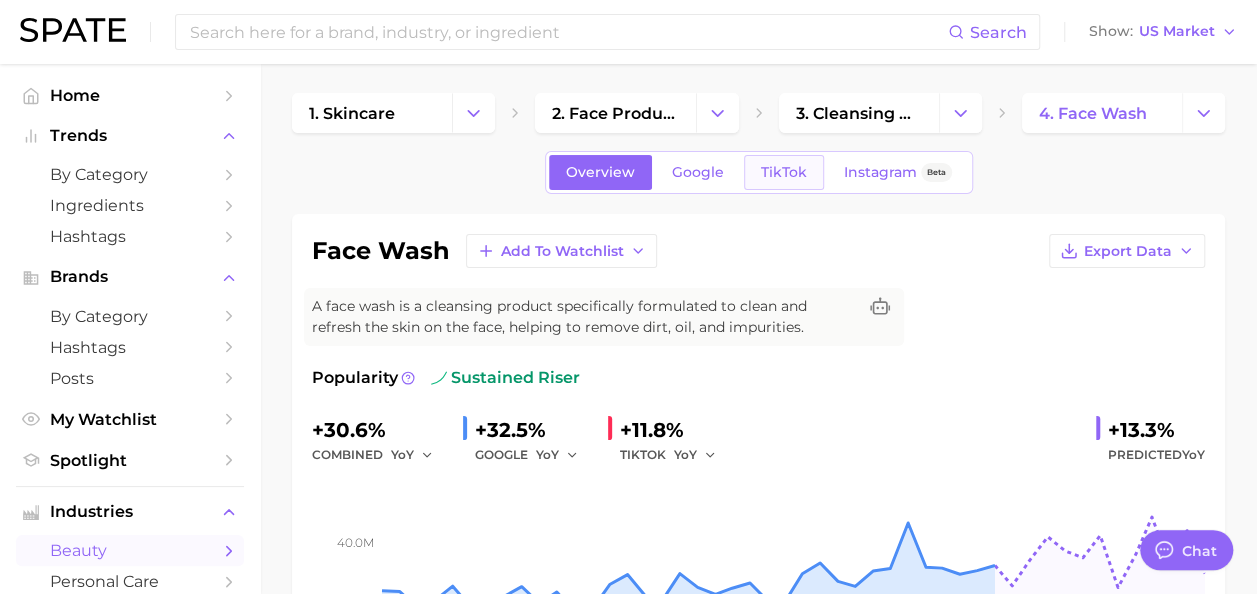 click on "TikTok" at bounding box center (784, 172) 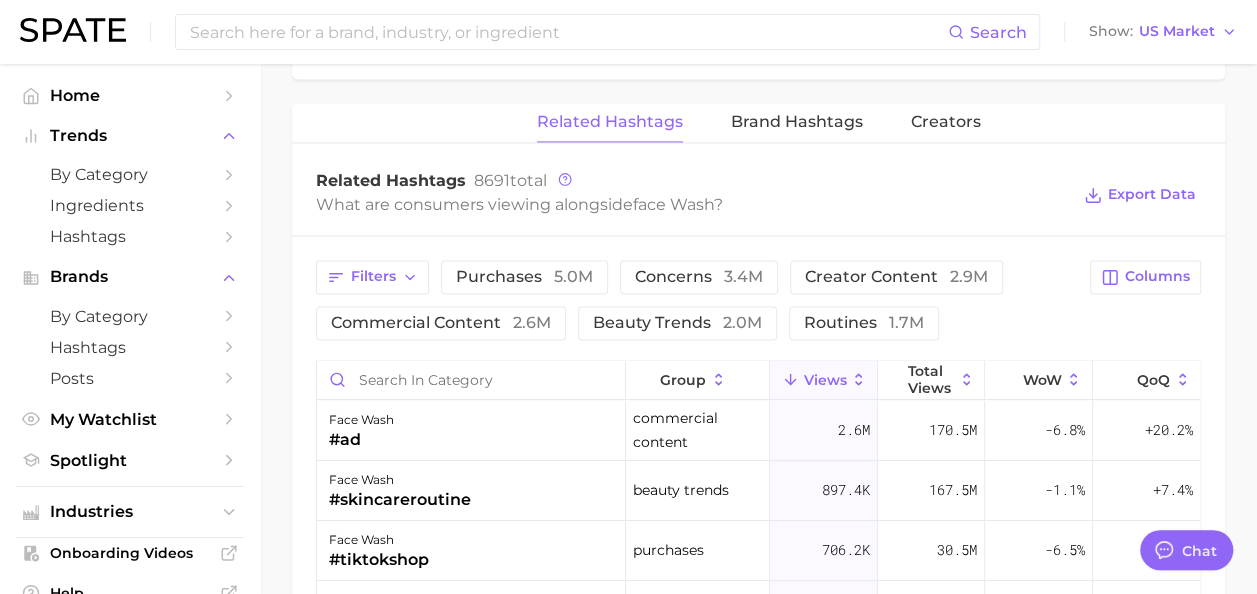 scroll, scrollTop: 1440, scrollLeft: 0, axis: vertical 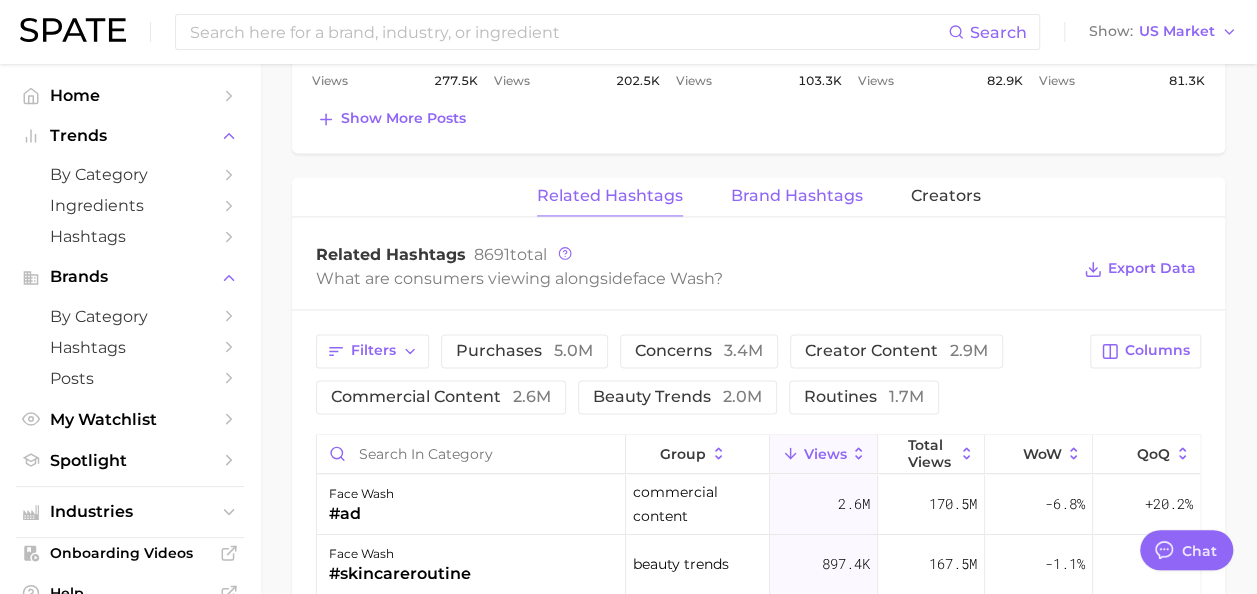 click on "Brand Hashtags" at bounding box center [797, 196] 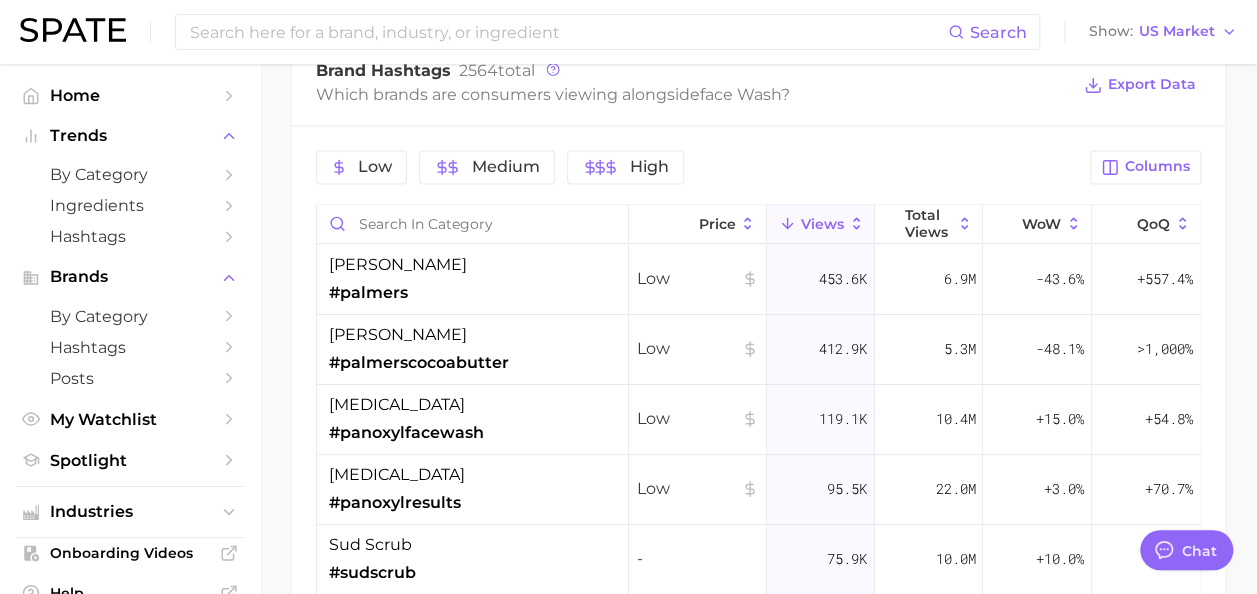 scroll, scrollTop: 1625, scrollLeft: 0, axis: vertical 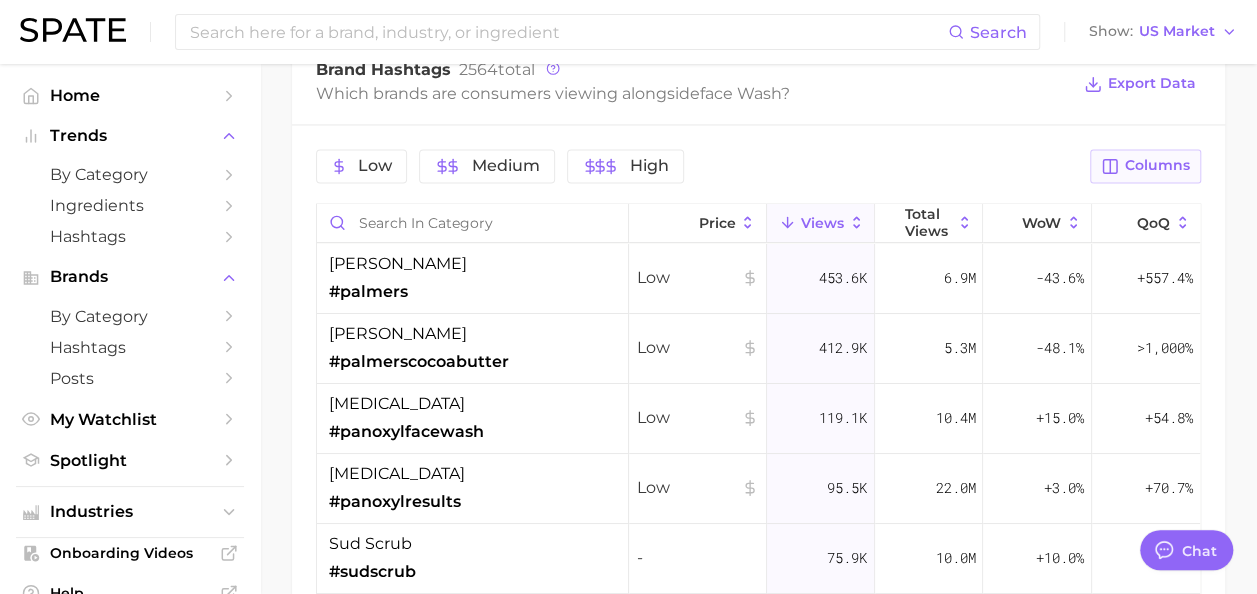 click on "Columns" at bounding box center (1157, 165) 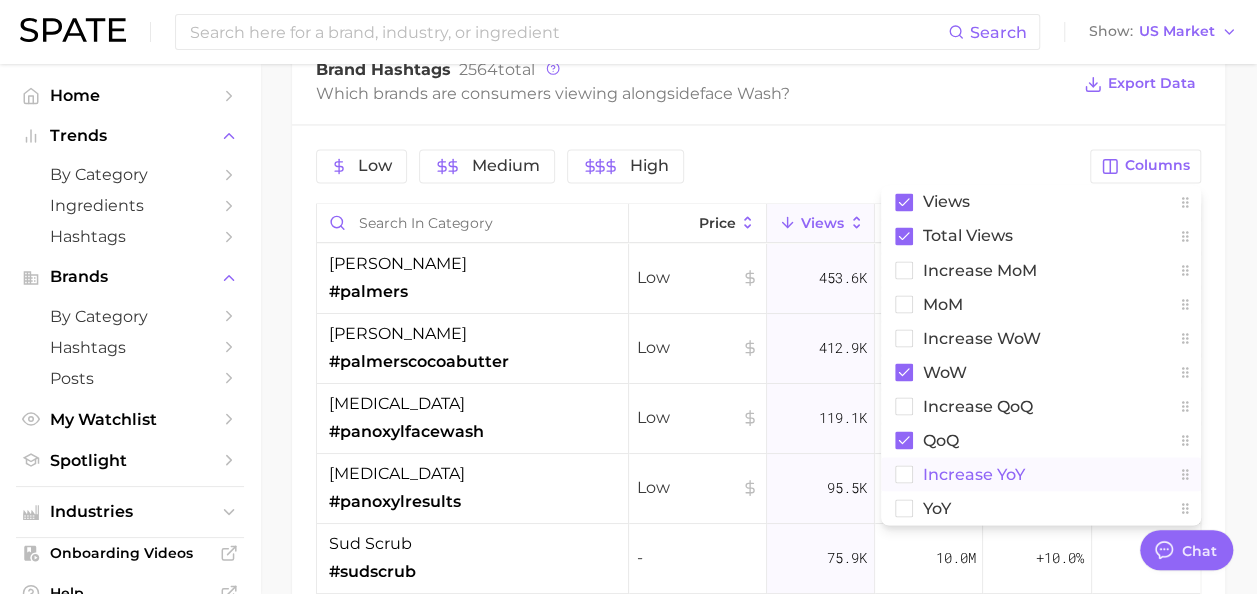 click on "increase YoY" at bounding box center [974, 473] 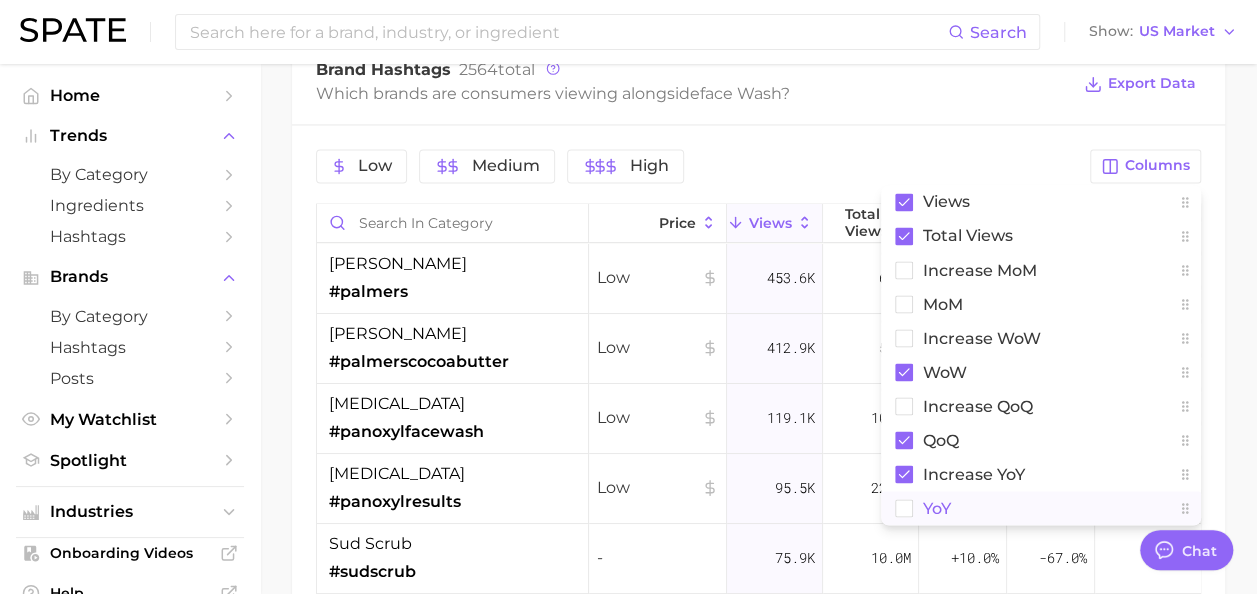 click on "YoY" at bounding box center (1041, 508) 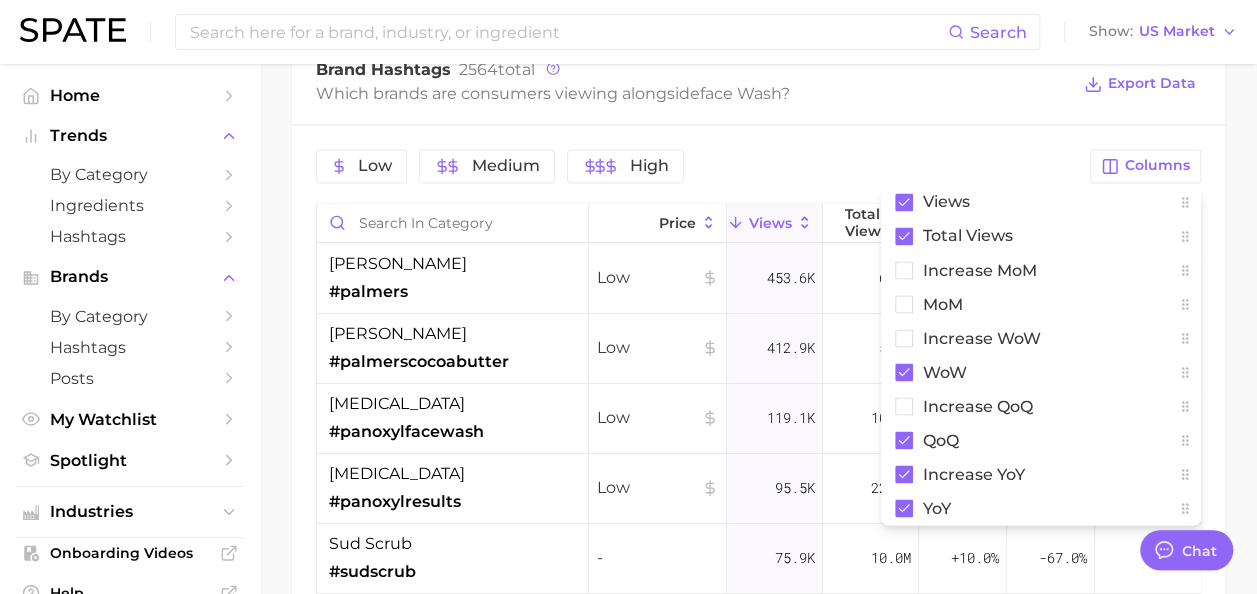 click on "Brand Hashtags 2564  total Which brands are consumers viewing alongside  face wash ? Export Data" at bounding box center (758, 84) 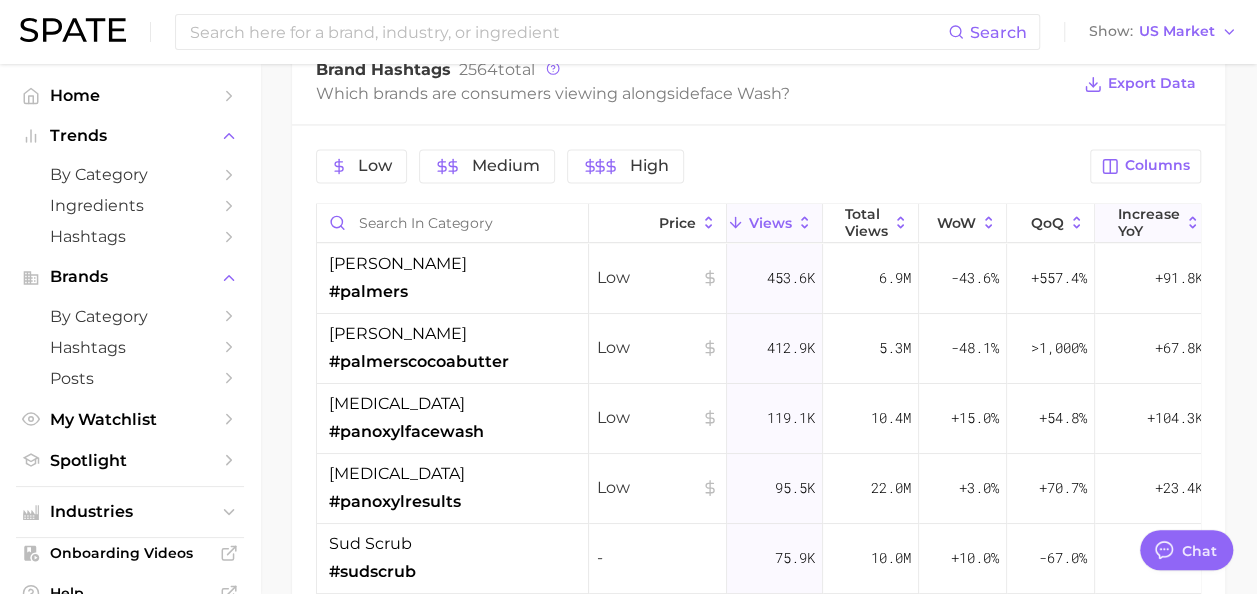 click on "increase YoY" at bounding box center [1149, 222] 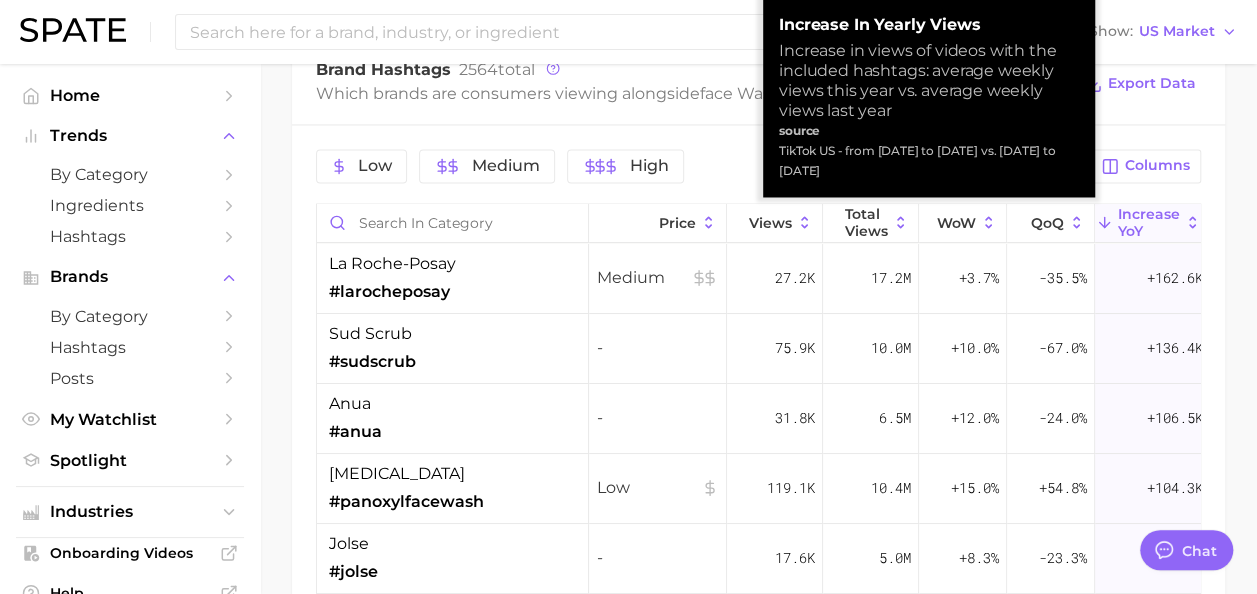click on "Low Medium High" at bounding box center (697, 166) 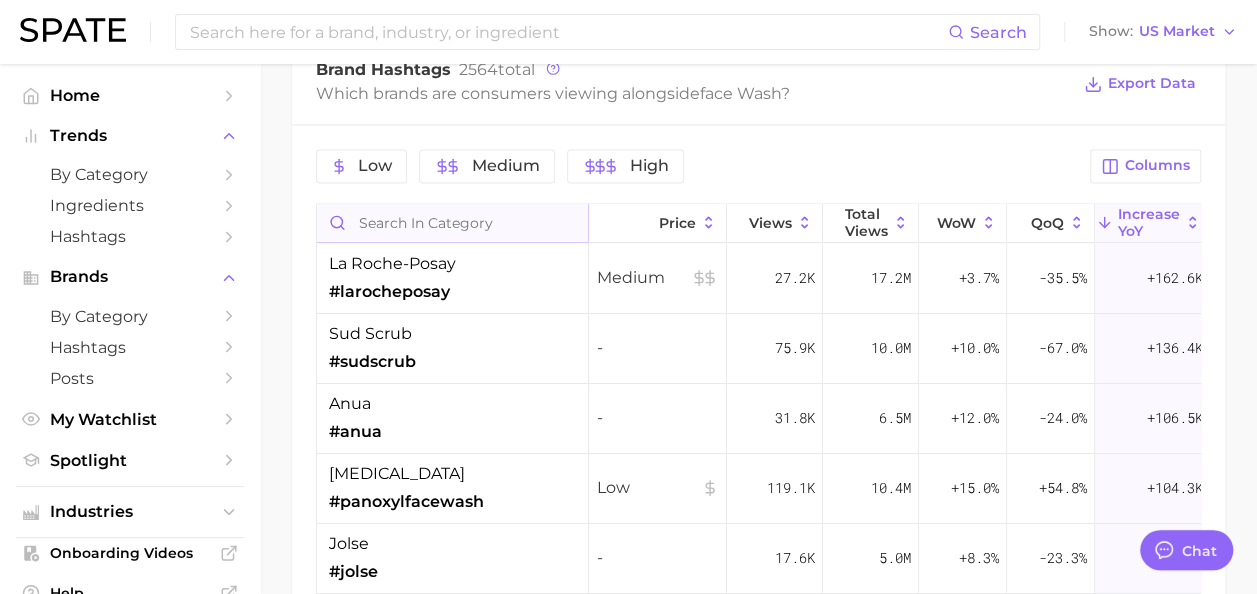 click at bounding box center (452, 223) 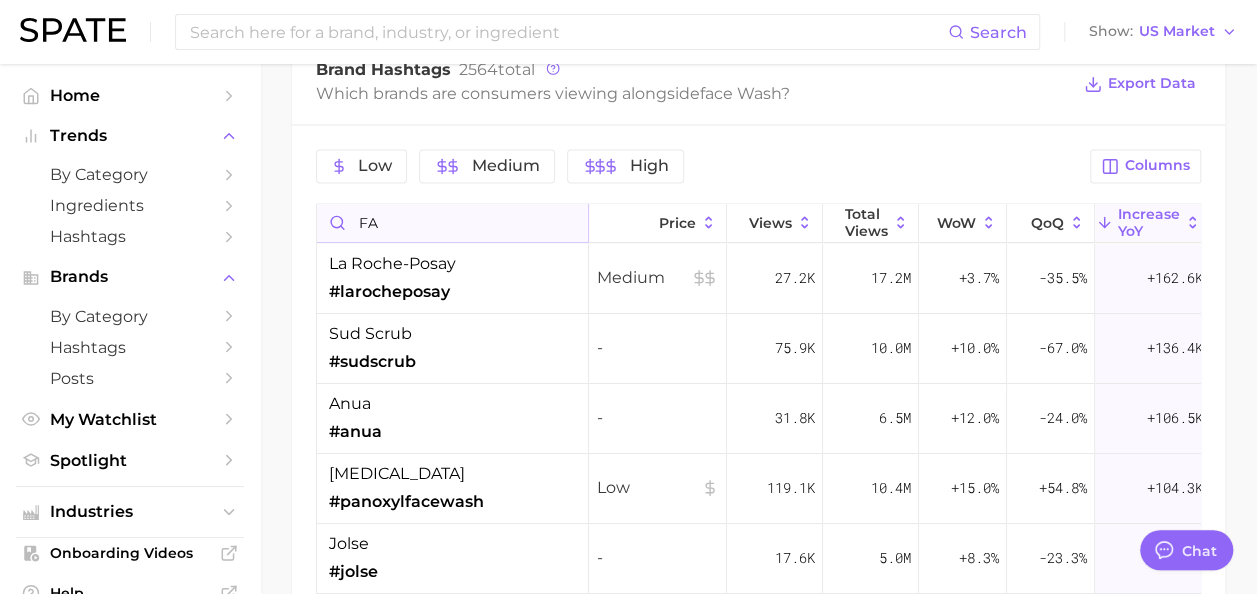type on "F" 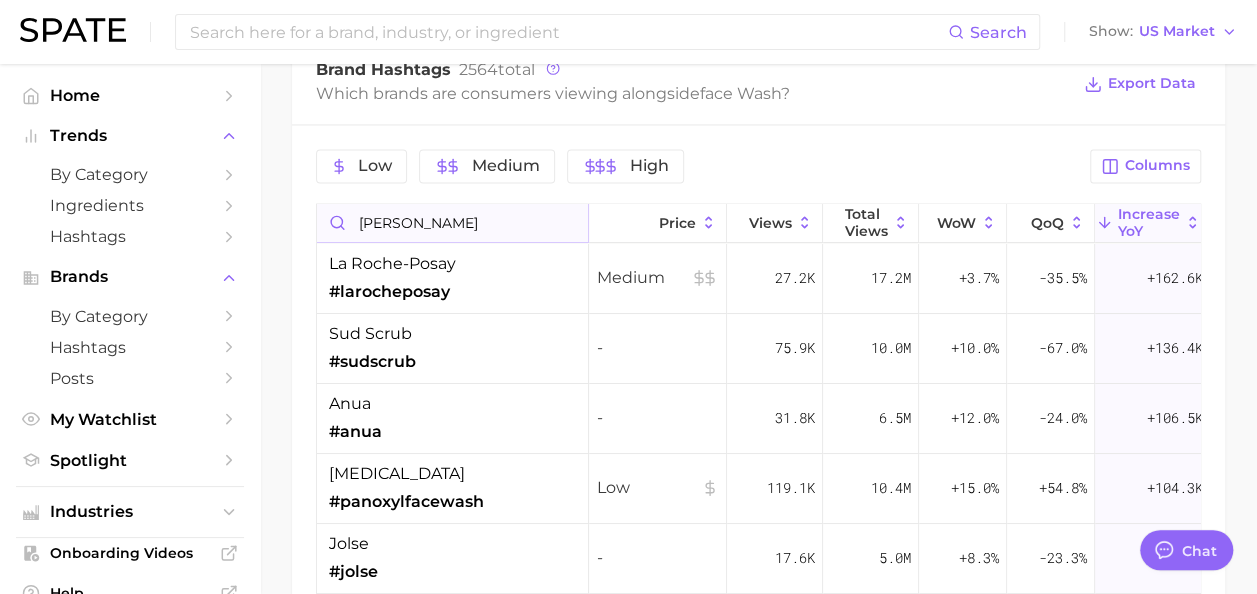 type on "LA ROCHE" 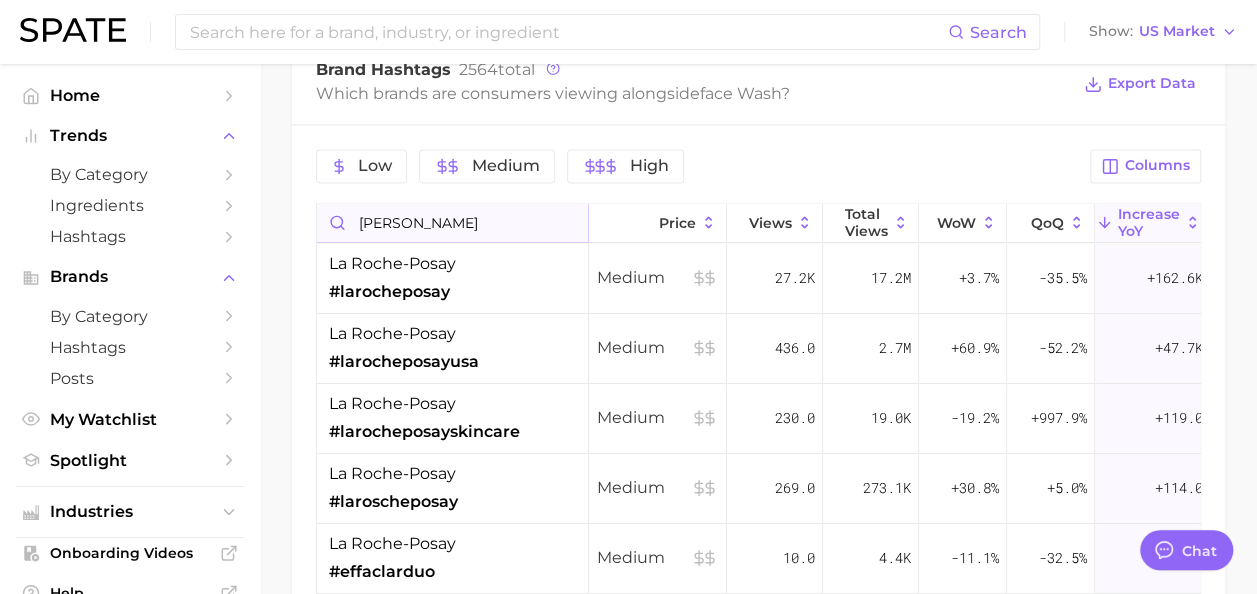 click on "LA ROCHE" at bounding box center (452, 223) 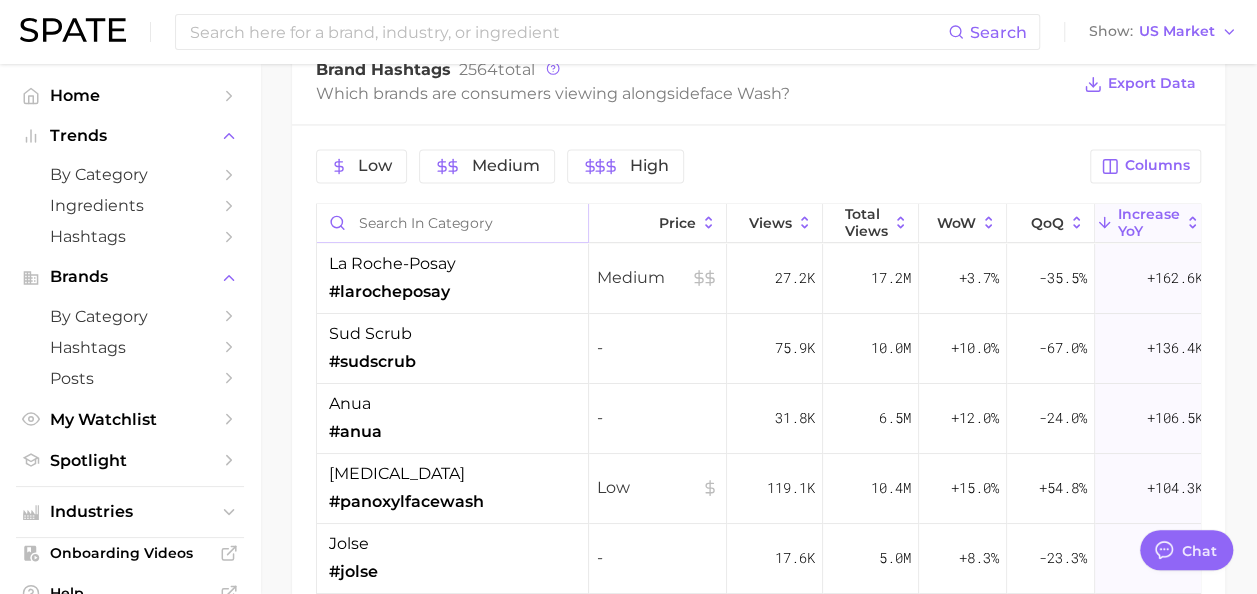 type 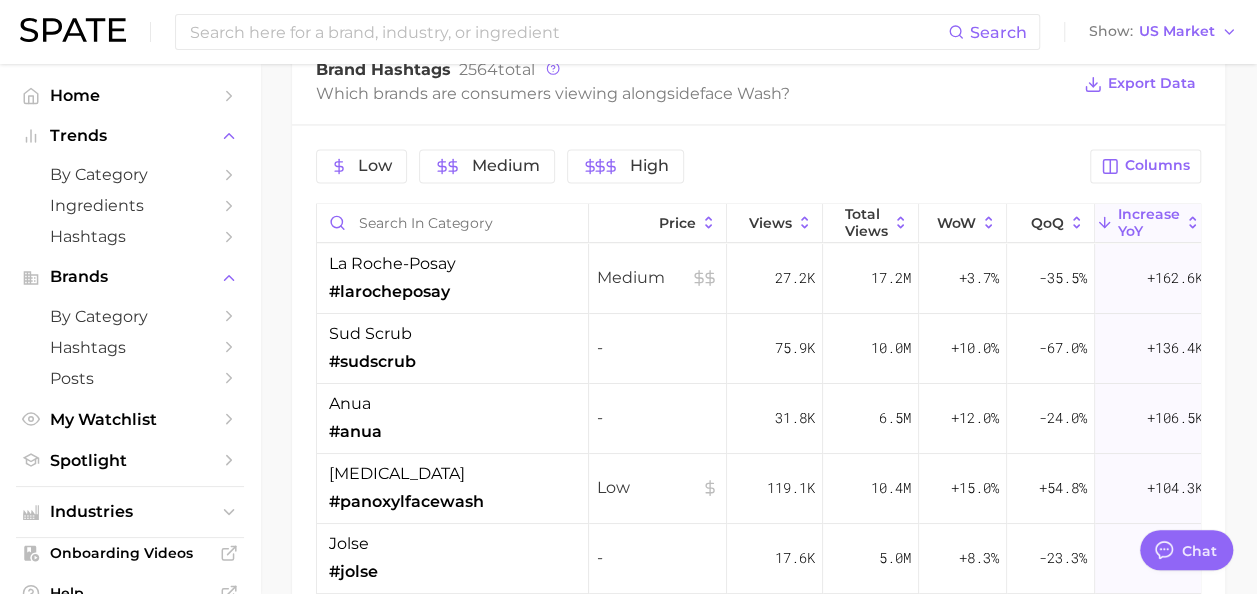 click on "Low Medium High Columns Price Views Total Views WoW QoQ increase YoY YoY la roche-posay #larocheposay Medium 27.2k 17.2m +3.7% -35.5% +162.6k +443.1% sud scrub #sudscrub - 75.9k 10.0m +10.0% -67.0% +136.4k +731.3% anua #anua - 31.8k 6.5m +12.0% -24.0% +106.5k >1,000% panoxyl #panoxylfacewash Low 119.1k 10.4m +15.0% +54.8% +104.3k +527.3% jolse #jolse - 17.6k 5.0m +8.3% -23.3% +94.7k >1,000% beauty of joseon #beautyofjoseon Low 18.4k 5.0m +7.4% -22.7% +94.7k >1,000% axis-y #axisy - 17.6k 4.9m +8.2% -23.3% +94.4k >1,000% anua #anuatoner - 17.7k 4.9m +8.3% -27.0% +93.9k >1,000% beauty of joseon #beautyofjoseonsunscreen Low 17.7k 4.9m +8.3% -23.0% +93.8k >1,000% beauty of joseon #bojsunscreen Low 17.6k 4.9m +8.2% -23.1% +93.4k >1,000% axis-y #axisydarkspotserum - 17.6k 4.9m +8.2% -23.1% +93.4k >1,000% beauty of joseon #beautyofjoseonreliefsunscreen Low 17.6k 4.8m +8.2% -23.1% +93.3k >1,000% biore #biore Low 17.7k 4.9m +8.4% -22.9% +93.1k >1,000% palmer's #palmers Low 453.6k 6.9m -43.6% +557.4% +91.8k >1,000% Low" at bounding box center (758, 473) 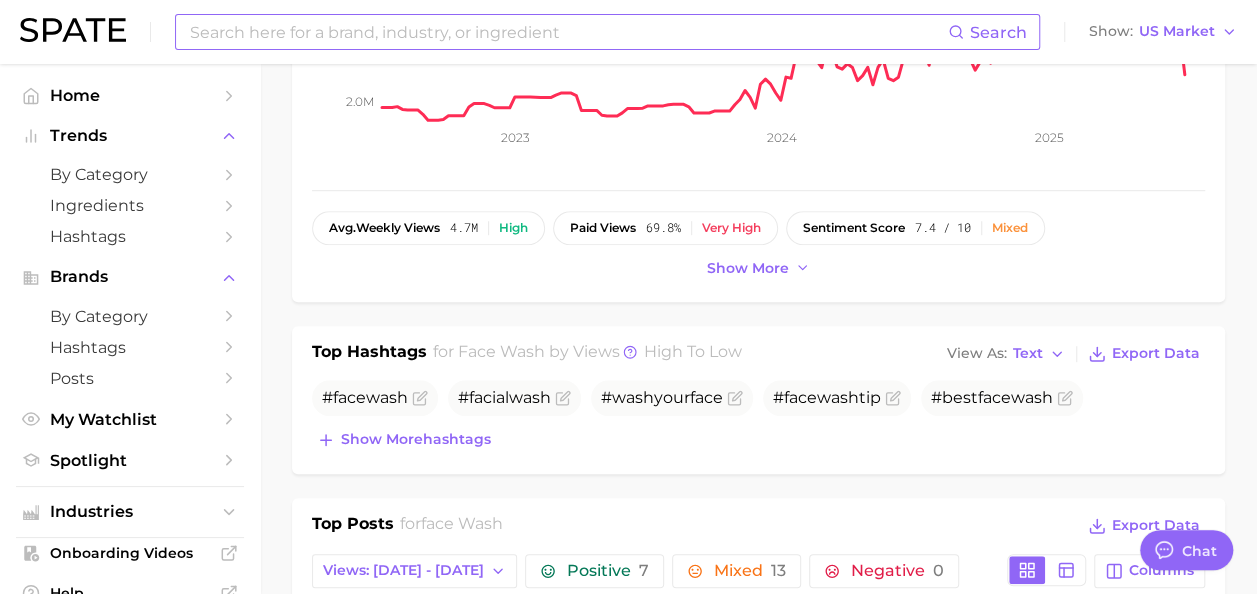 scroll, scrollTop: 534, scrollLeft: 0, axis: vertical 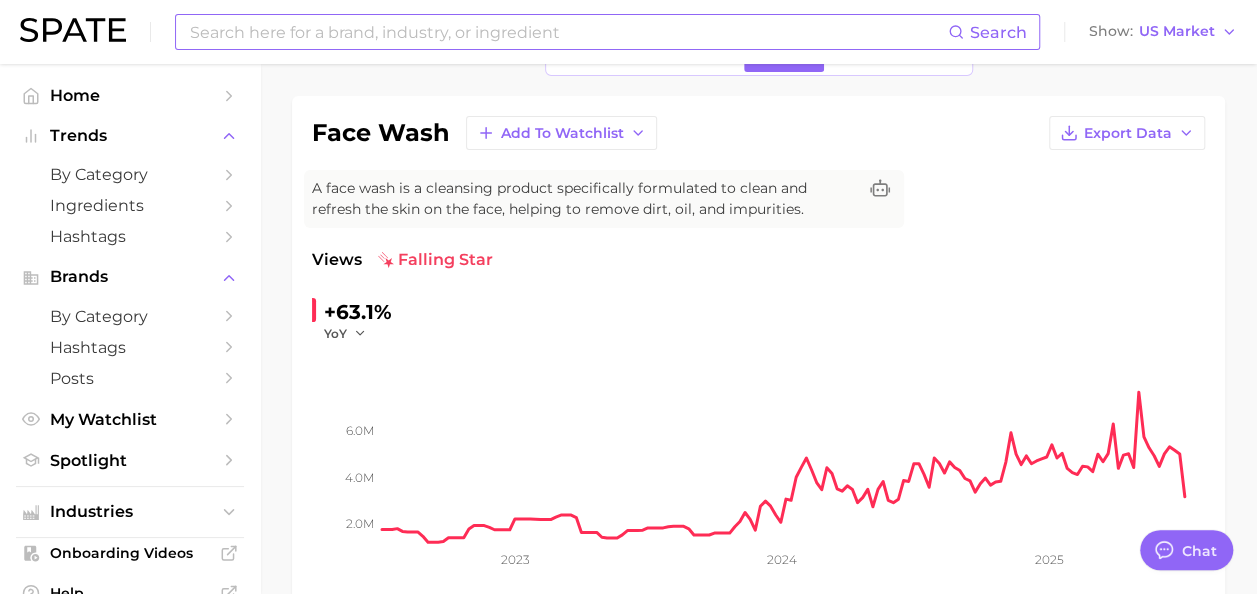 click at bounding box center (568, 32) 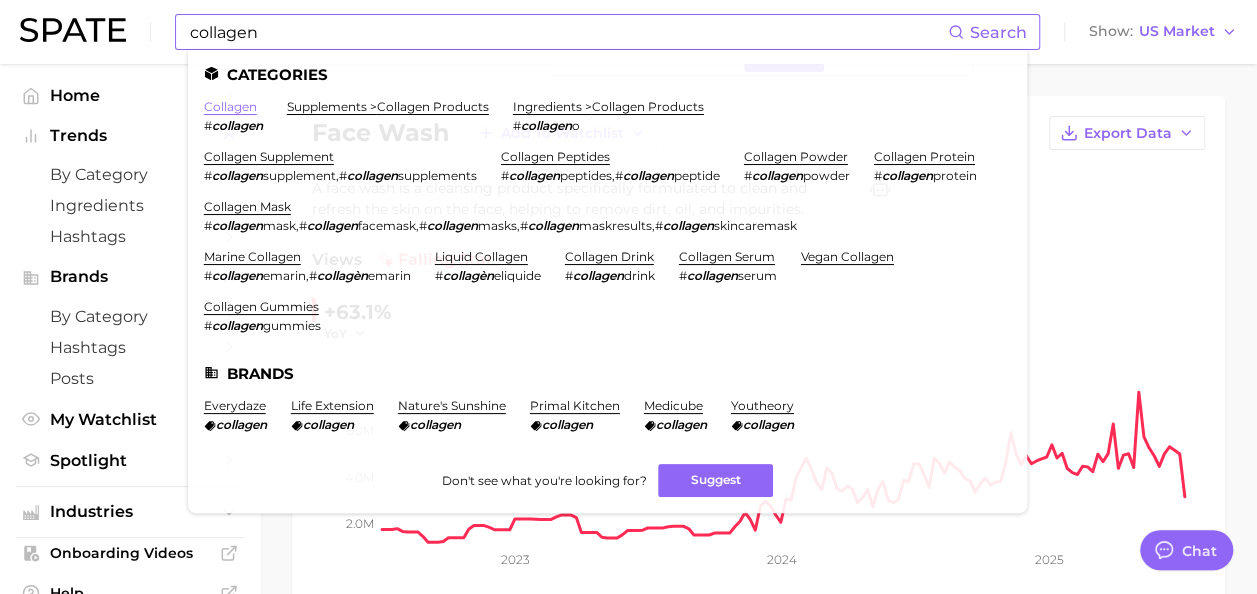 click on "collagen" at bounding box center (230, 106) 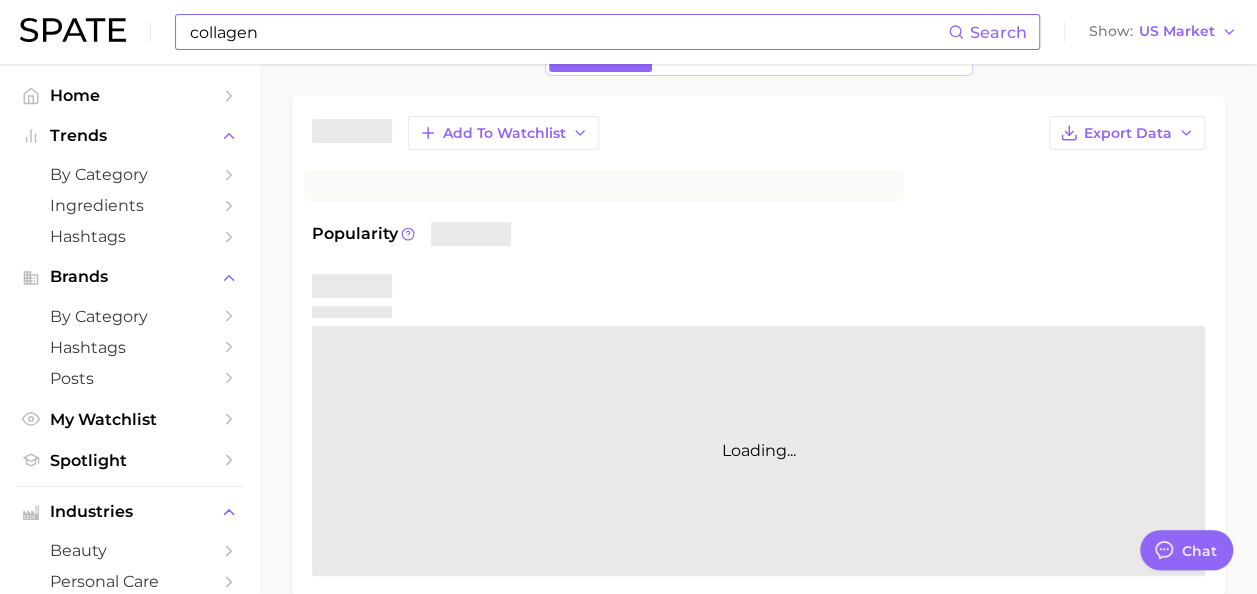 scroll, scrollTop: 0, scrollLeft: 0, axis: both 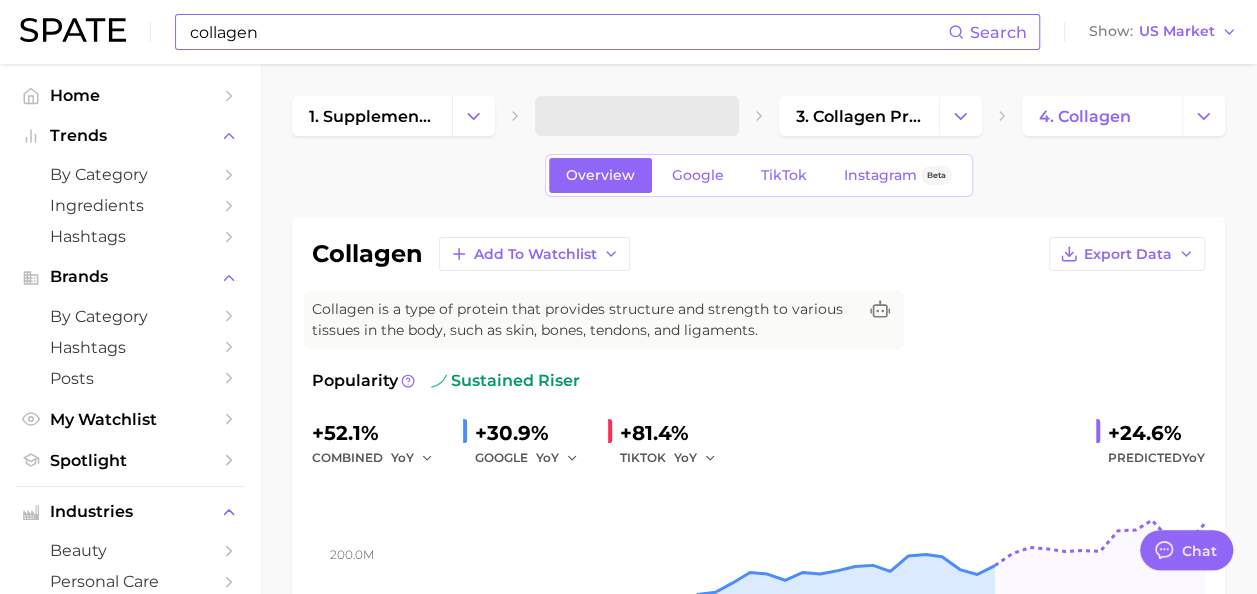 click on "collagen" at bounding box center (568, 32) 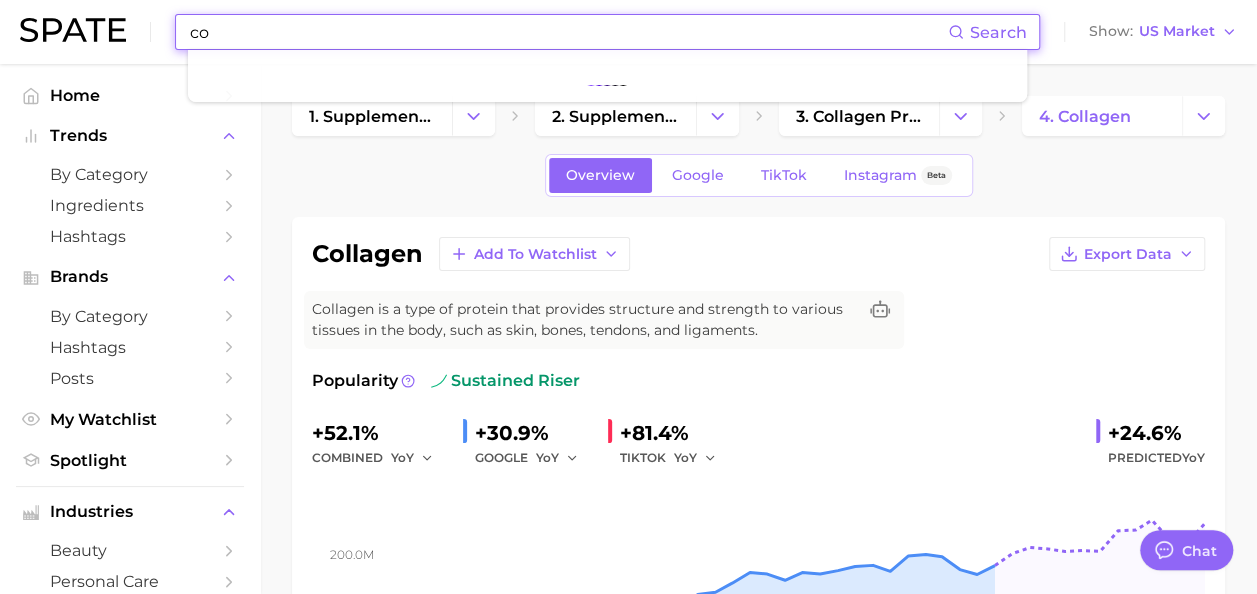 type on "c" 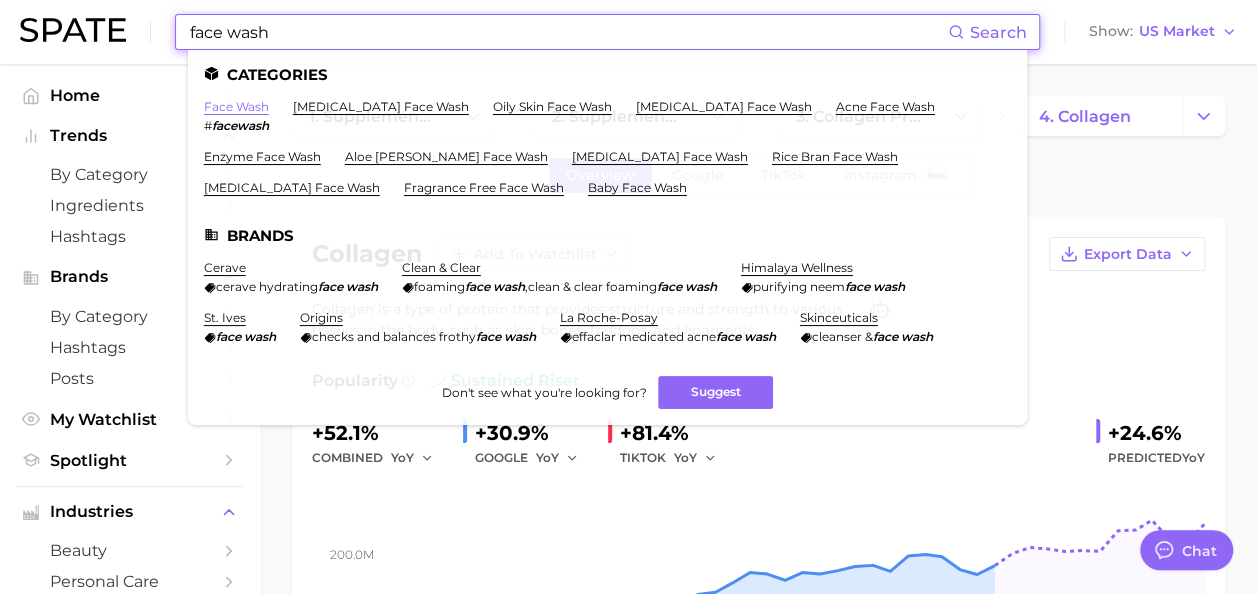 type on "face wash" 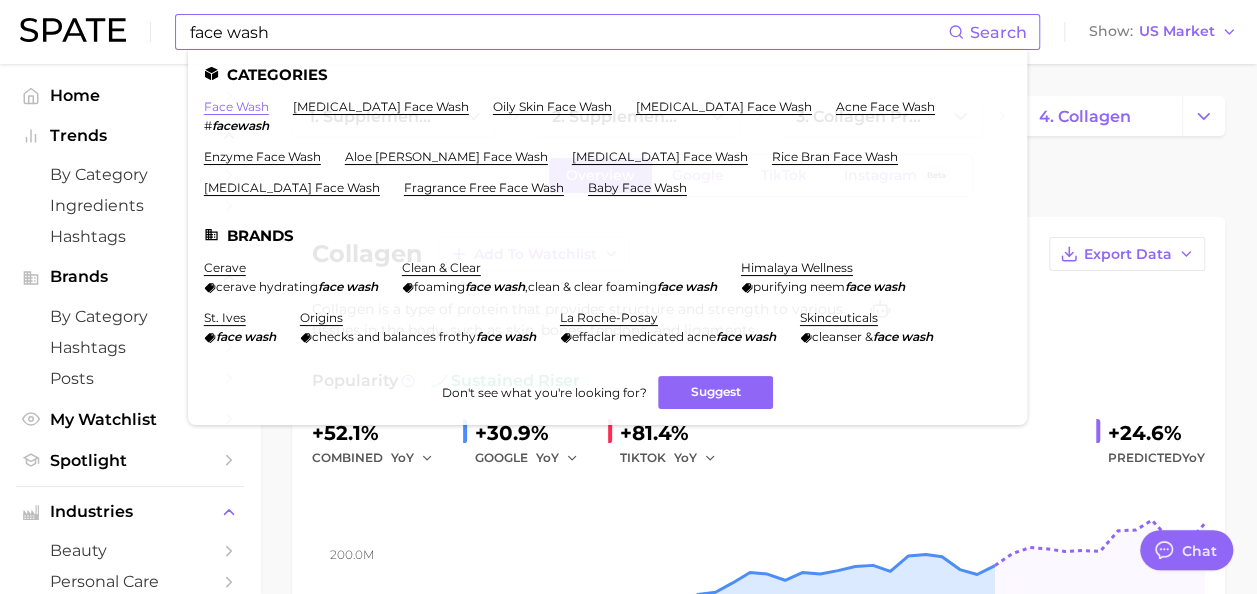 click on "face wash" at bounding box center (236, 106) 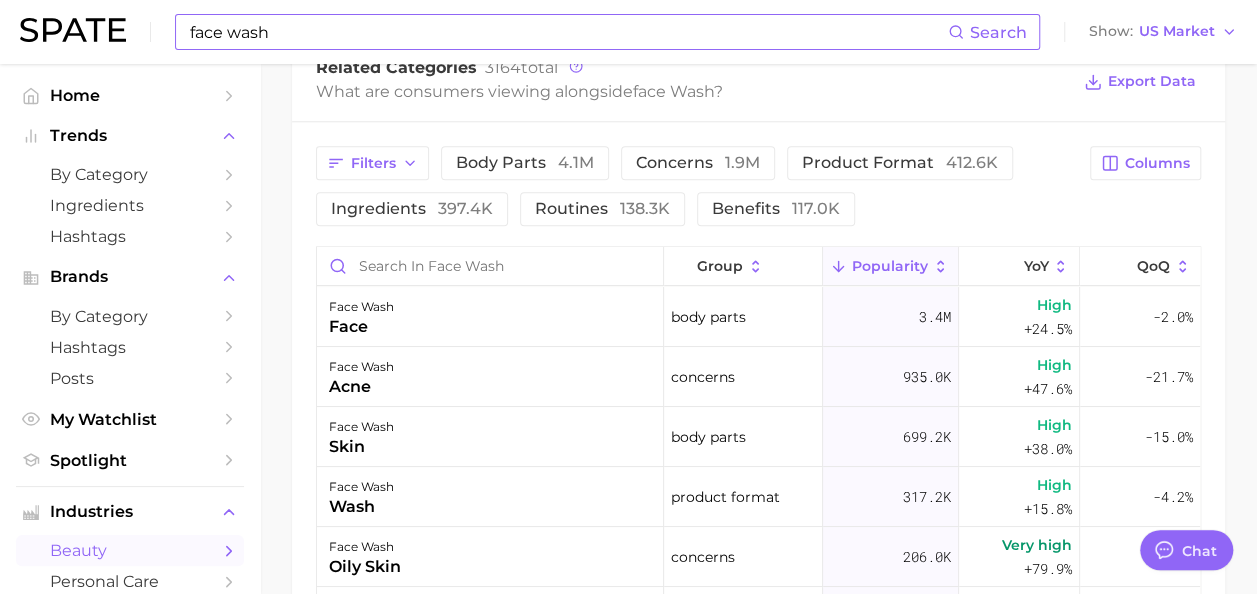 scroll, scrollTop: 1004, scrollLeft: 0, axis: vertical 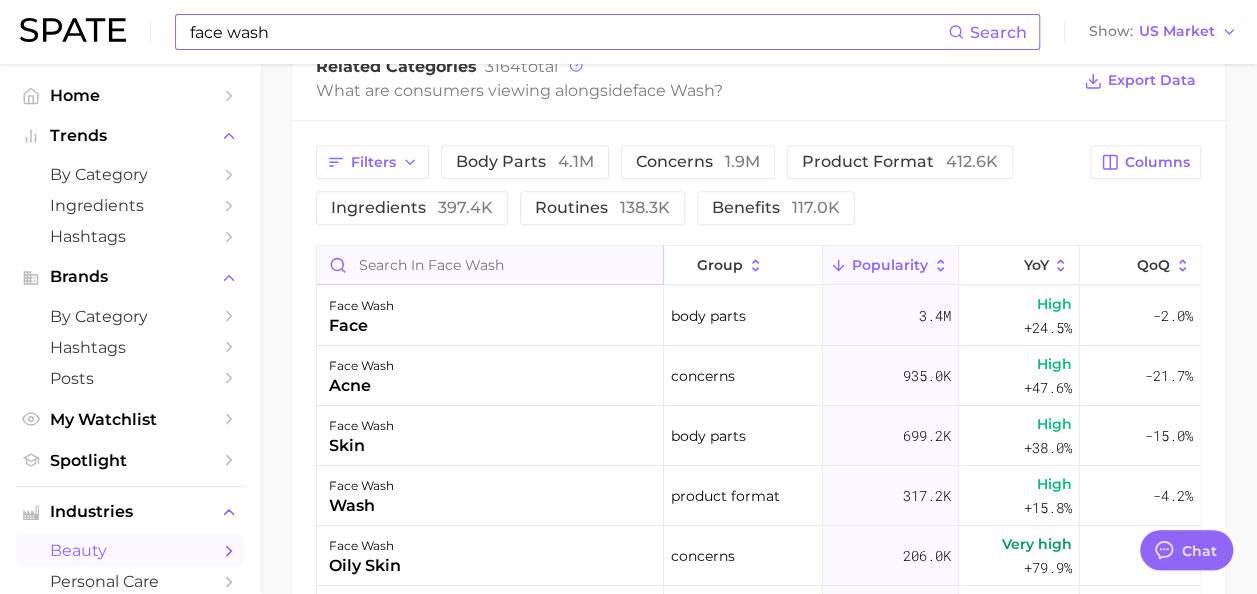 click at bounding box center [490, 265] 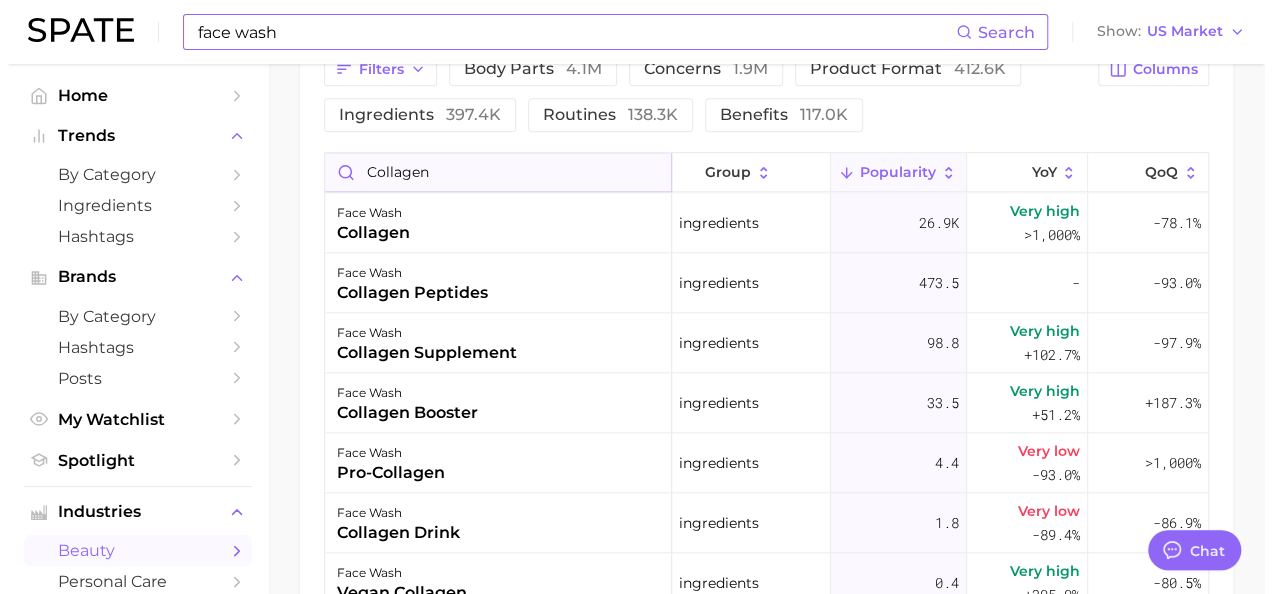 scroll, scrollTop: 1098, scrollLeft: 0, axis: vertical 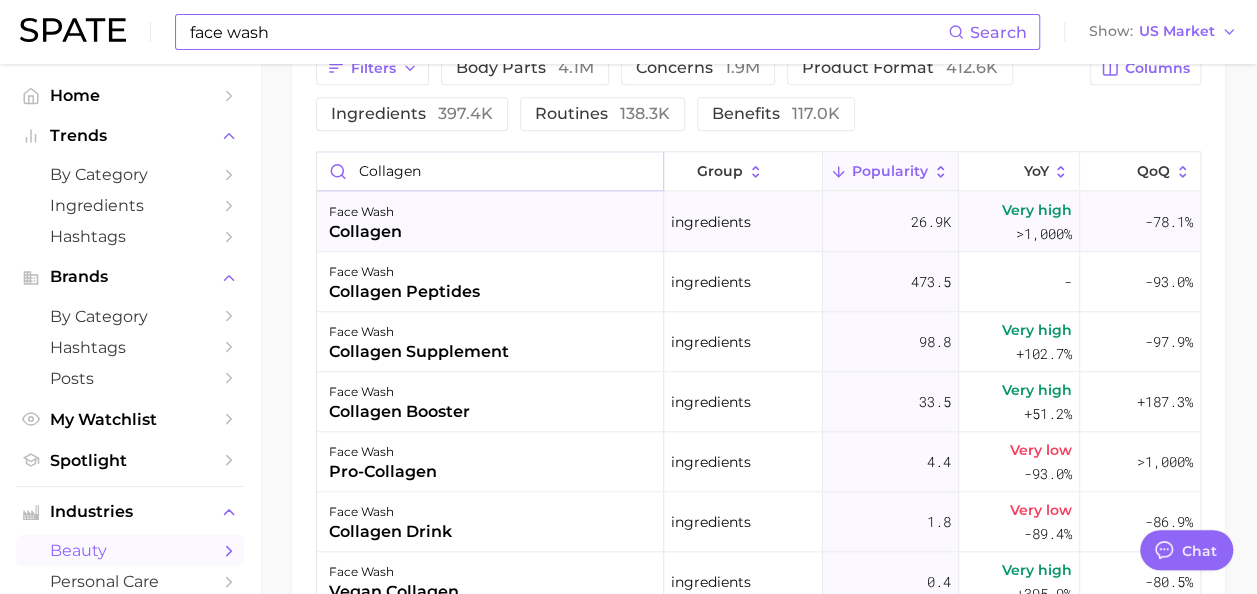 type on "collagen" 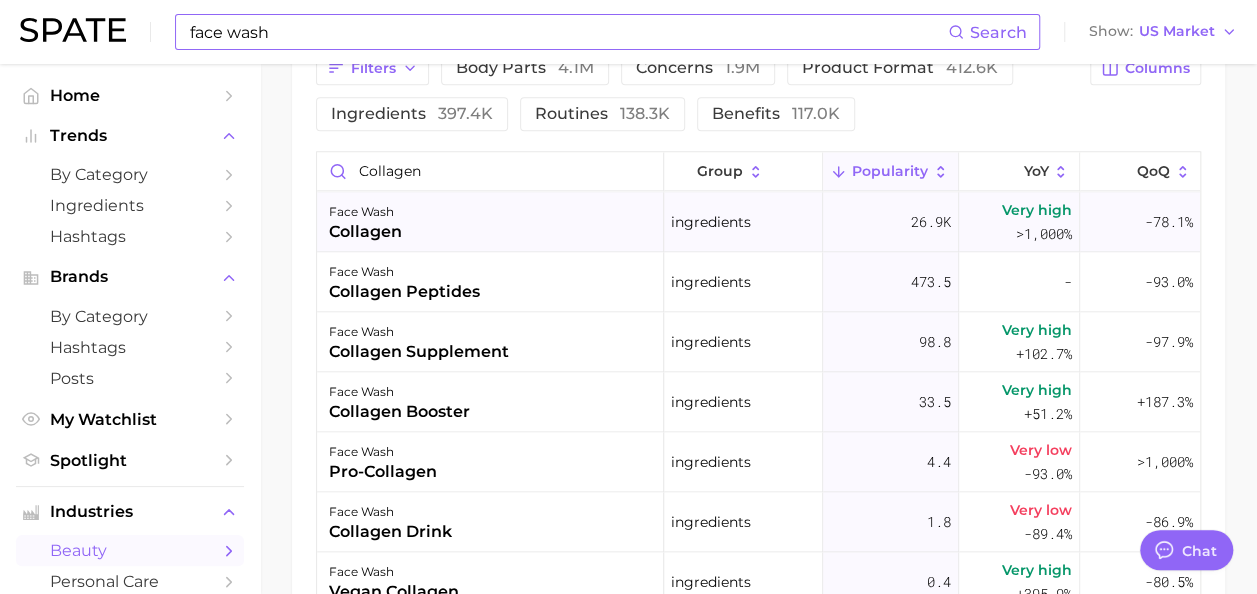 click on "face wash collagen" at bounding box center [490, 222] 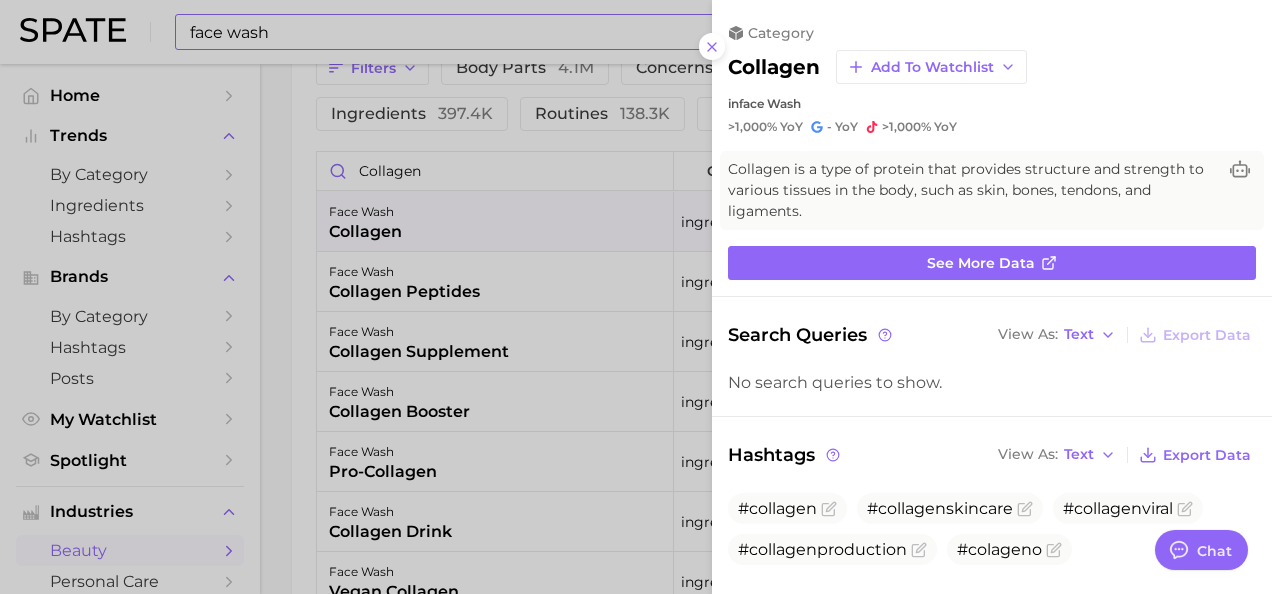 scroll, scrollTop: 0, scrollLeft: 0, axis: both 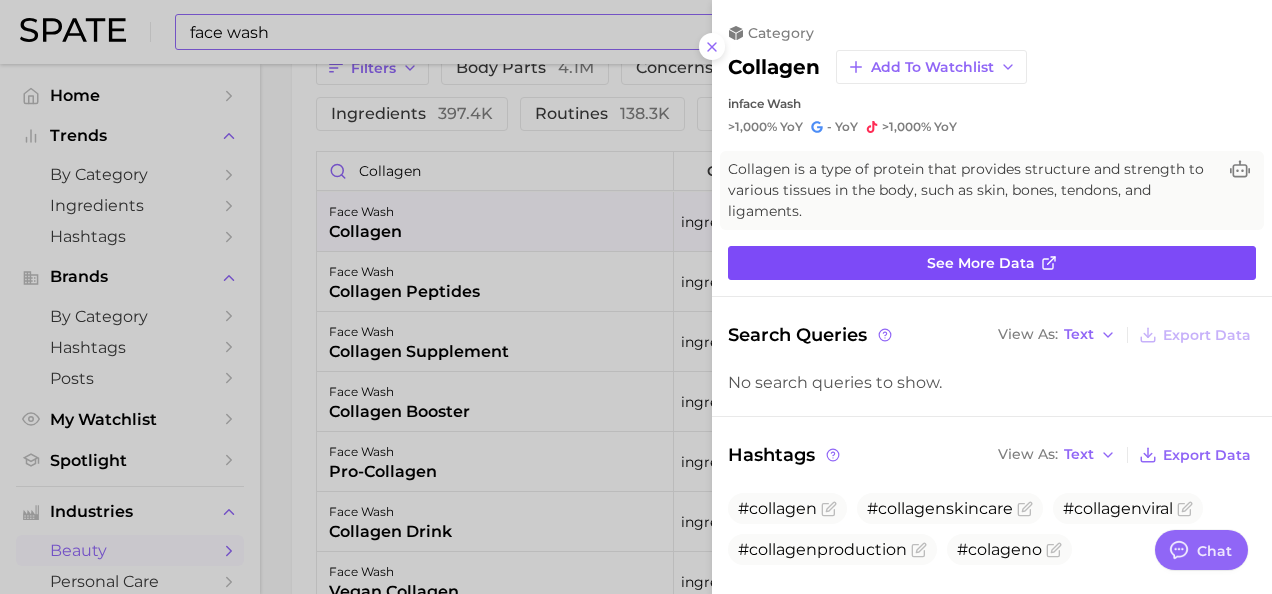 click on "See more data" at bounding box center [992, 263] 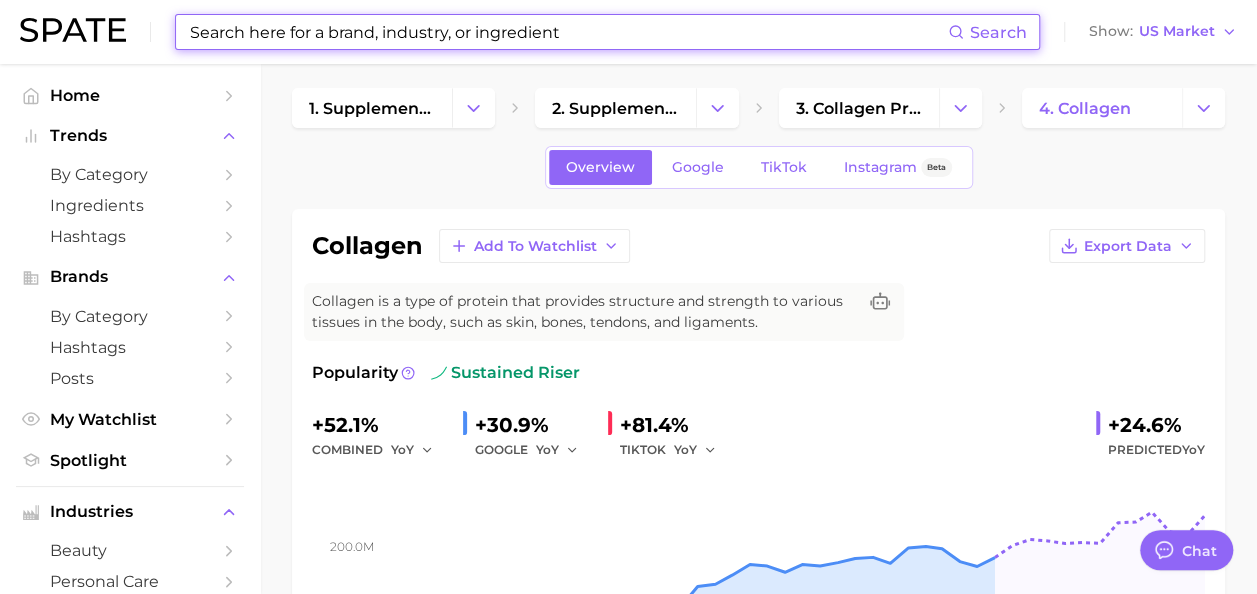 scroll, scrollTop: 4, scrollLeft: 0, axis: vertical 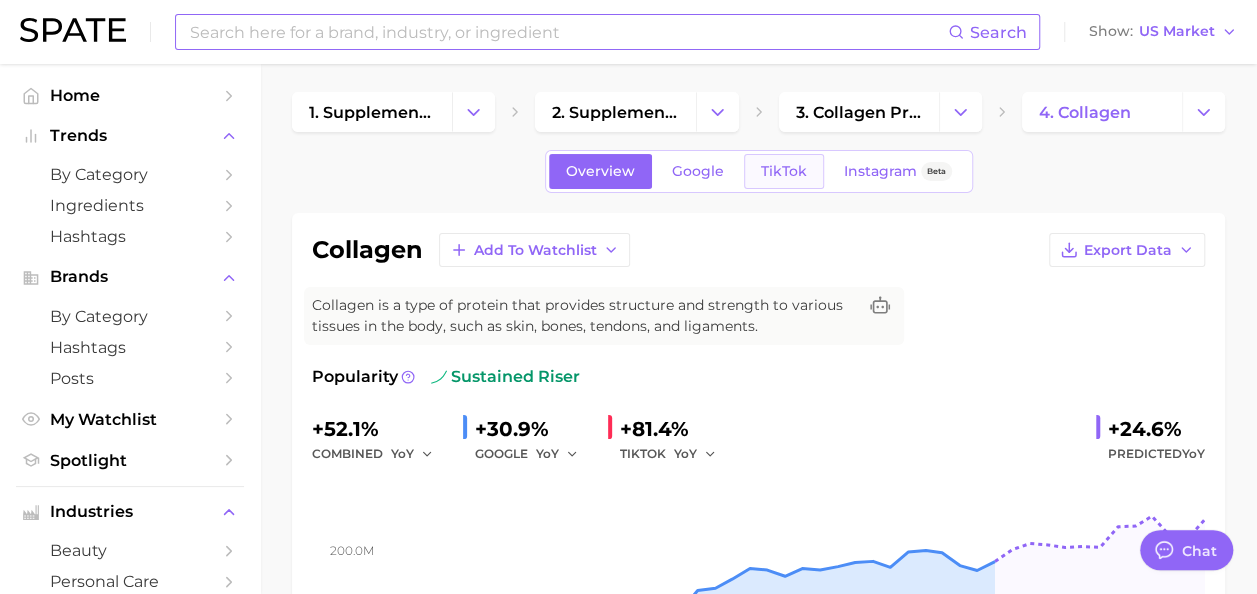 click on "TikTok" at bounding box center [784, 171] 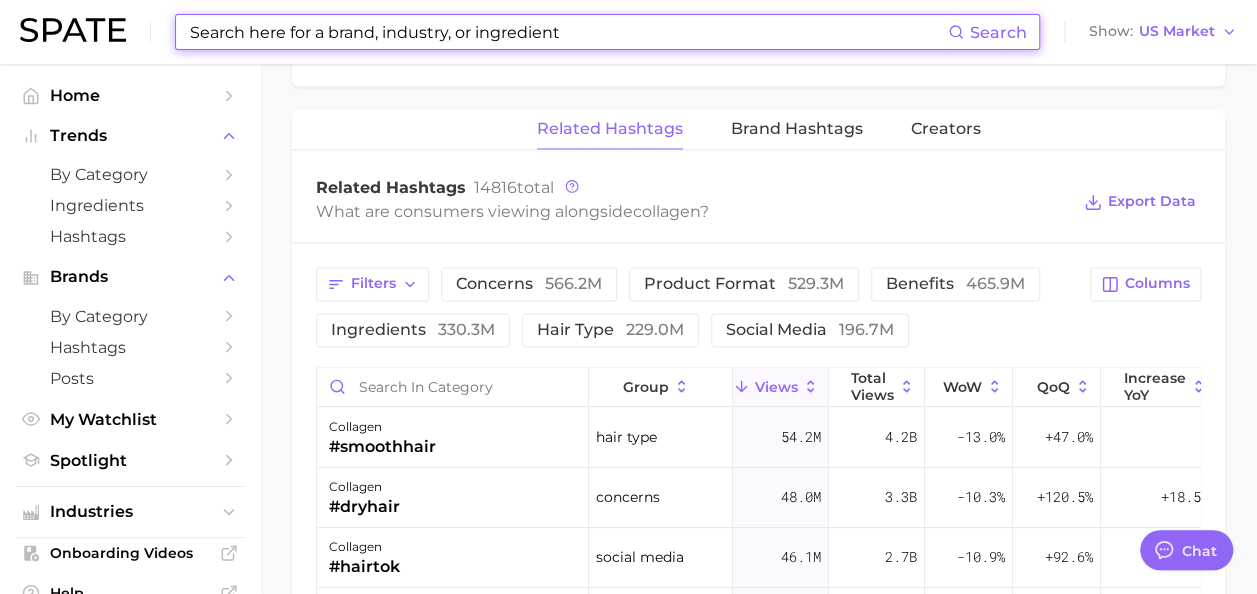 scroll, scrollTop: 1508, scrollLeft: 0, axis: vertical 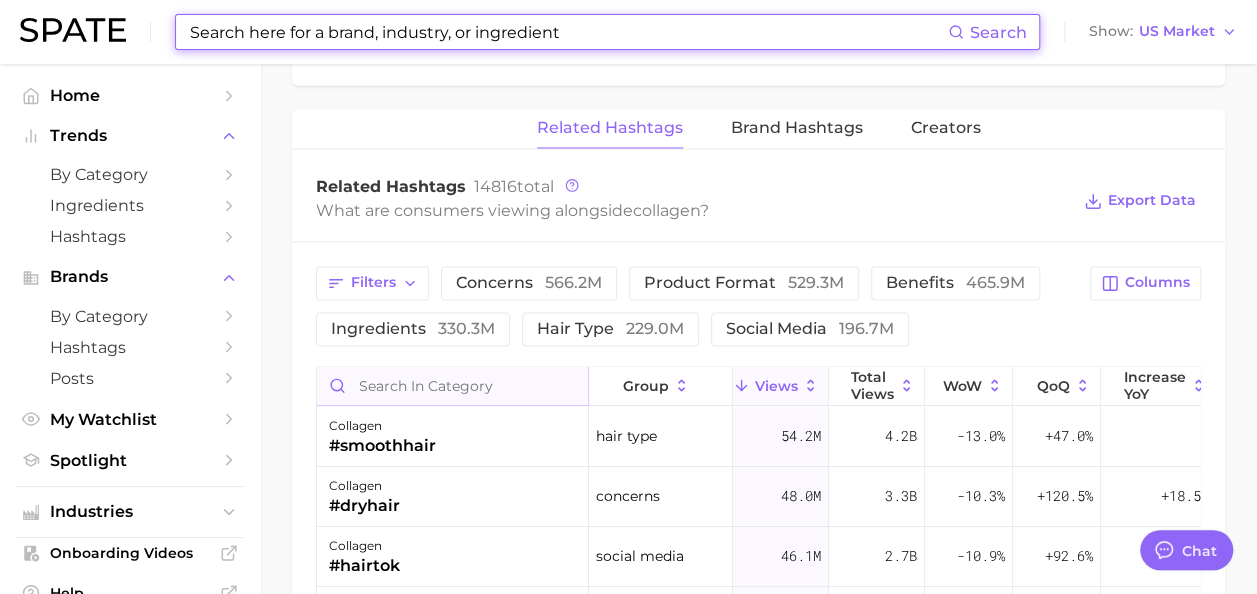 click at bounding box center (452, 386) 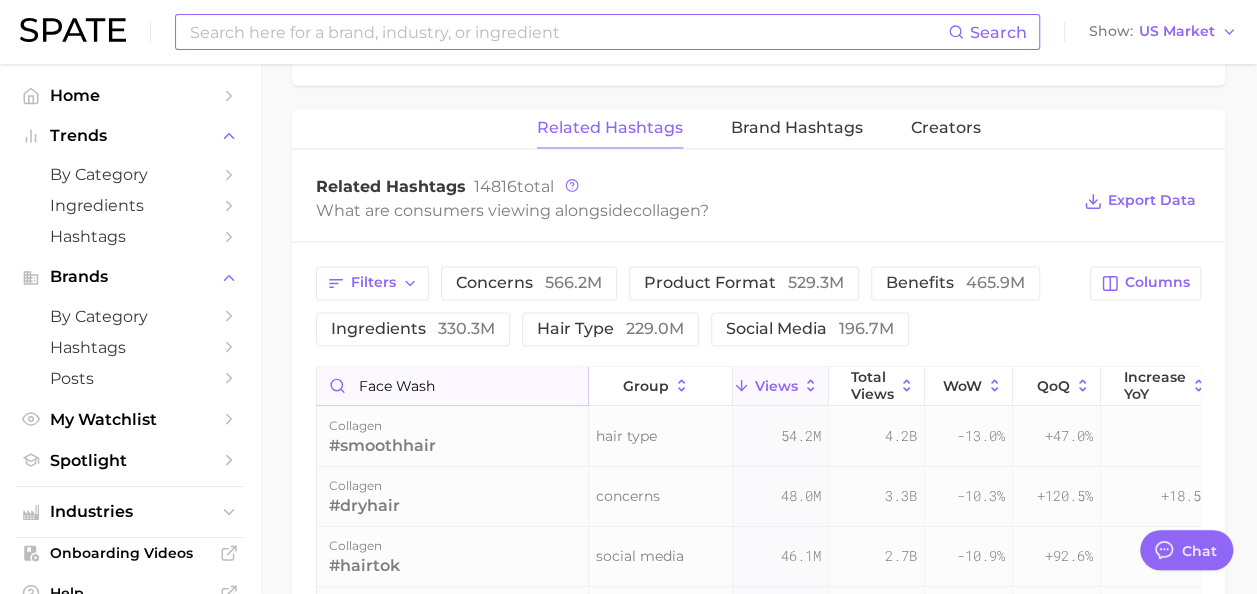 type on "face wash" 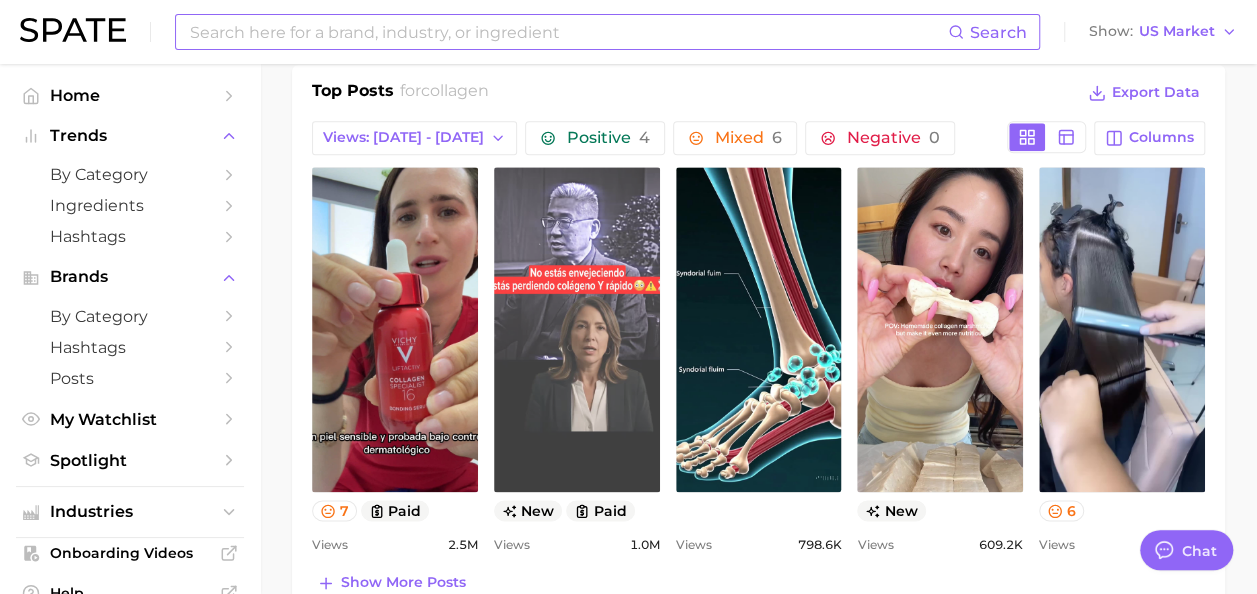 scroll, scrollTop: 947, scrollLeft: 0, axis: vertical 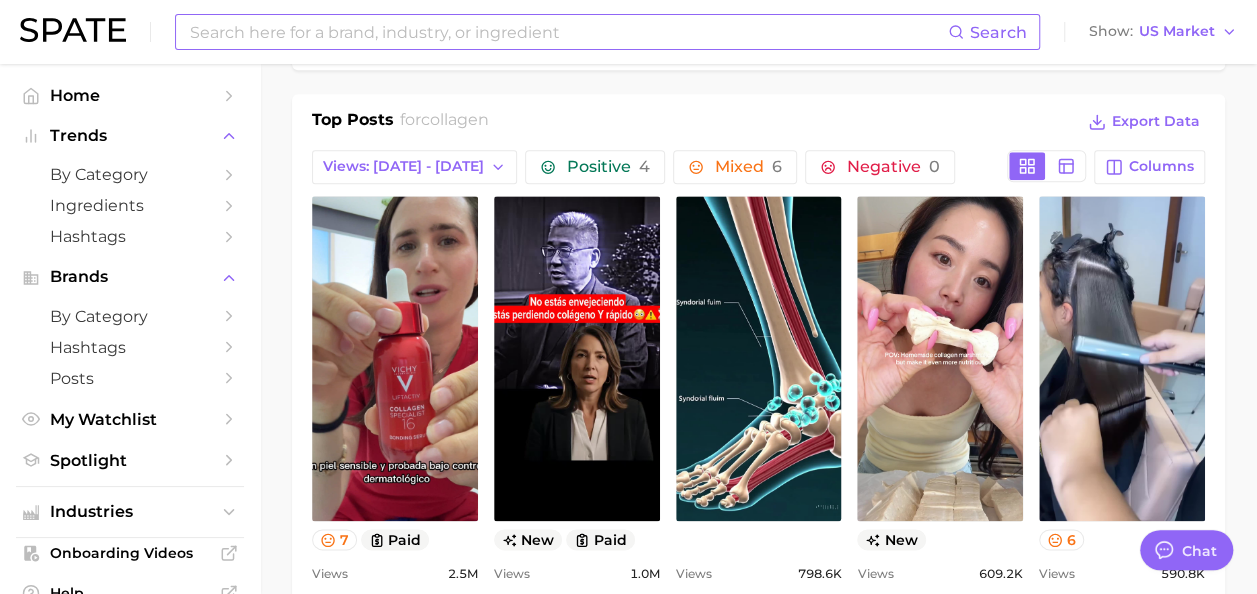 click at bounding box center (568, 32) 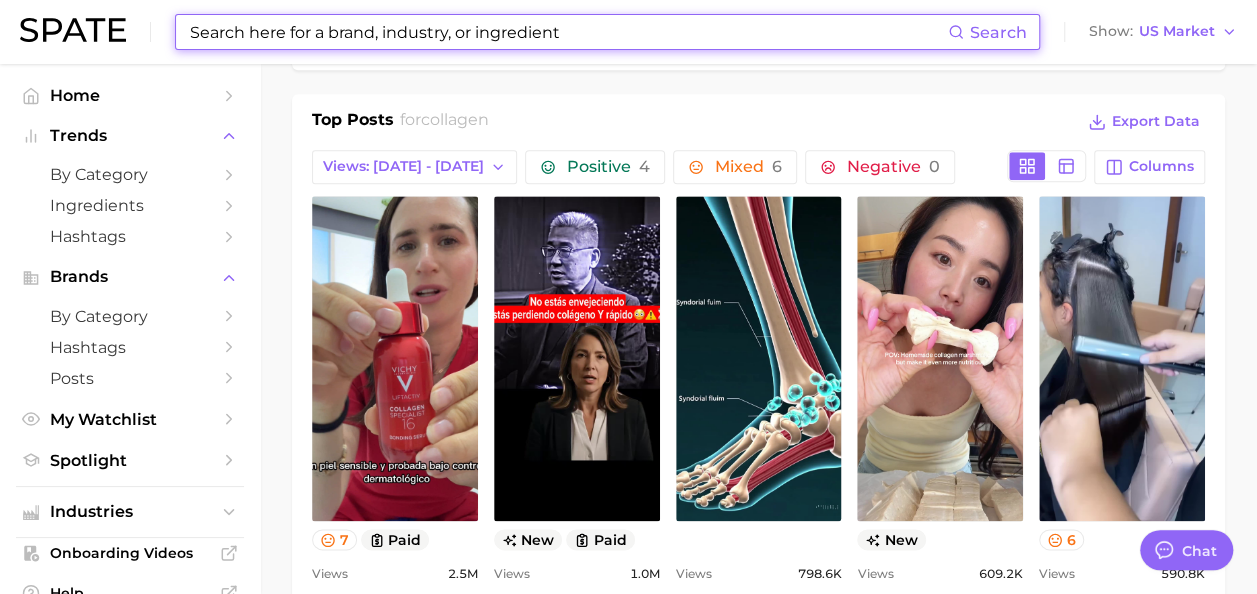 type on "a" 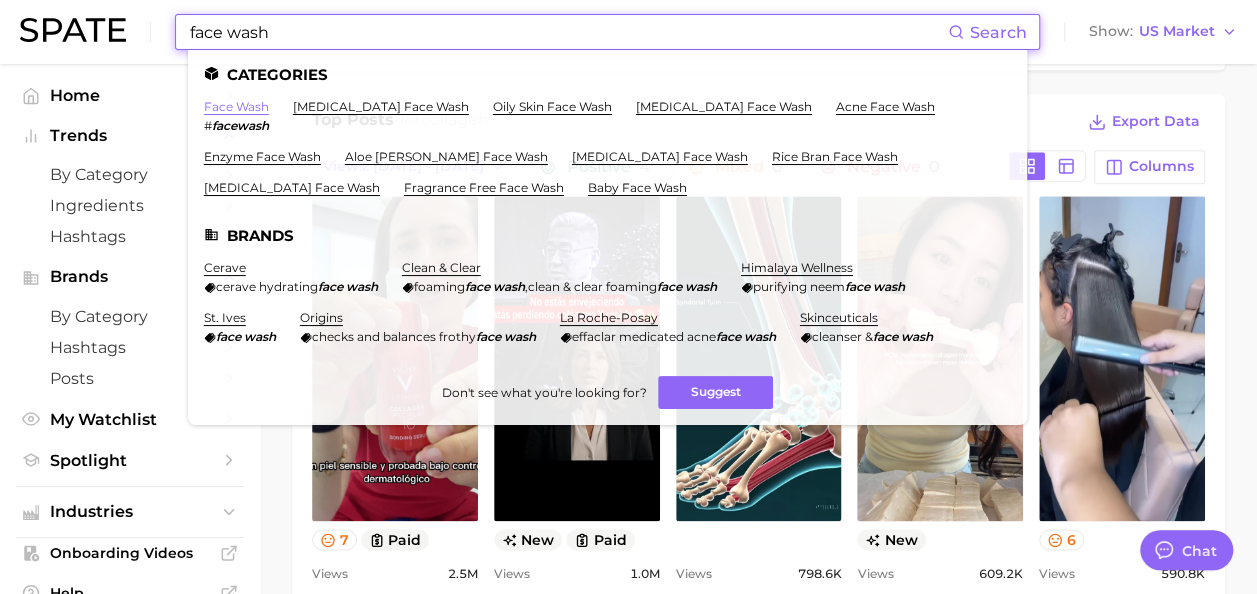 type on "face wash" 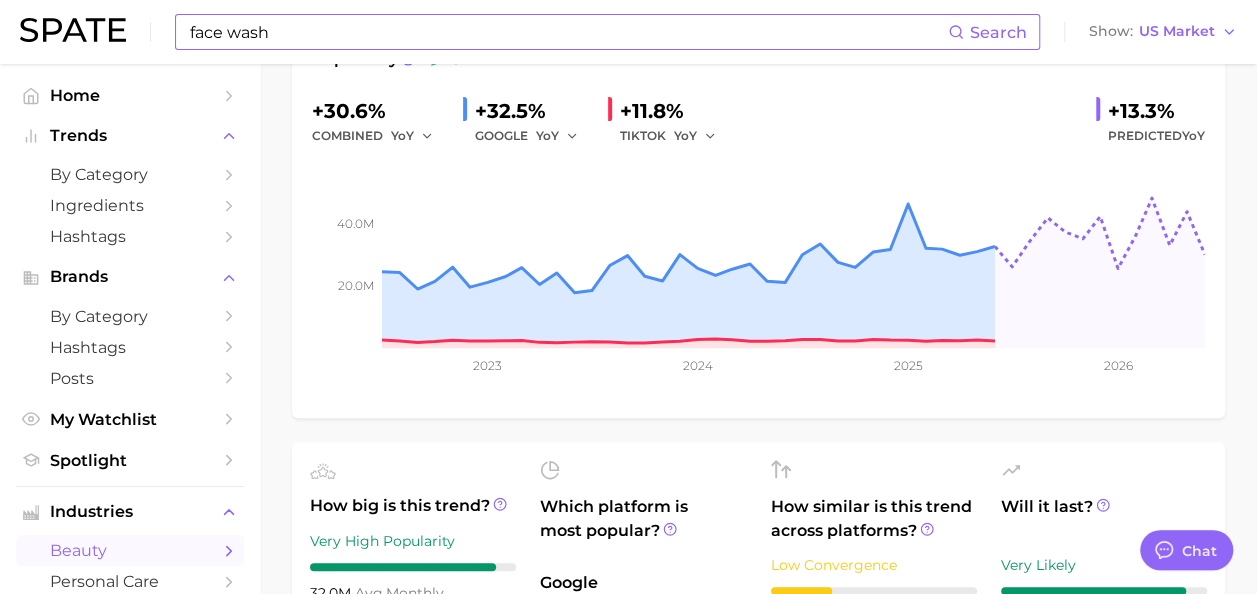 scroll, scrollTop: 0, scrollLeft: 0, axis: both 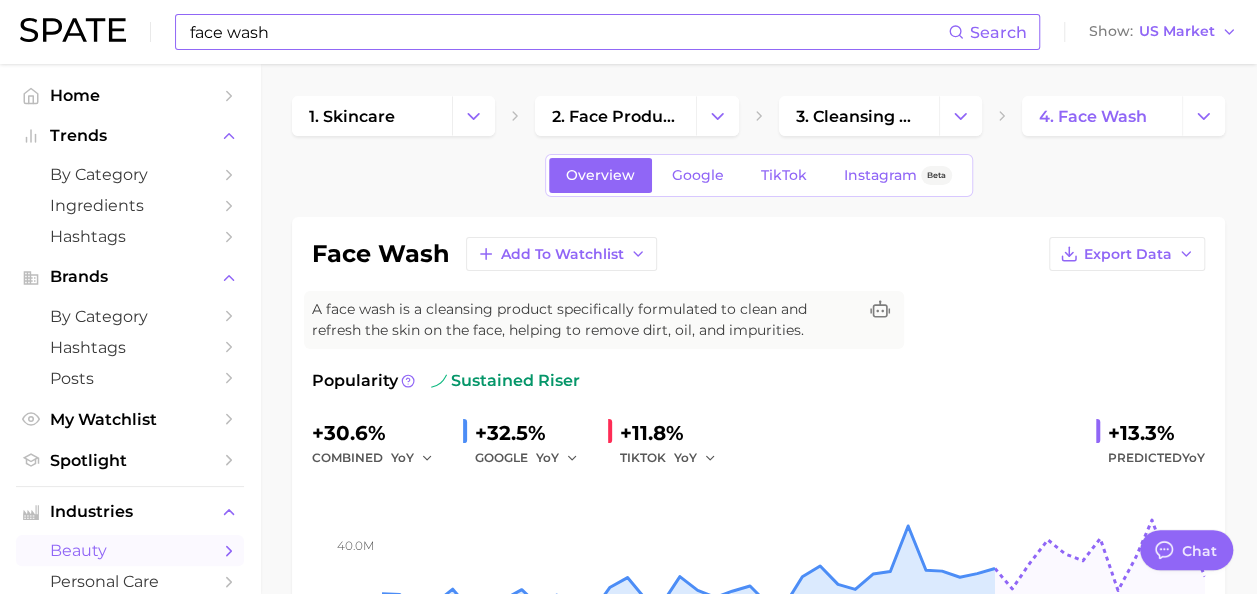 click on "Overview Google TikTok Instagram Beta" at bounding box center (759, 175) 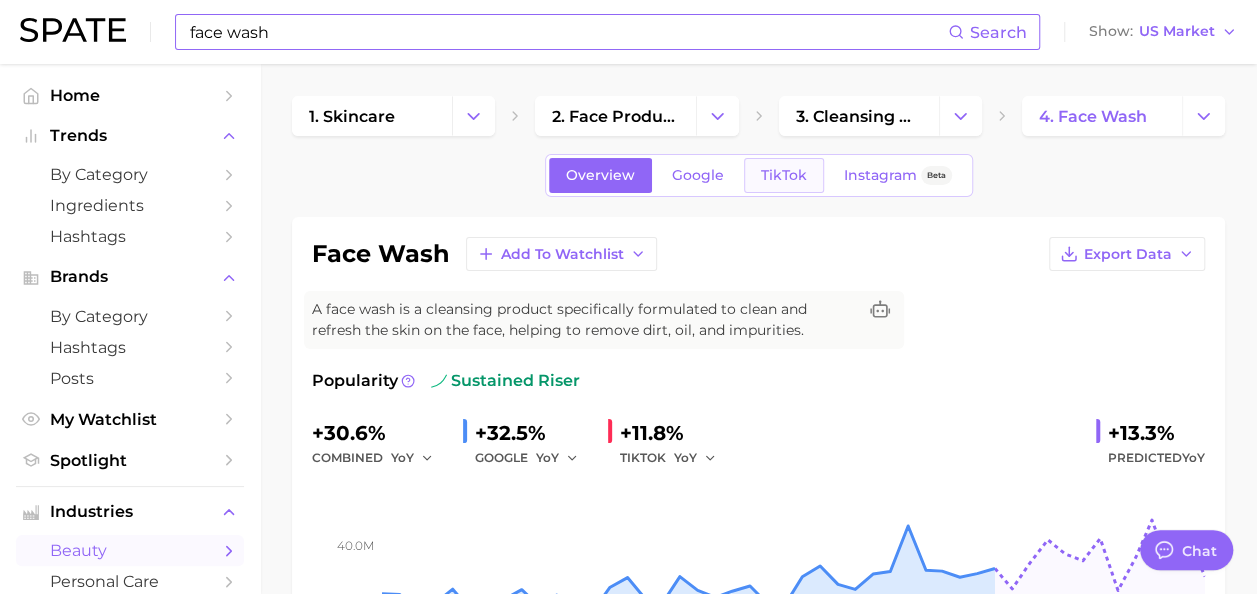 click on "TikTok" at bounding box center [784, 175] 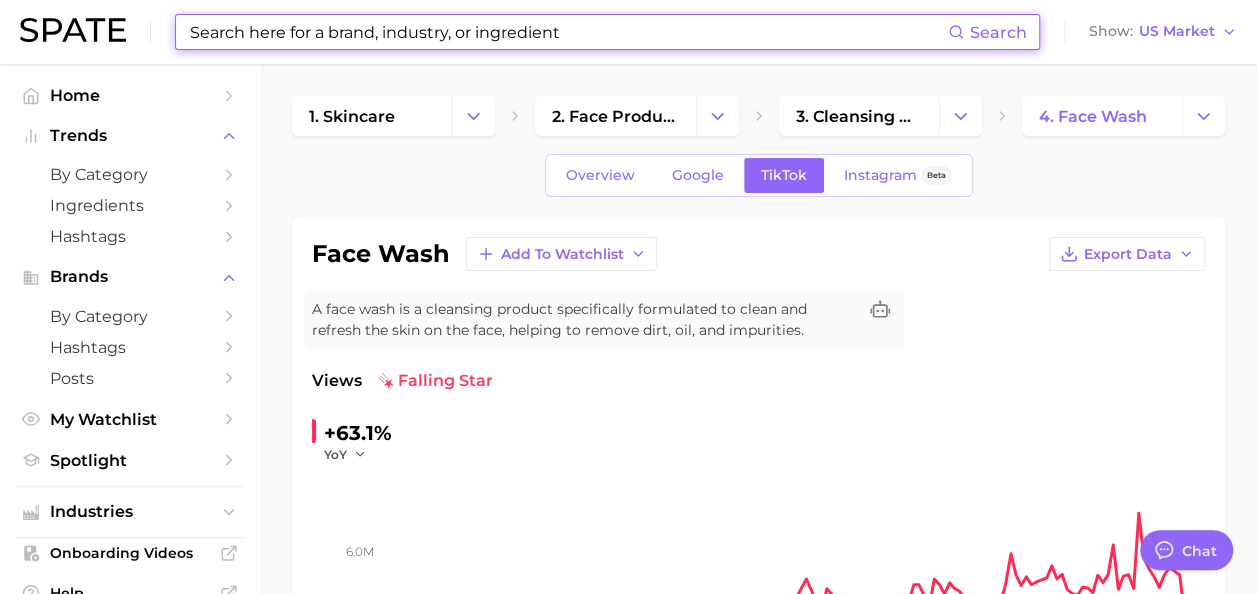 scroll, scrollTop: 0, scrollLeft: 0, axis: both 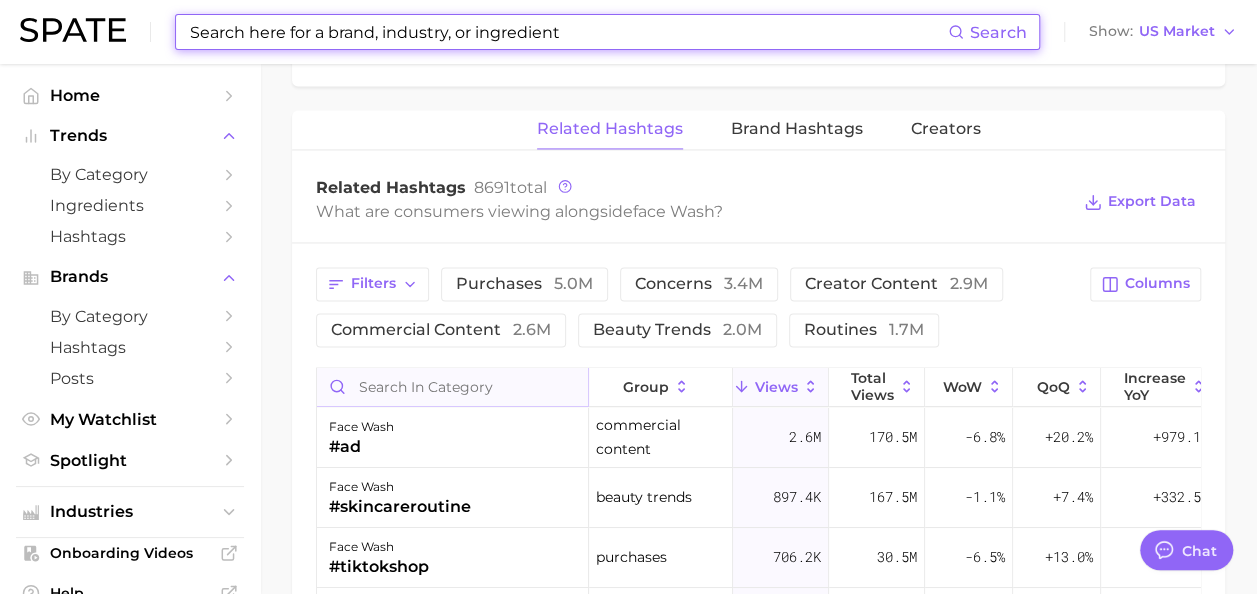click at bounding box center [452, 387] 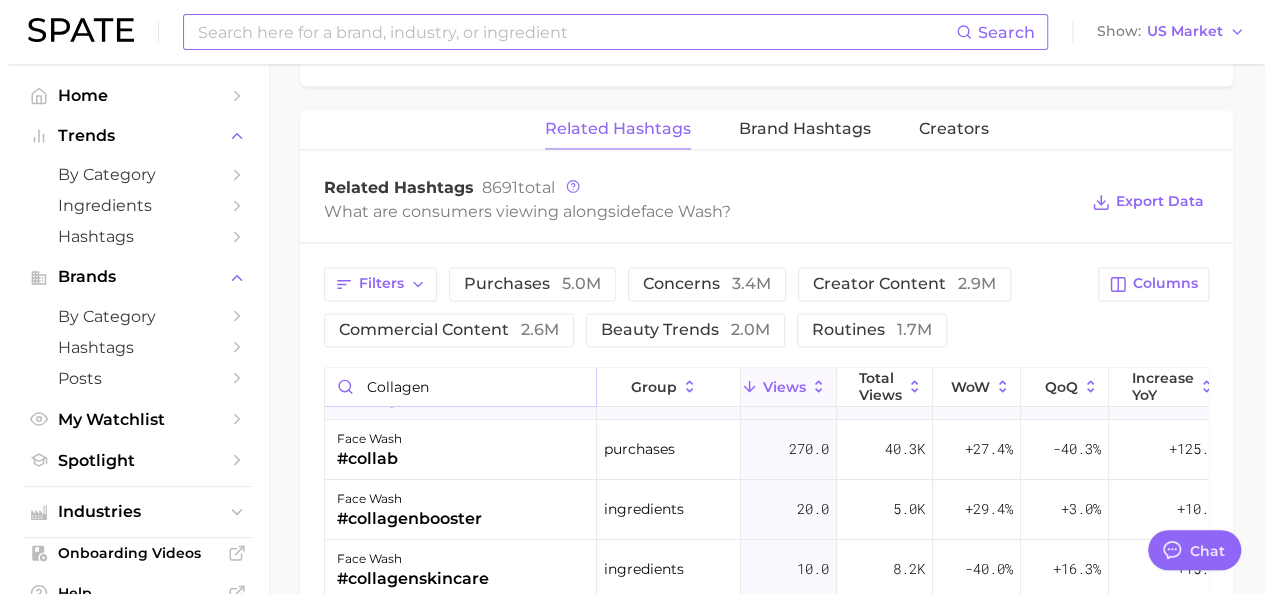 scroll, scrollTop: 0, scrollLeft: 0, axis: both 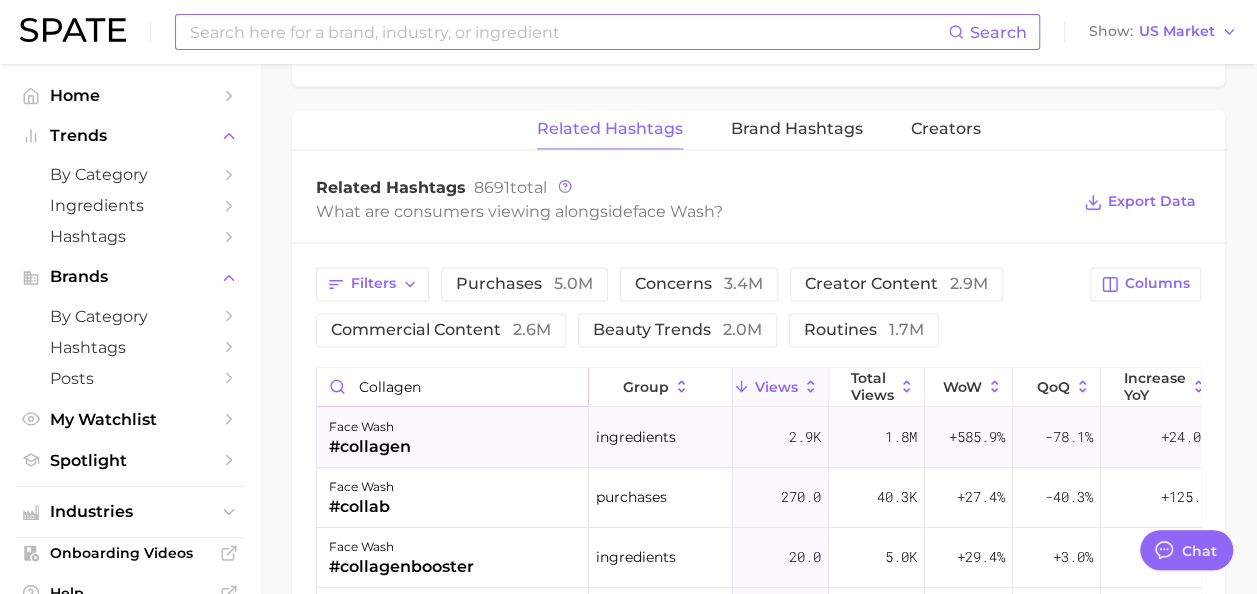 type on "collagen" 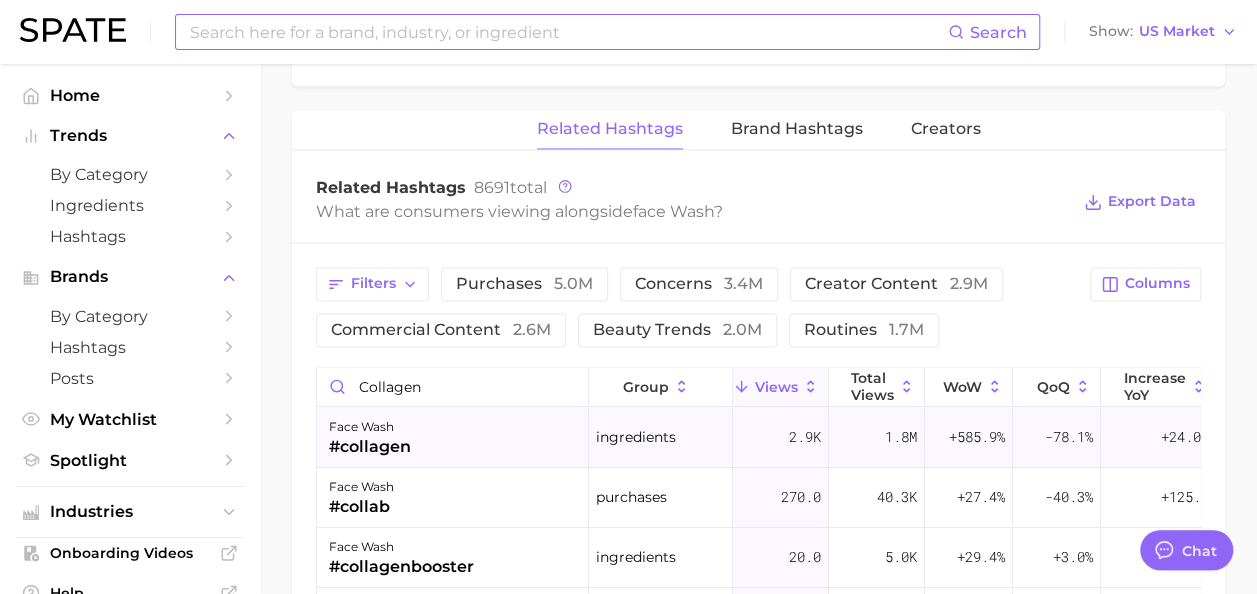 click on "face wash #collagen" at bounding box center [453, 438] 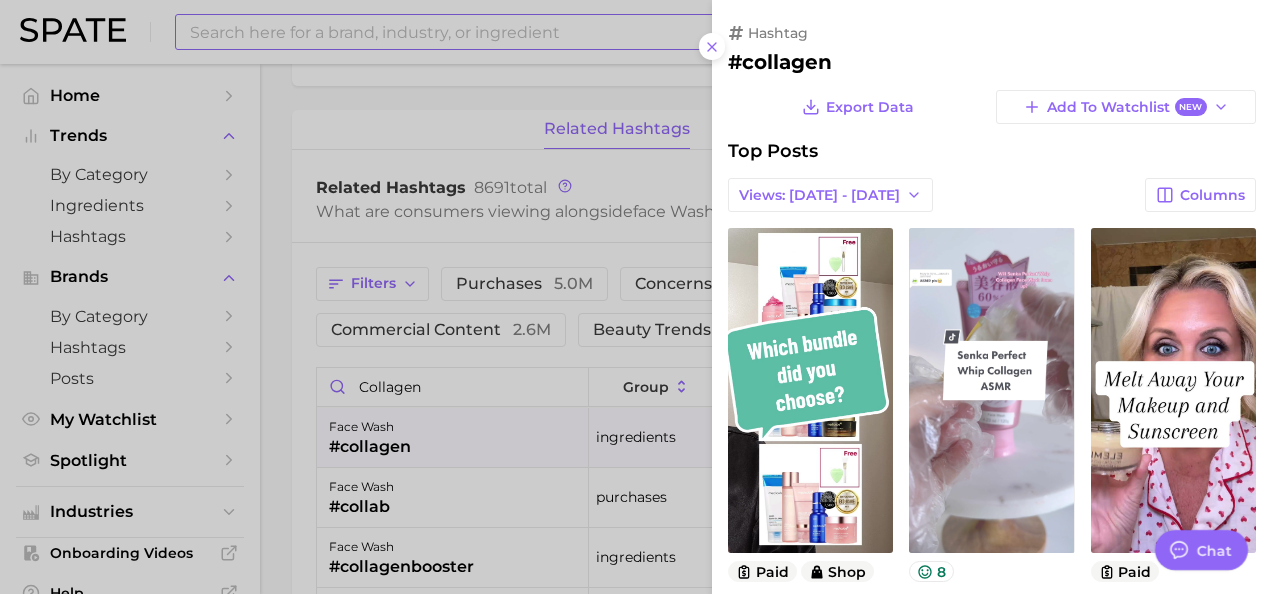scroll, scrollTop: 0, scrollLeft: 0, axis: both 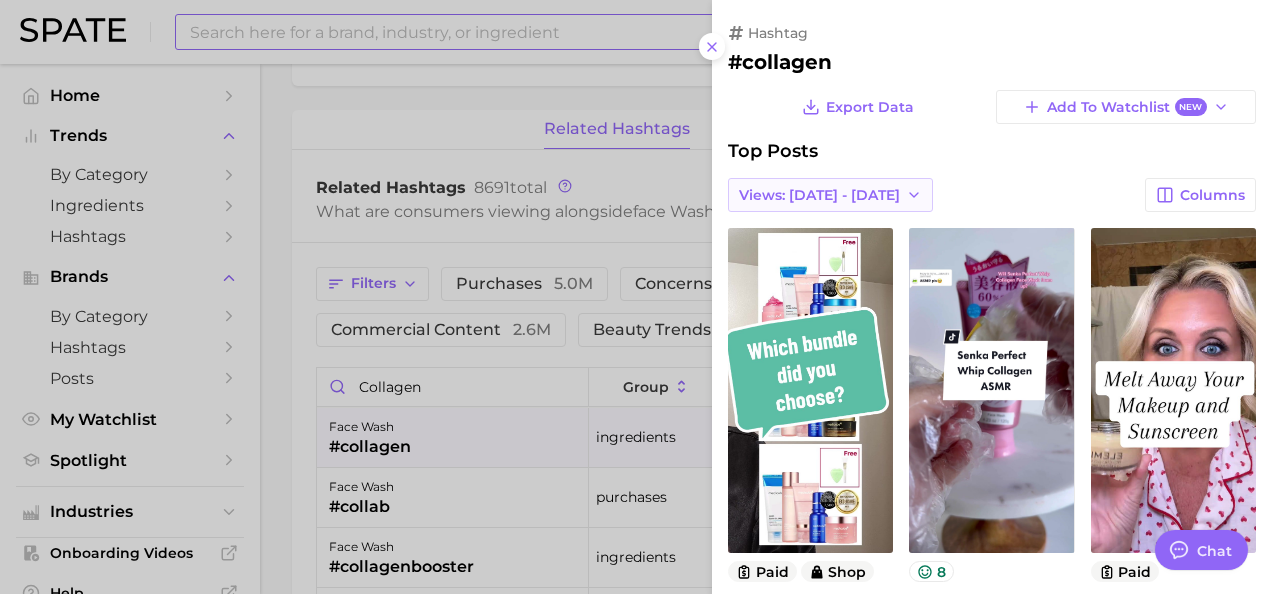 click on "Views: [DATE] - [DATE]" at bounding box center (819, 195) 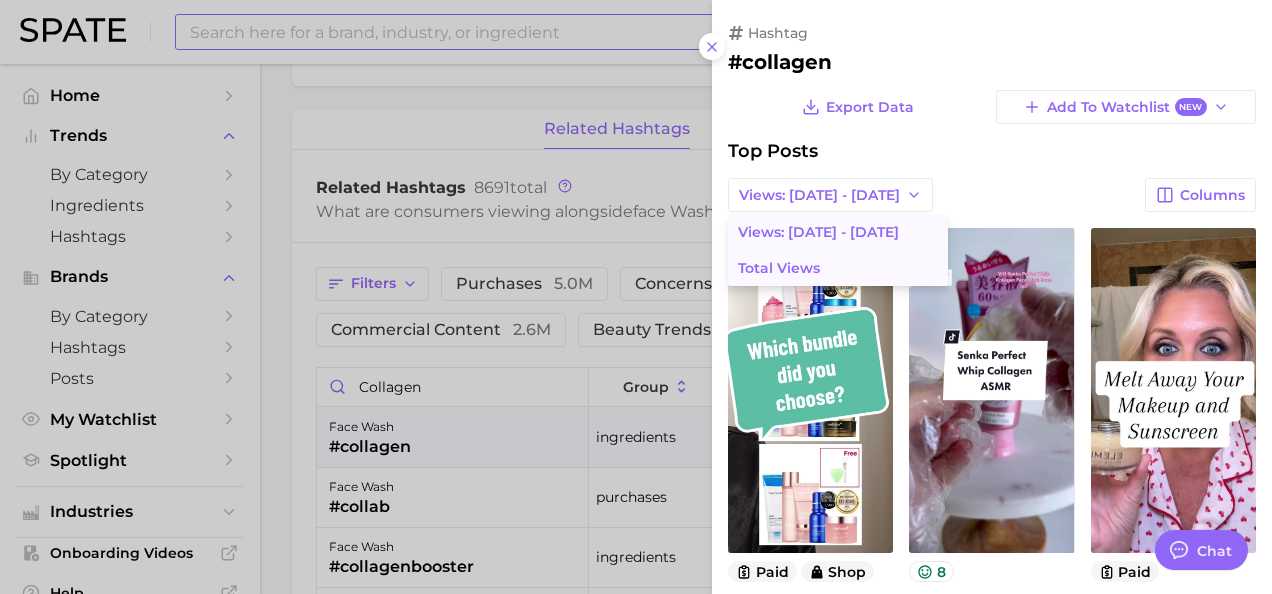 click on "Total Views" at bounding box center [838, 268] 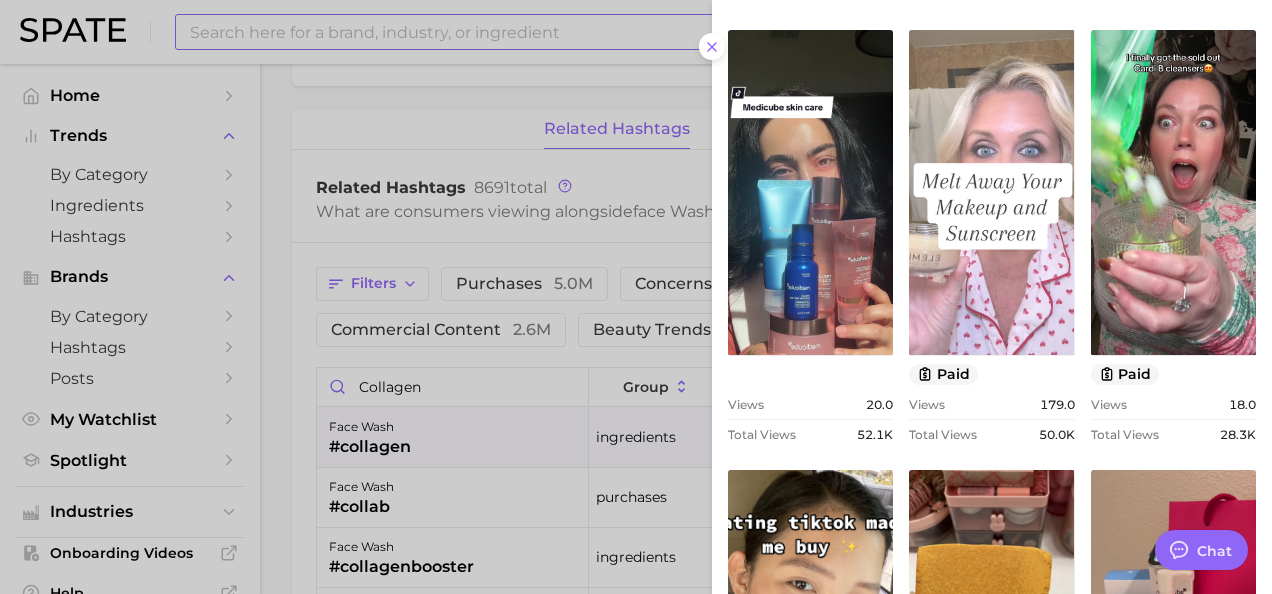 scroll, scrollTop: 988, scrollLeft: 0, axis: vertical 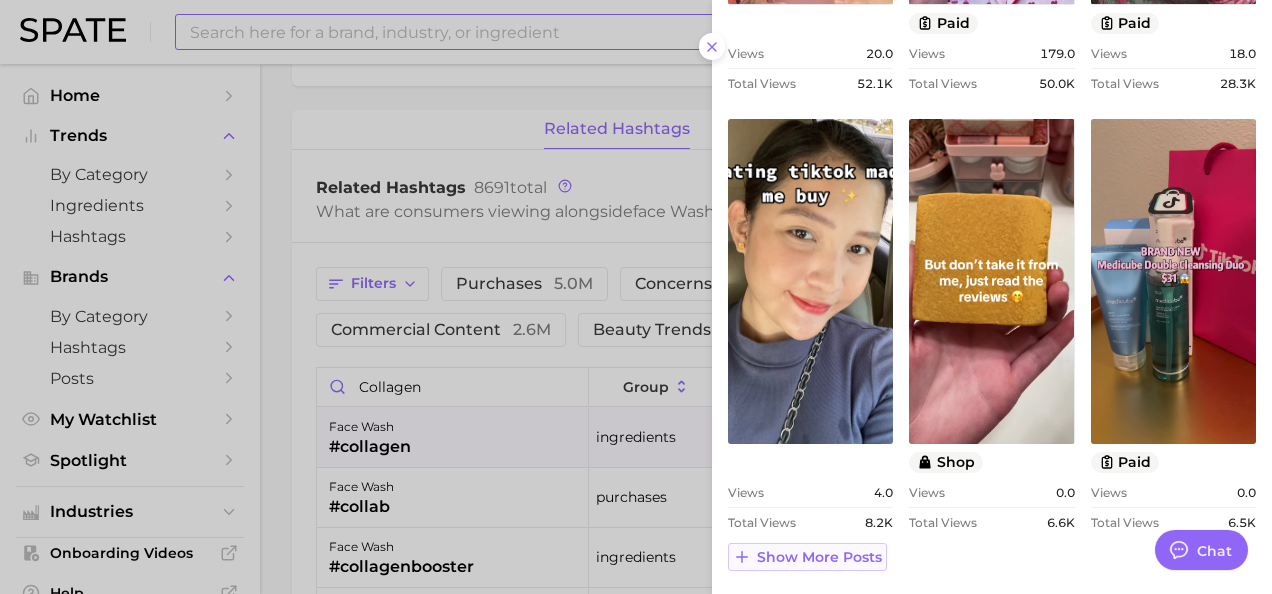 click on "Show more posts" at bounding box center [819, 557] 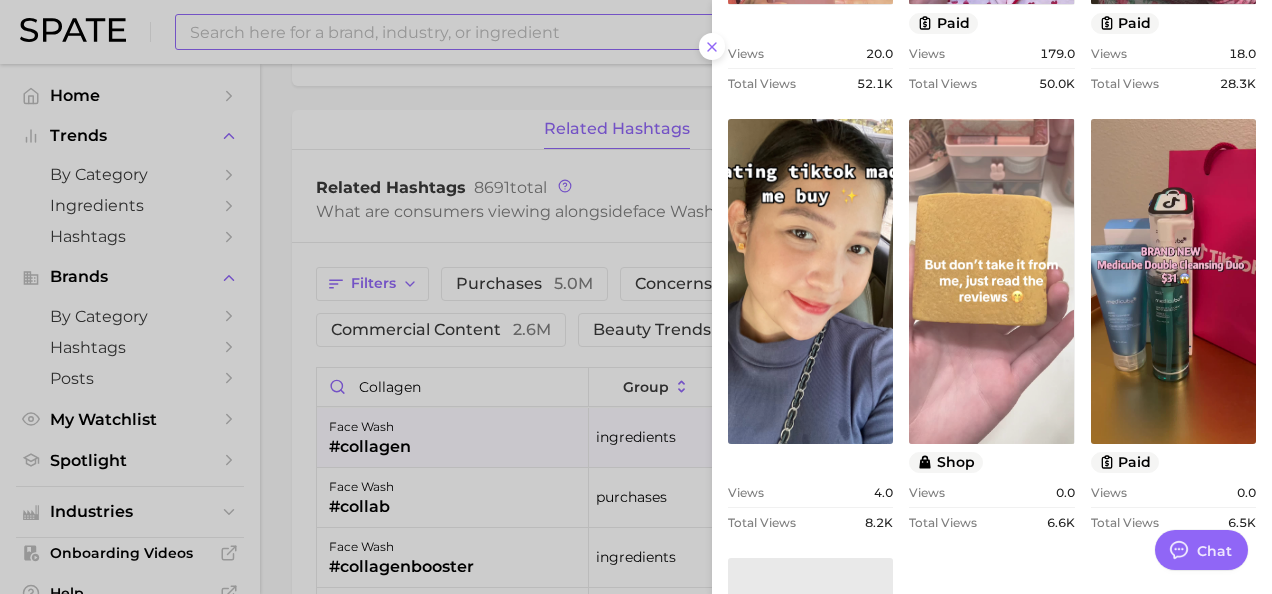 scroll, scrollTop: 1426, scrollLeft: 0, axis: vertical 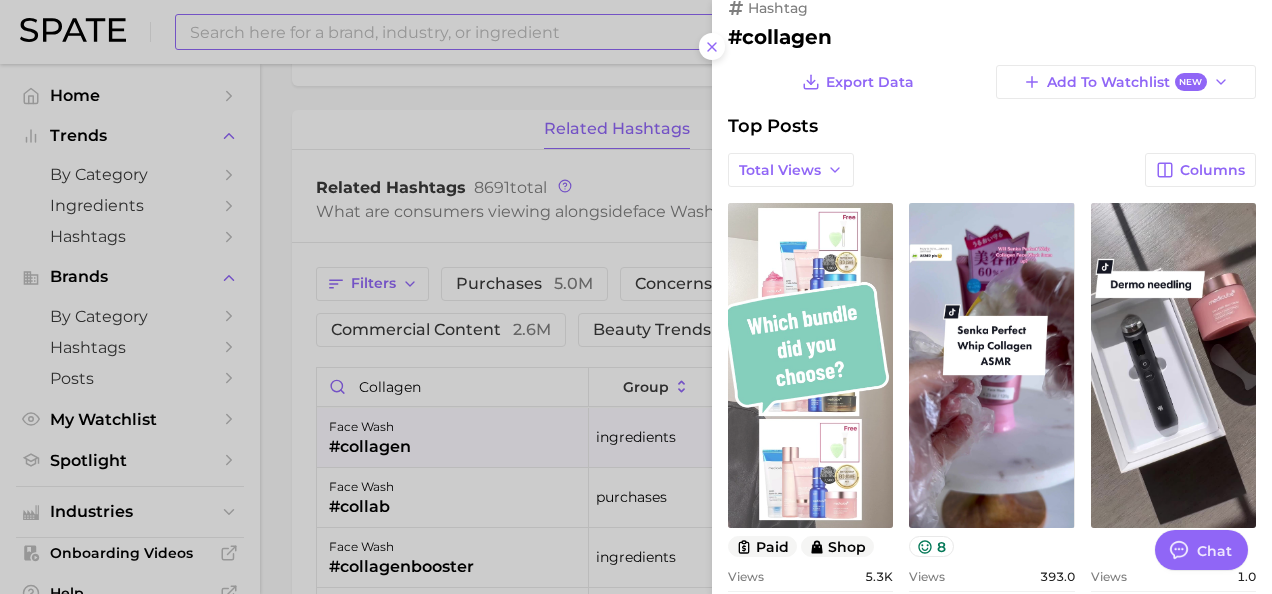 click on "view post on TikTok" at bounding box center (810, 365) 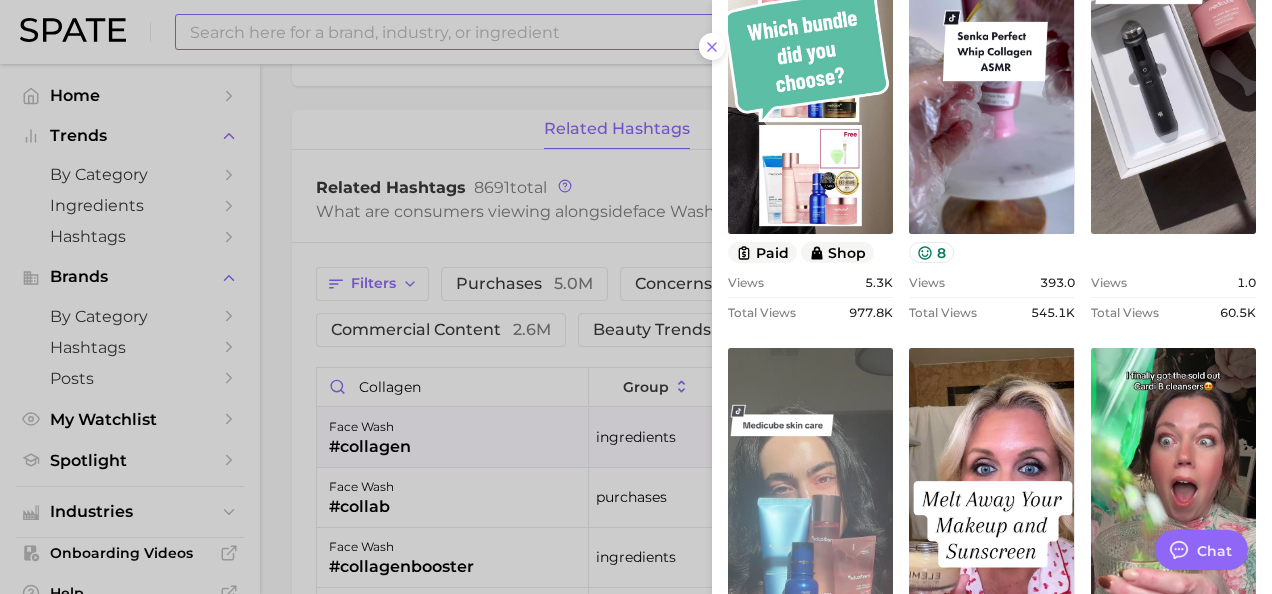 scroll, scrollTop: 293, scrollLeft: 0, axis: vertical 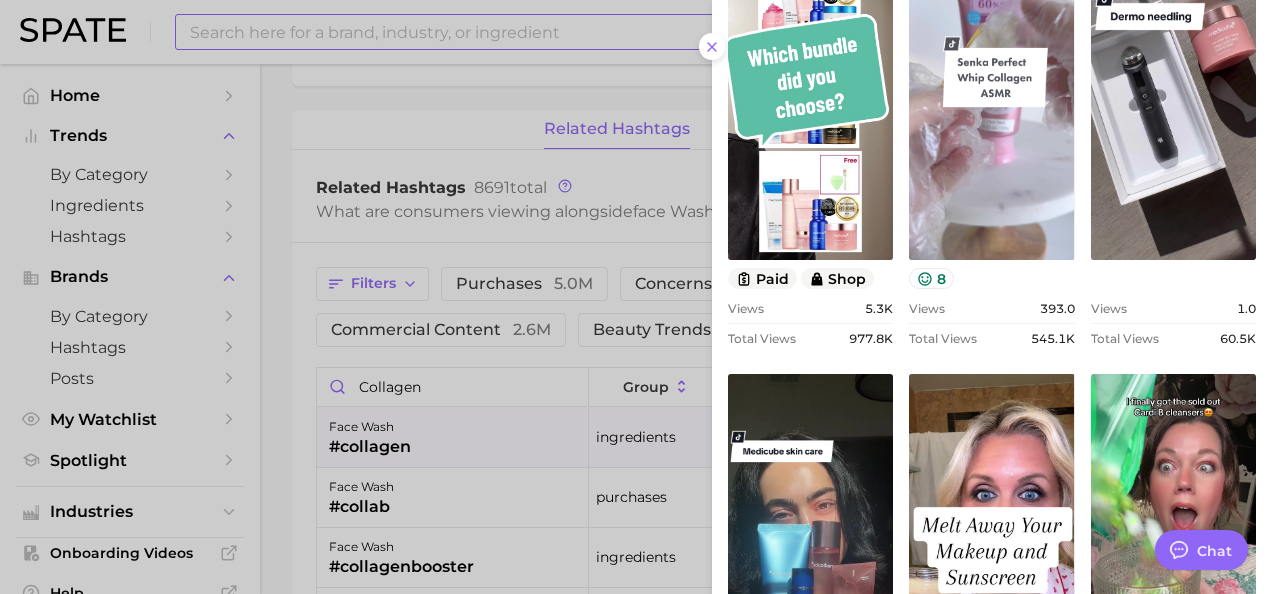 click on "view post on TikTok" at bounding box center (991, 97) 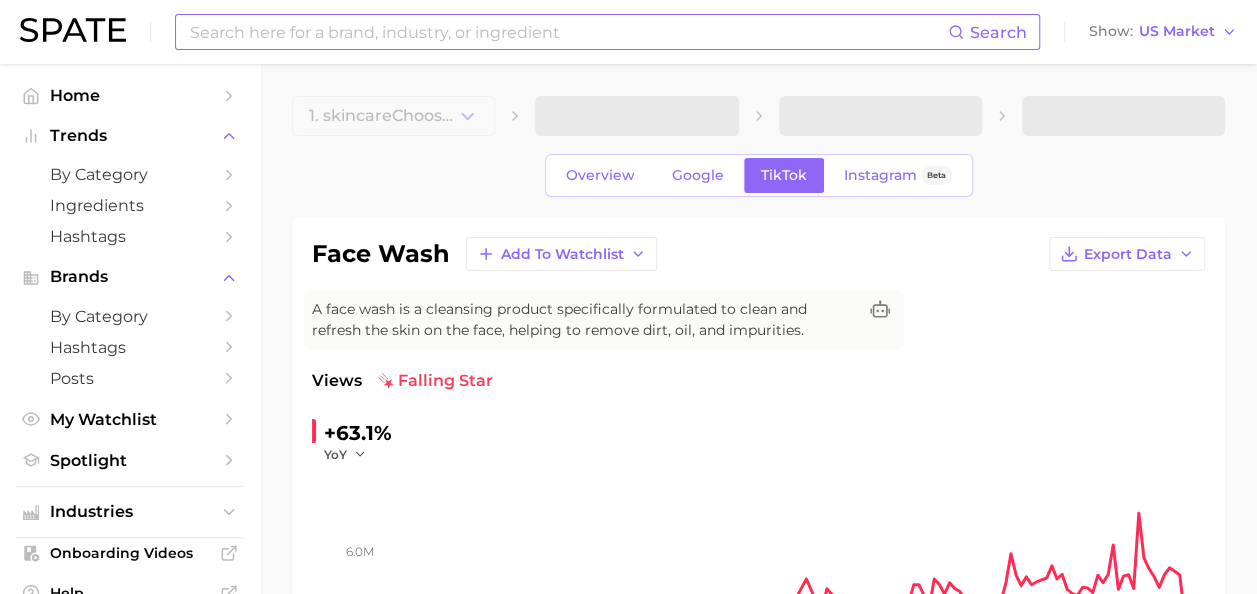 scroll, scrollTop: 0, scrollLeft: 0, axis: both 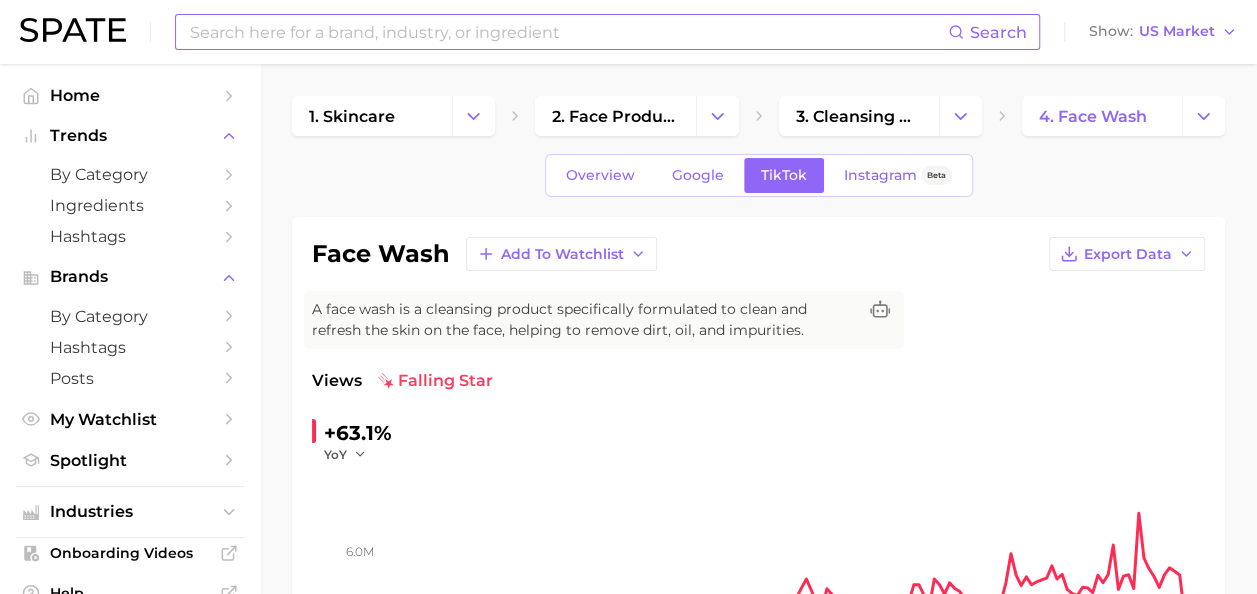 click at bounding box center [568, 32] 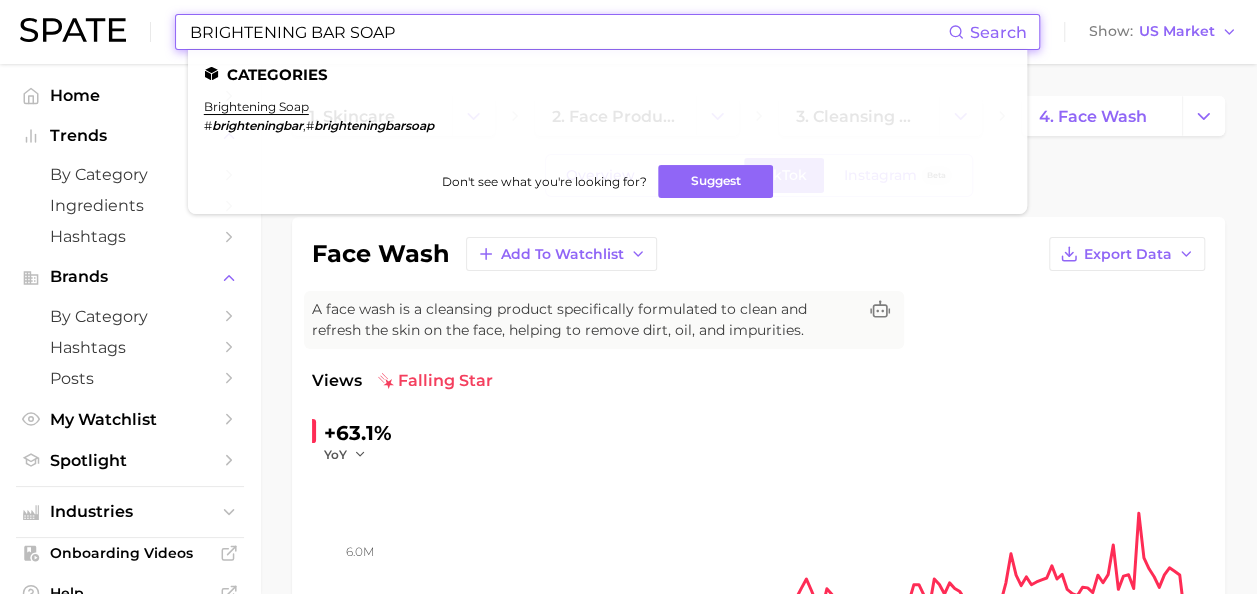 type on "BRIGHTENING BAR SOAP" 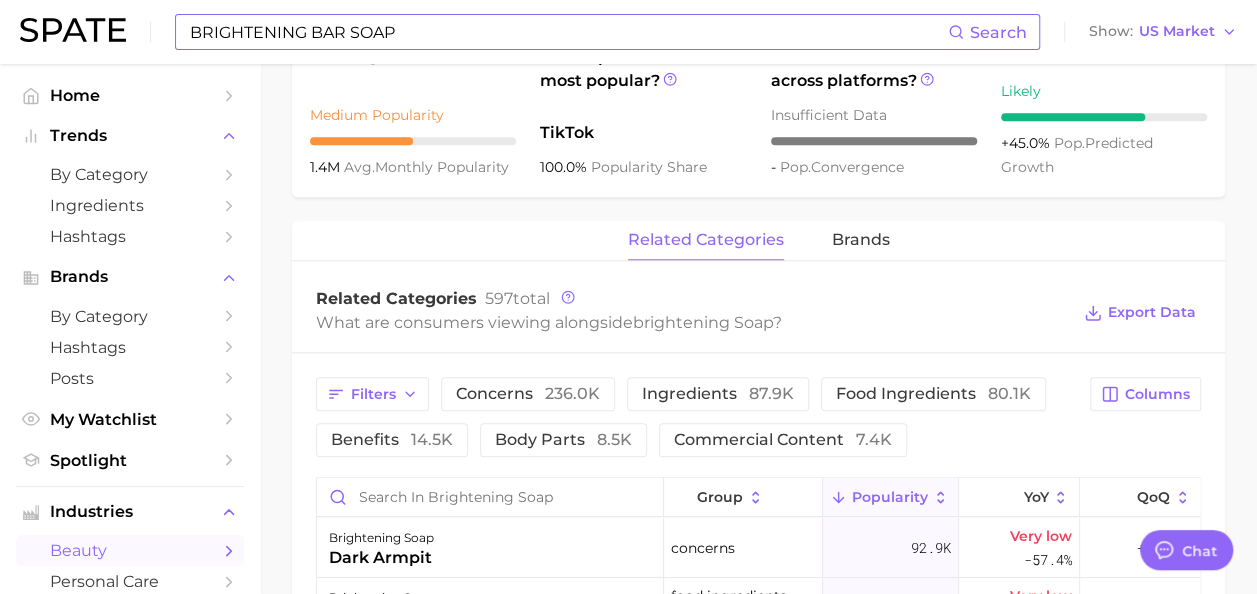 scroll, scrollTop: 874, scrollLeft: 0, axis: vertical 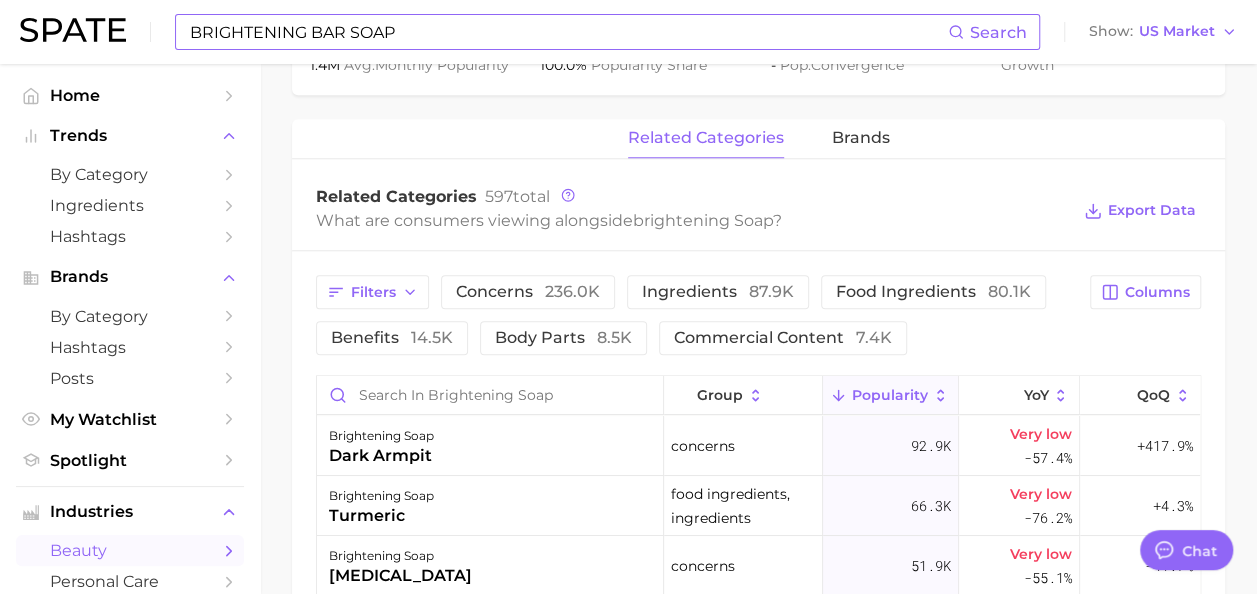click on "related categories brands" at bounding box center (758, 139) 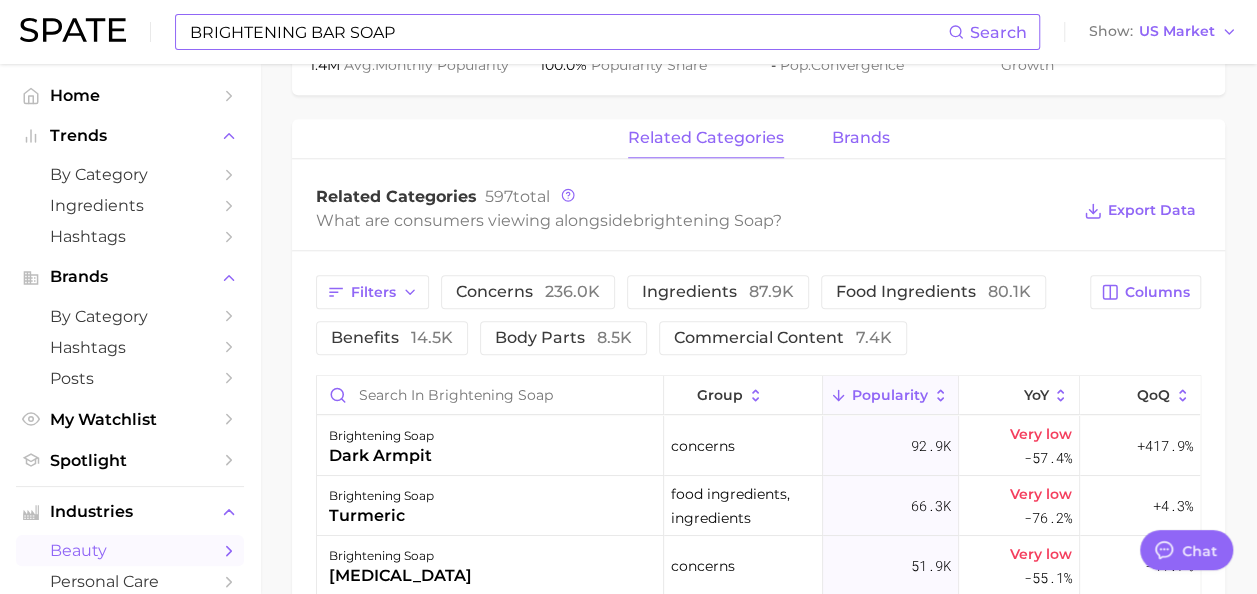 click on "brands" at bounding box center (861, 138) 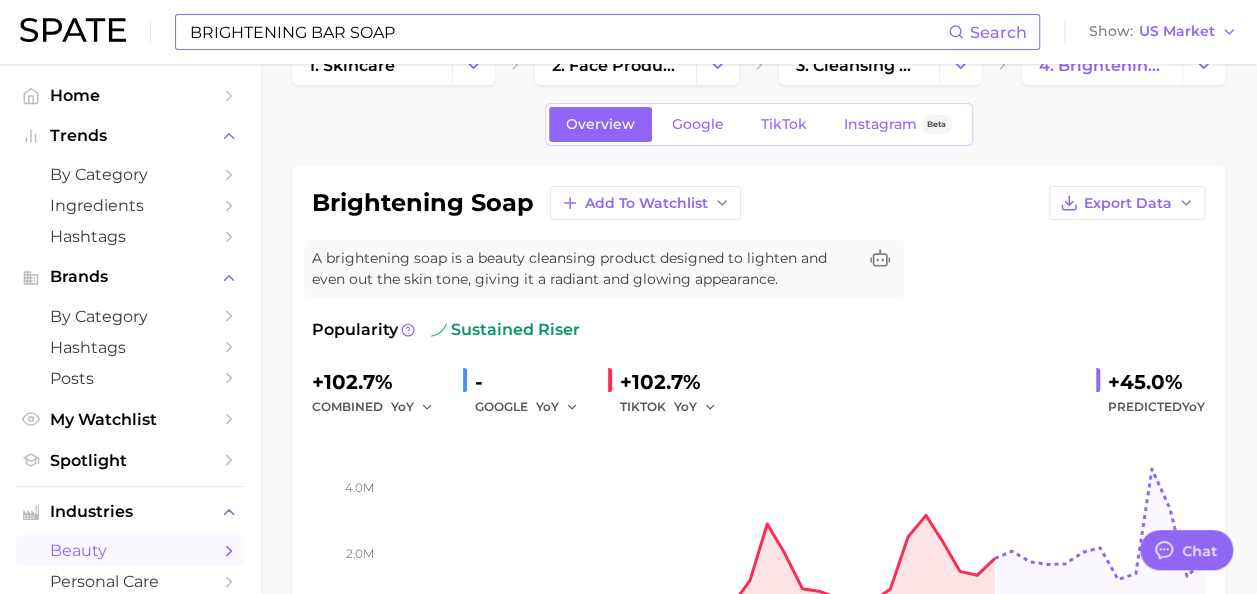 scroll, scrollTop: 50, scrollLeft: 0, axis: vertical 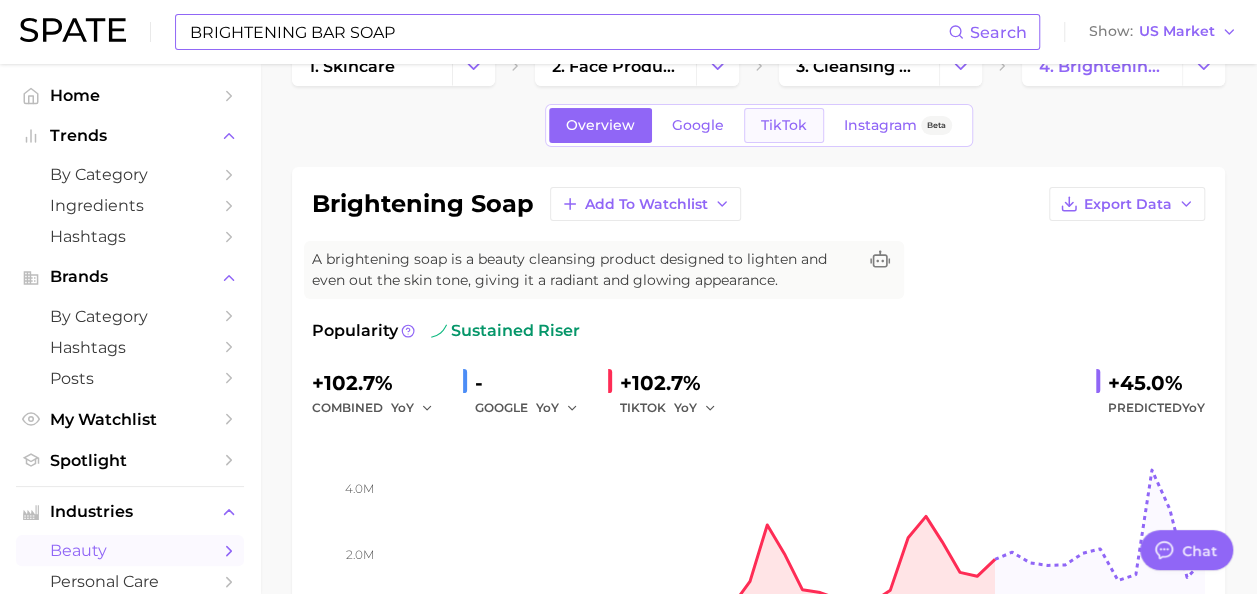 click on "TikTok" at bounding box center [784, 125] 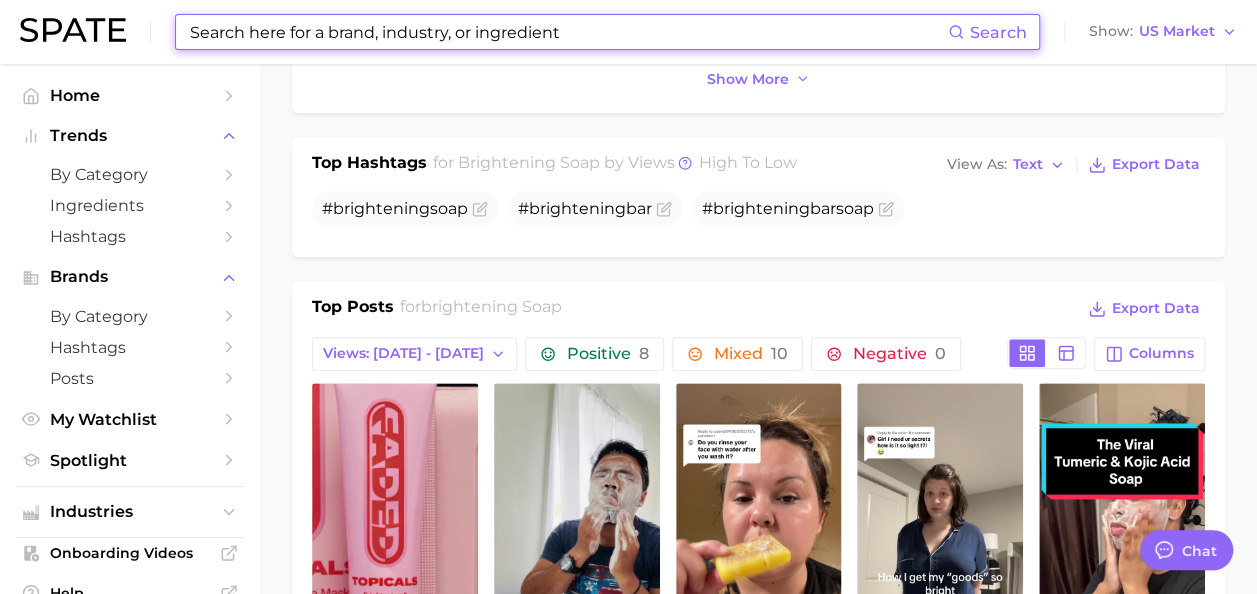 scroll, scrollTop: 1205, scrollLeft: 0, axis: vertical 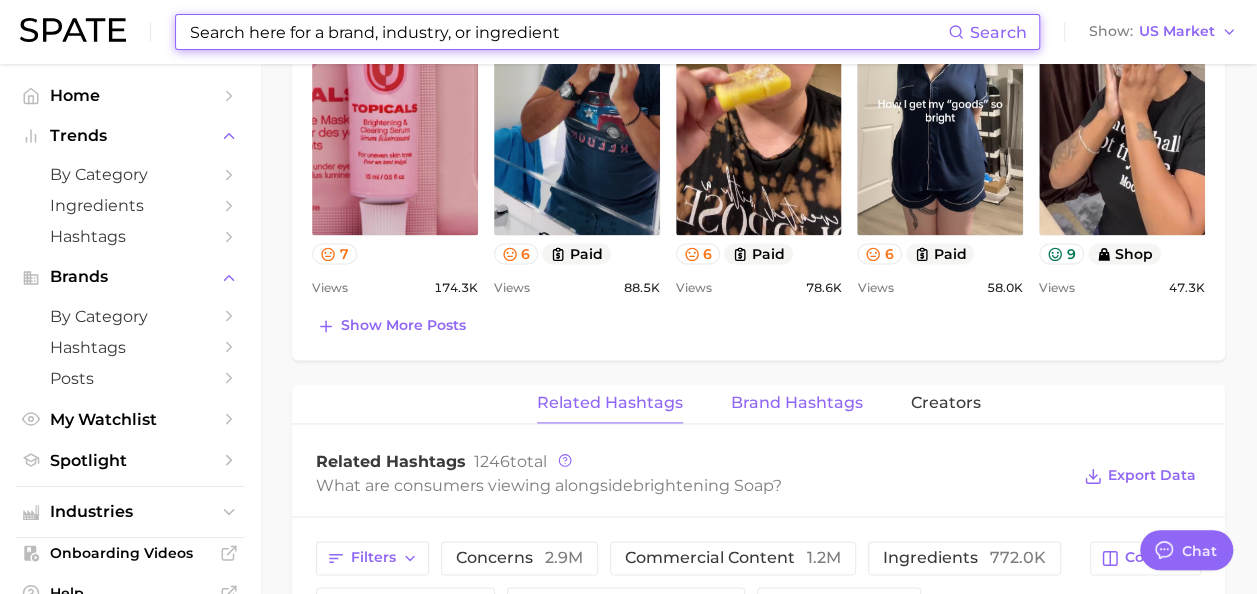 click on "Brand Hashtags" at bounding box center [797, 403] 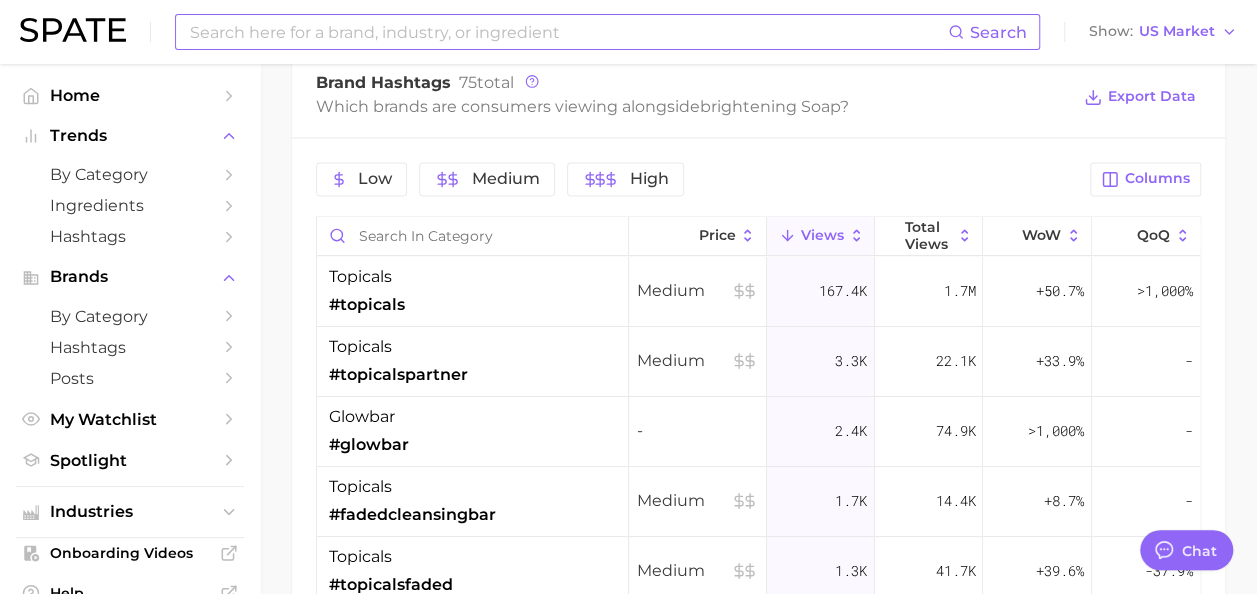 scroll, scrollTop: 1583, scrollLeft: 0, axis: vertical 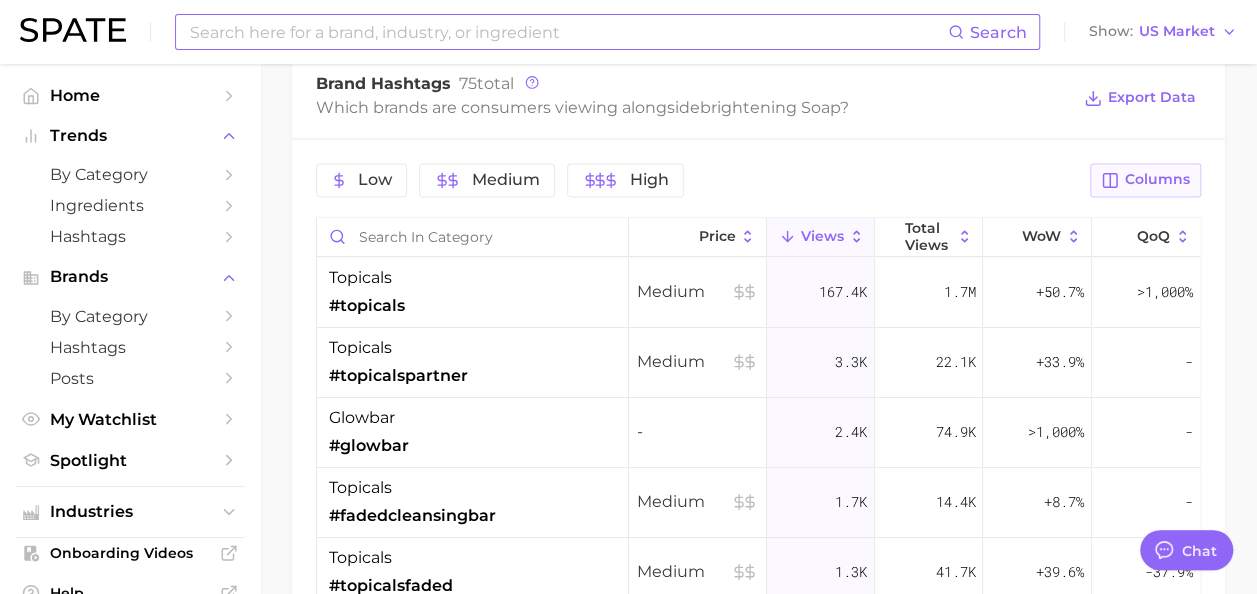 click on "Columns" at bounding box center (1145, 180) 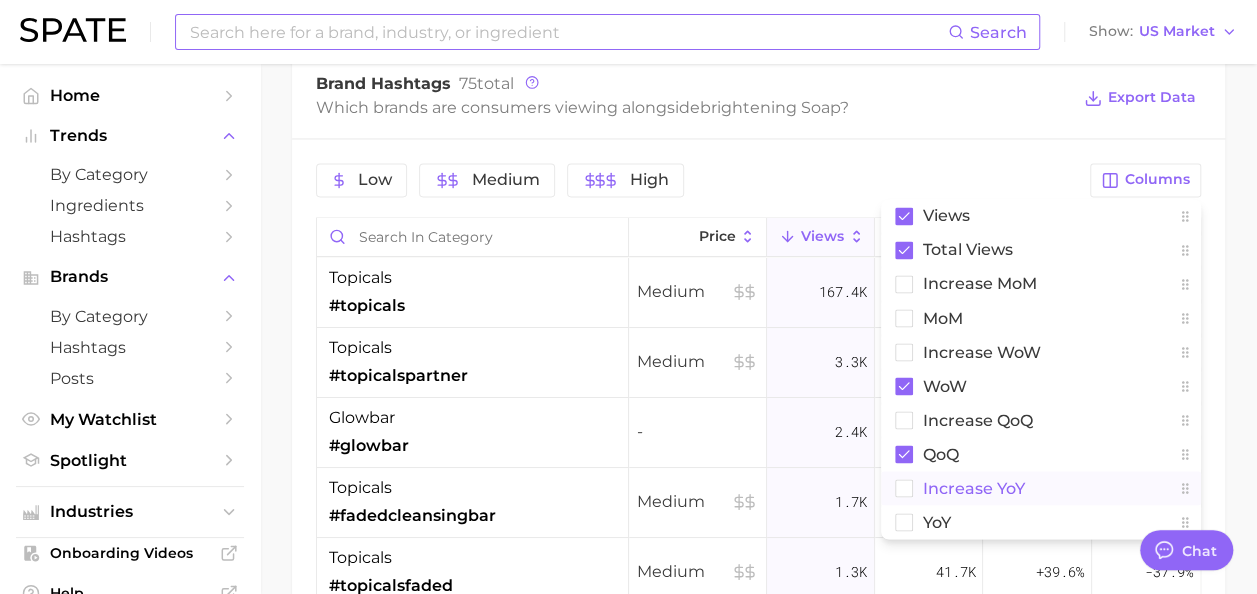 click on "increase YoY" at bounding box center (1041, 488) 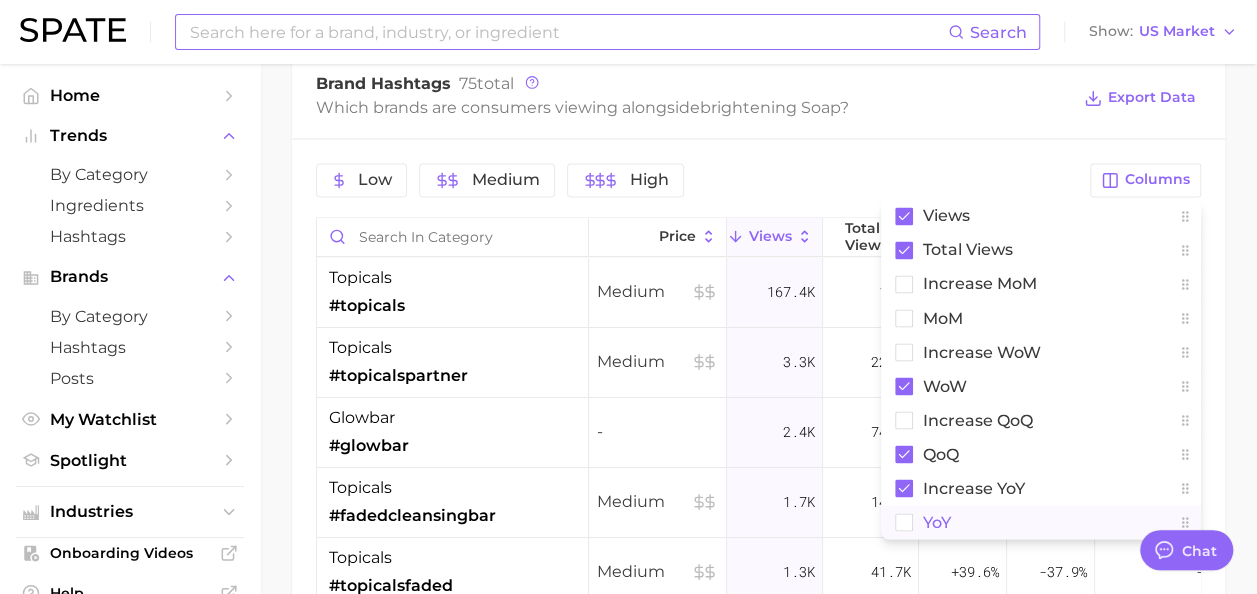 click on "YoY" at bounding box center (1041, 522) 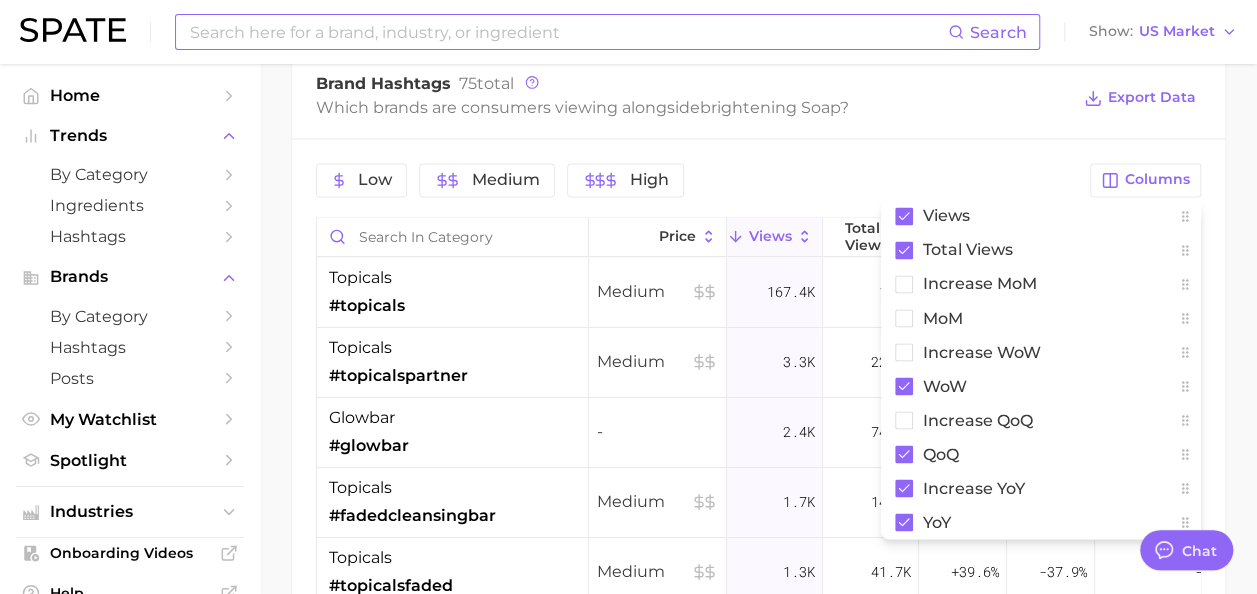 click on "Low Medium High Columns Views Total Views increase MoM MoM Increase WoW WoW increase QoQ QoQ increase YoY YoY Price Views Total Views WoW QoQ increase YoY YoY topicals #topicals Medium 167.4k 1.7m +50.7% >1,000% - - topicals #topicalspartner Medium 3.3k 22.1k +33.9% - - - glowbar #glowbar - 2.4k 74.9k >1,000% - - - topicals #fadedcleansingbar Medium 1.7k 14.4k +8.7% - - - topicals #topicalsfaded Medium 1.3k 41.7k +39.6% -37.9% - - topicals #fadedserum Medium 674.0 4.4k +51.5% - - - good molecules #goodmolecules Low 499.0 220.4k +12.5% -15.6% +3.9k >1,000% dermisa #dermisa - 449.0 23.1k -10.7% +275.9% - - anua #anuaskincare - 299.0 12.7k -22.6% +31.2% - - anua #anua - 299.0 12.7k -22.6% +31.2% - - bath & body works #bathandbodyworks Medium 140.0 17.7k +5.6% +48.7% -94.0 -37.2% good molecules #goodmoleculespartner Low 134.0 196.3k +18.7% -45.9% - - good molecules #goodmoleculesskincare Low 108.0 11.5k +6.3% -2.2% +28.0 +50.8% good molecules #goodmoleculesreview Low 95.0 2.6k +25.4% +26.5% - - topicals Medium -" at bounding box center [758, 487] 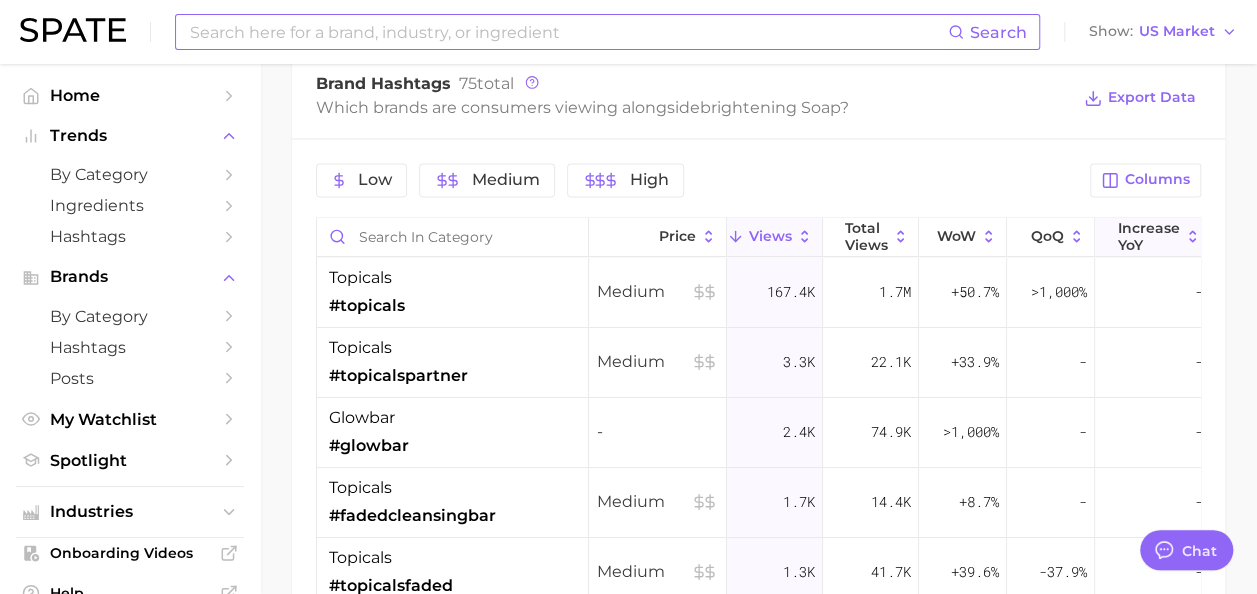 click on "increase YoY" at bounding box center [1149, 236] 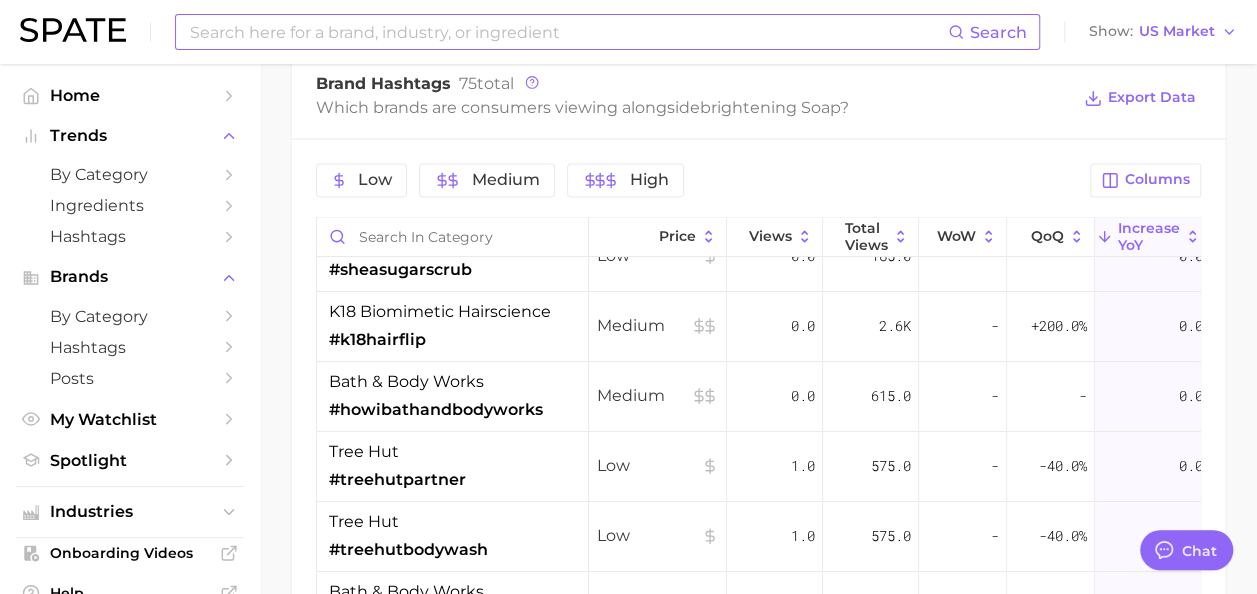 scroll, scrollTop: 177, scrollLeft: 0, axis: vertical 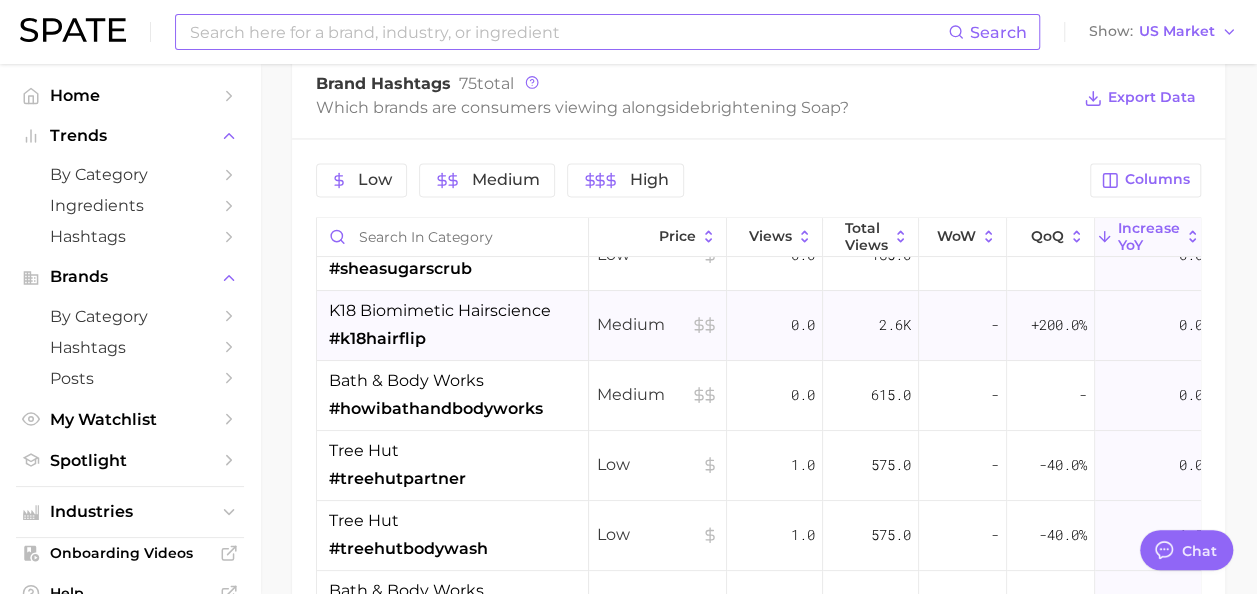 drag, startPoint x: 534, startPoint y: 304, endPoint x: 506, endPoint y: 316, distance: 30.463093 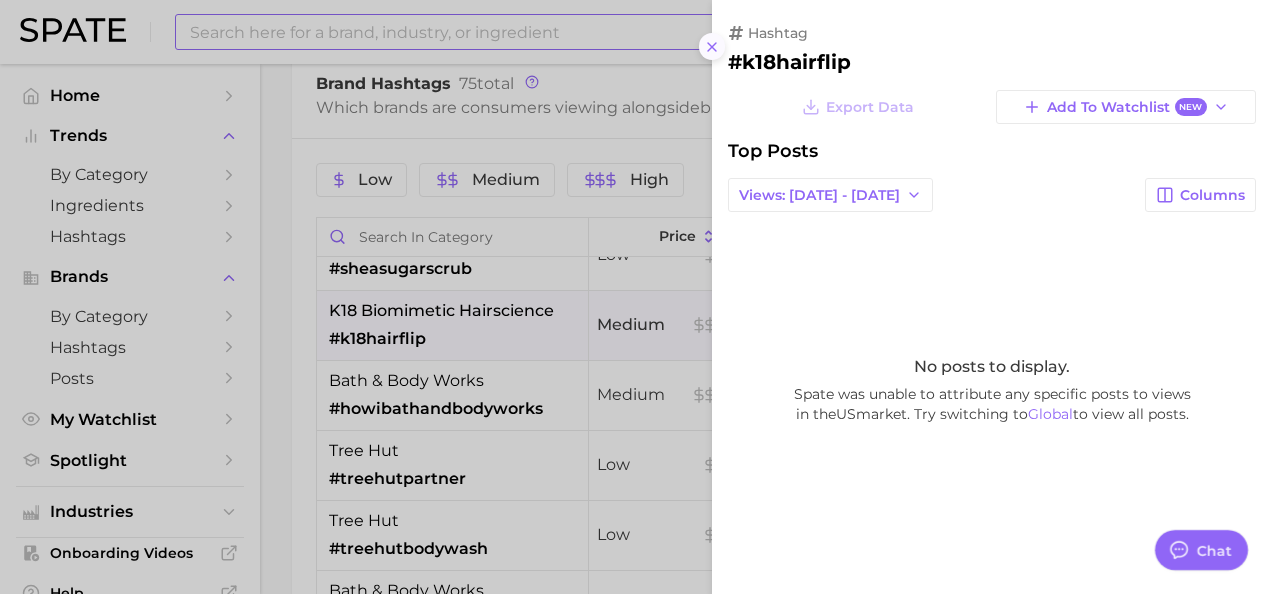 click 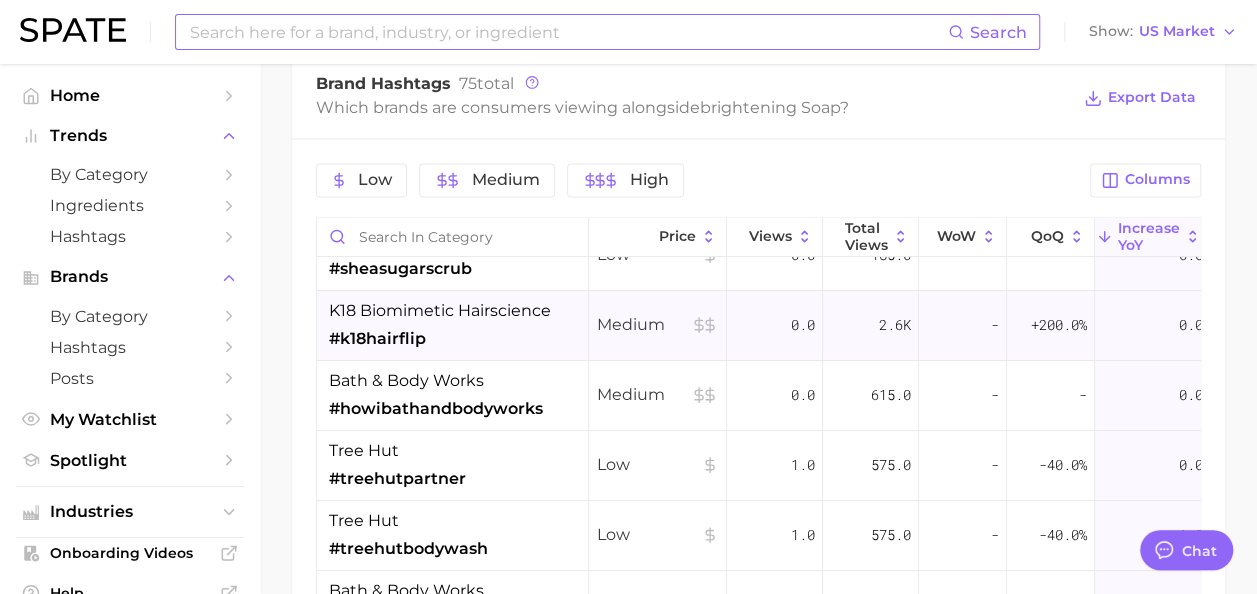 scroll, scrollTop: 0, scrollLeft: 0, axis: both 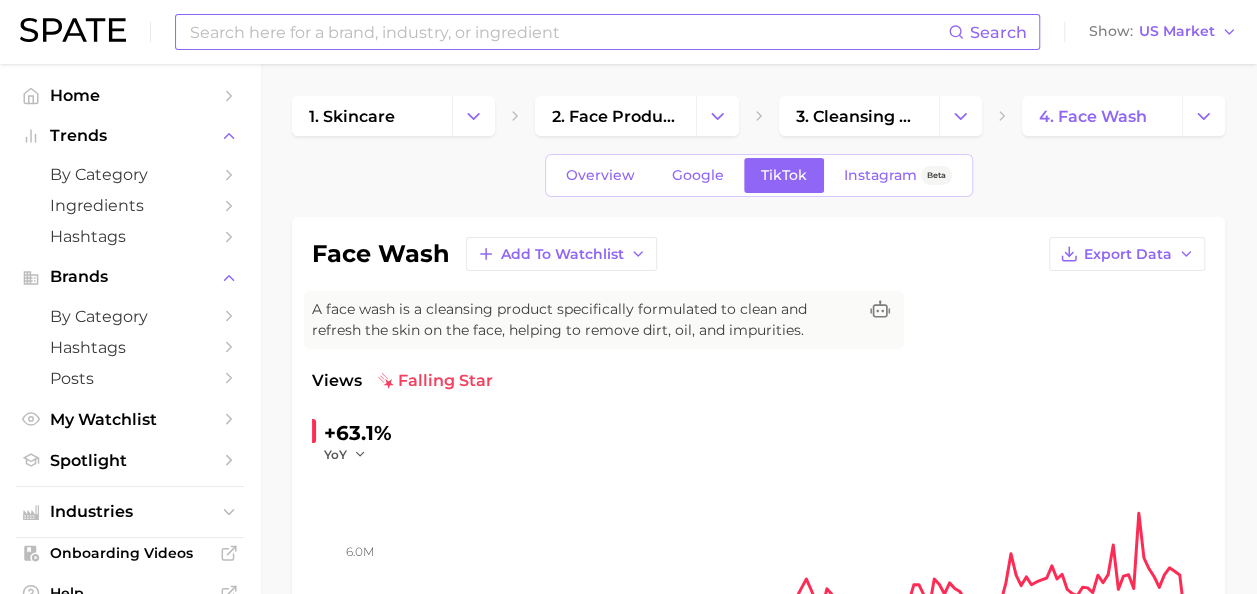 click at bounding box center (568, 32) 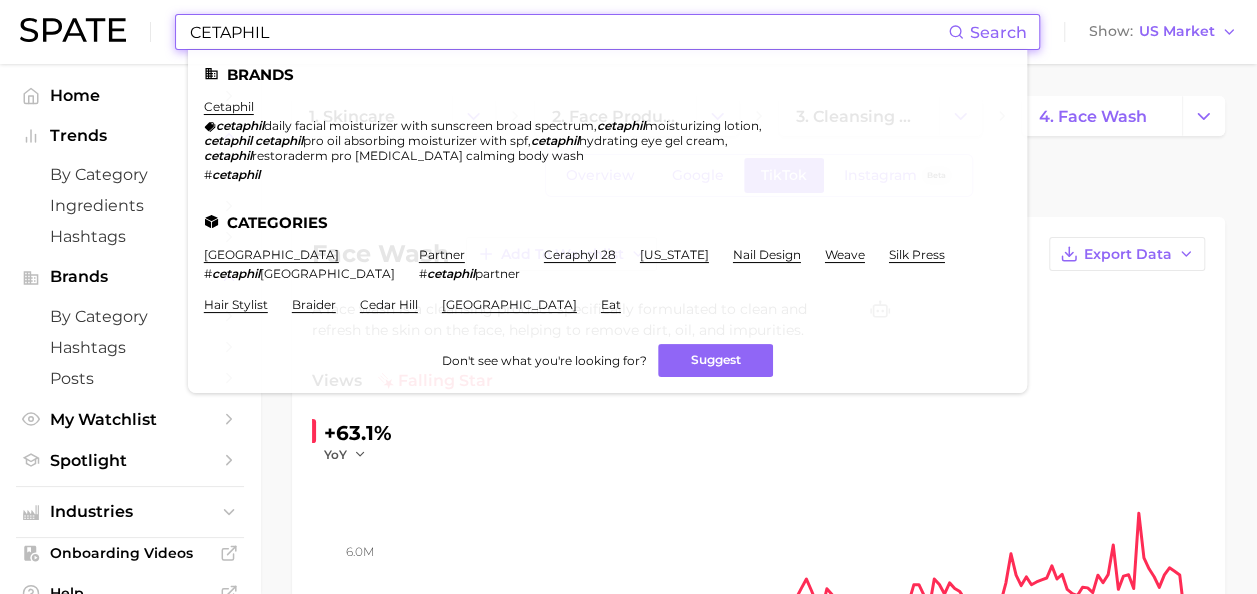 type on "CETAPHIL" 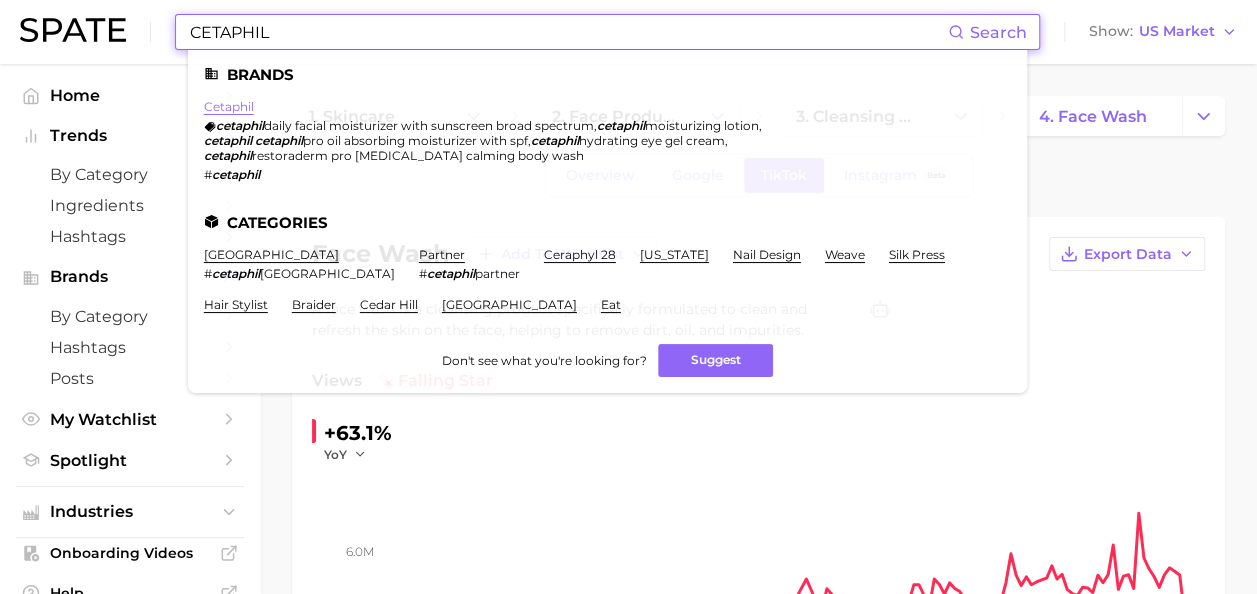 click on "cetaphil" at bounding box center (229, 106) 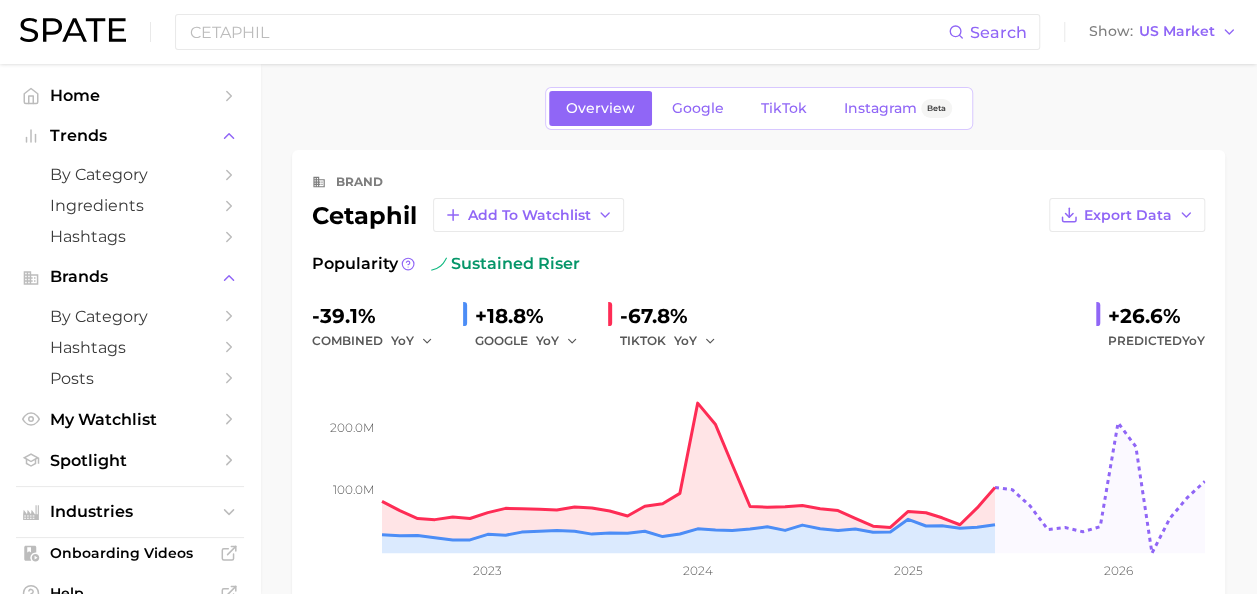 scroll, scrollTop: 8, scrollLeft: 0, axis: vertical 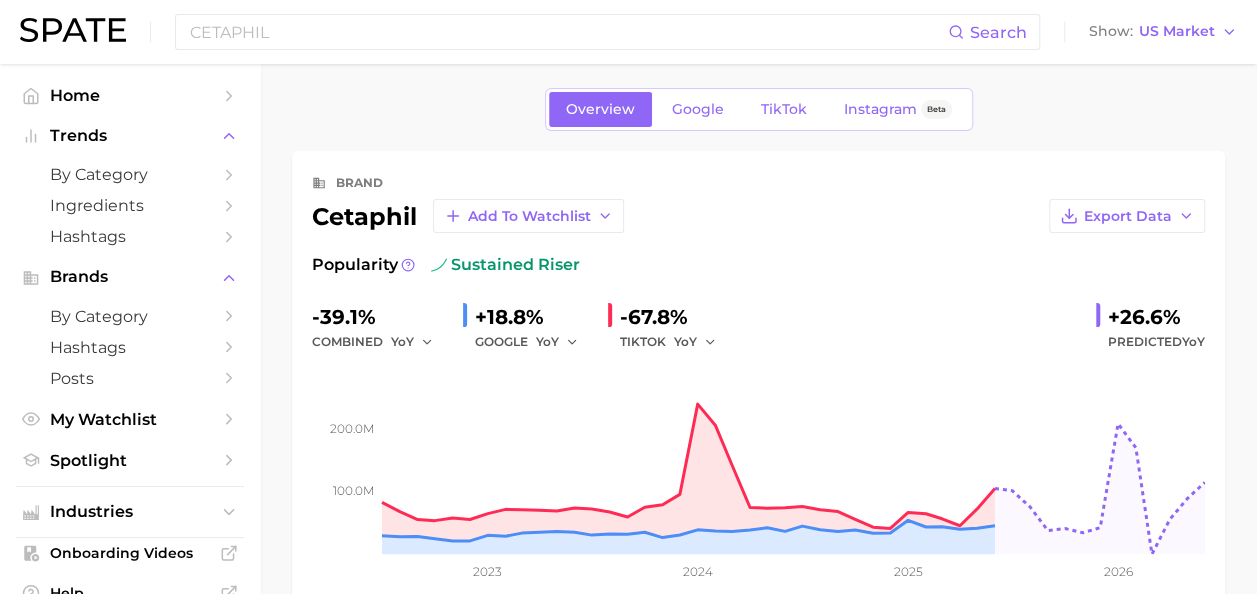 click on "Overview Google TikTok Instagram Beta brand cetaphil Add to Watchlist Export Data Popularity sustained riser -39.1% combined YoY +18.8% GOOGLE YoY -67.8% TIKTOK YoY +26.6% Predicted  YoY 100.0m 200.0m 2023 2024 2025 2026 How big is this trend? Very High Popularity 63.6m avg.  monthly popularity Which platform is most popular? Google 64.5% popularity share How similar is this trend across platforms? Very Low Convergence 19.8% pop.  convergence Will it last? Uncertain +26.6% pop.  predicted growth related categories Related Categories 2672  total What are consumers viewing alongside  cetaphil ? Export Data Filters product format   10.3m benefits   4.6m body parts   3.6m concerns   3.1m purchases   2.0m creator content   1.4m Columns group Popularity YoY QoQ cetaphil moisturizer product format 2.7m Low -17.9% -8.1% cetaphil cleanser product format 2.4m Medium +14.2% +12.2% cetaphil face body parts 1.5m Very high +53.9% -6.6% cetaphil wash product format 1.4m High +48.9% -5.7% cetaphil moisturizing benefits 1.3m" at bounding box center [758, 919] 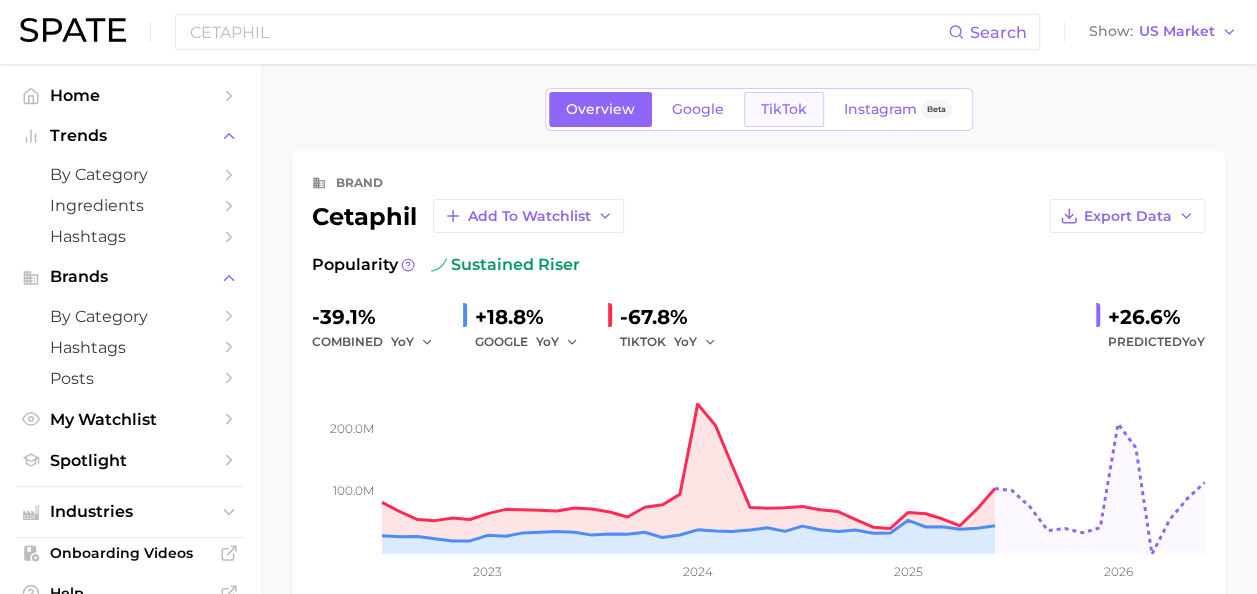 click on "TikTok" at bounding box center (784, 109) 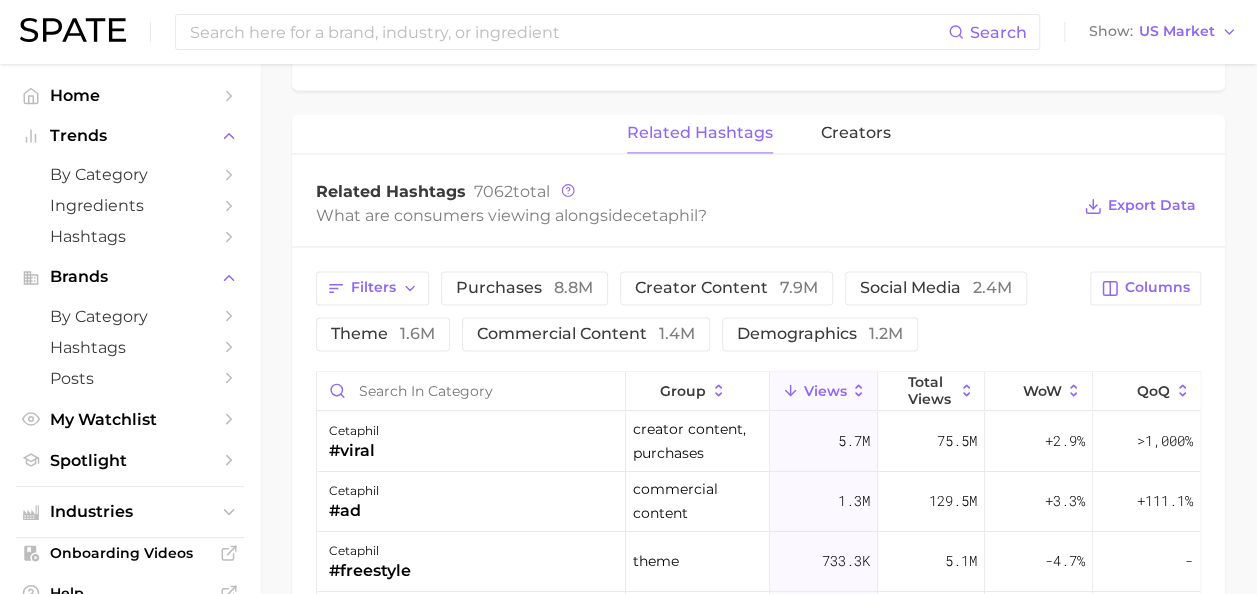 scroll, scrollTop: 1425, scrollLeft: 0, axis: vertical 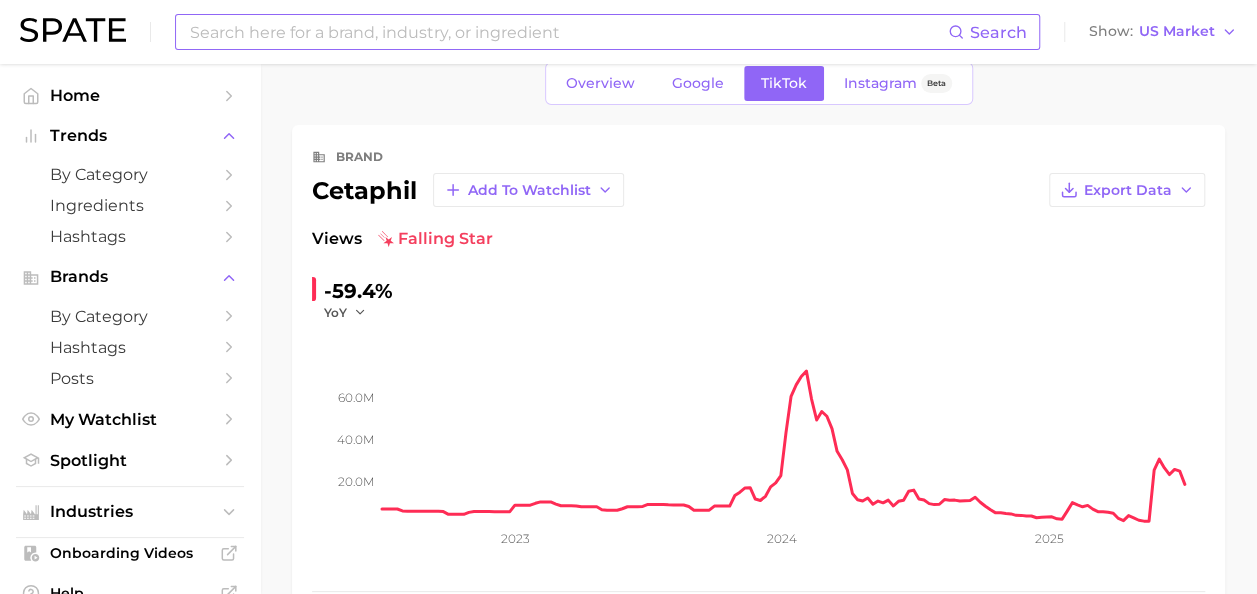 click at bounding box center [568, 32] 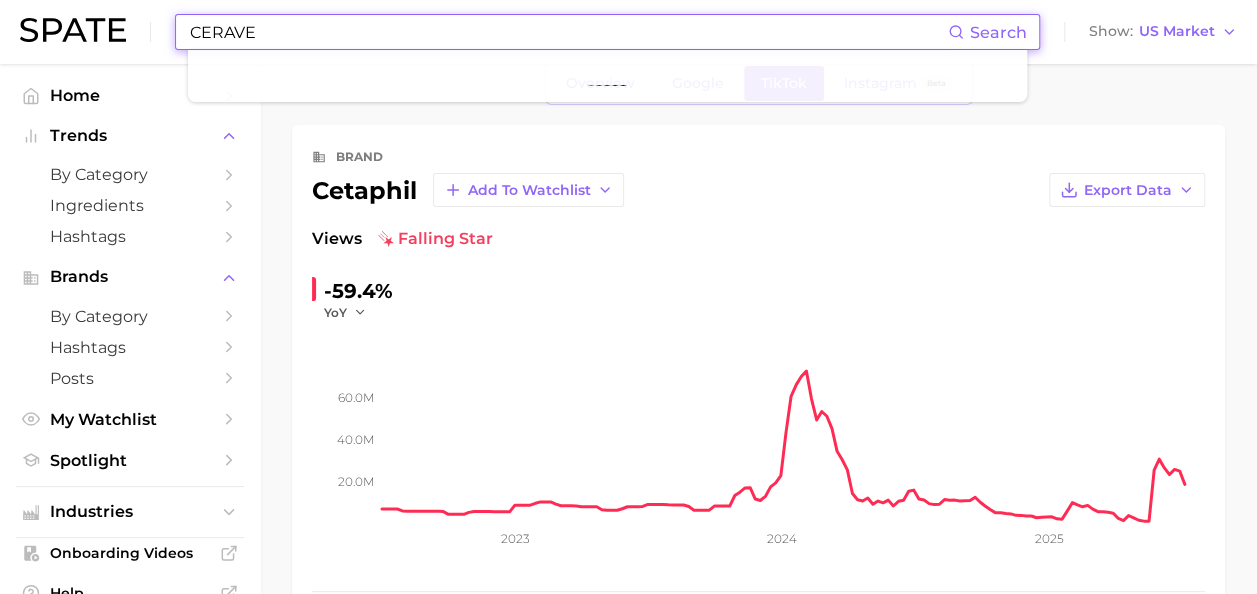 type on "CERAVE" 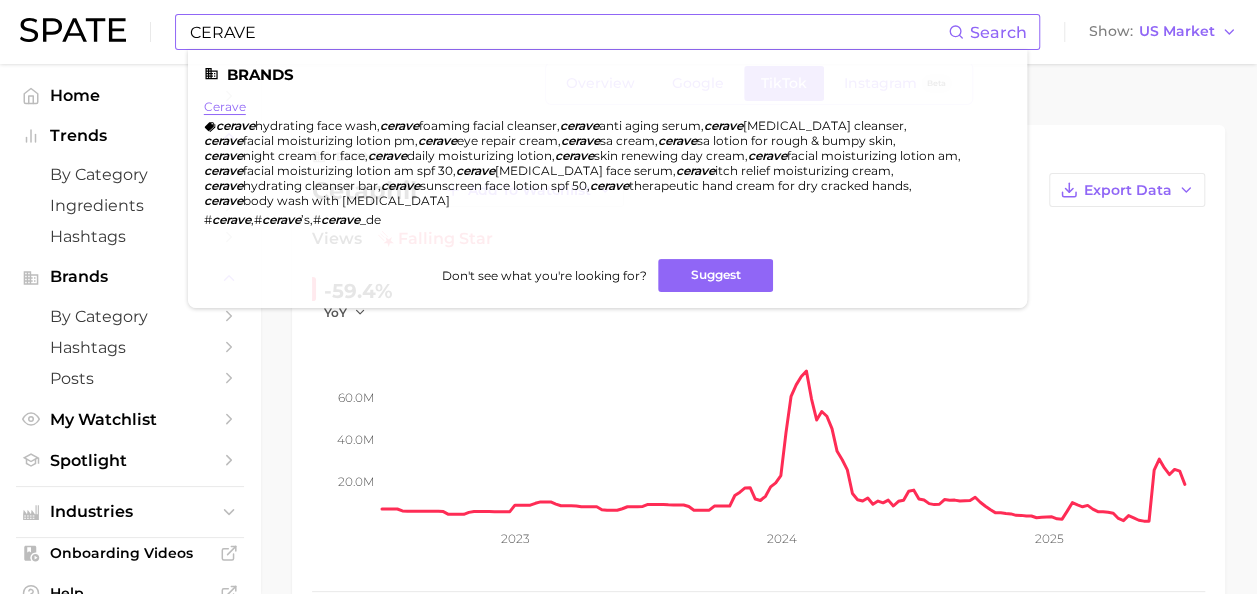 click on "cerave" at bounding box center [225, 106] 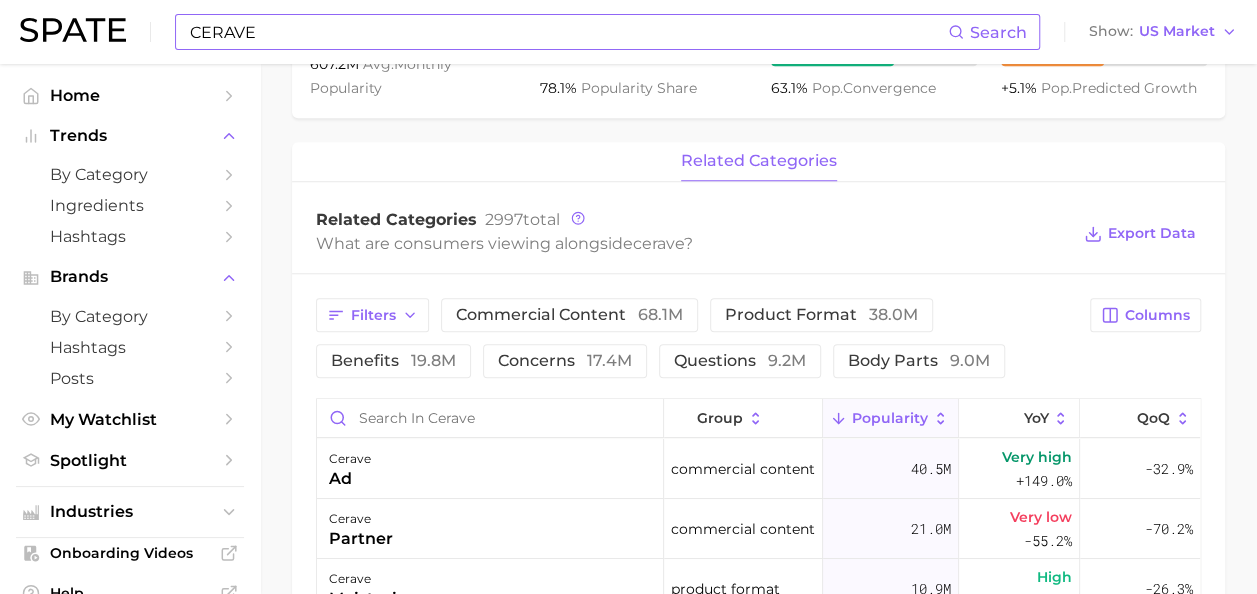scroll, scrollTop: 747, scrollLeft: 0, axis: vertical 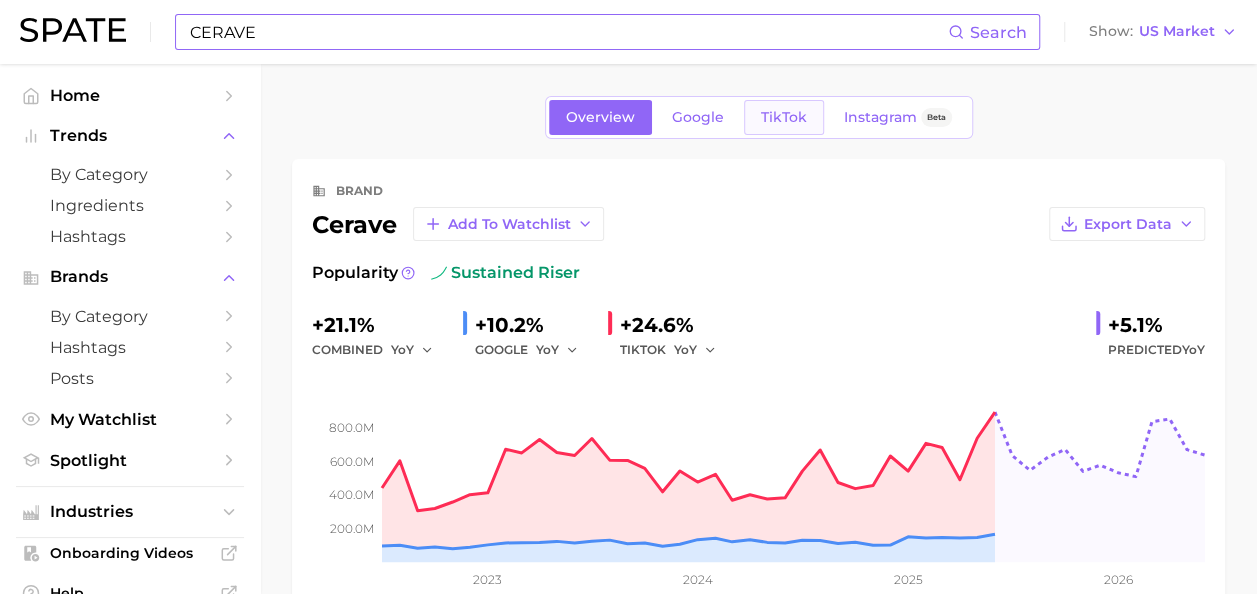 click on "TikTok" at bounding box center (784, 117) 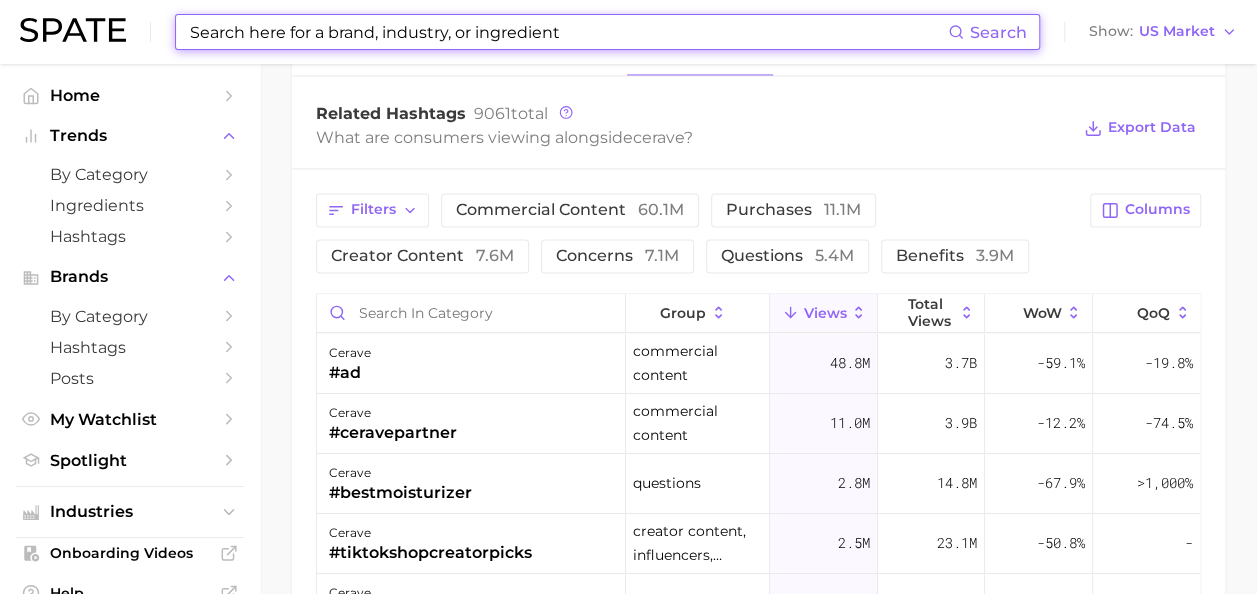 scroll, scrollTop: 1627, scrollLeft: 0, axis: vertical 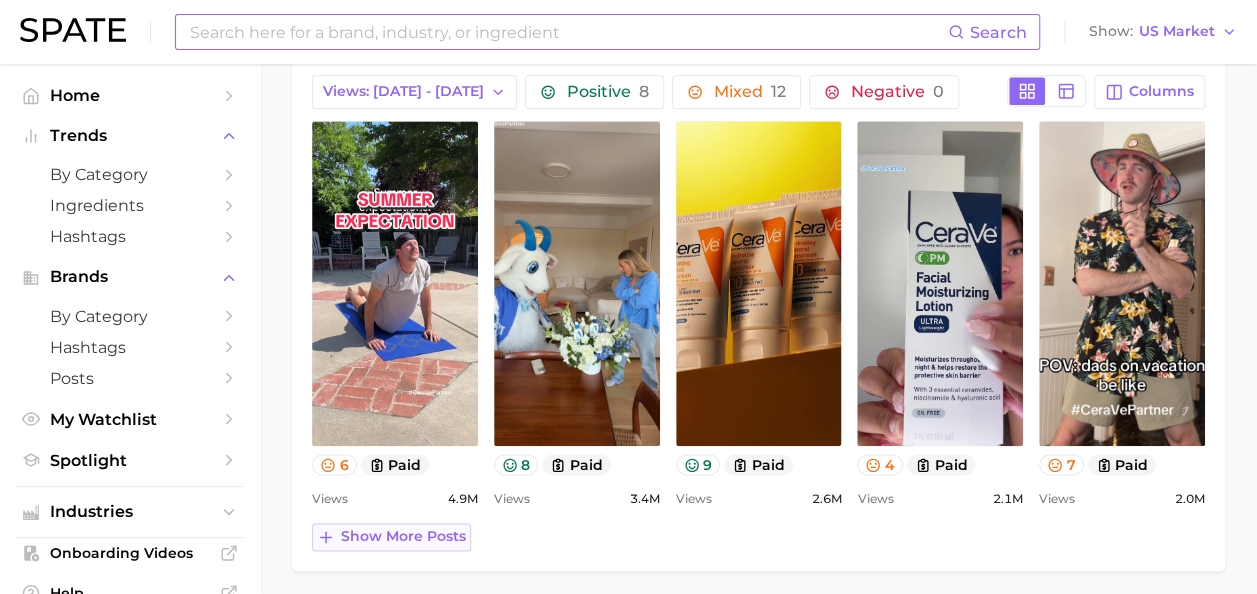 click on "Show more posts" at bounding box center (403, 536) 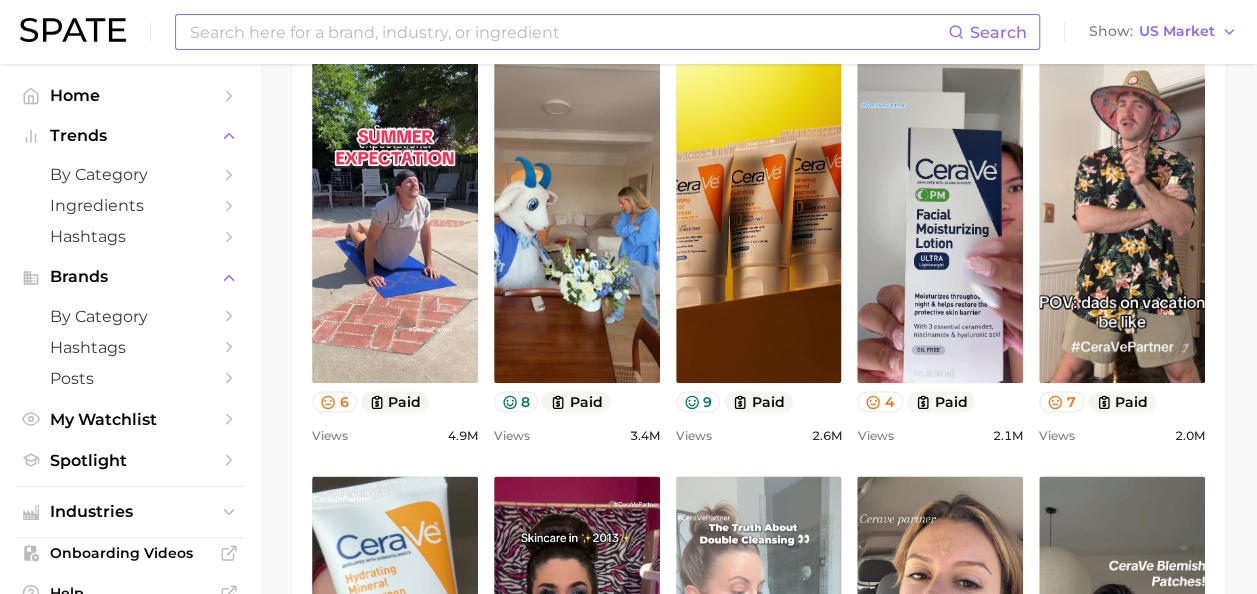 scroll, scrollTop: 1022, scrollLeft: 0, axis: vertical 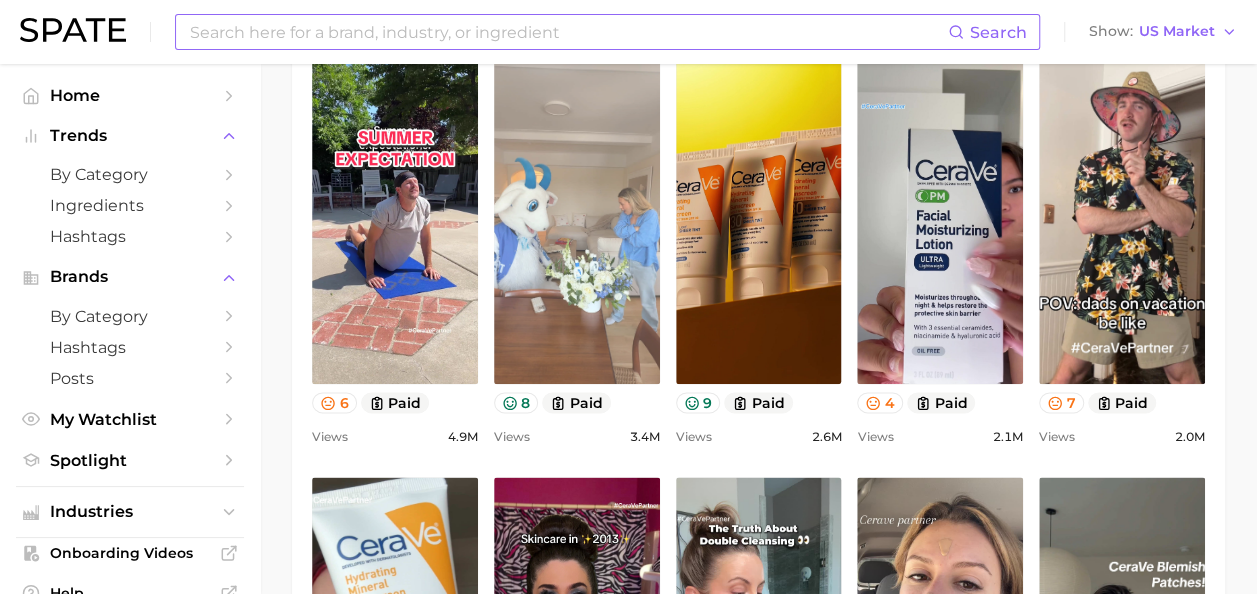 click on "view post on TikTok" at bounding box center (577, 221) 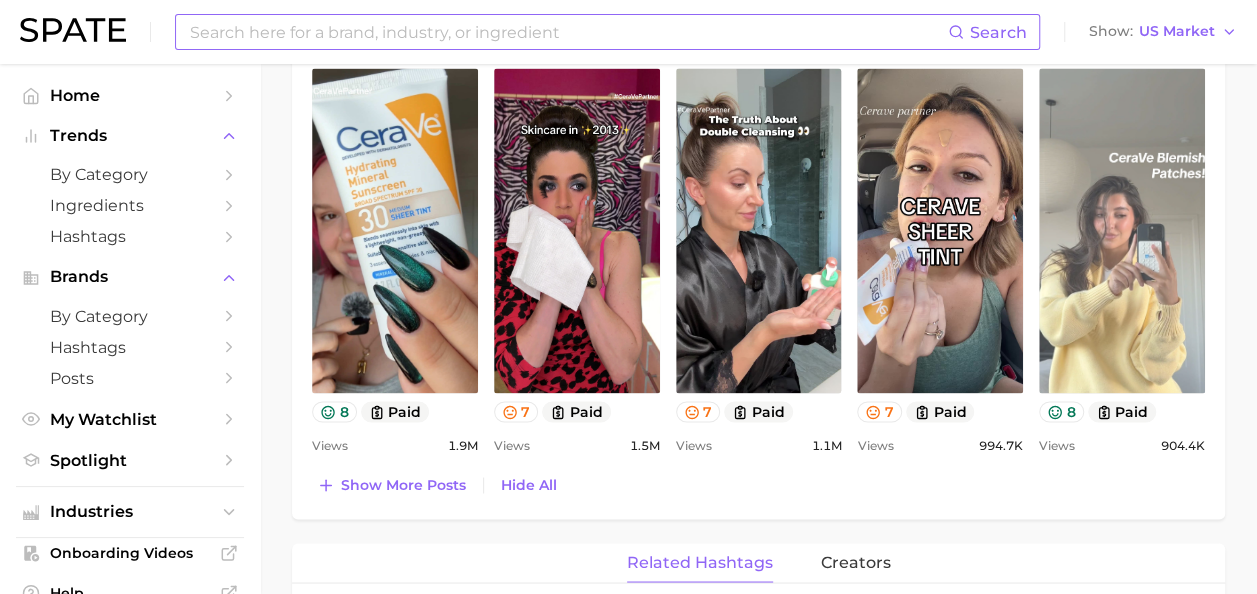 scroll, scrollTop: 1432, scrollLeft: 0, axis: vertical 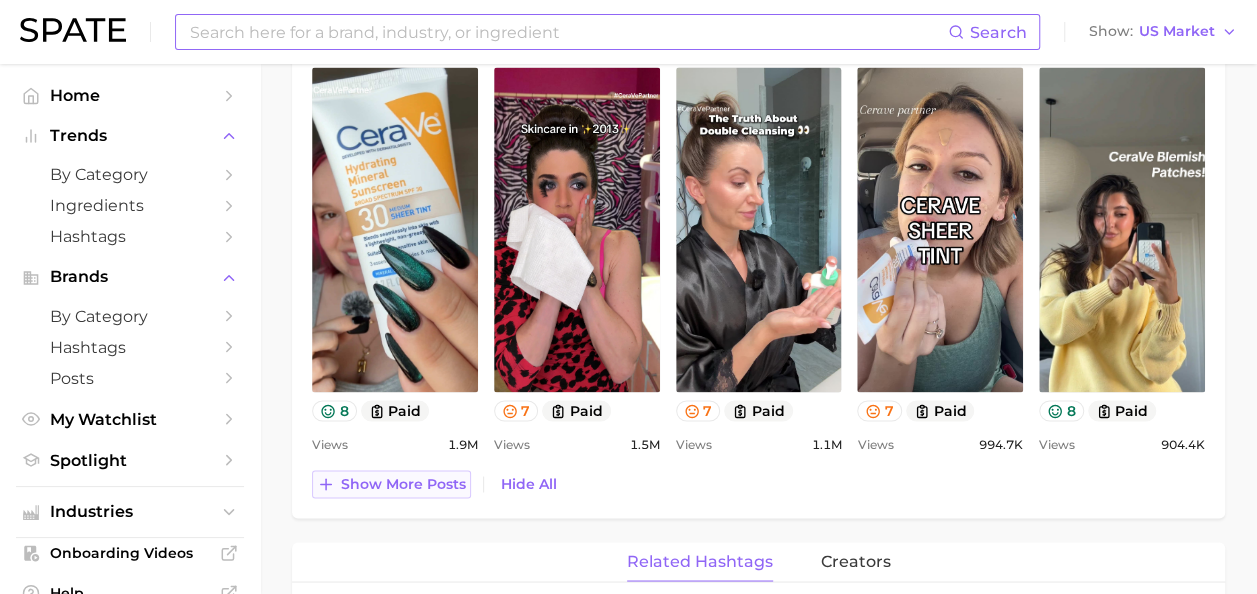 click on "Show more posts" at bounding box center [403, 483] 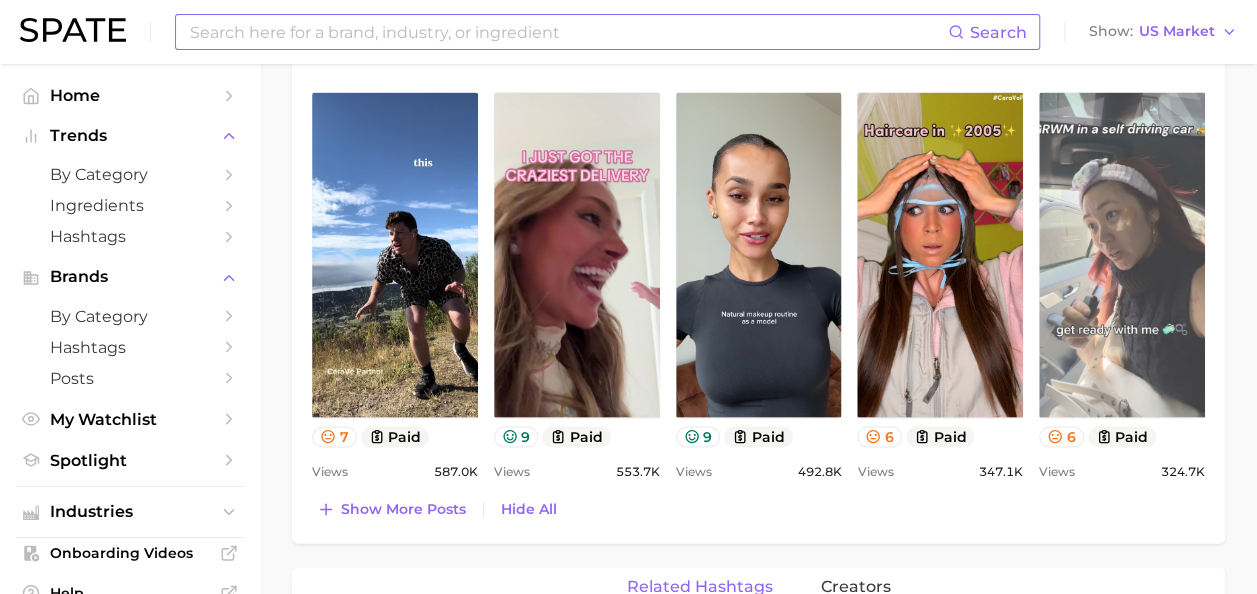scroll, scrollTop: 1833, scrollLeft: 0, axis: vertical 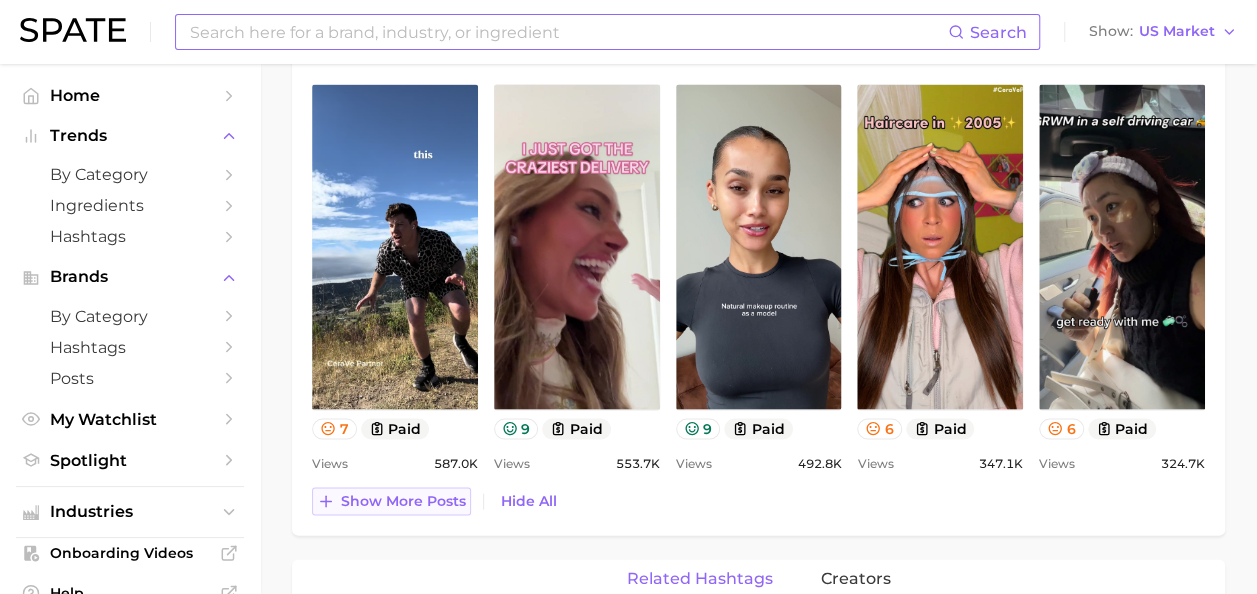 click on "Show more posts" at bounding box center [403, 500] 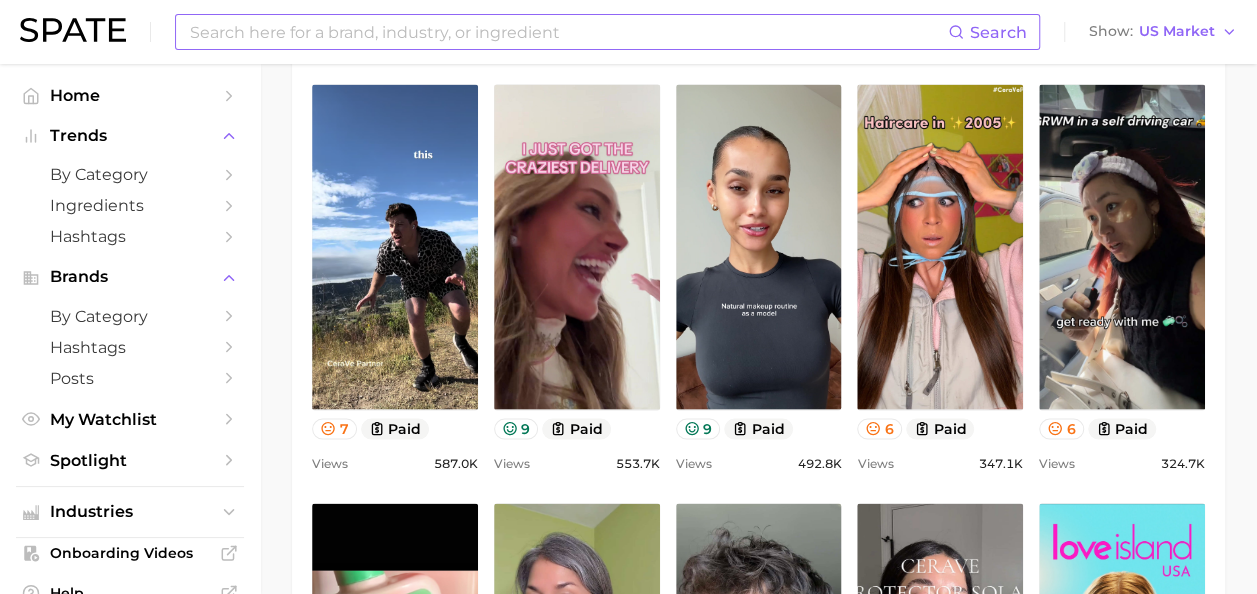 scroll, scrollTop: 2125, scrollLeft: 0, axis: vertical 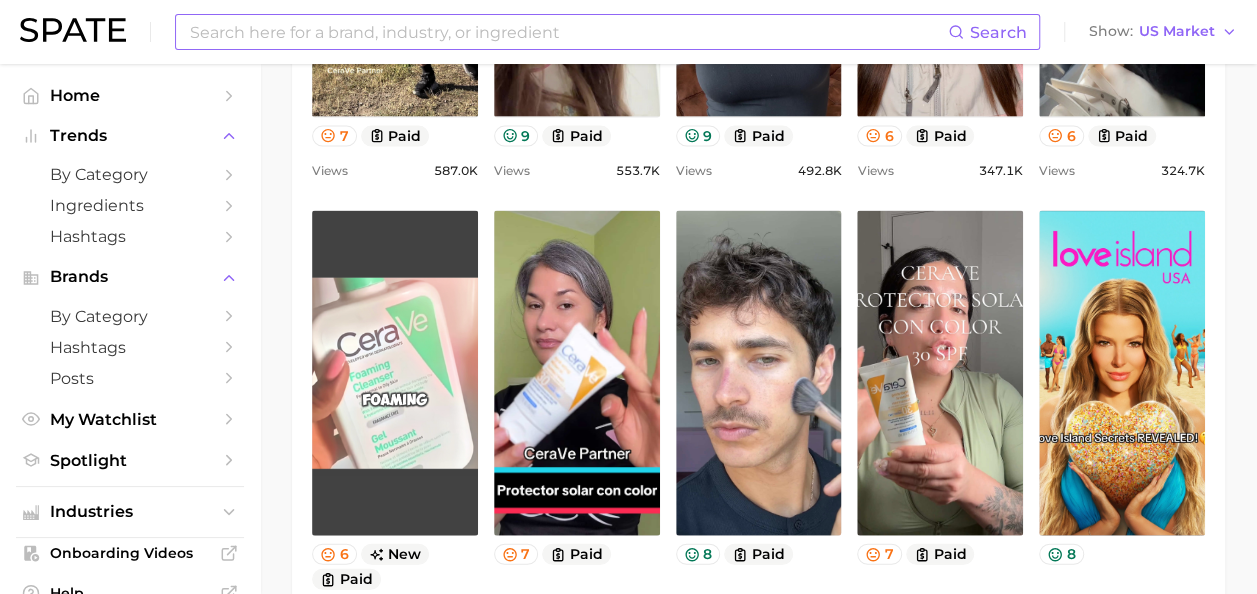 click on "view post on TikTok" at bounding box center (395, 373) 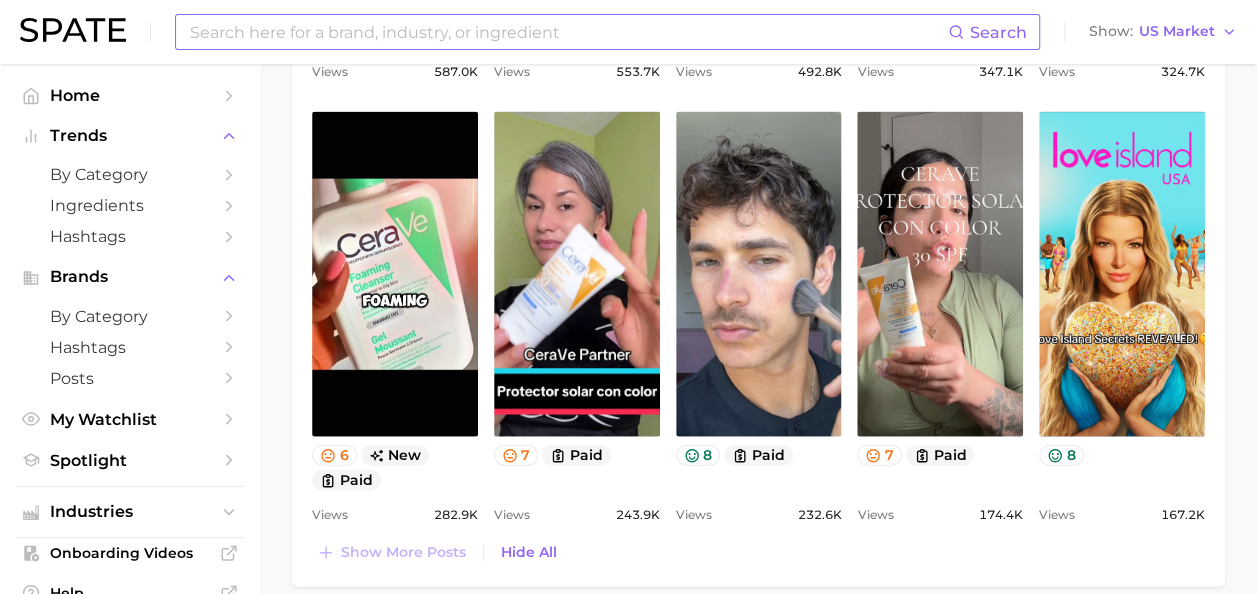 scroll, scrollTop: 2225, scrollLeft: 0, axis: vertical 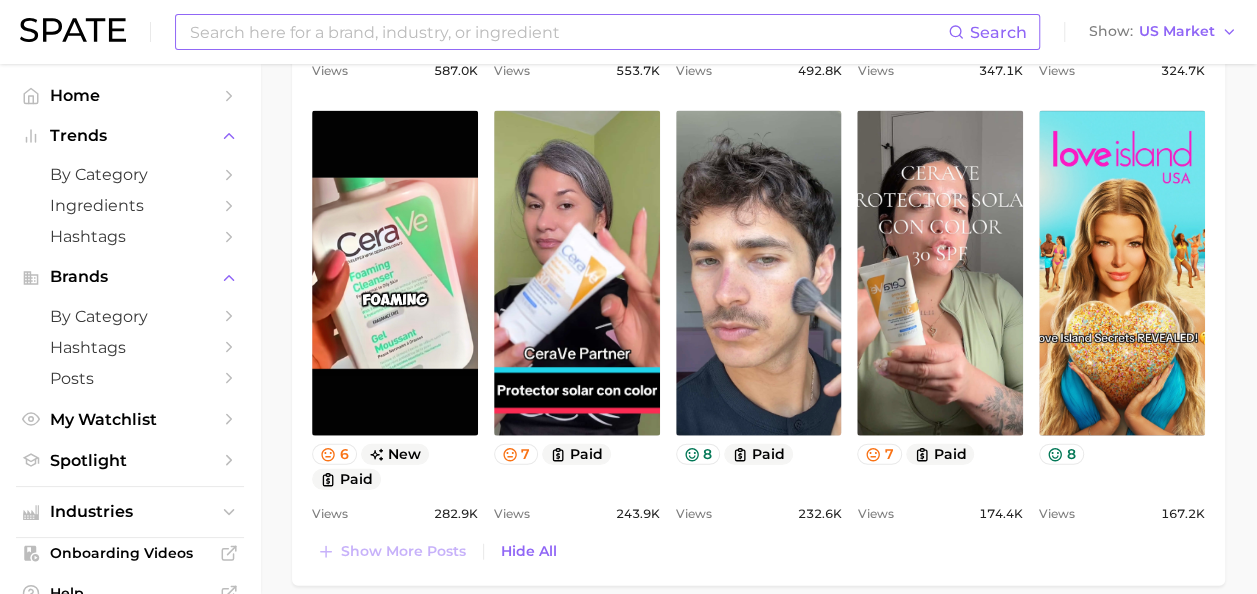 click on "view post on TikTok 6 paid Views 4.9m view post on TikTok 8 paid Views 3.4m view post on TikTok 9 paid Views 2.6m view post on TikTok 4 paid Views 2.1m view post on TikTok 7 paid Views 2.0m view post on TikTok 8 paid Views 1.9m view post on TikTok 7 paid Views 1.5m view post on TikTok 7 paid Views 1.1m view post on TikTok 7 paid Views 994.7k view post on TikTok 8 paid Views 904.4k view post on TikTok 7 paid Views 587.0k view post on TikTok 9 paid Views 553.7k view post on TikTok 9 paid Views 492.8k view post on TikTok 6 paid Views 347.1k view post on TikTok 6 paid Views 324.7k view post on TikTok 6 new paid Views 282.9k view post on TikTok 7 paid Views 243.9k view post on TikTok 8 paid Views 232.6k view post on TikTok 7 paid Views 174.4k view post on TikTok 8 Views 167.2k" at bounding box center (758, -309) 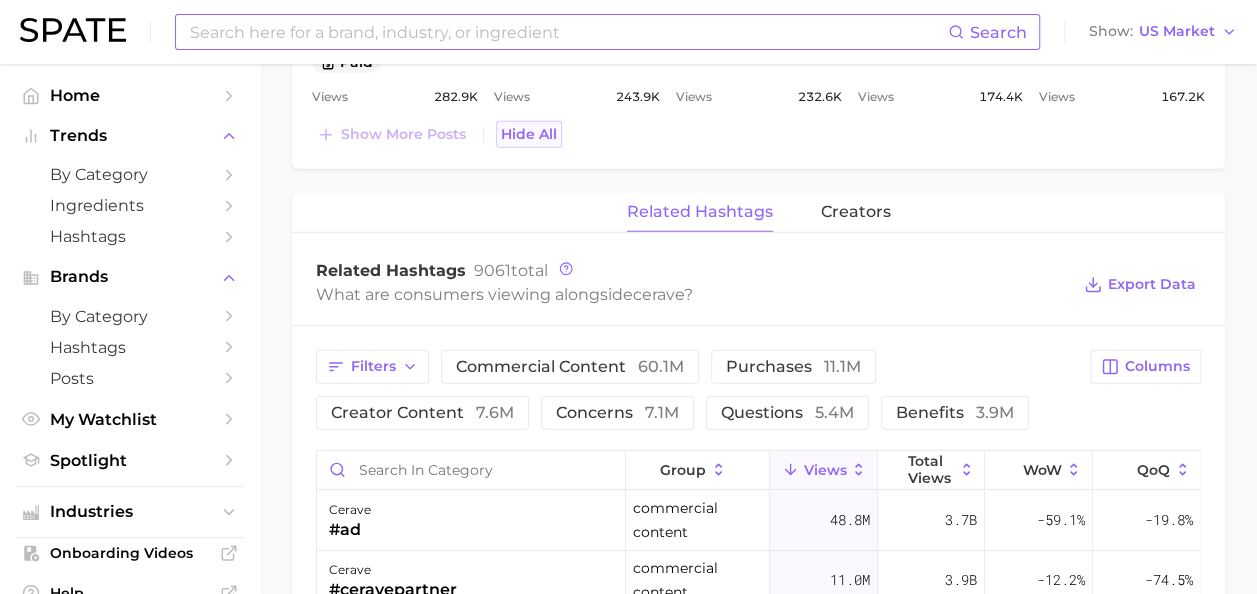 scroll, scrollTop: 2645, scrollLeft: 0, axis: vertical 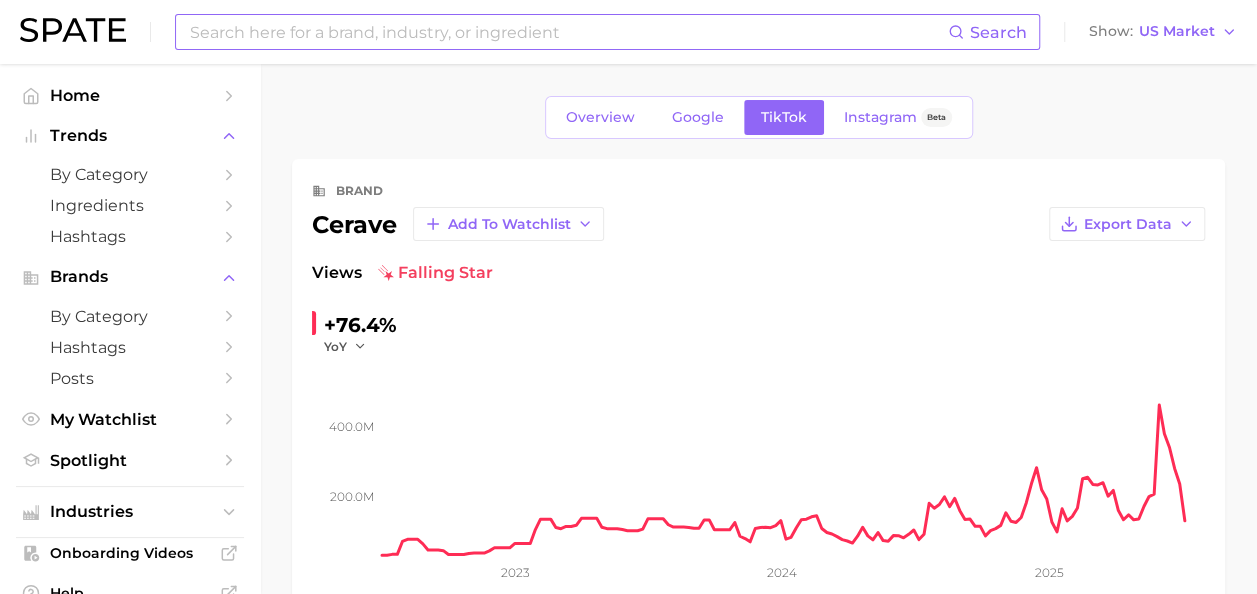 click at bounding box center (568, 32) 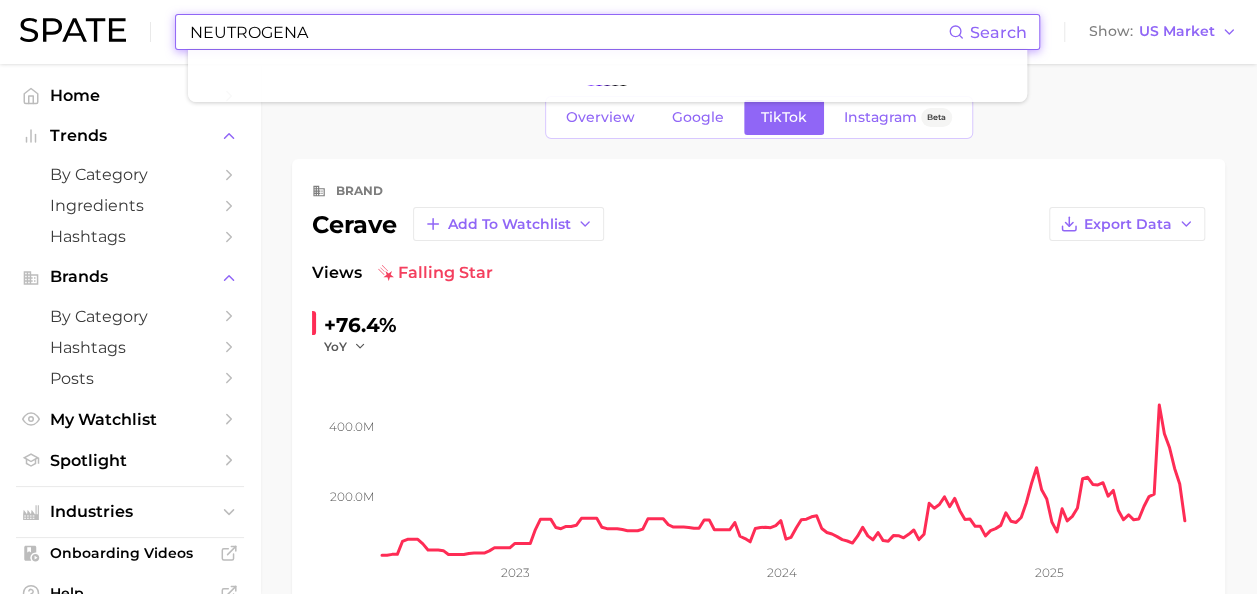 type on "NEUTROGENA" 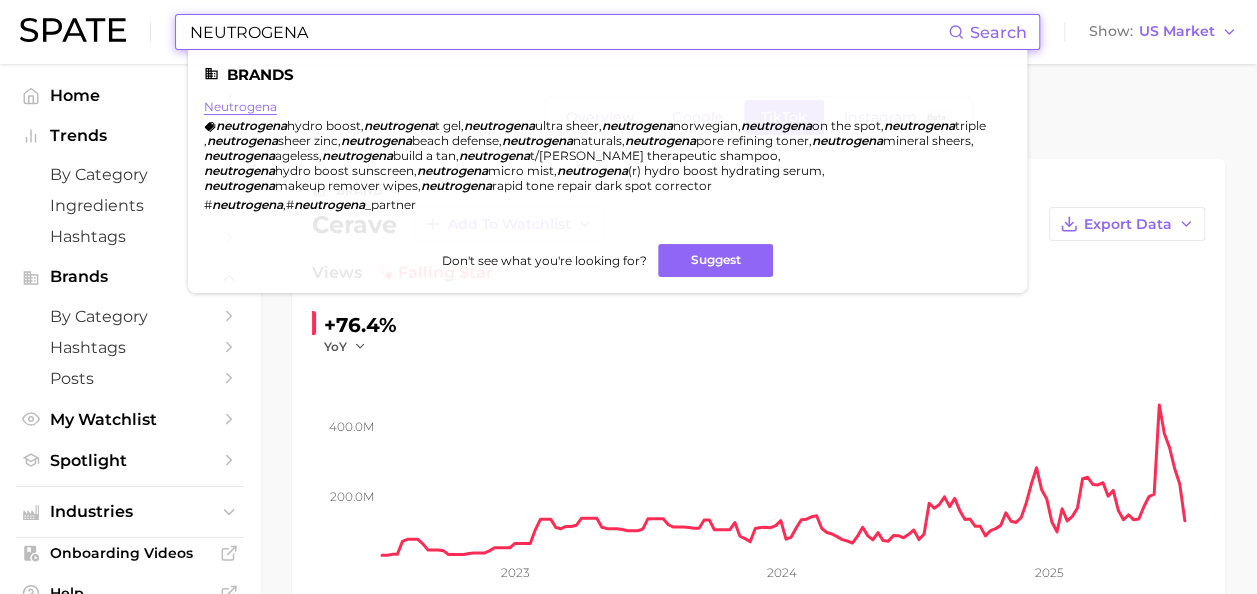 click on "neutrogena" at bounding box center (240, 106) 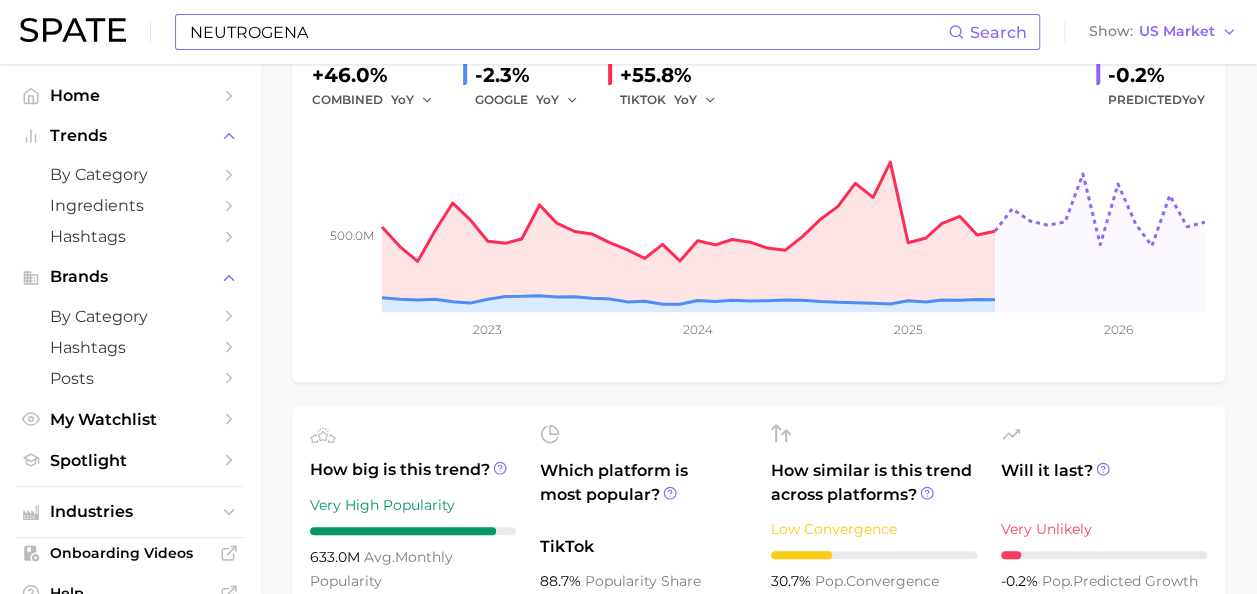 scroll, scrollTop: 0, scrollLeft: 0, axis: both 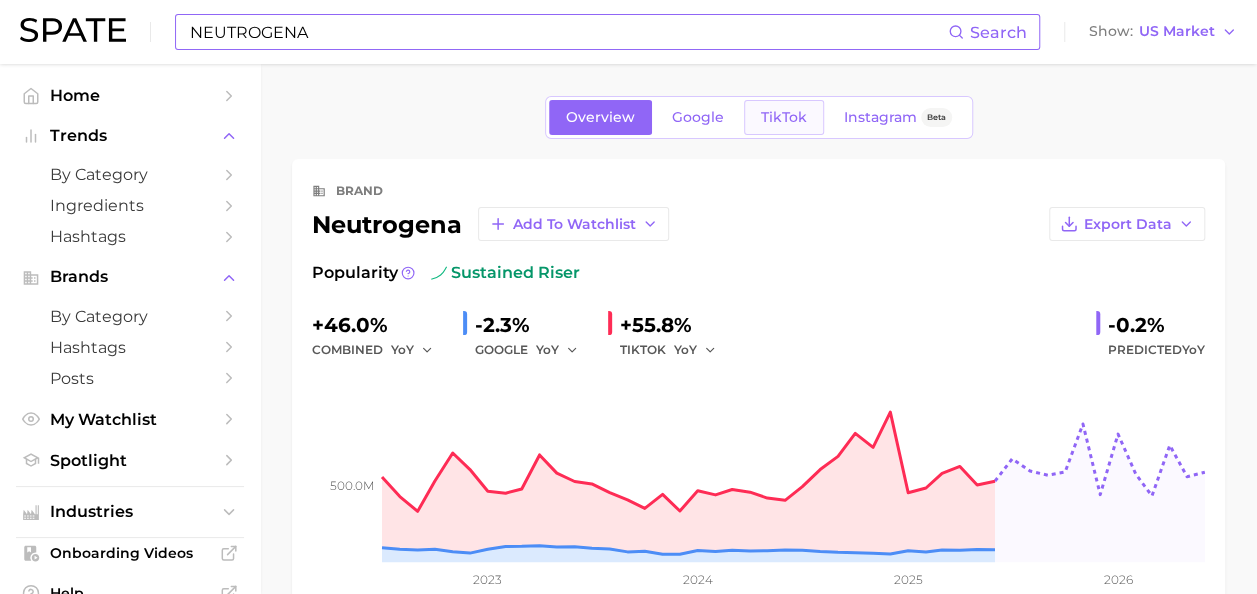 click on "TikTok" at bounding box center (784, 117) 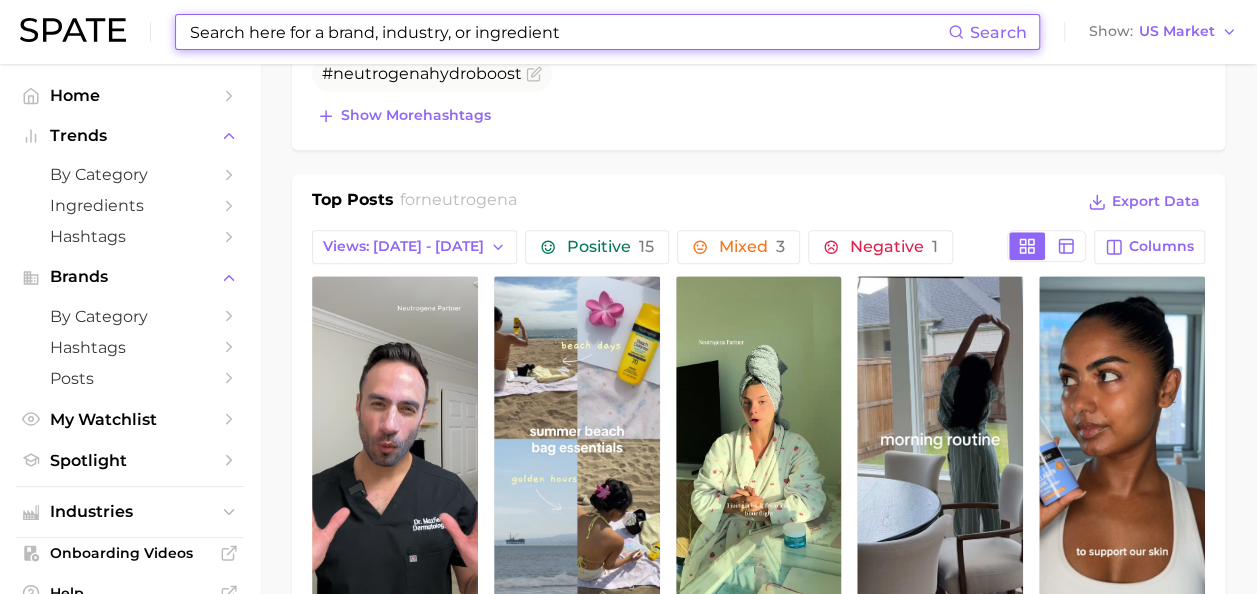 scroll, scrollTop: 924, scrollLeft: 0, axis: vertical 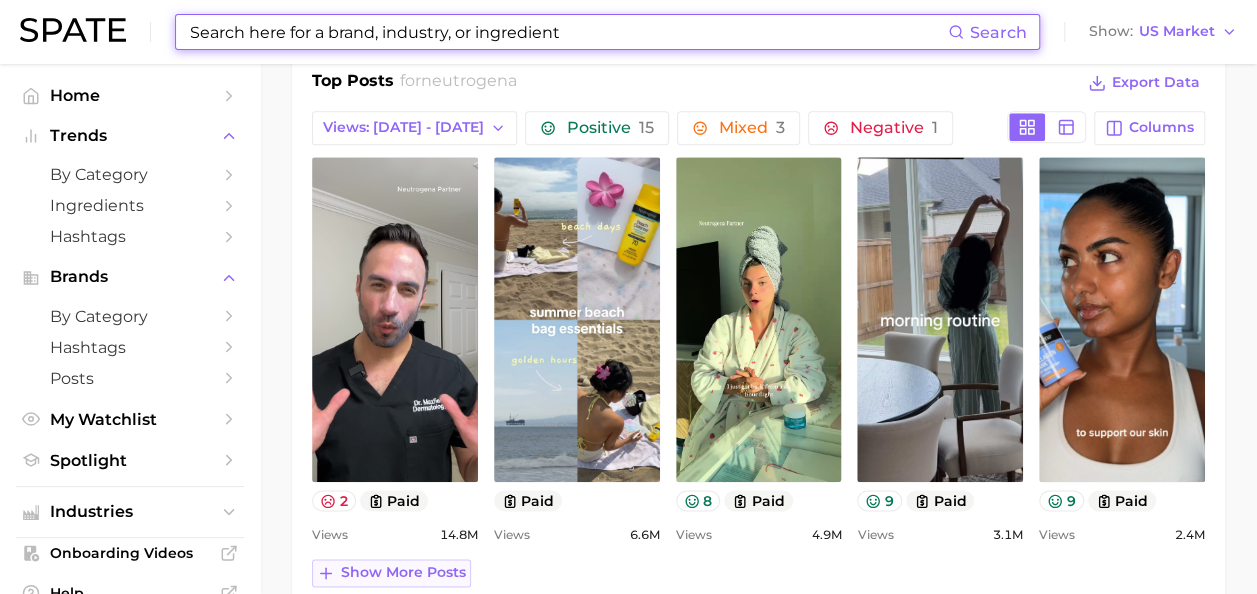 click on "Show more posts" at bounding box center [403, 572] 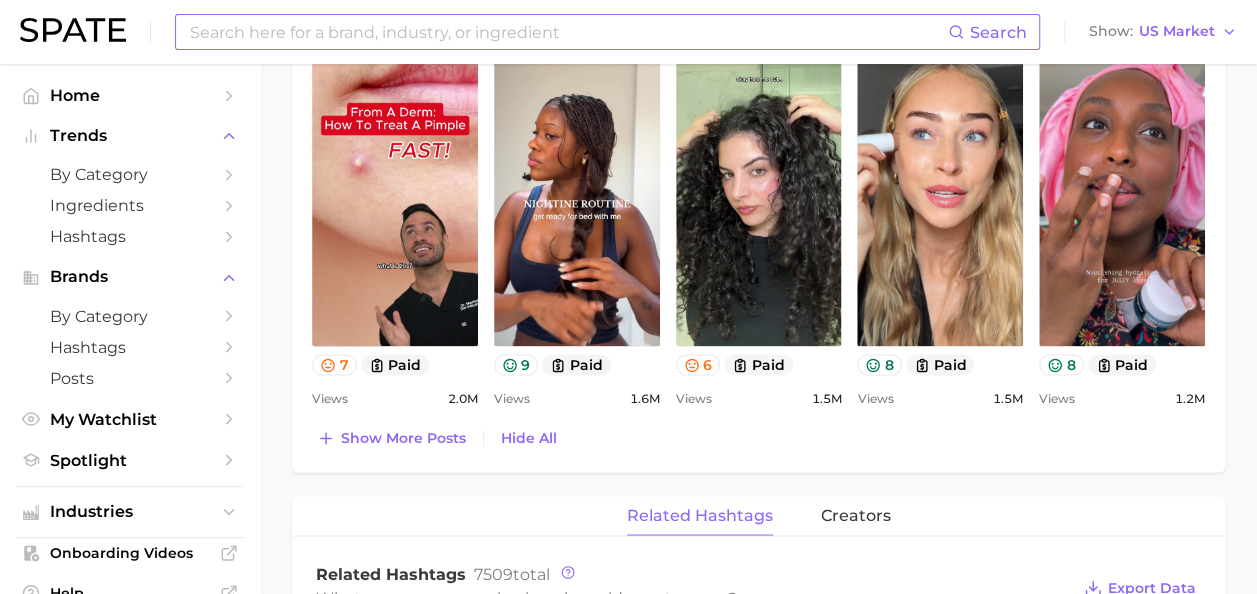 scroll, scrollTop: 1479, scrollLeft: 0, axis: vertical 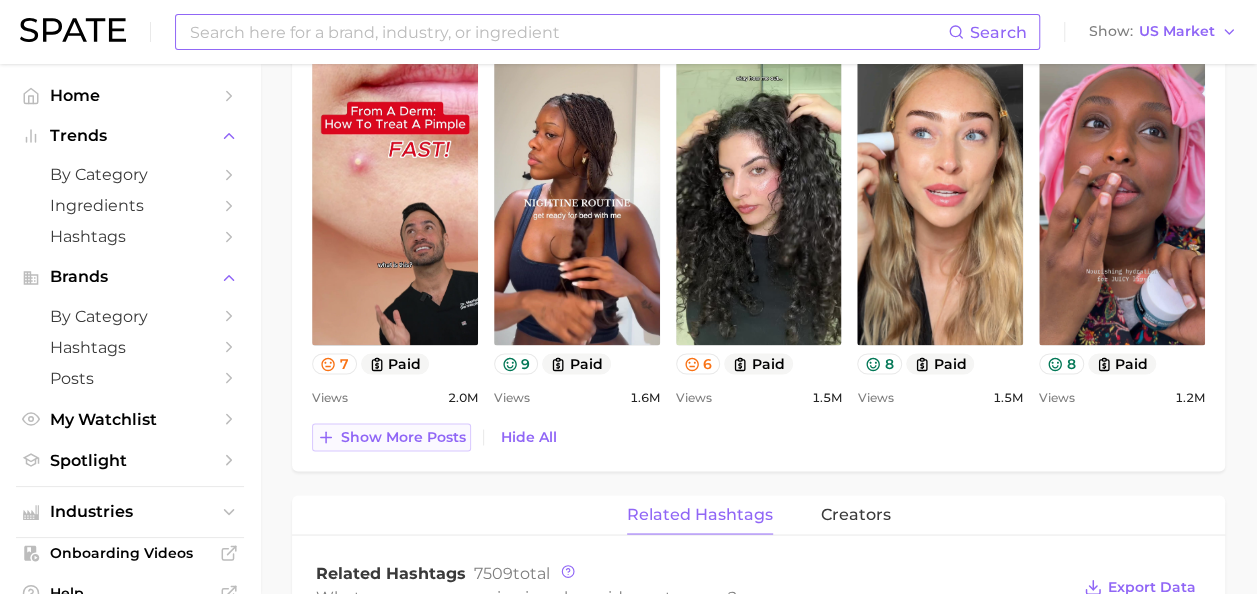click on "Show more posts" at bounding box center (403, 436) 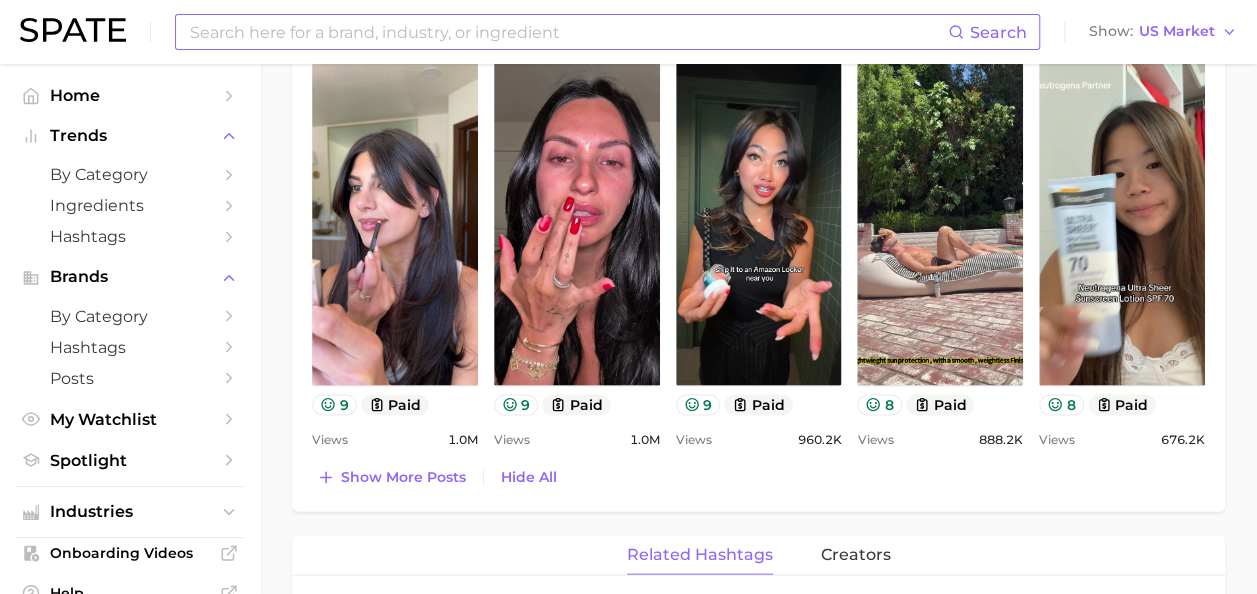 scroll, scrollTop: 1856, scrollLeft: 0, axis: vertical 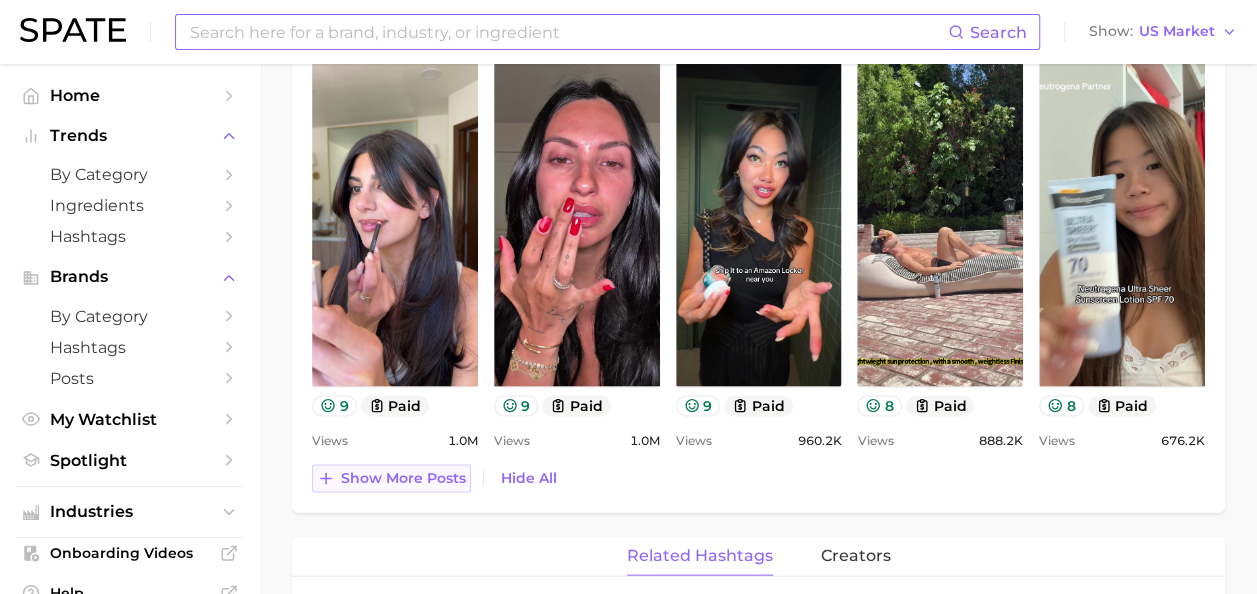 click on "Show more posts" at bounding box center (403, 477) 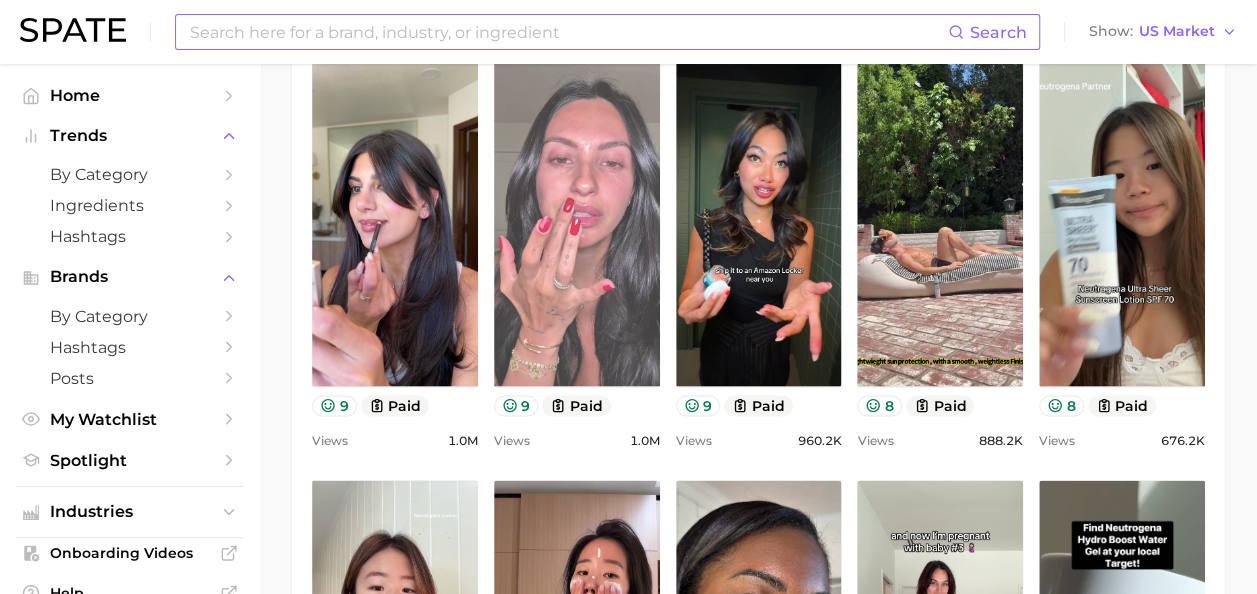scroll, scrollTop: 0, scrollLeft: 0, axis: both 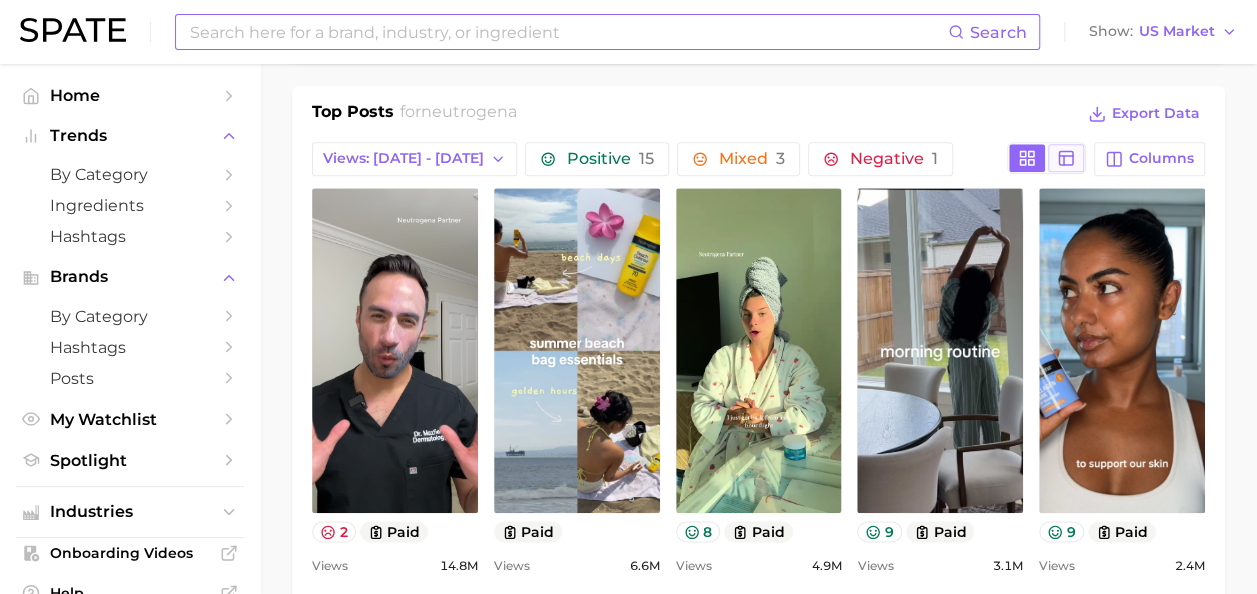 click 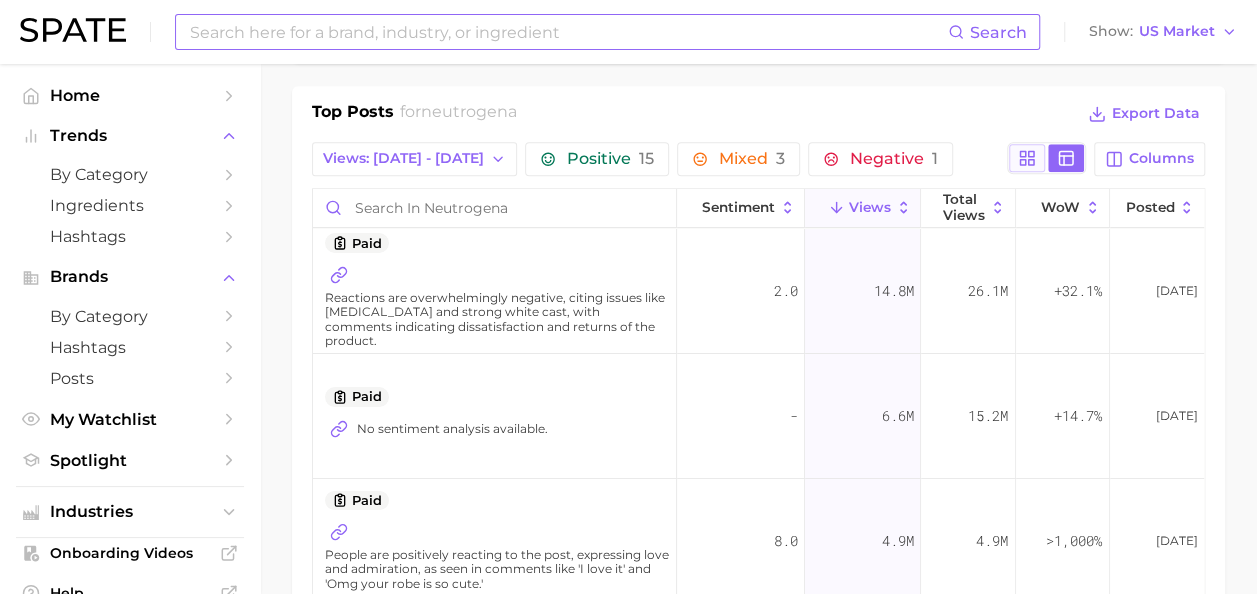 click 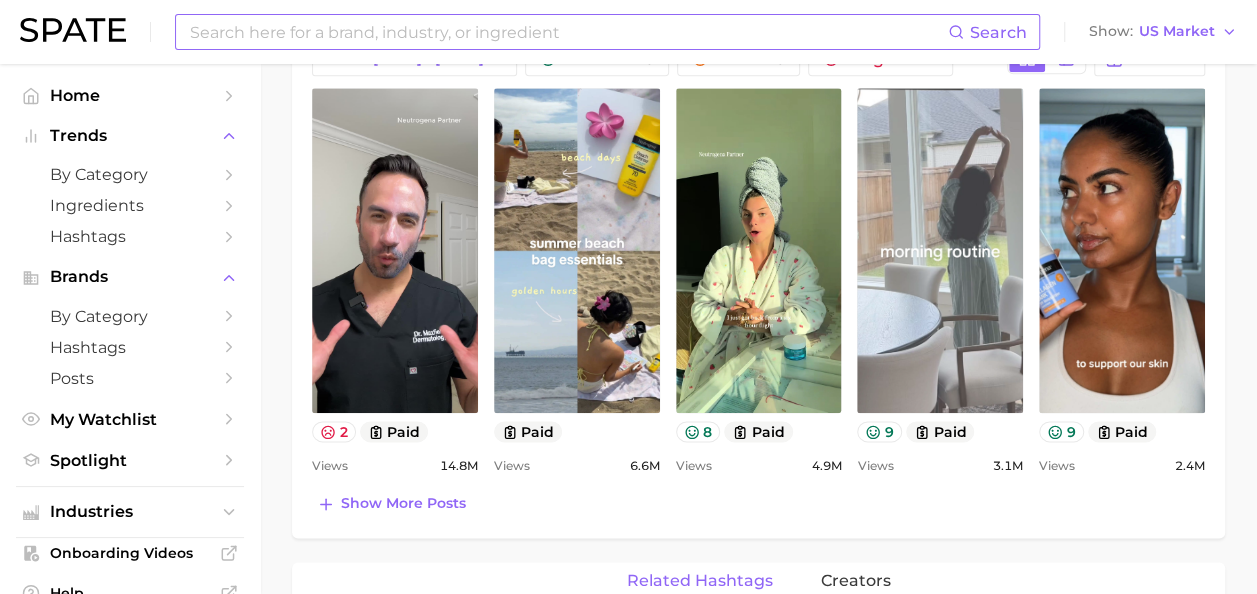 scroll, scrollTop: 994, scrollLeft: 0, axis: vertical 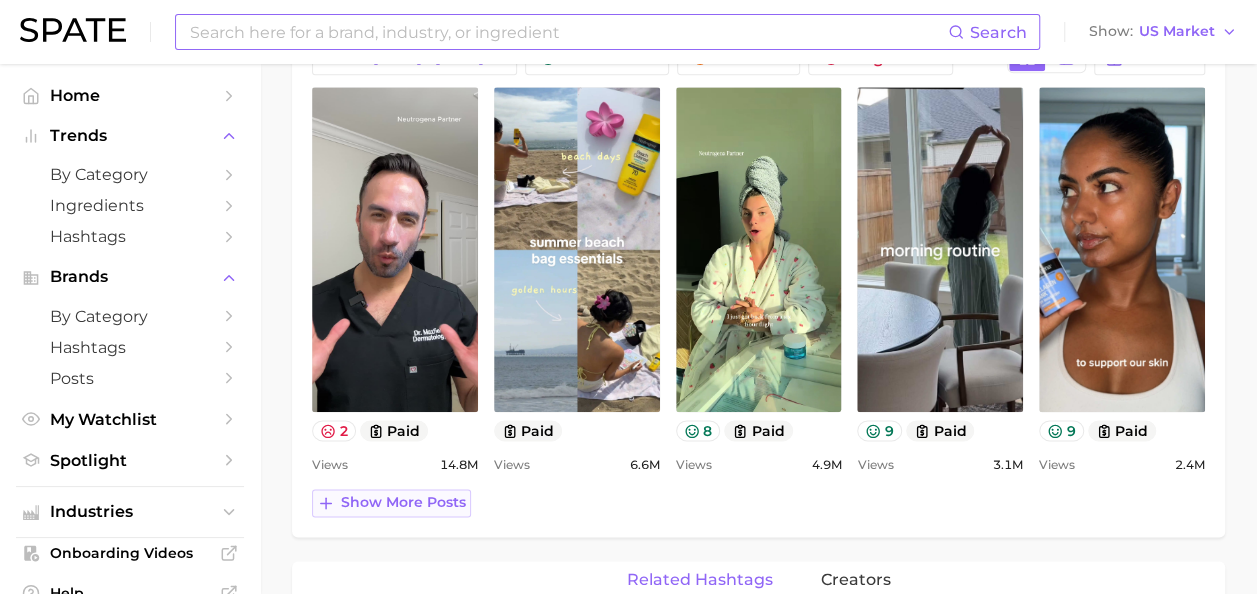 click on "Show more posts" at bounding box center (403, 502) 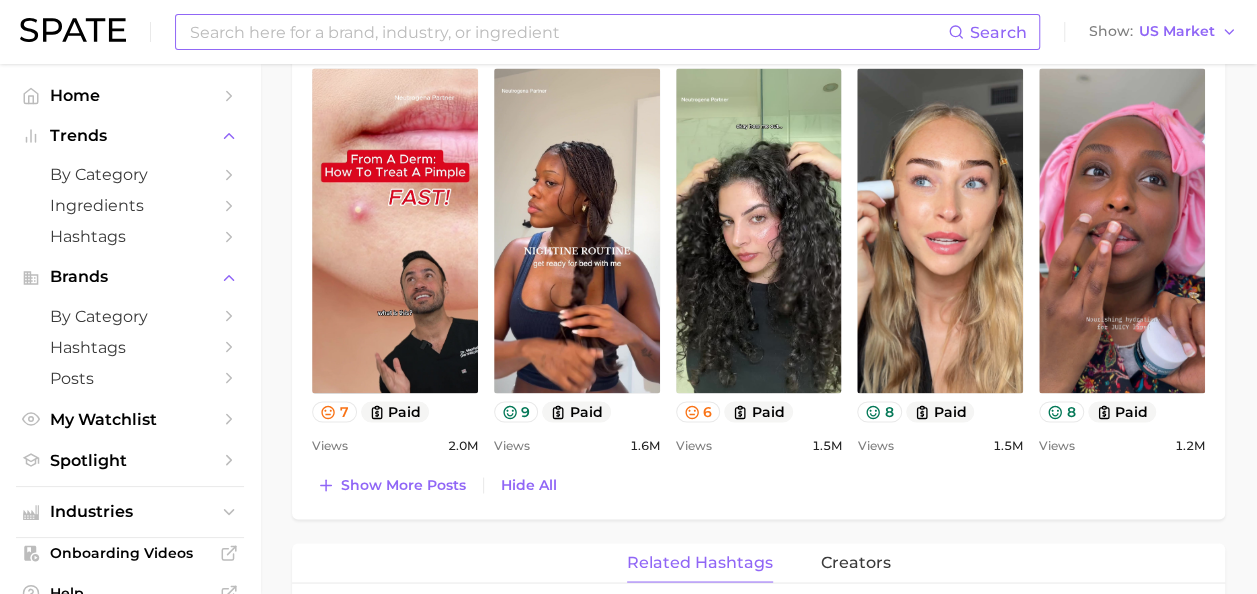 scroll, scrollTop: 1432, scrollLeft: 0, axis: vertical 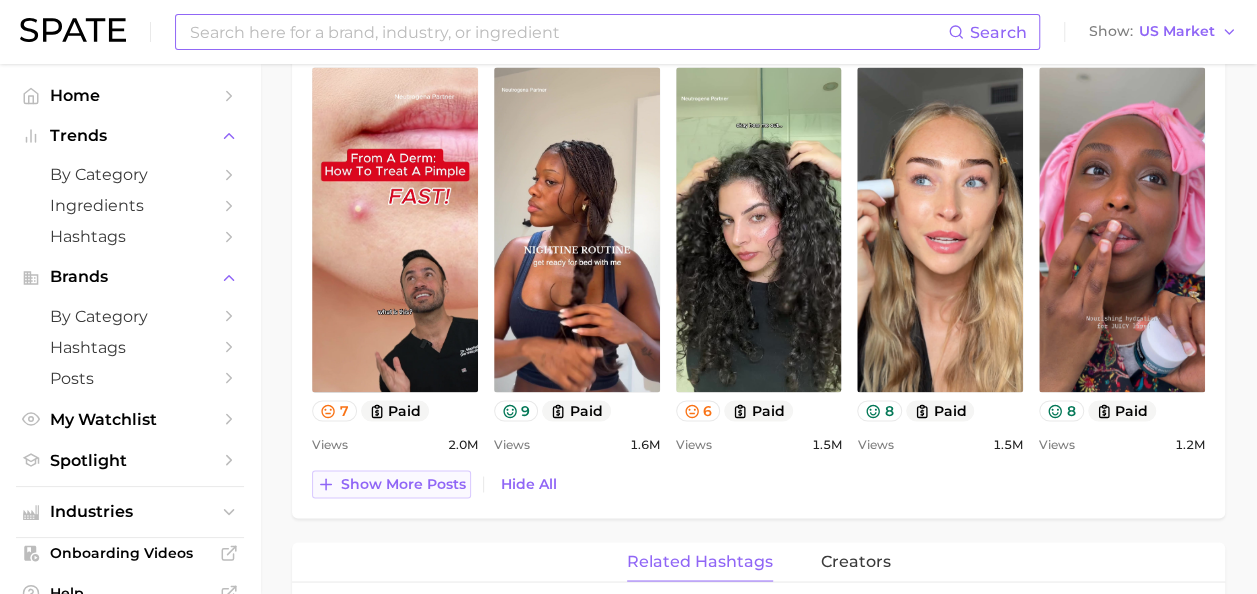 click on "Show more posts" at bounding box center [403, 483] 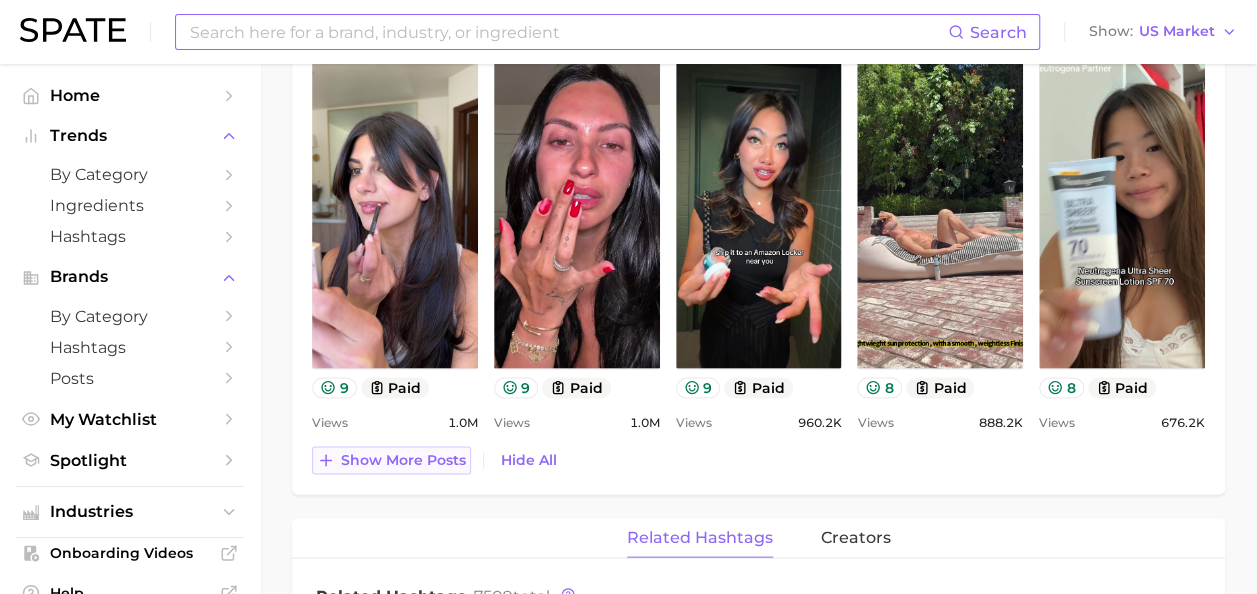 scroll, scrollTop: 1875, scrollLeft: 0, axis: vertical 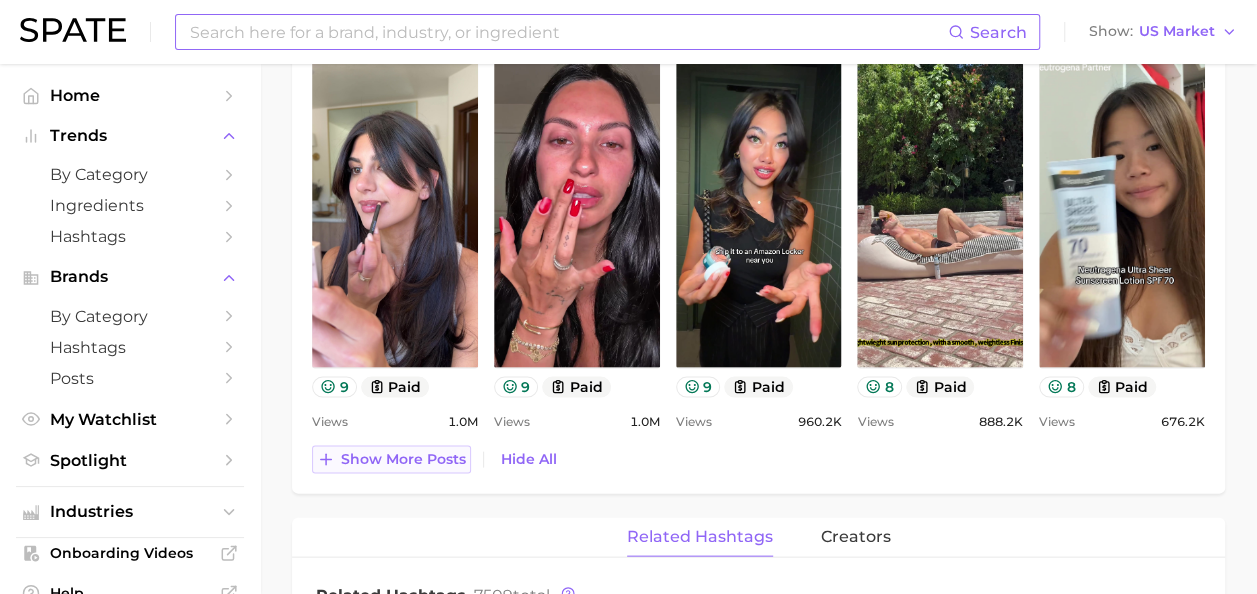 click on "Show more posts" at bounding box center (403, 458) 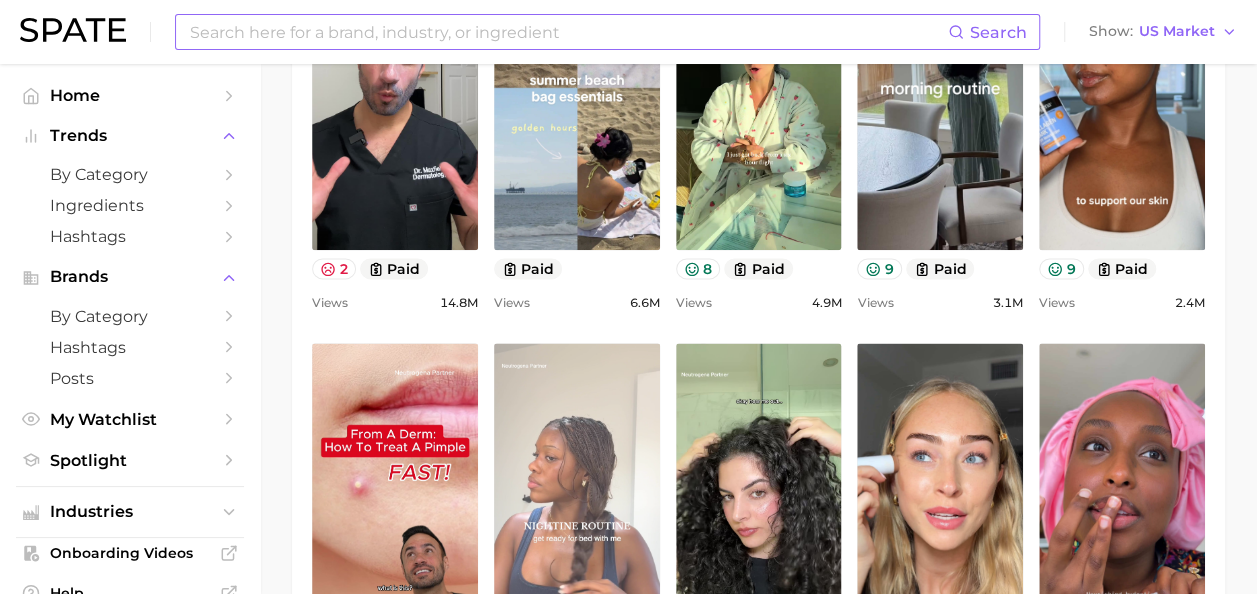 scroll, scrollTop: 1006, scrollLeft: 0, axis: vertical 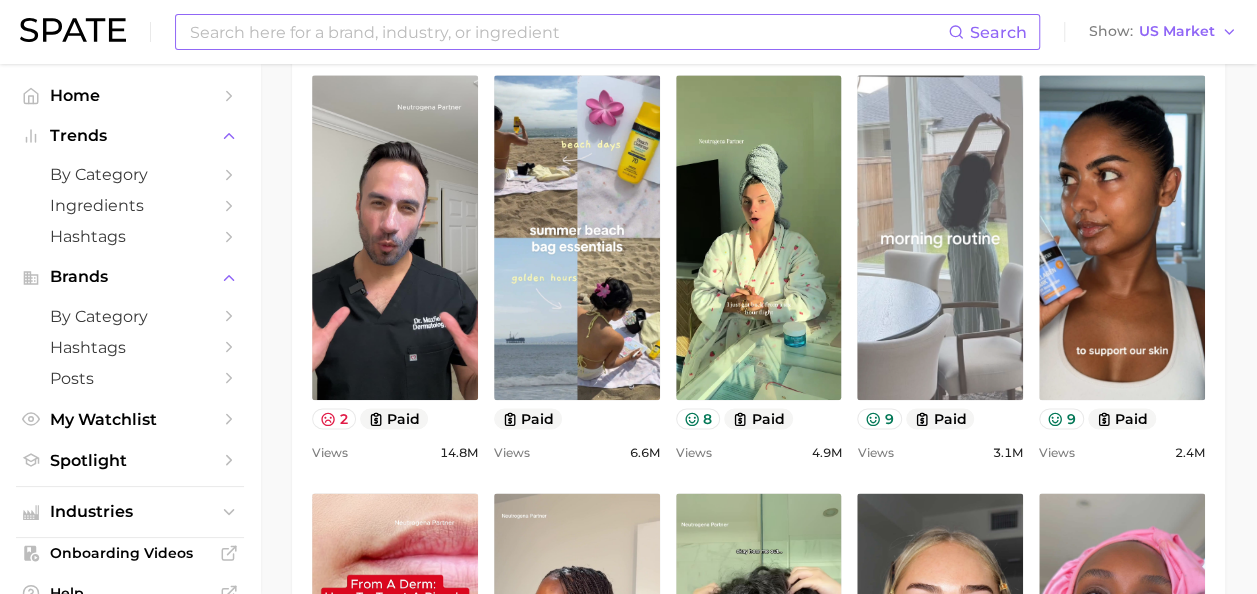 click on "view post on TikTok" at bounding box center (940, 237) 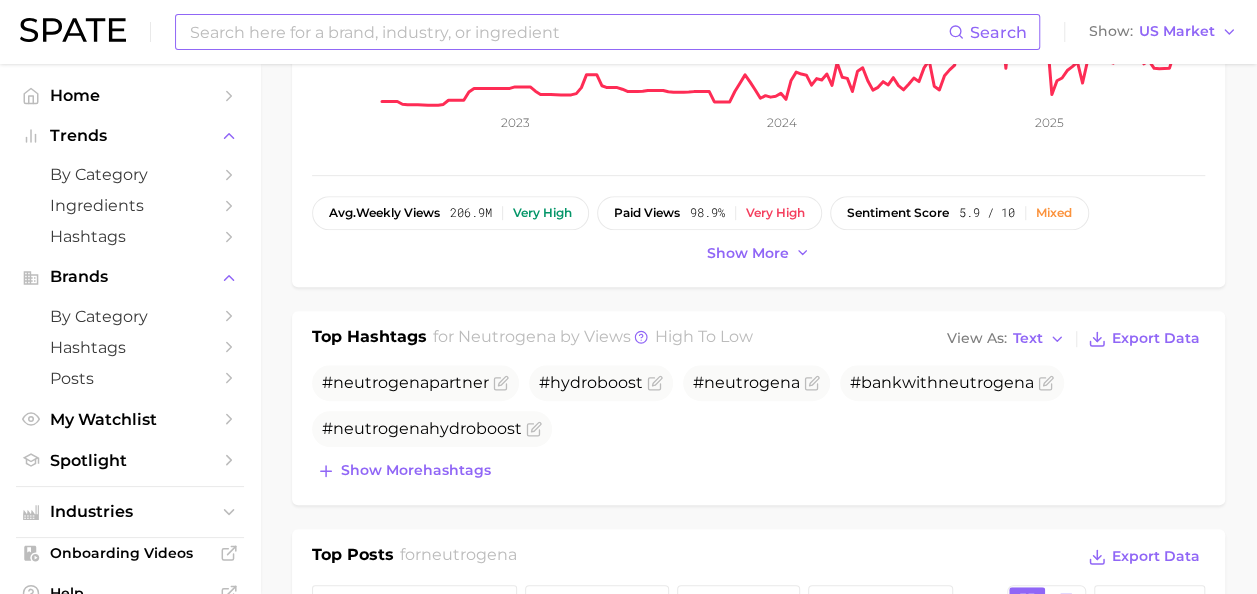 scroll, scrollTop: 451, scrollLeft: 0, axis: vertical 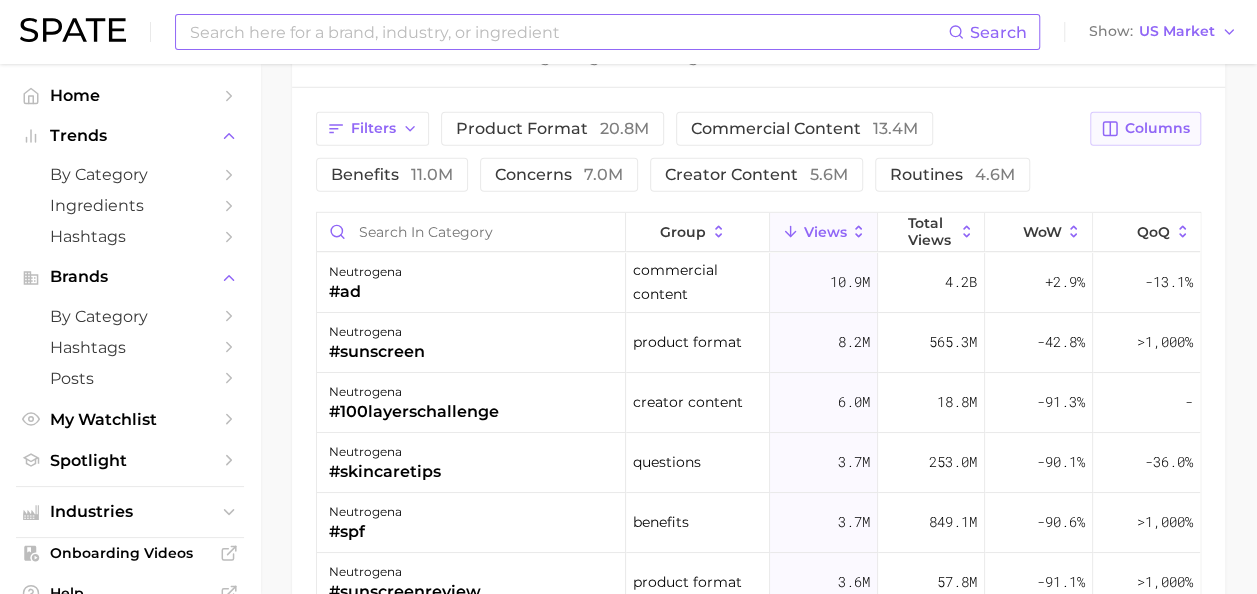 click on "Columns" at bounding box center [1145, 129] 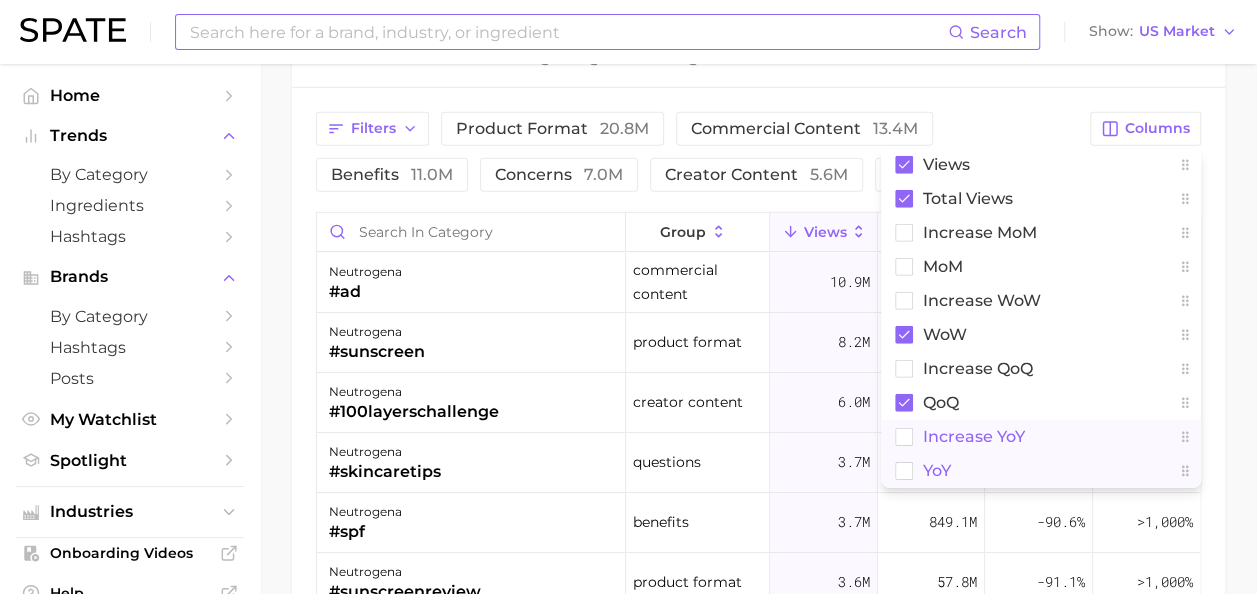 drag, startPoint x: 952, startPoint y: 436, endPoint x: 948, endPoint y: 460, distance: 24.33105 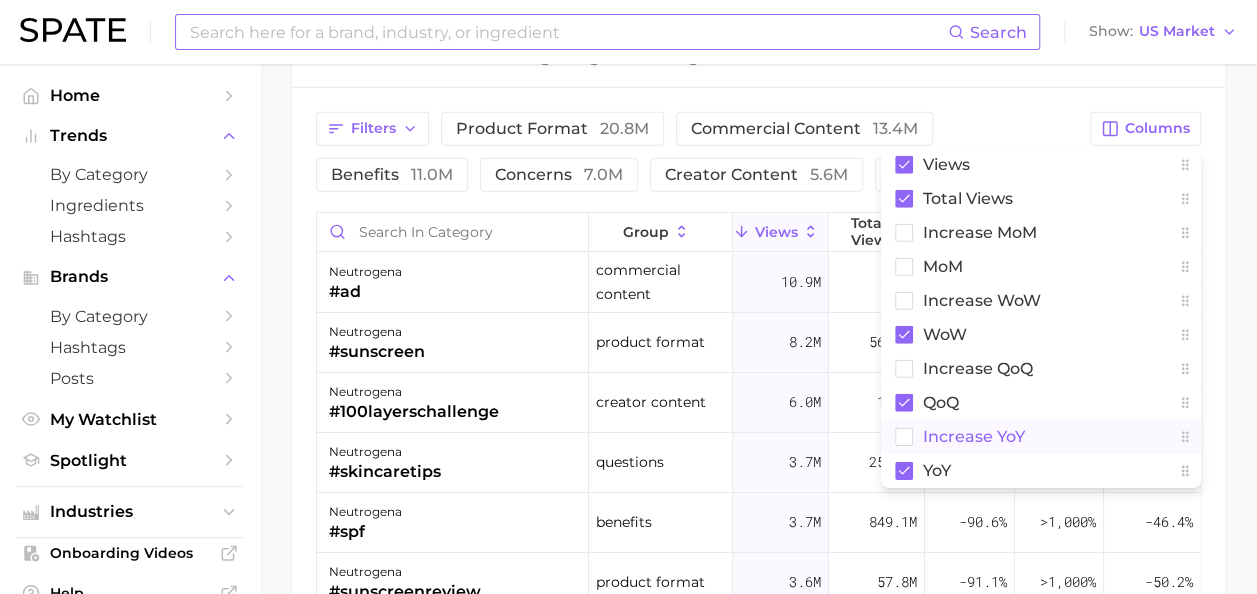 click 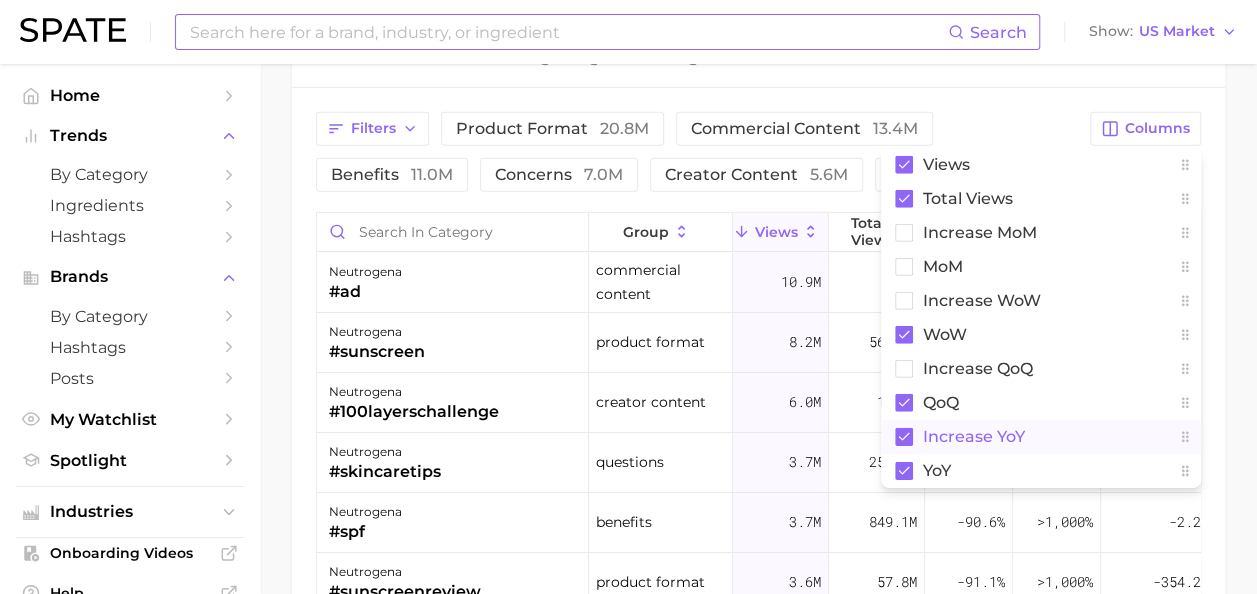 click on "Filters product format   20.8m commercial content   13.4m benefits   11.0m concerns   7.0m creator content   5.6m routines   4.6m" at bounding box center [697, 152] 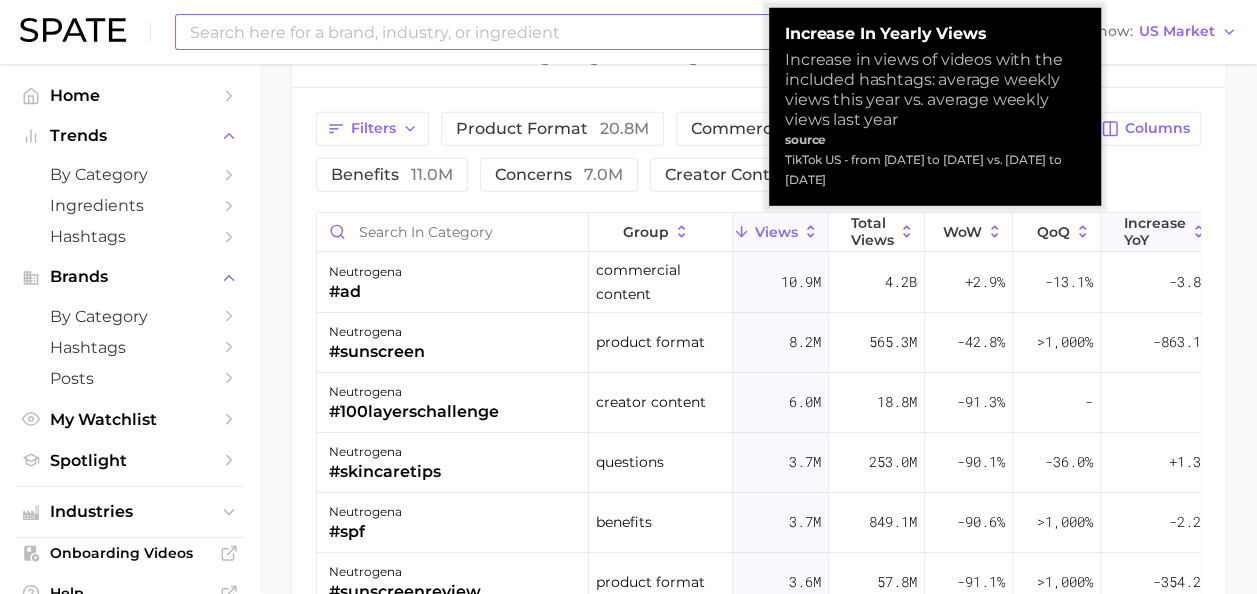 scroll, scrollTop: 0, scrollLeft: 128, axis: horizontal 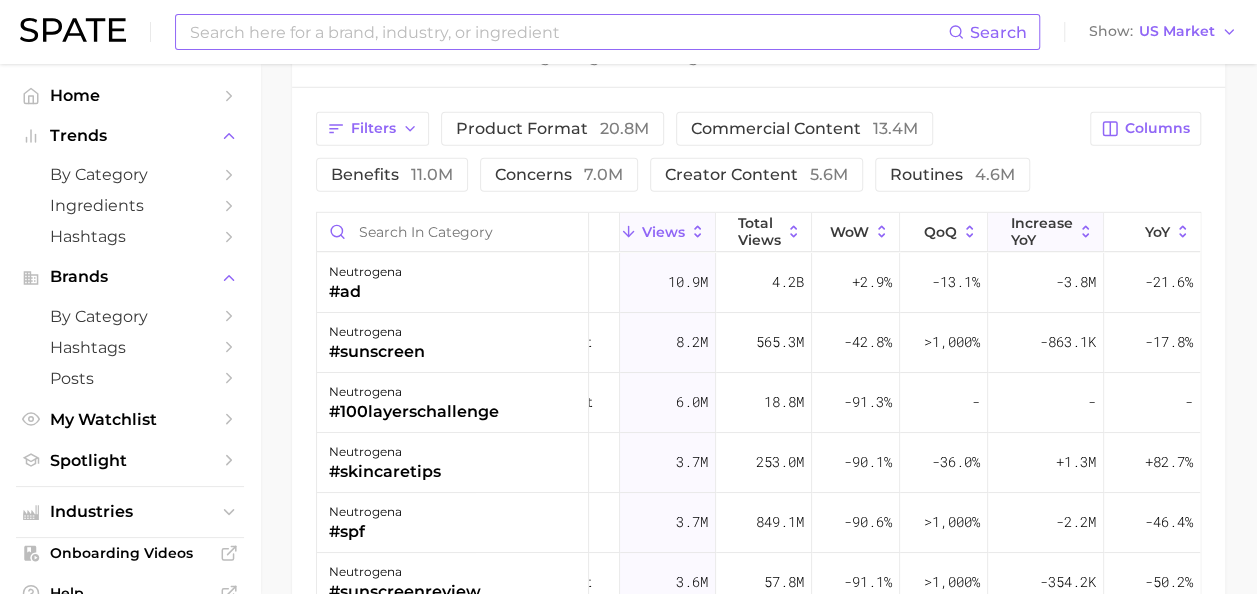 click on "increase YoY" at bounding box center (1042, 231) 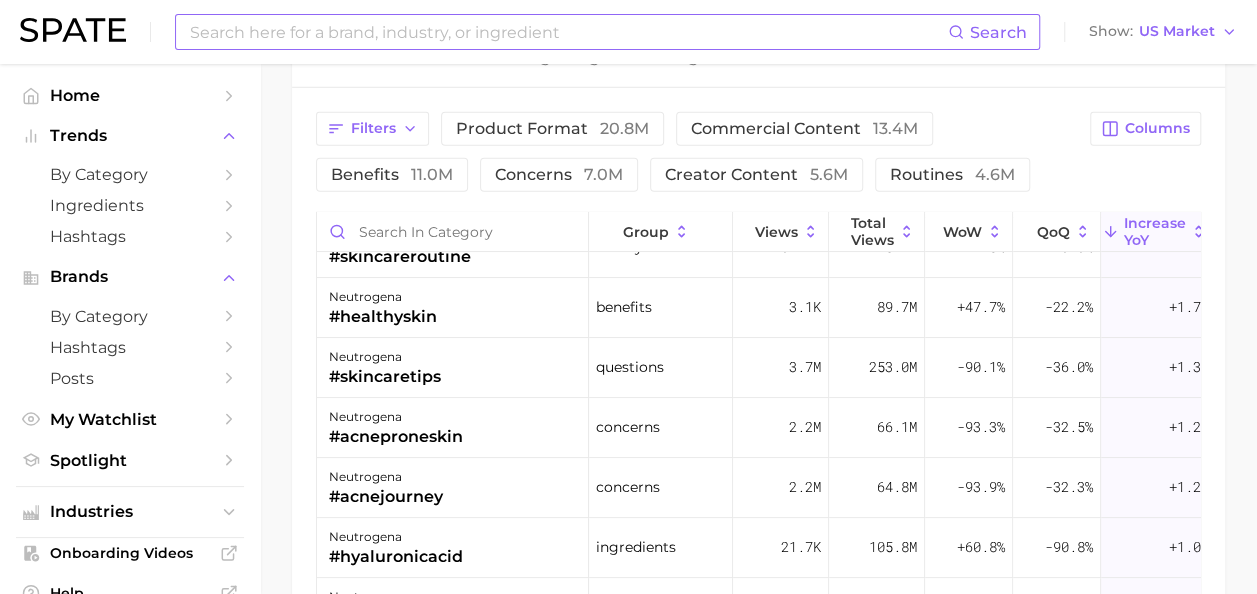 scroll, scrollTop: 0, scrollLeft: 0, axis: both 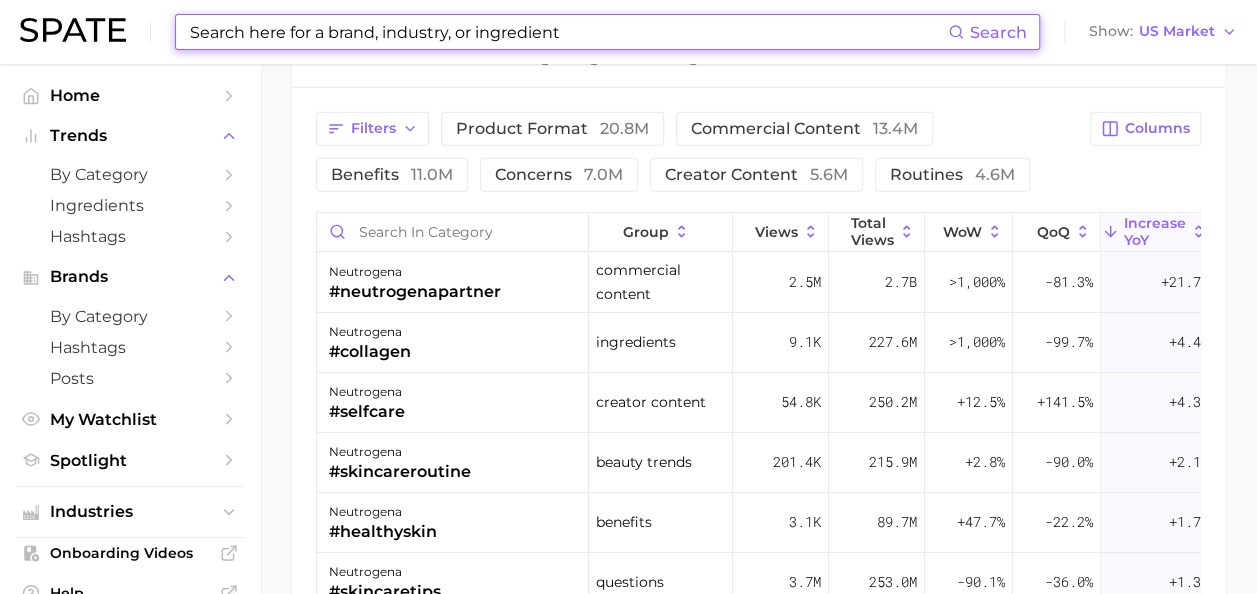 click at bounding box center (568, 32) 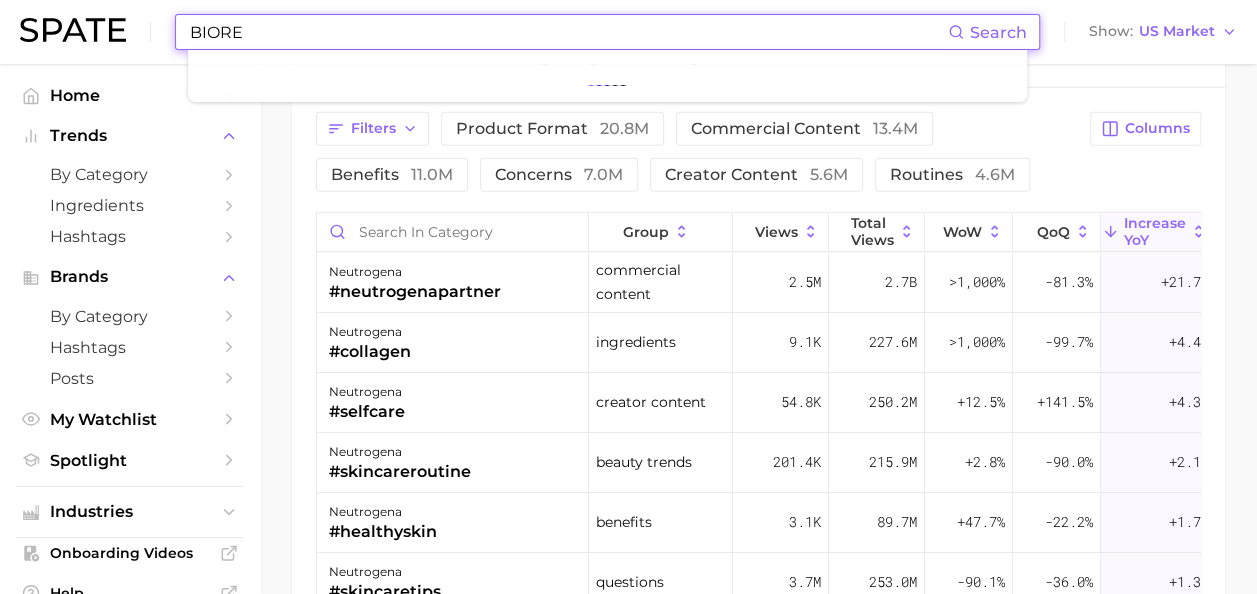type on "BIORE" 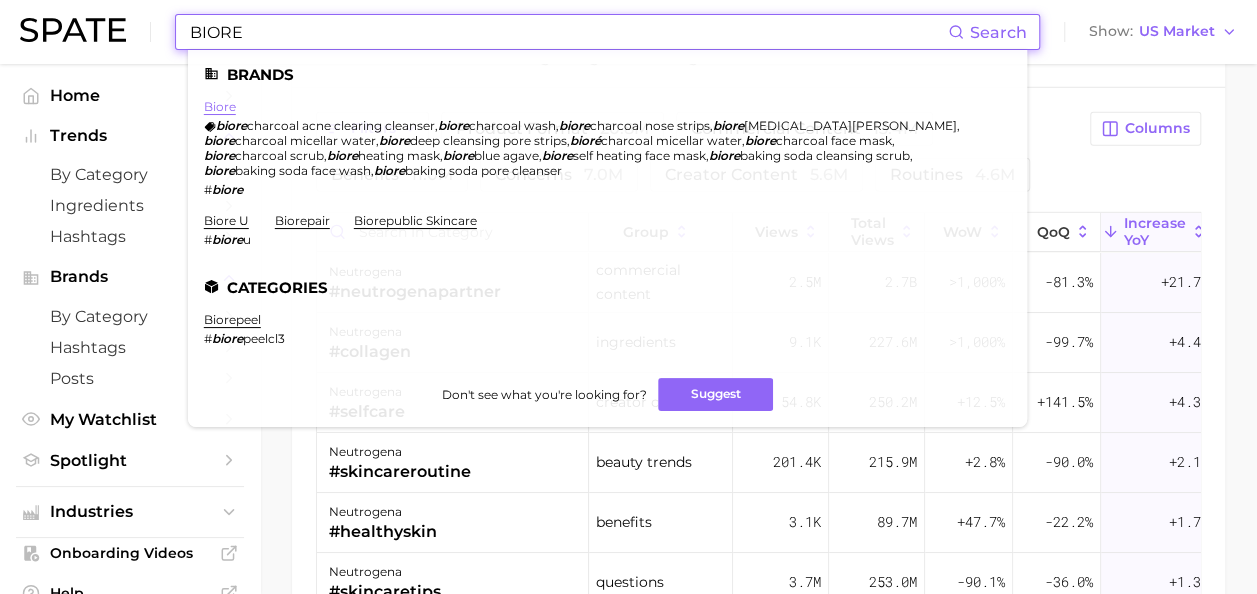 click on "biore" at bounding box center [220, 106] 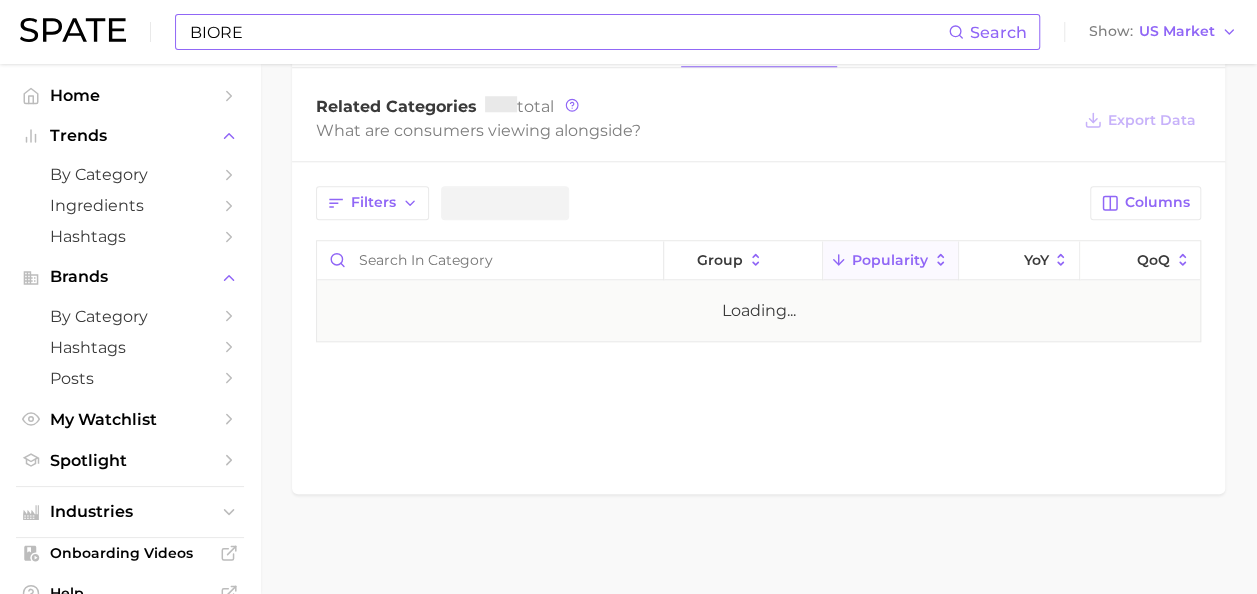 scroll, scrollTop: 0, scrollLeft: 0, axis: both 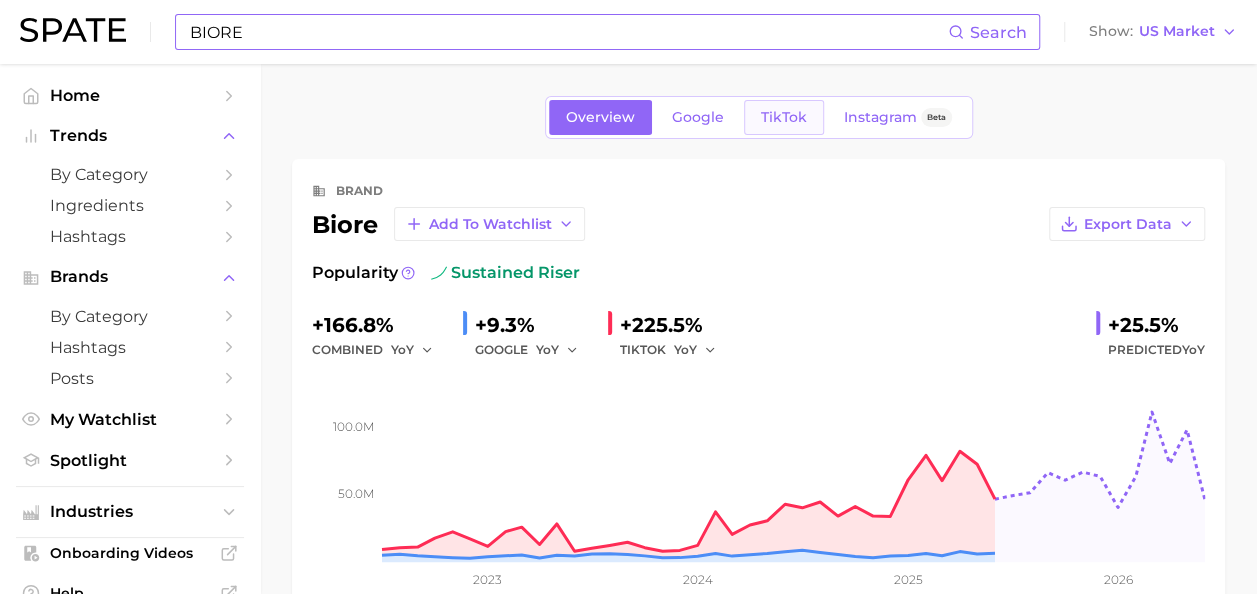 click on "TikTok" at bounding box center (784, 117) 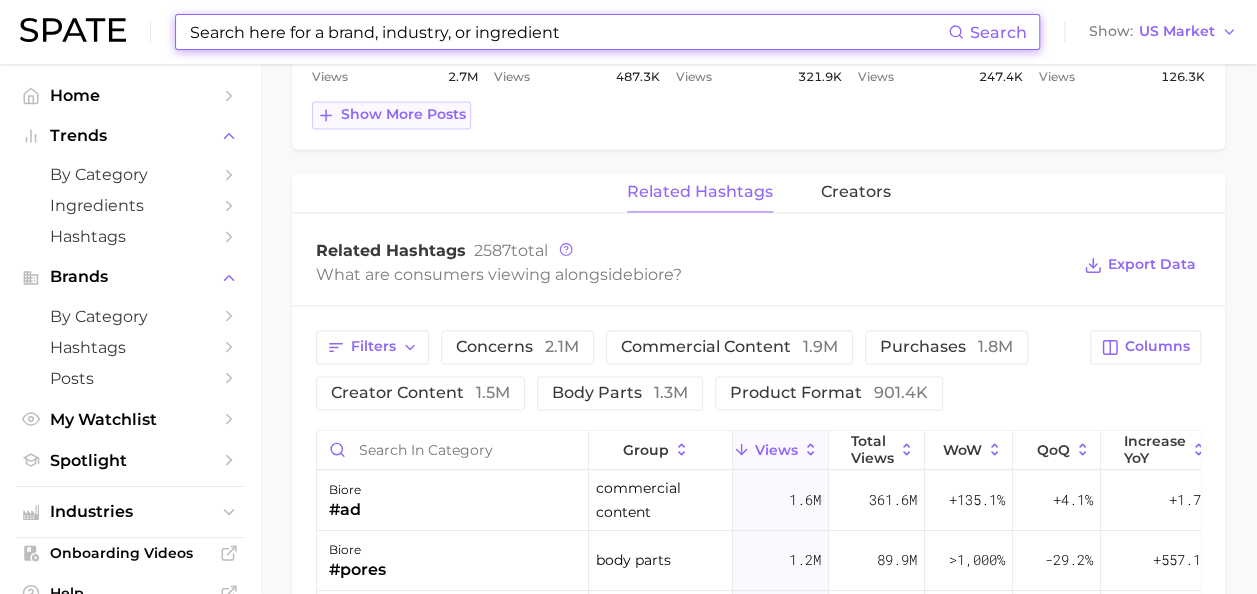 scroll, scrollTop: 1362, scrollLeft: 0, axis: vertical 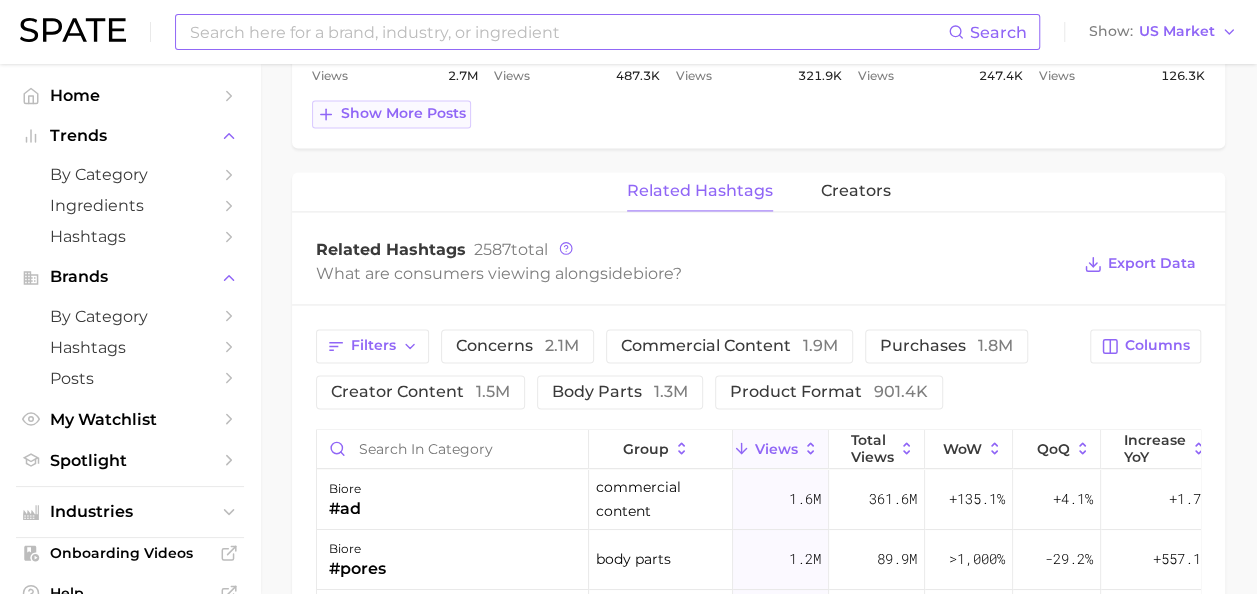 click on "Show more posts" at bounding box center [403, 113] 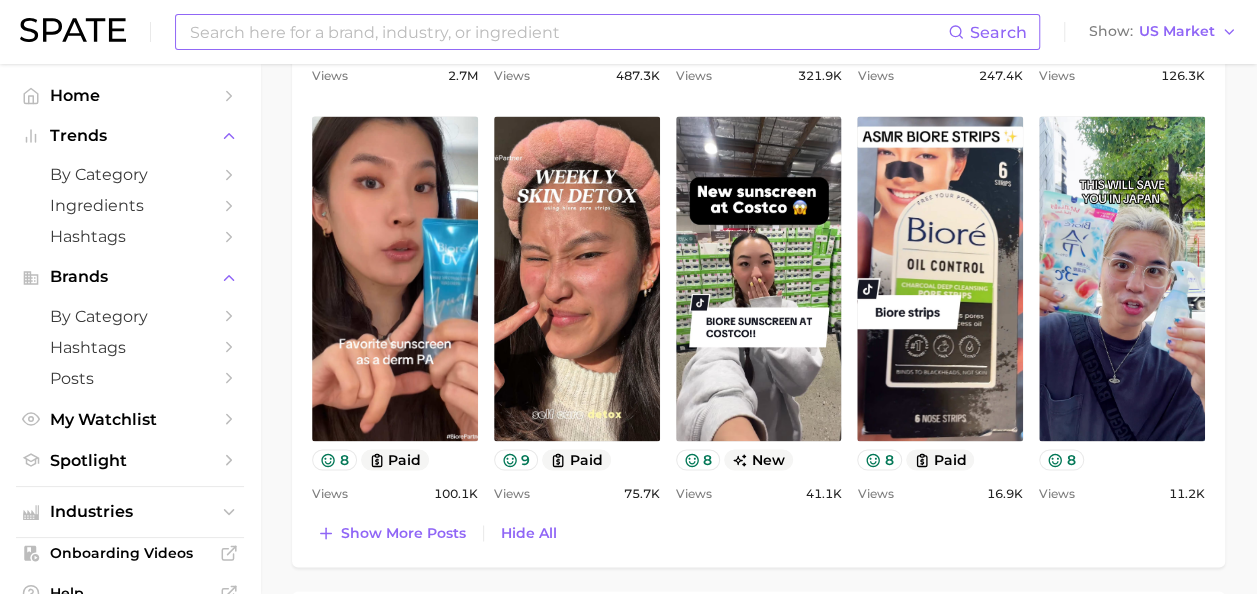 scroll, scrollTop: 0, scrollLeft: 0, axis: both 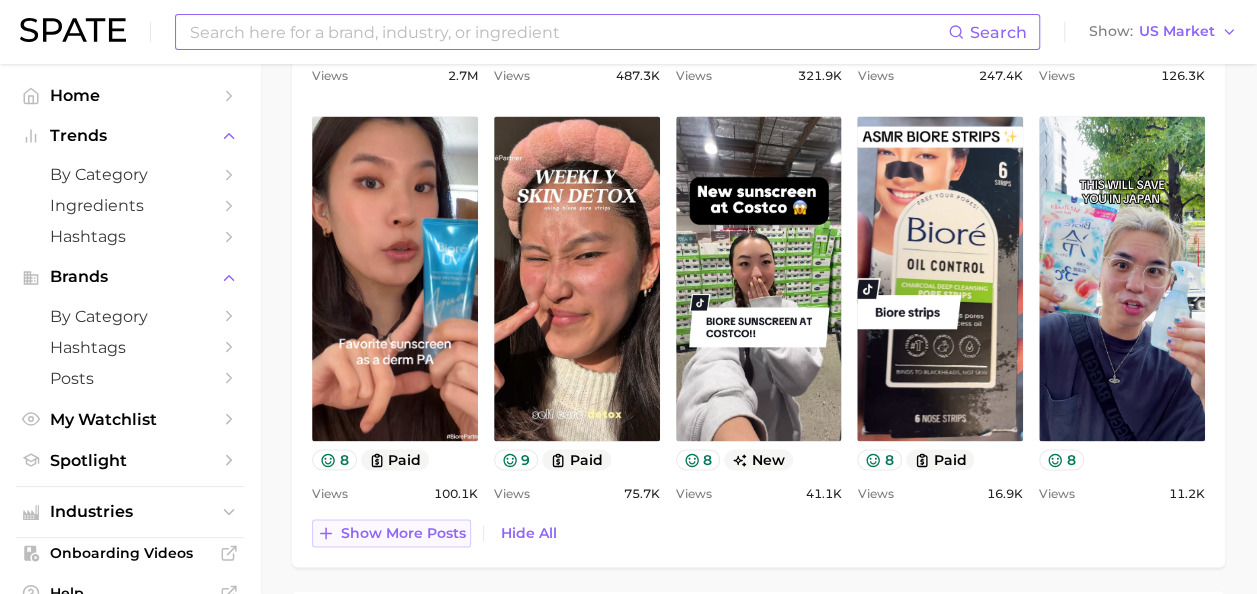 click on "Show more posts" at bounding box center [391, 533] 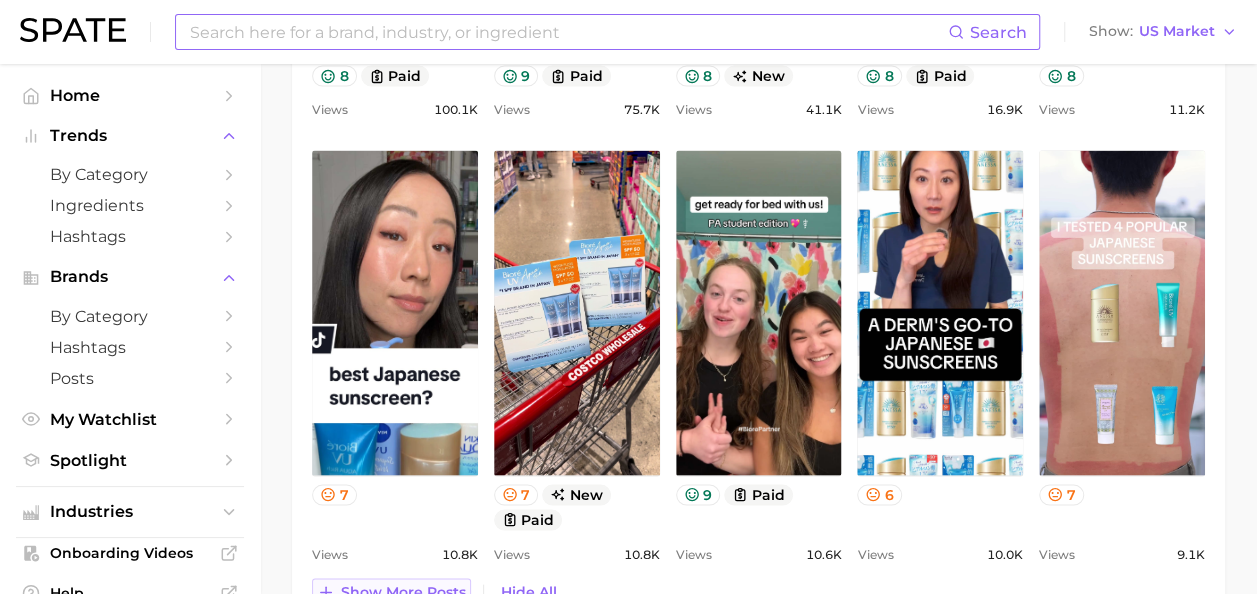 scroll, scrollTop: 1749, scrollLeft: 0, axis: vertical 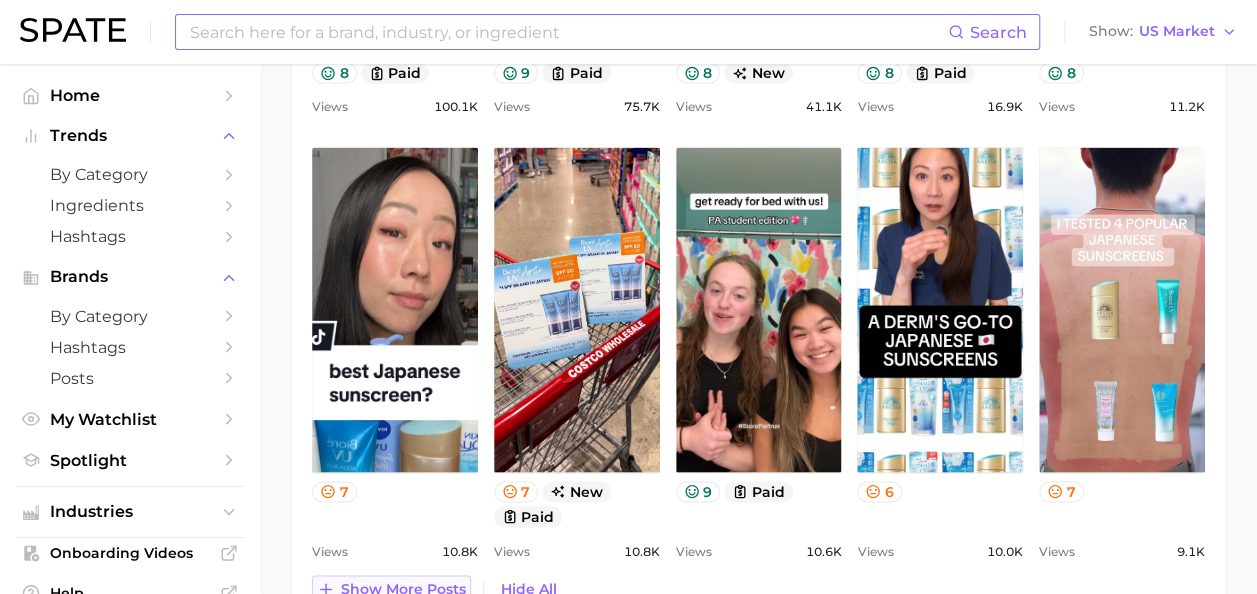 click on "Show more posts" at bounding box center (403, 588) 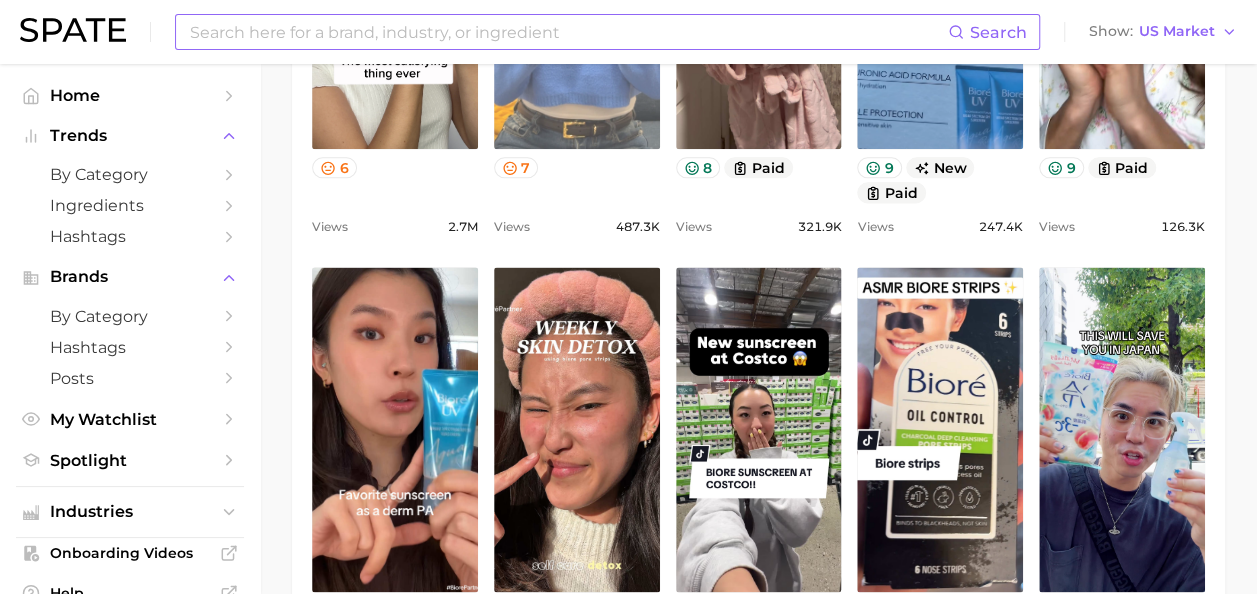 scroll, scrollTop: 1213, scrollLeft: 0, axis: vertical 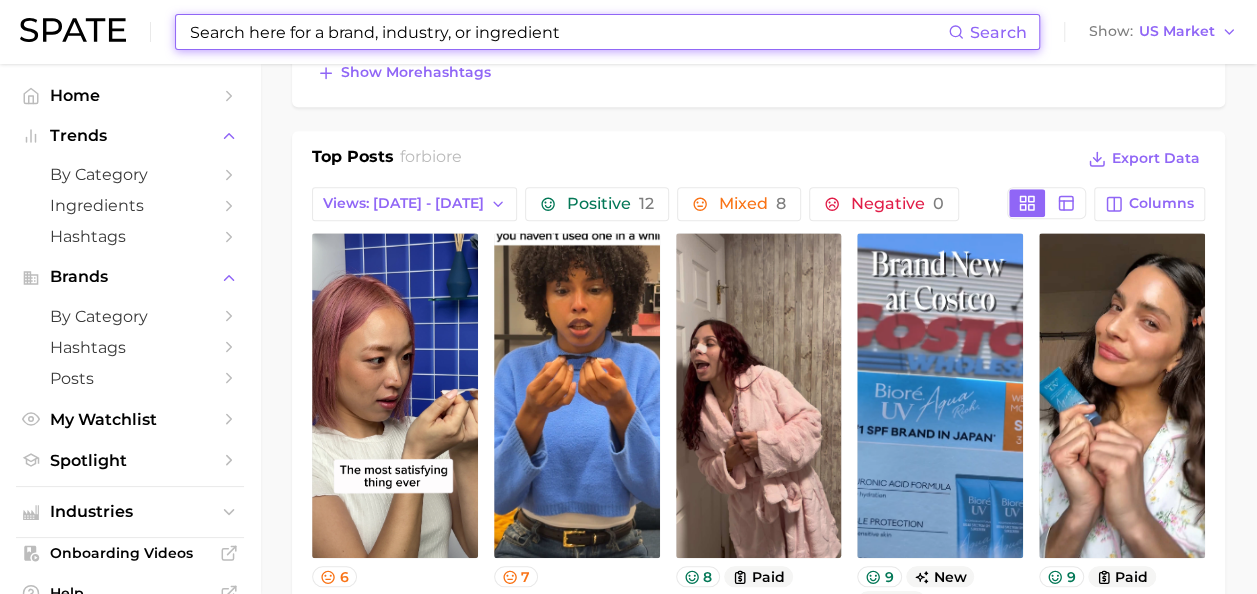 click at bounding box center [568, 32] 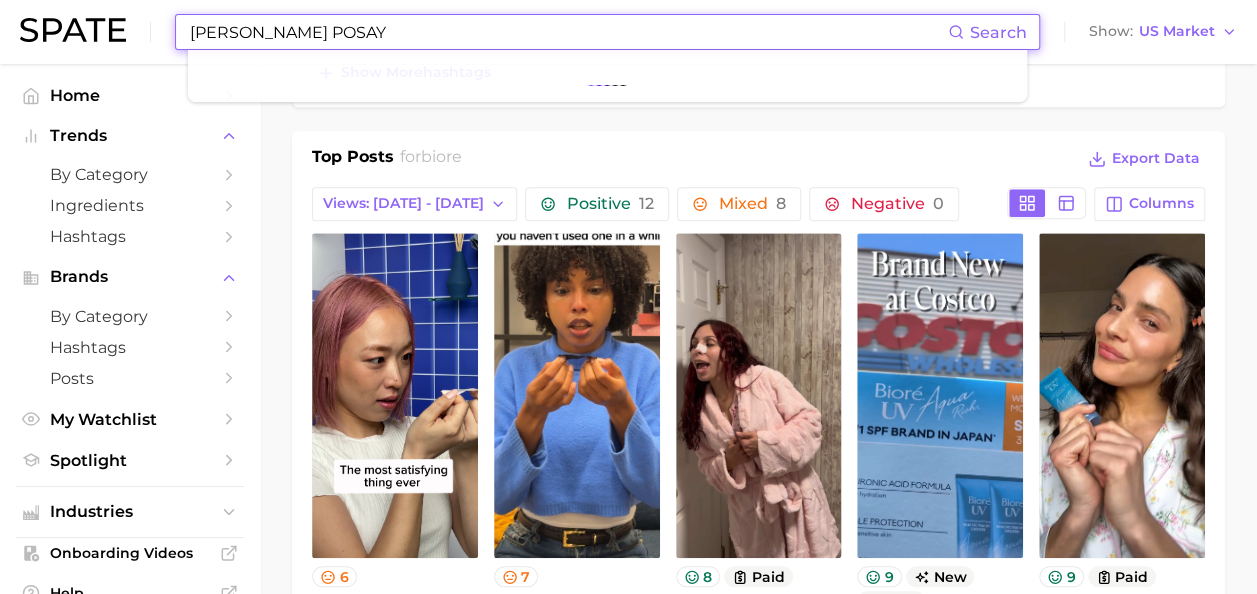 type on "LA ROCHE POSAY" 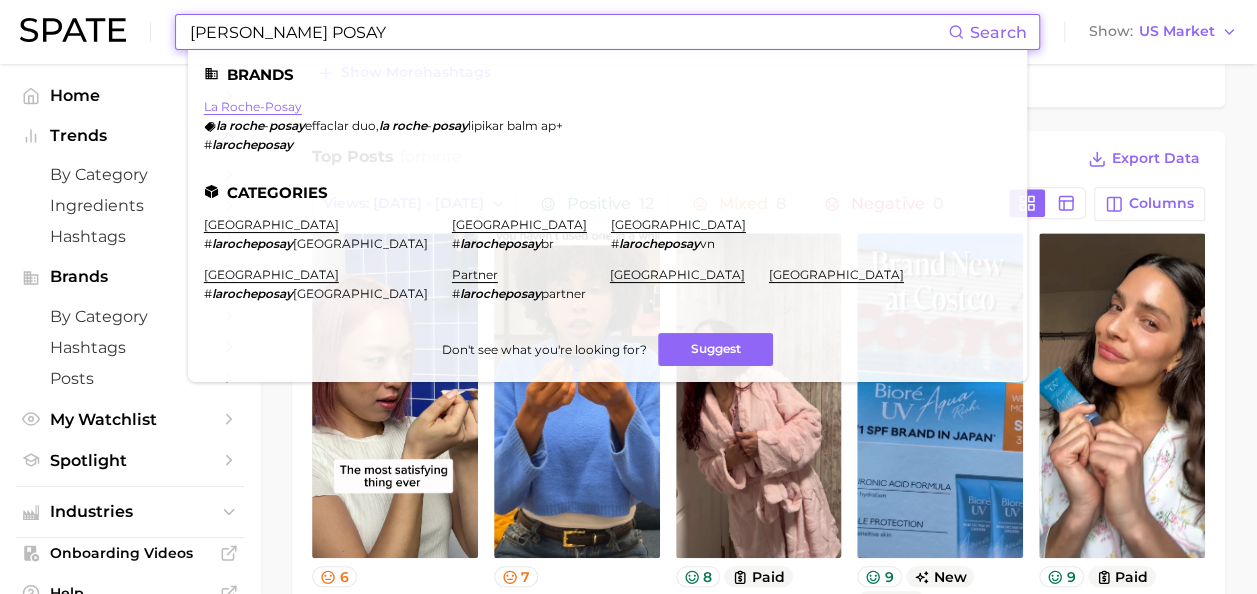 click on "la roche-posay" at bounding box center [253, 106] 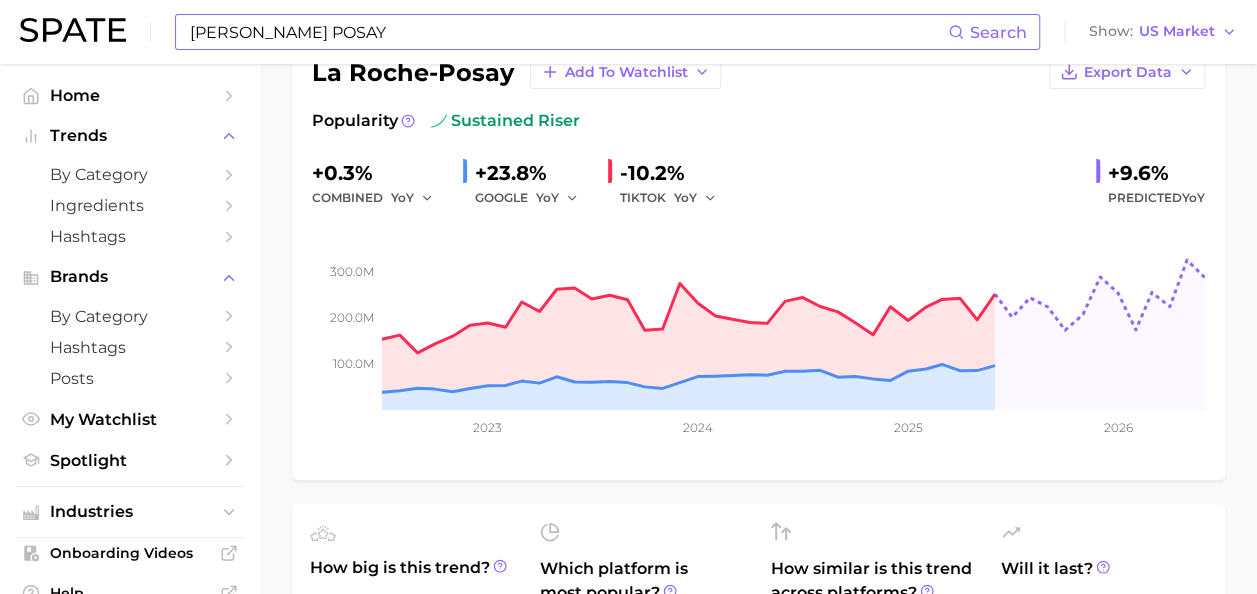 scroll, scrollTop: 0, scrollLeft: 0, axis: both 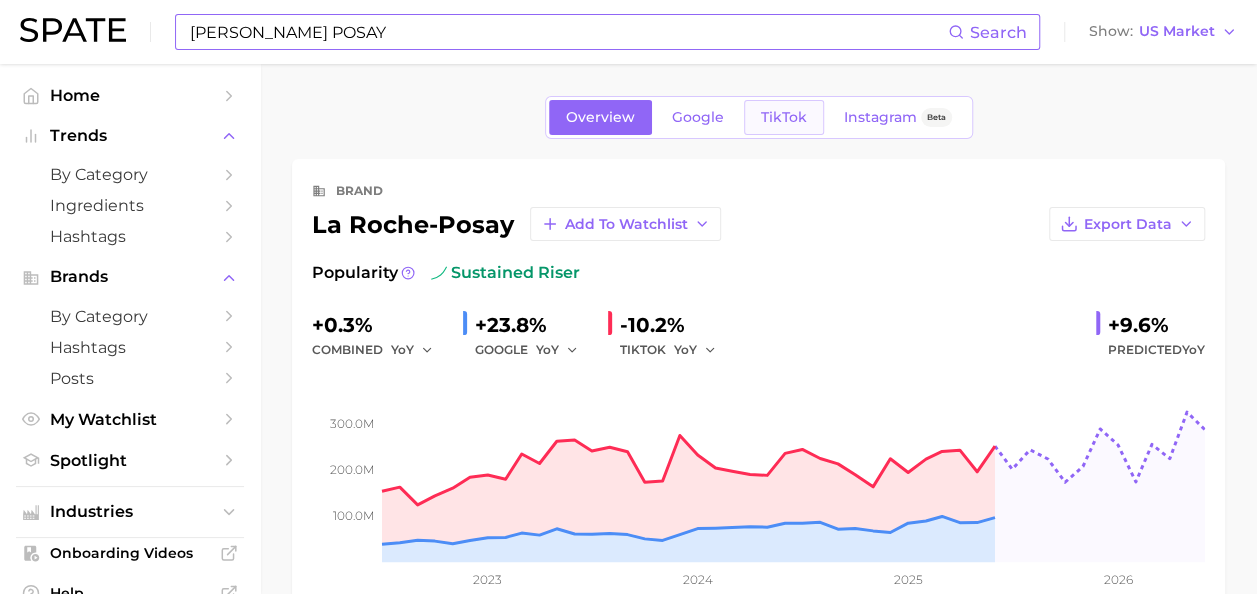 click on "TikTok" at bounding box center [784, 117] 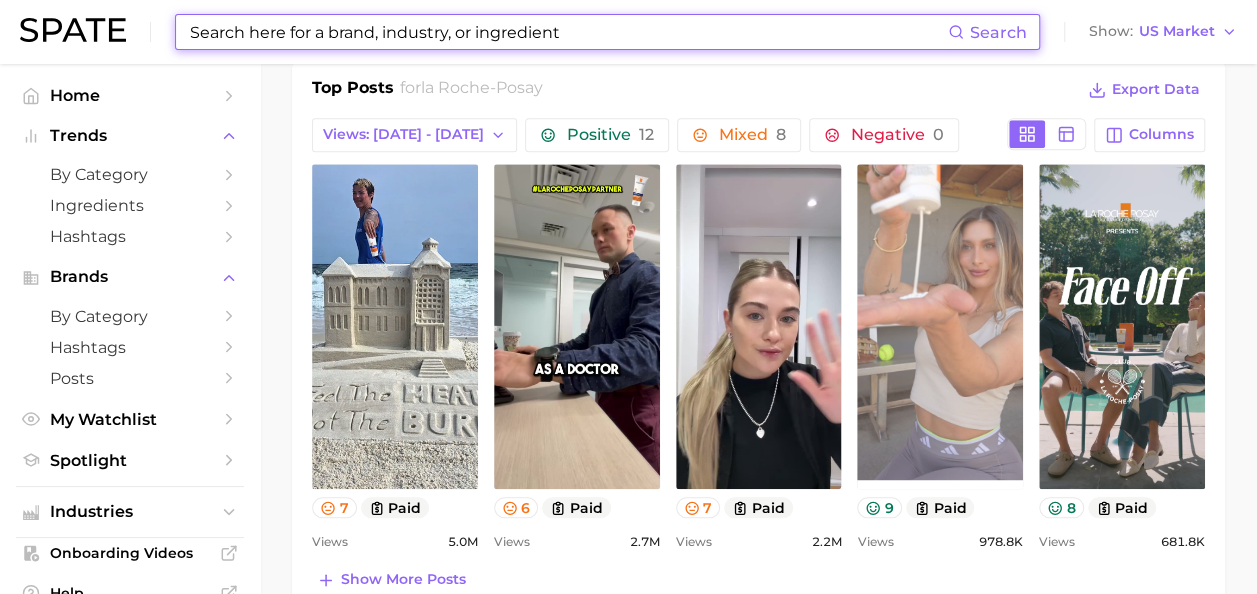 scroll, scrollTop: 942, scrollLeft: 0, axis: vertical 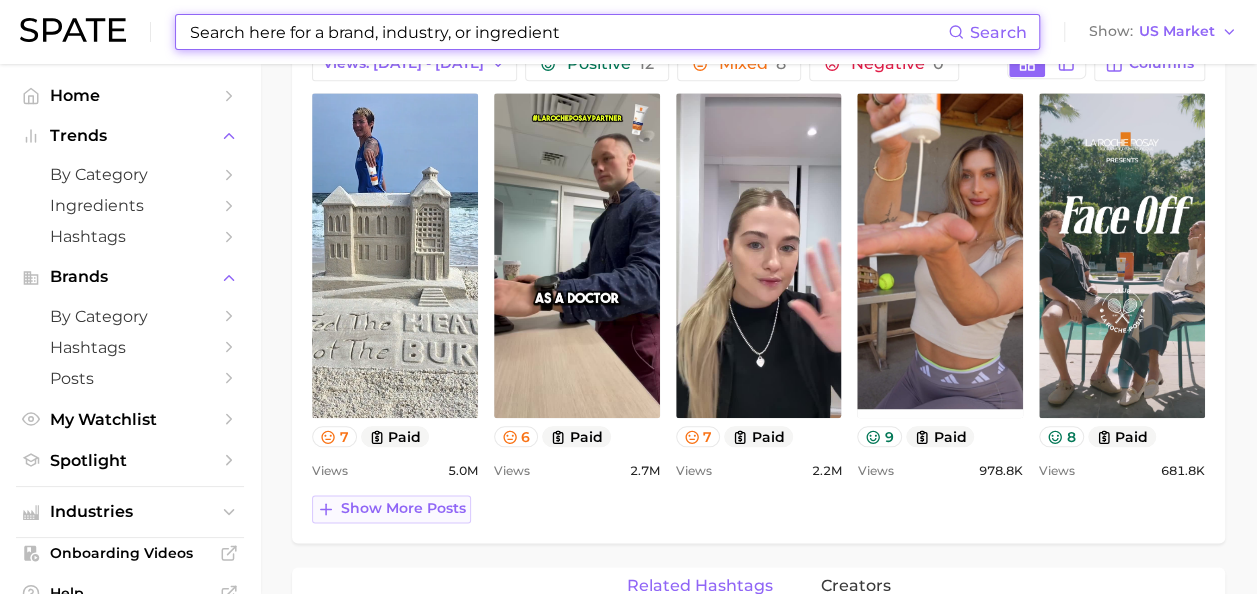 click on "Show more posts" at bounding box center (403, 508) 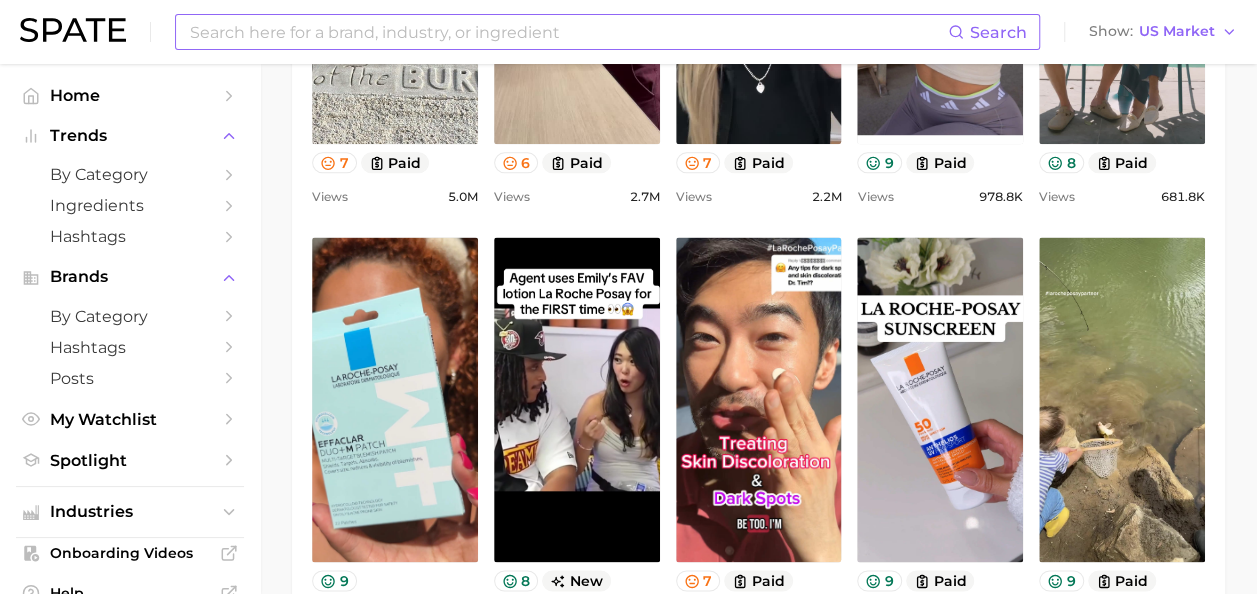 scroll, scrollTop: 1364, scrollLeft: 0, axis: vertical 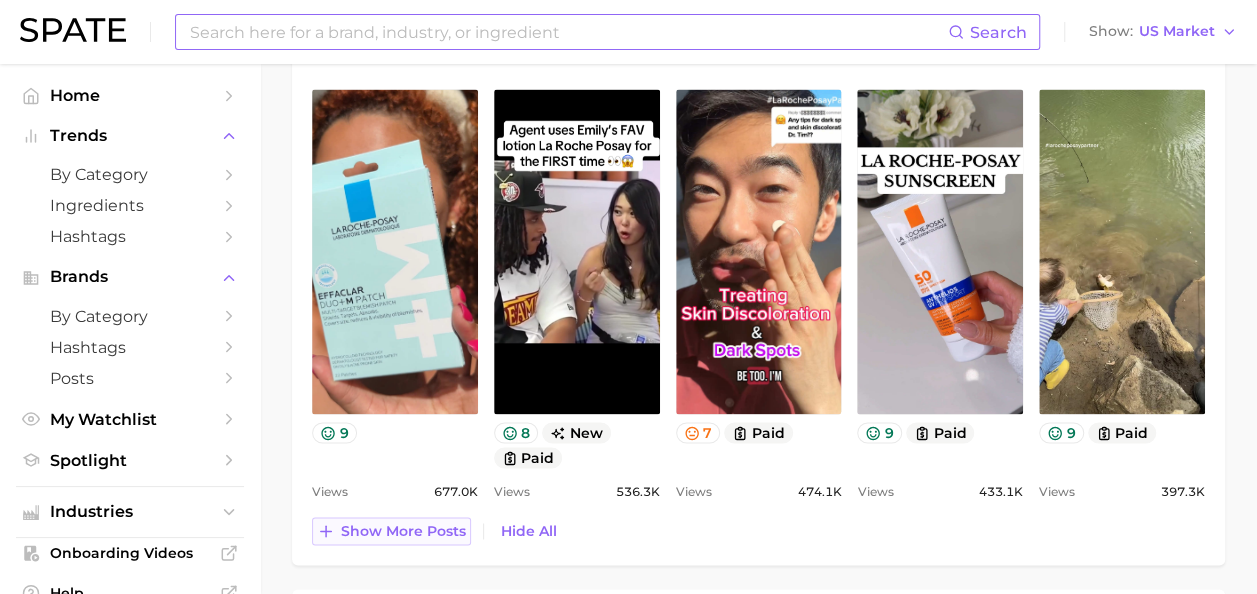 click on "Show more posts" at bounding box center (403, 530) 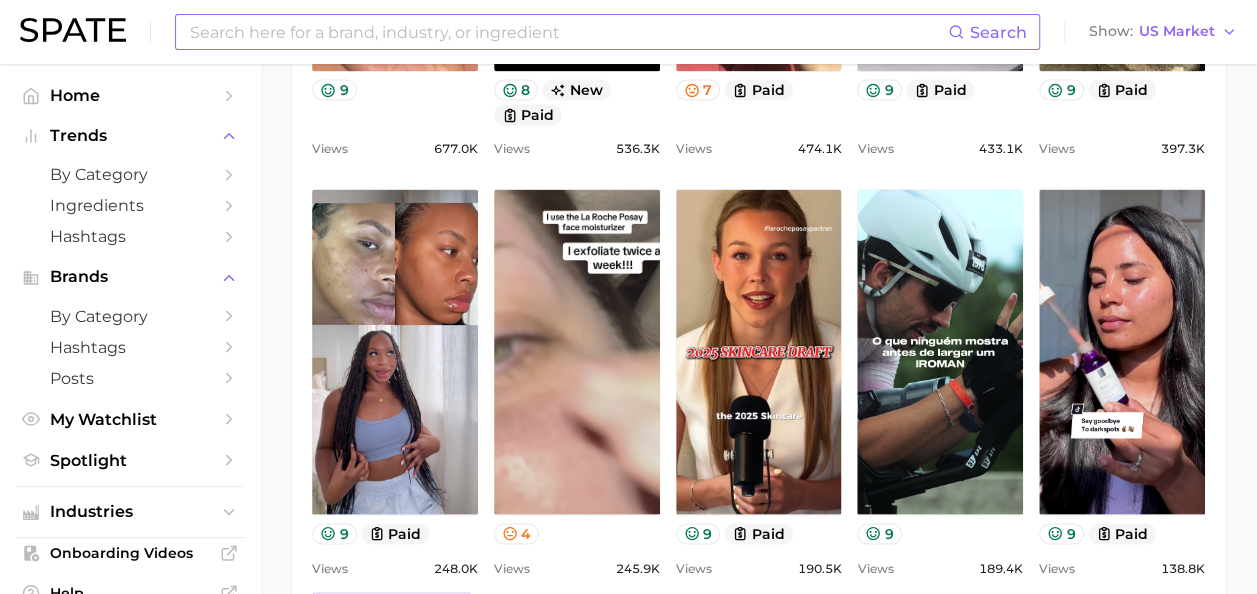 scroll, scrollTop: 1971, scrollLeft: 0, axis: vertical 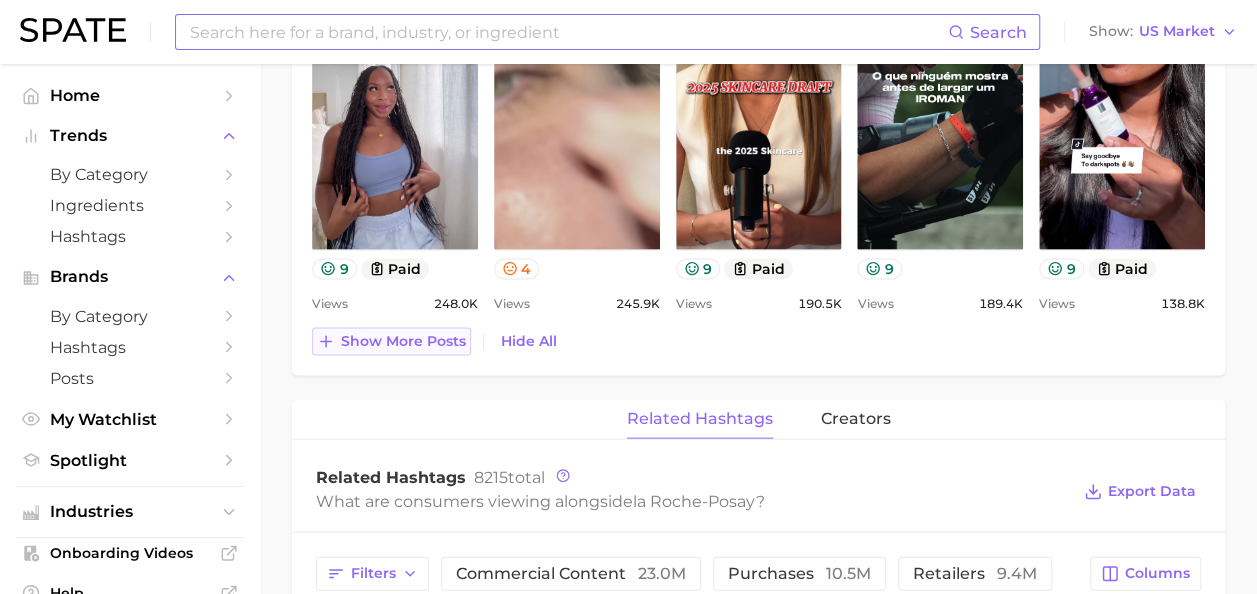 click on "Show more posts" at bounding box center [403, 341] 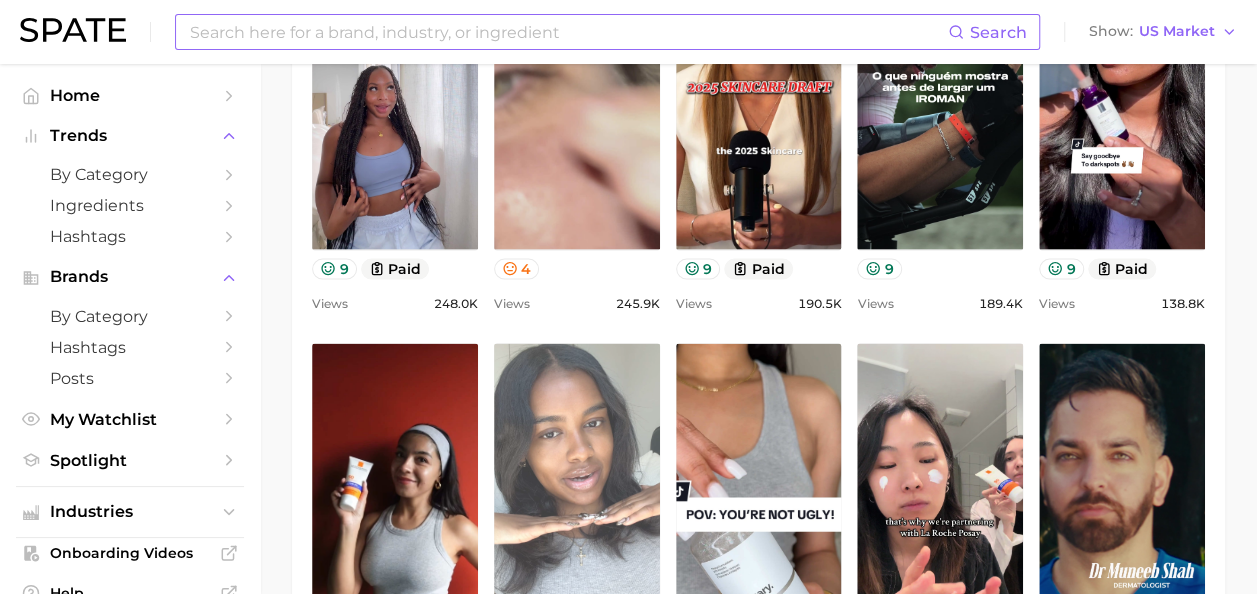 scroll, scrollTop: 0, scrollLeft: 0, axis: both 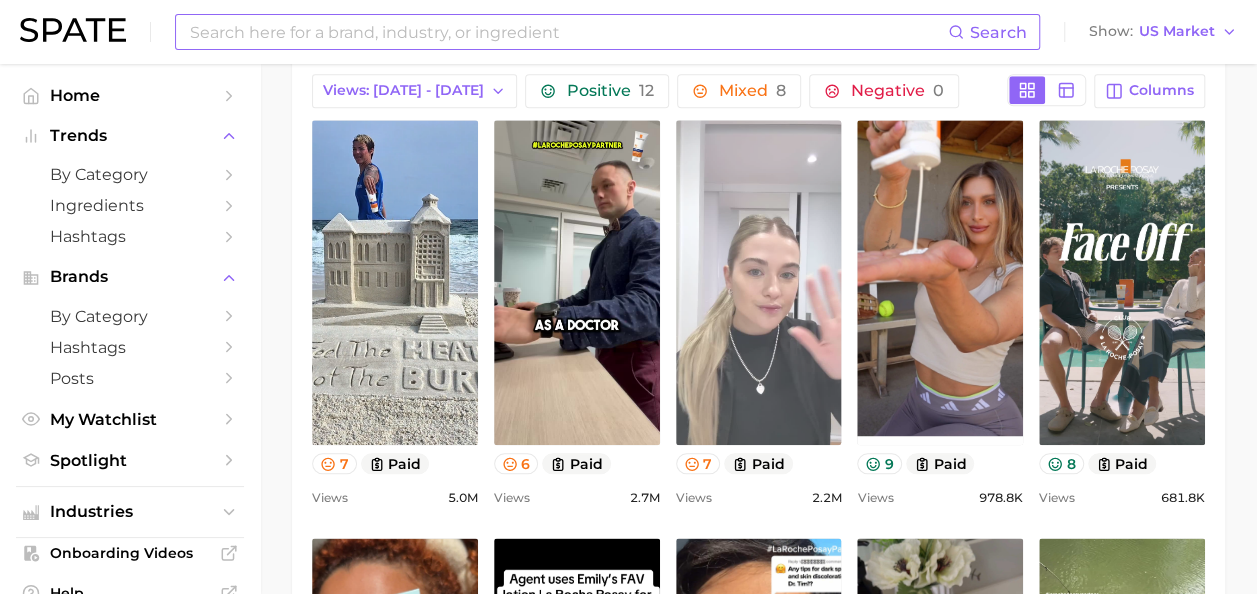 click on "view post on TikTok" at bounding box center (759, 282) 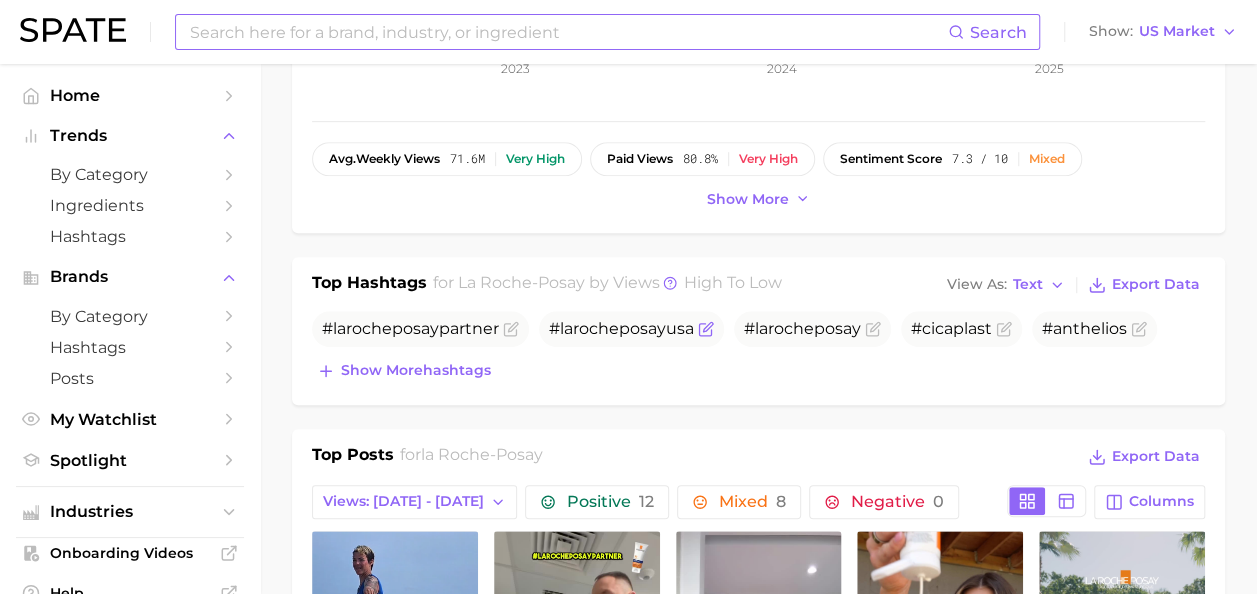 click 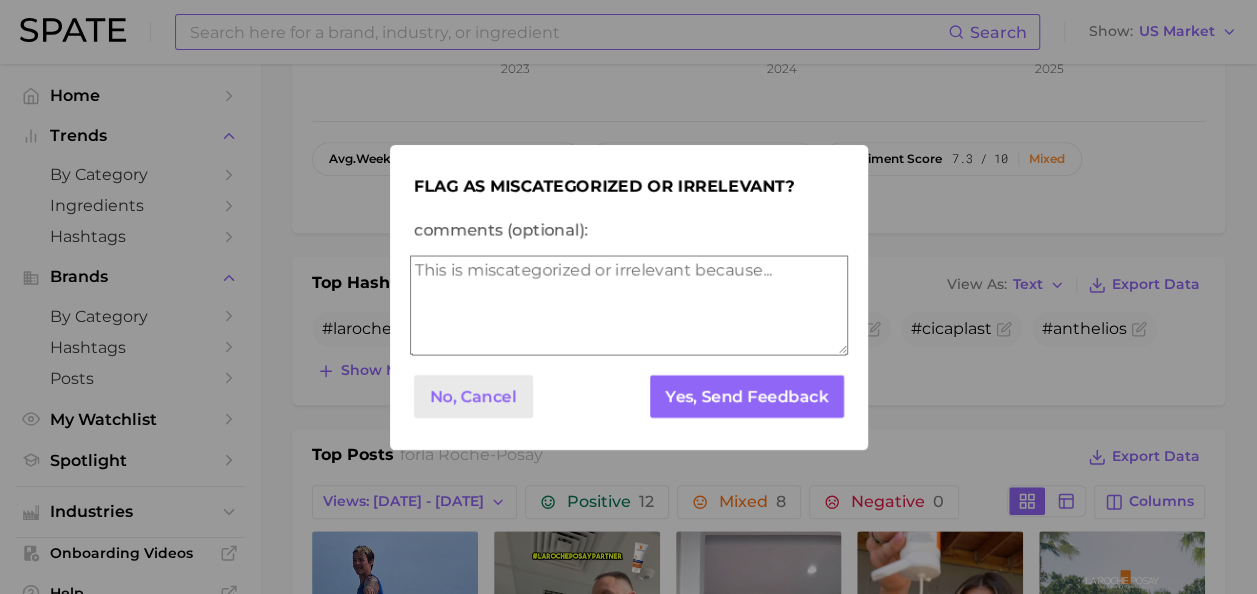 click on "No, Cancel" at bounding box center [473, 396] 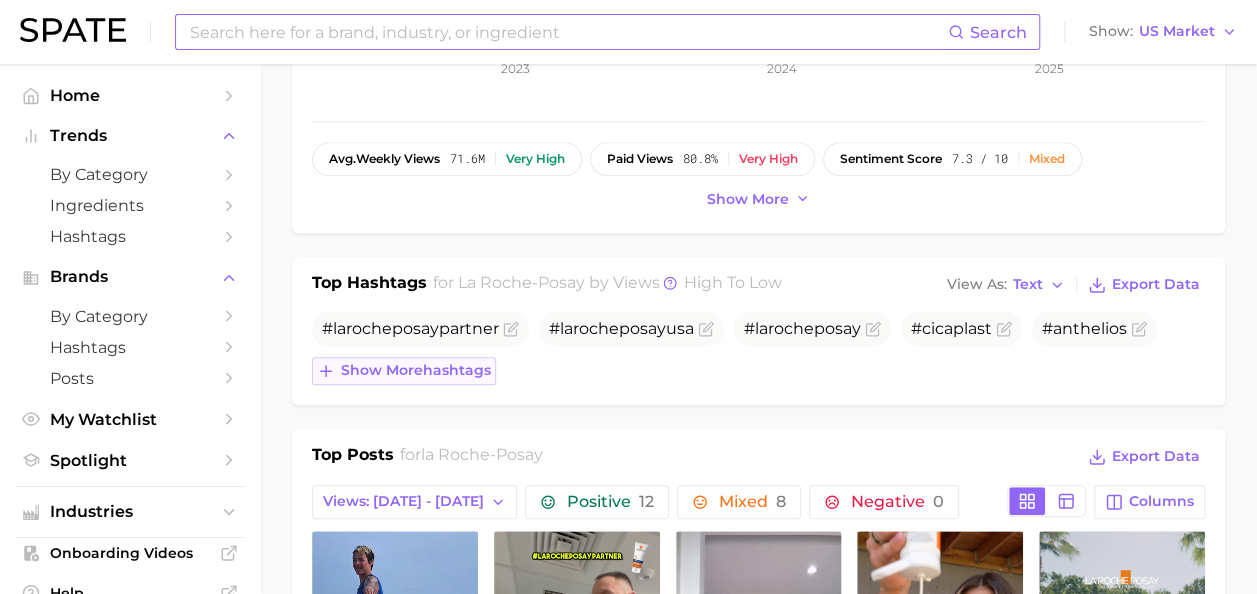click on "Show more  hashtags" at bounding box center [416, 370] 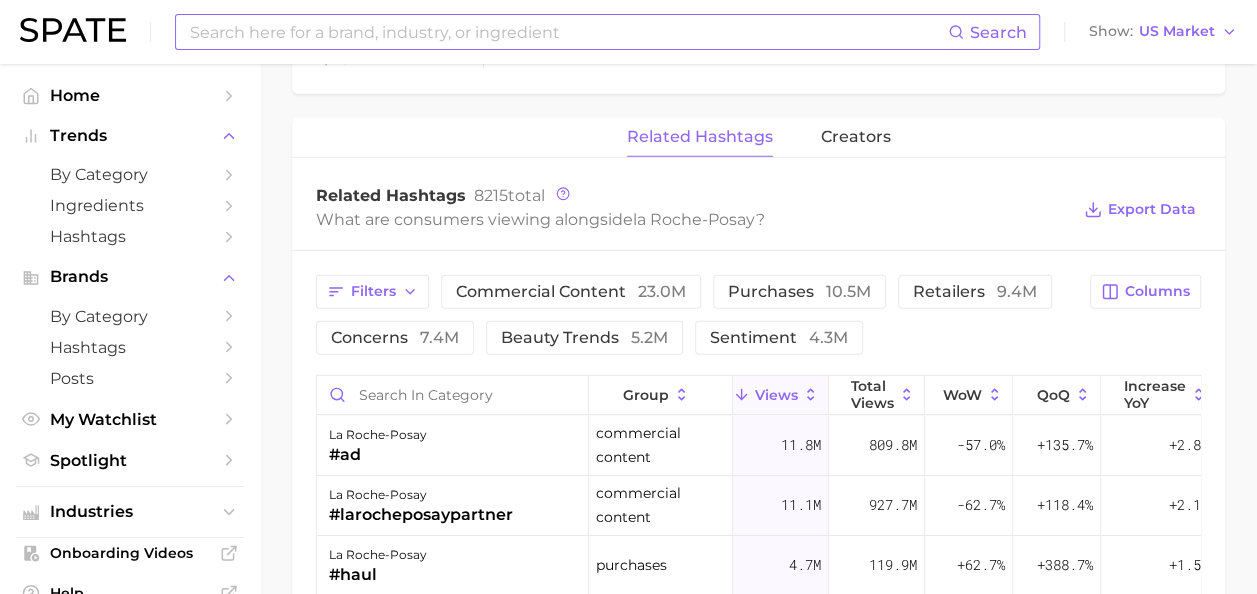 scroll, scrollTop: 2720, scrollLeft: 0, axis: vertical 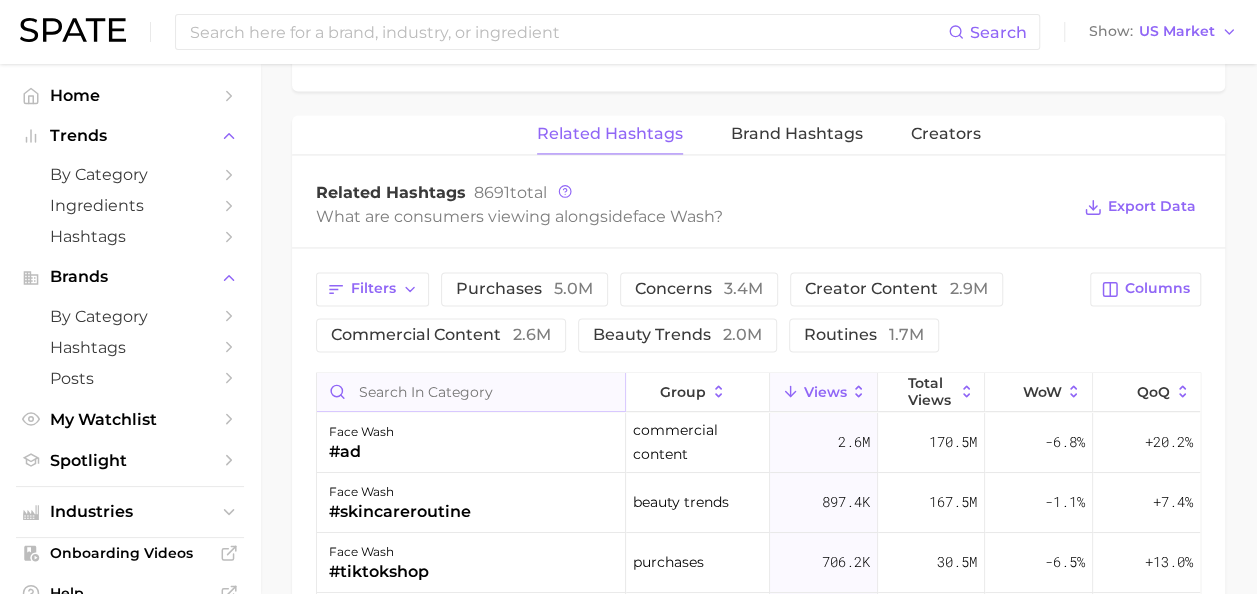 click at bounding box center [471, 392] 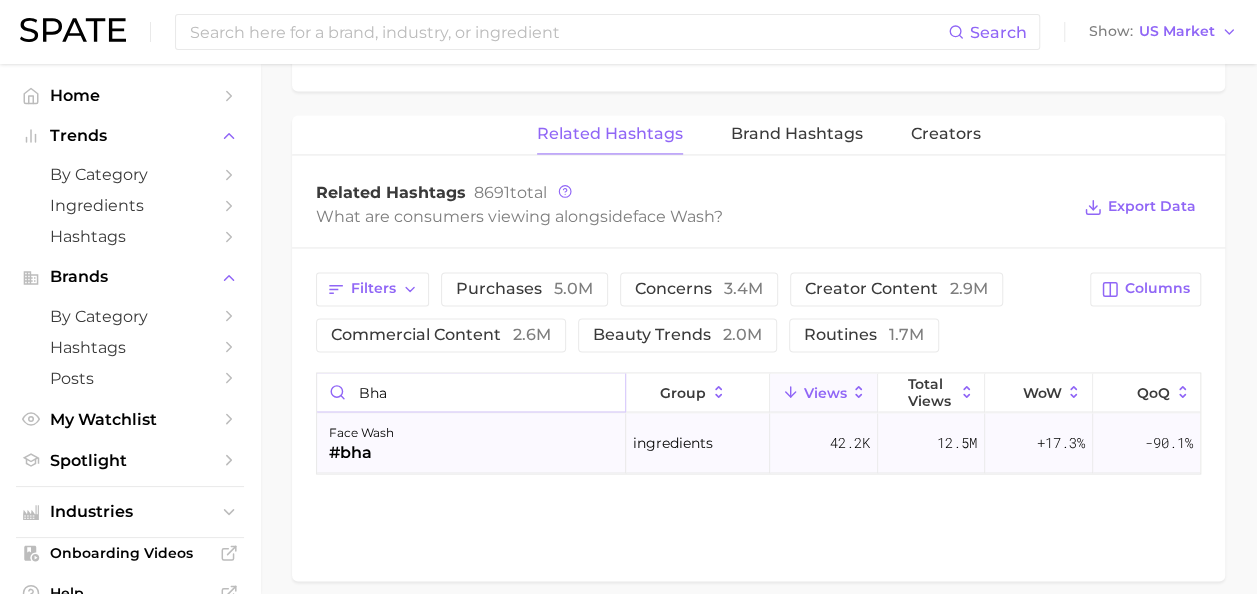 type on "bha" 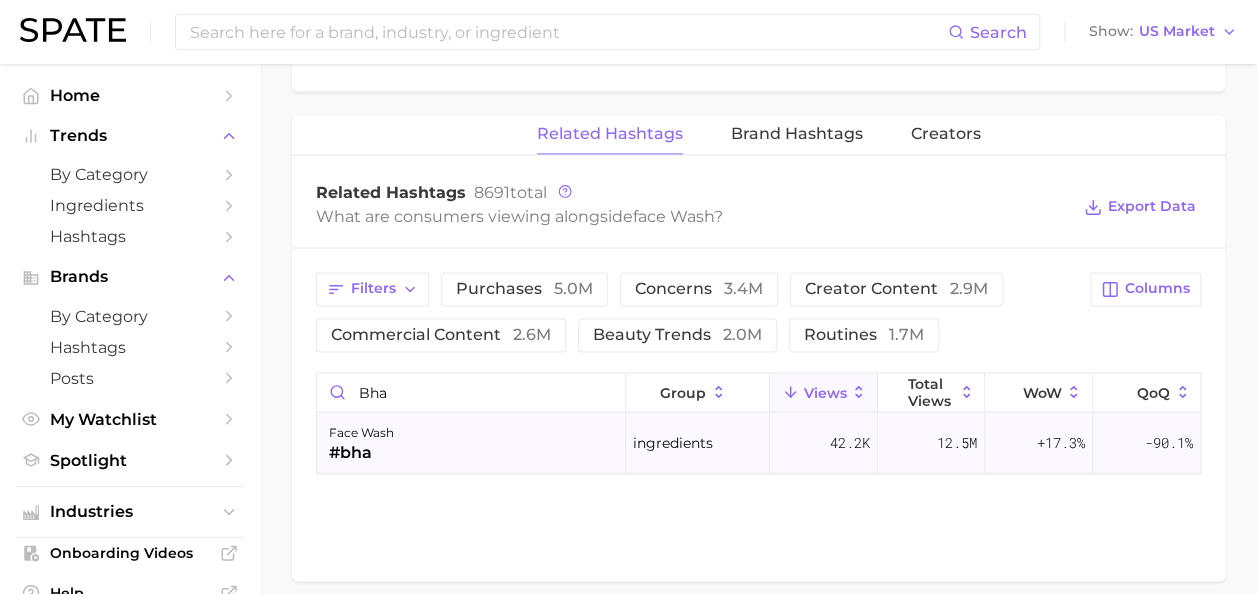 click on "face wash #bha" at bounding box center [471, 443] 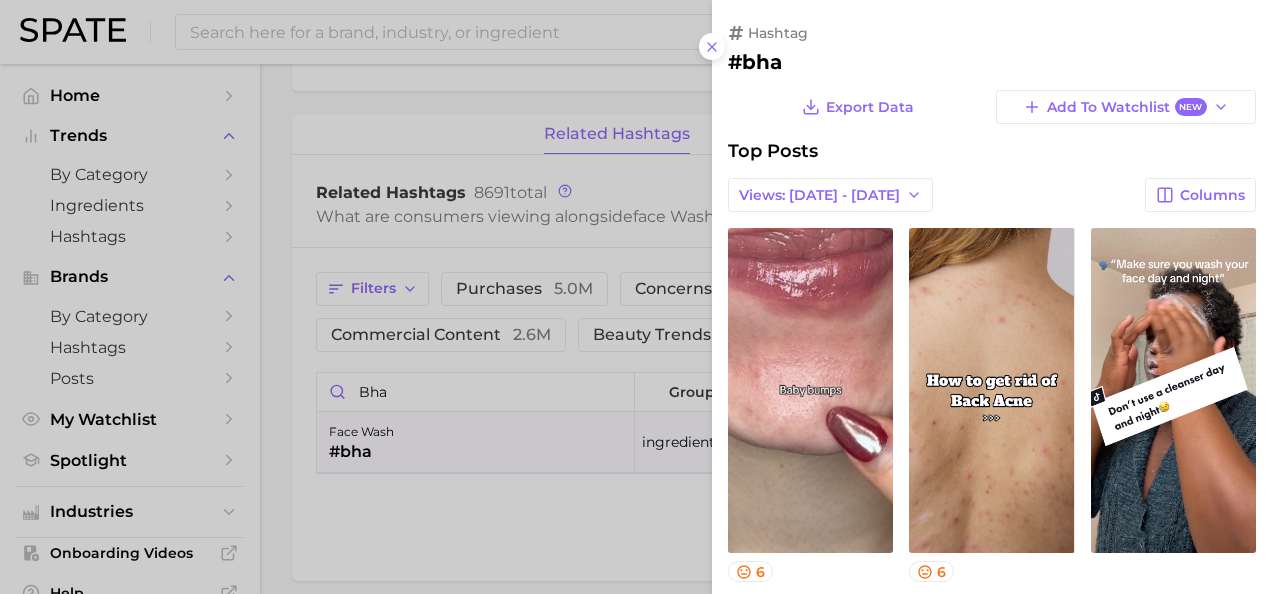 scroll, scrollTop: 0, scrollLeft: 0, axis: both 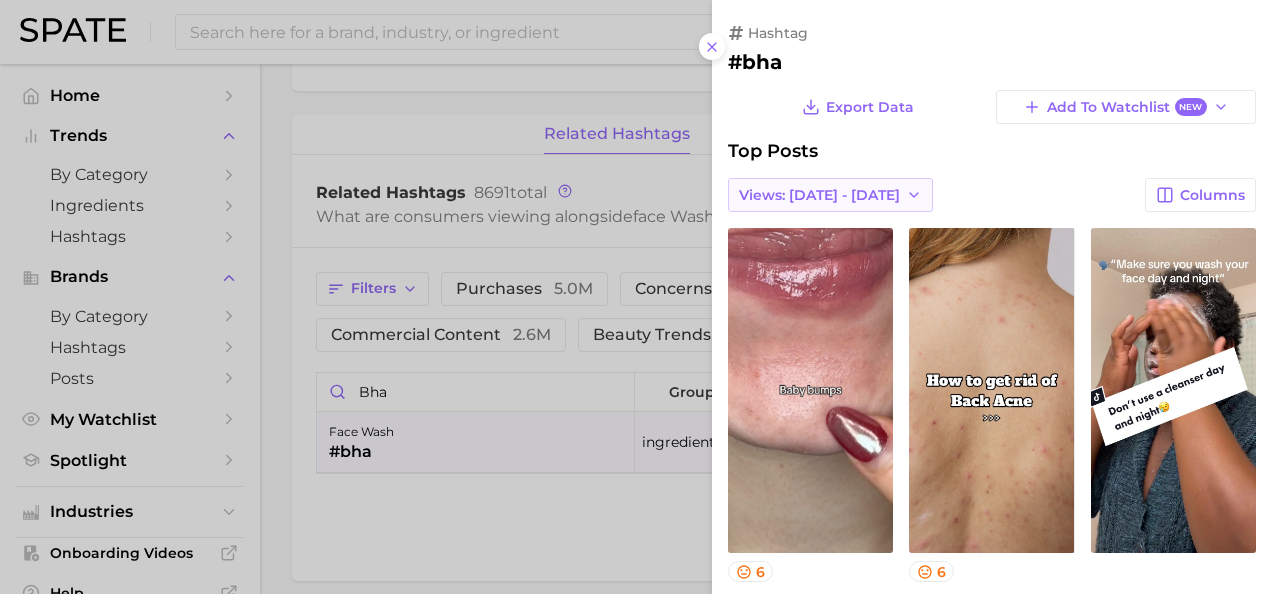 click on "Views: [DATE] - [DATE]" at bounding box center [819, 195] 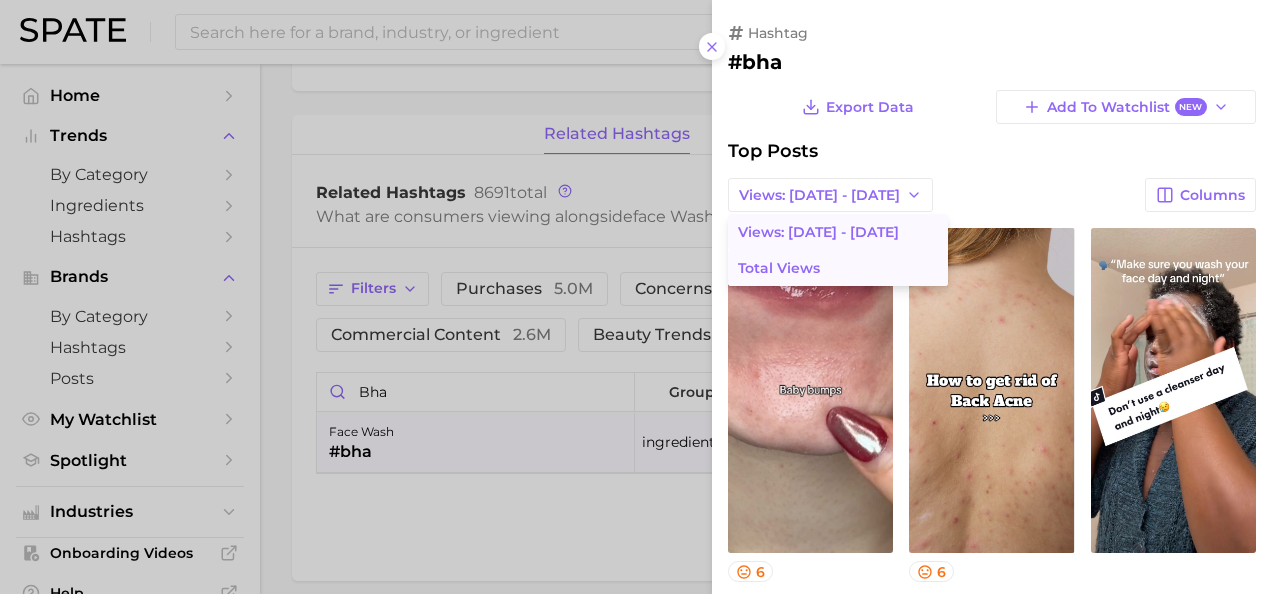 click on "Total Views" at bounding box center (838, 268) 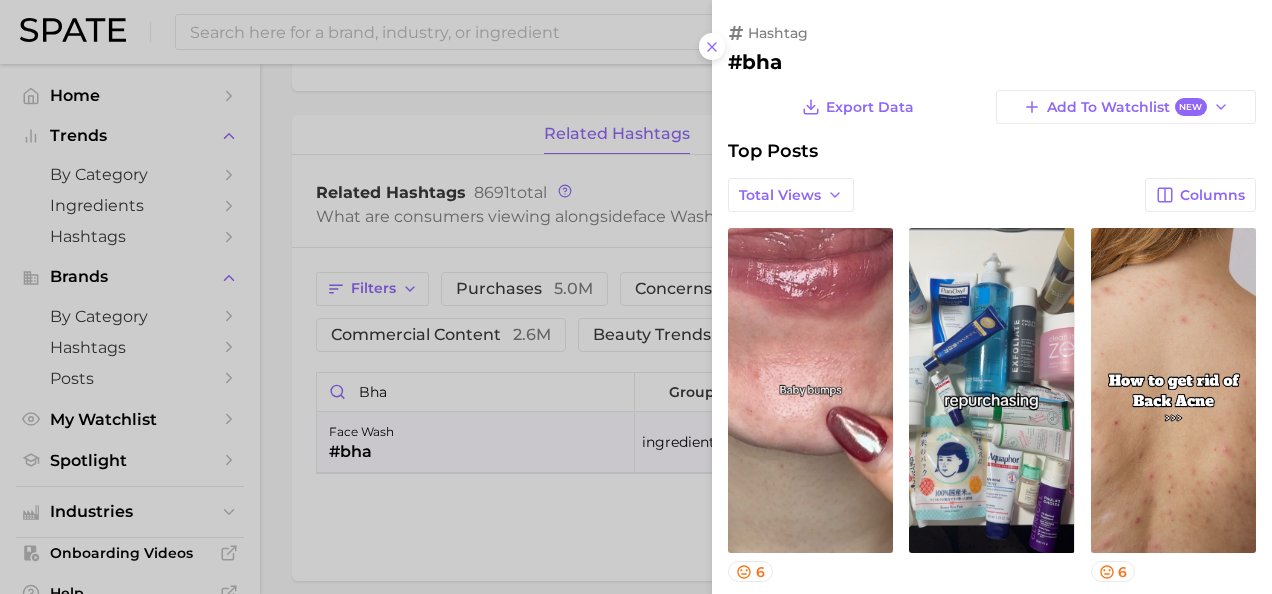 scroll, scrollTop: 0, scrollLeft: 0, axis: both 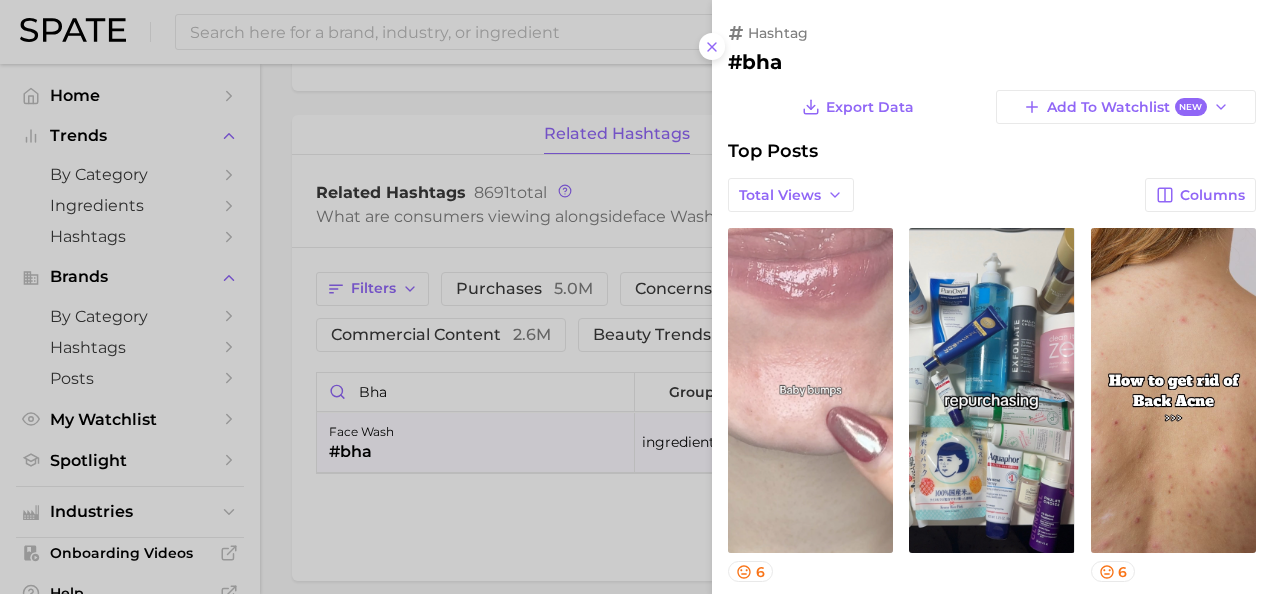 click on "view post on TikTok" at bounding box center [810, 390] 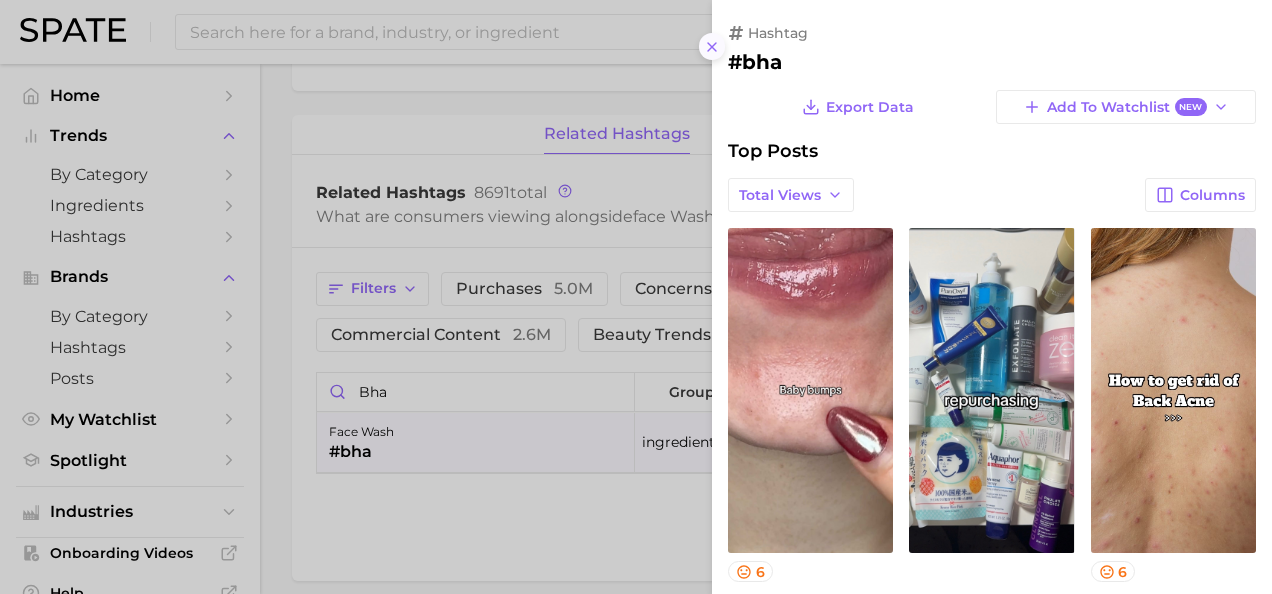 click at bounding box center (712, 46) 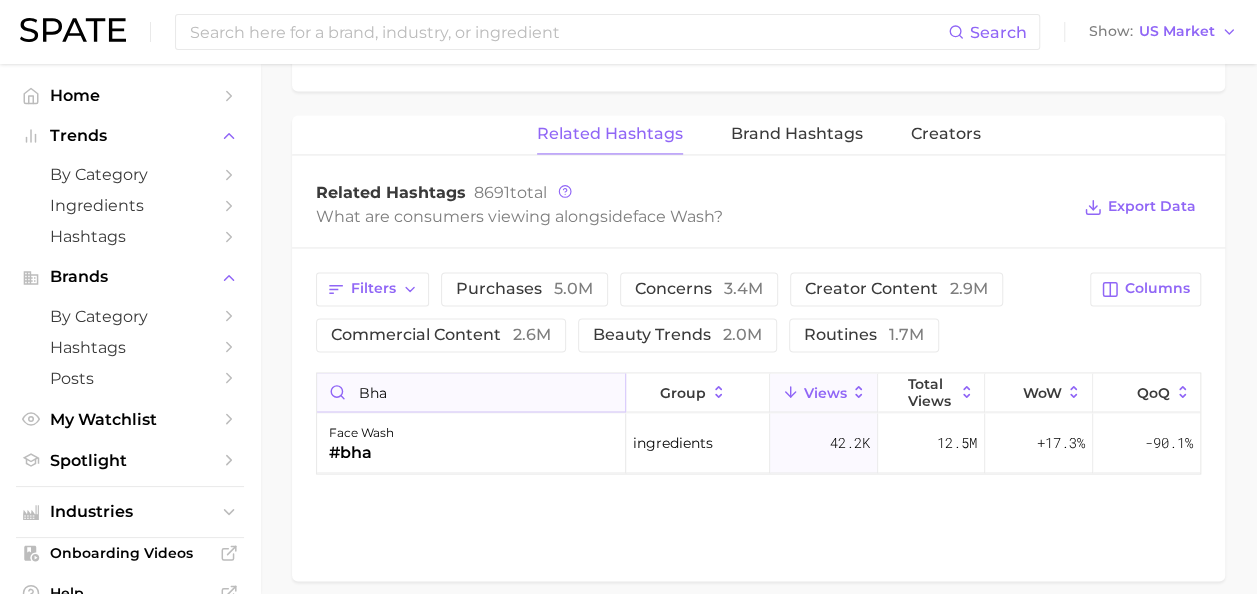click on "bha" at bounding box center [471, 392] 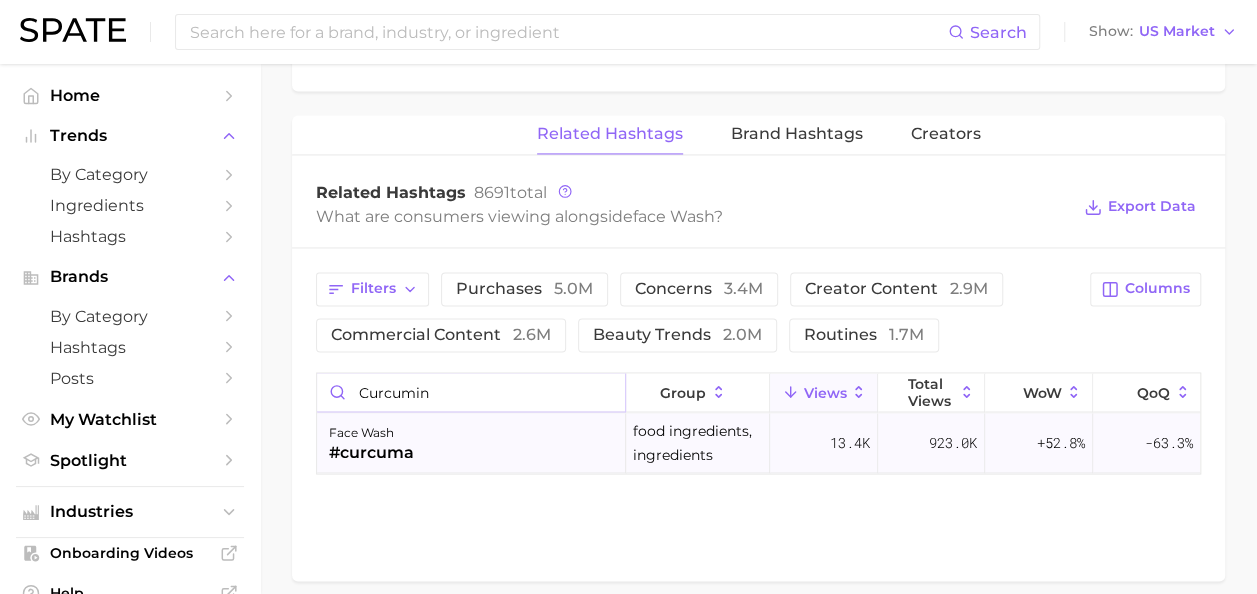 type on "curcumin" 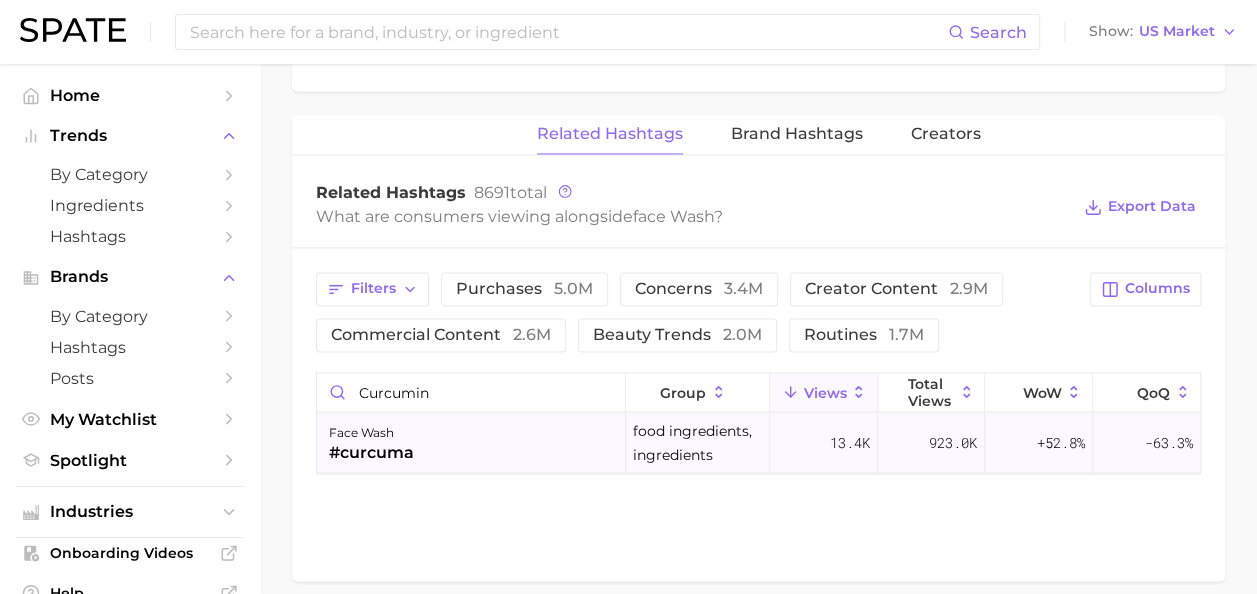 click on "face wash #curcuma" at bounding box center [471, 443] 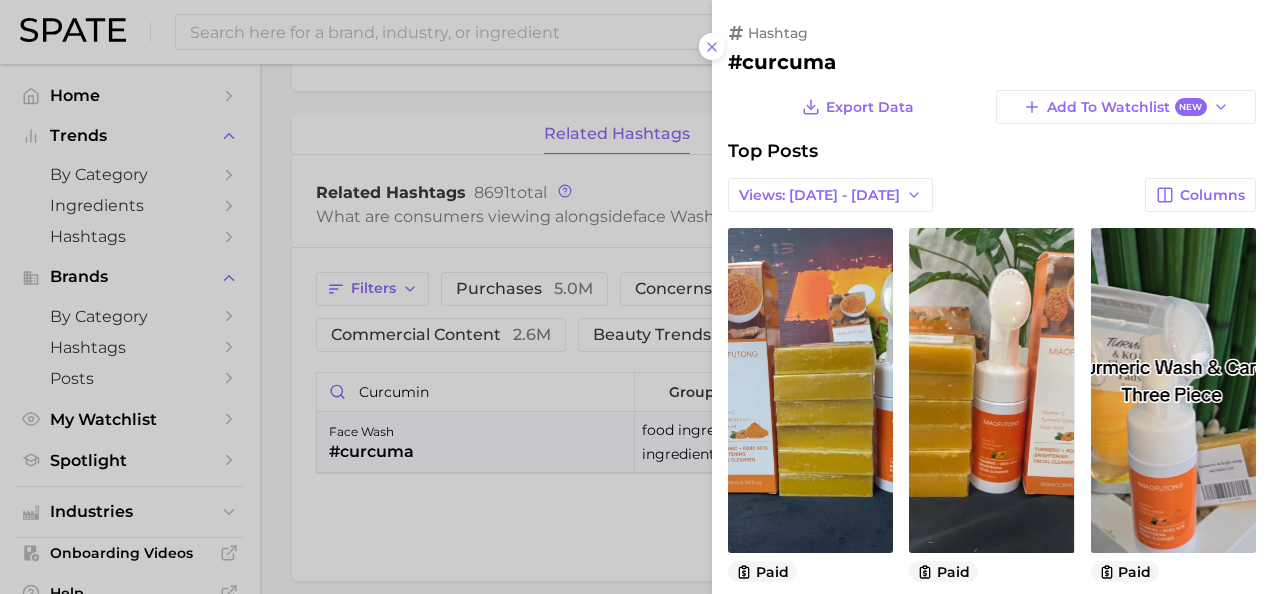 scroll, scrollTop: 0, scrollLeft: 0, axis: both 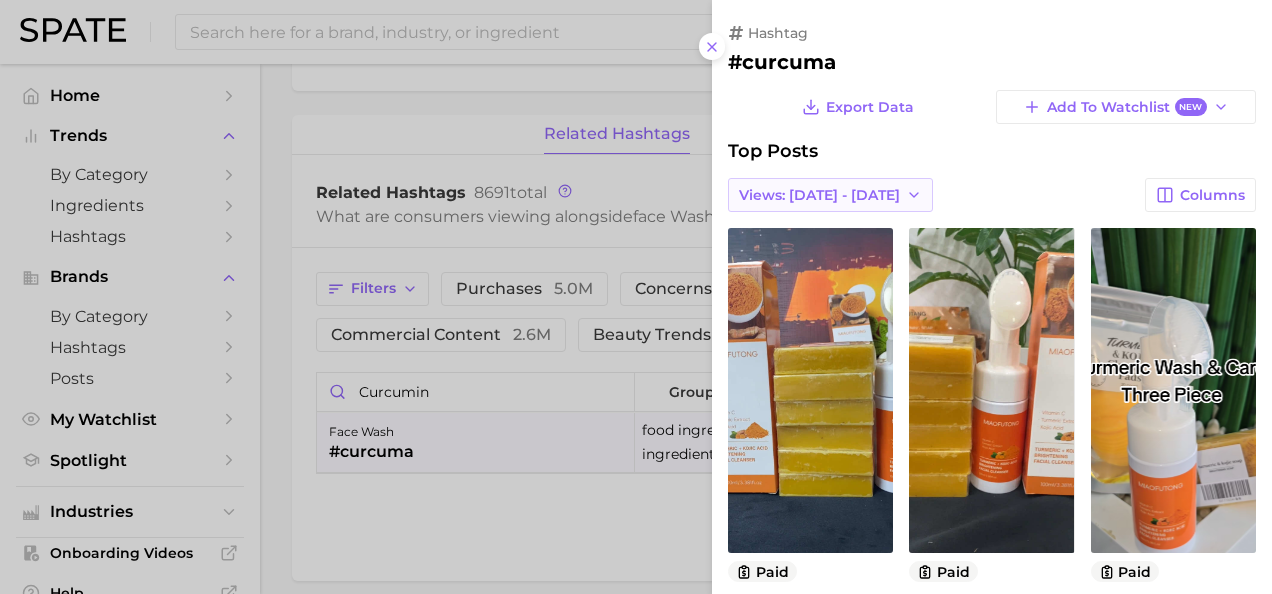 click on "Views: [DATE] - [DATE]" at bounding box center (819, 195) 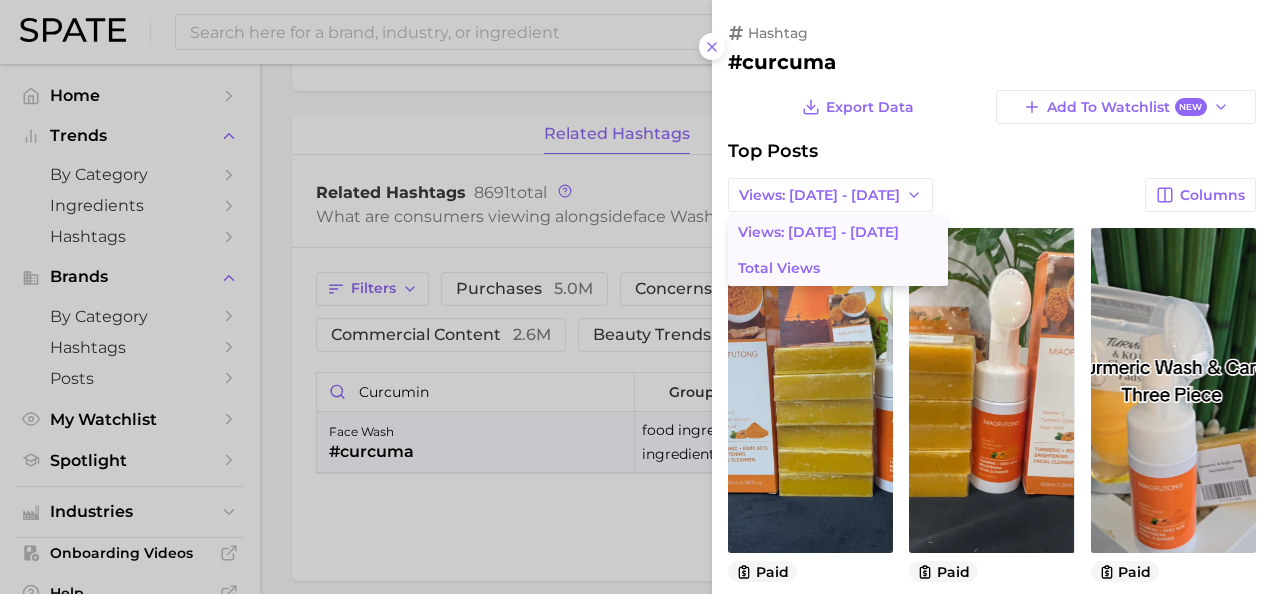 click on "Total Views" at bounding box center (838, 268) 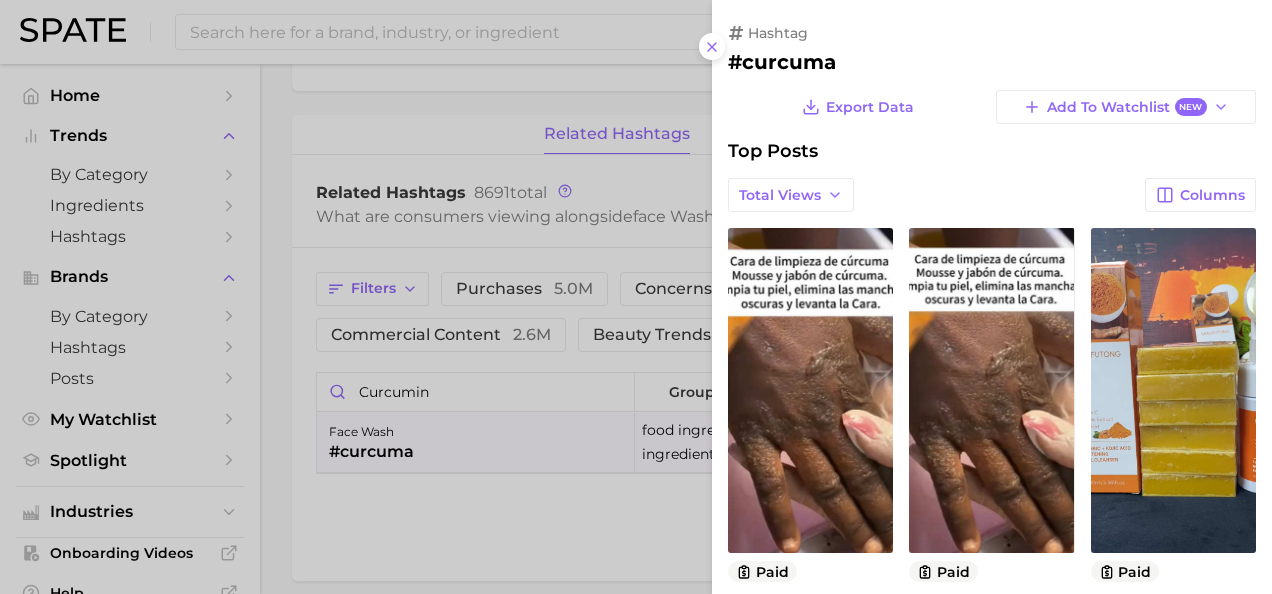 scroll, scrollTop: 0, scrollLeft: 0, axis: both 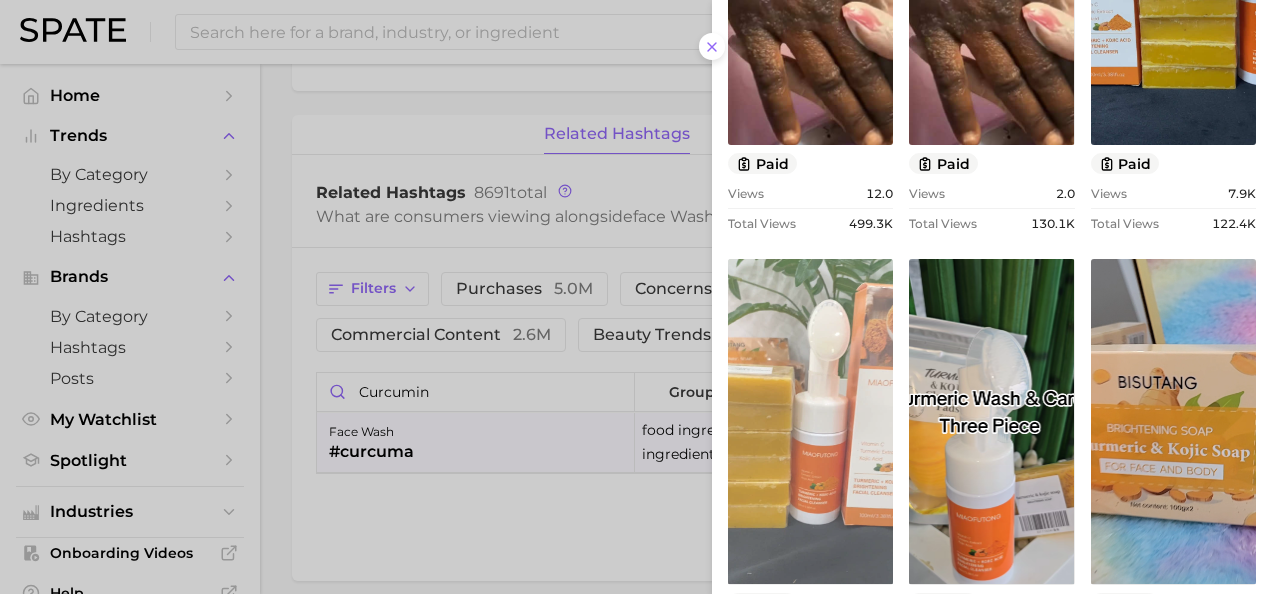 click on "view post on TikTok" at bounding box center [810, 421] 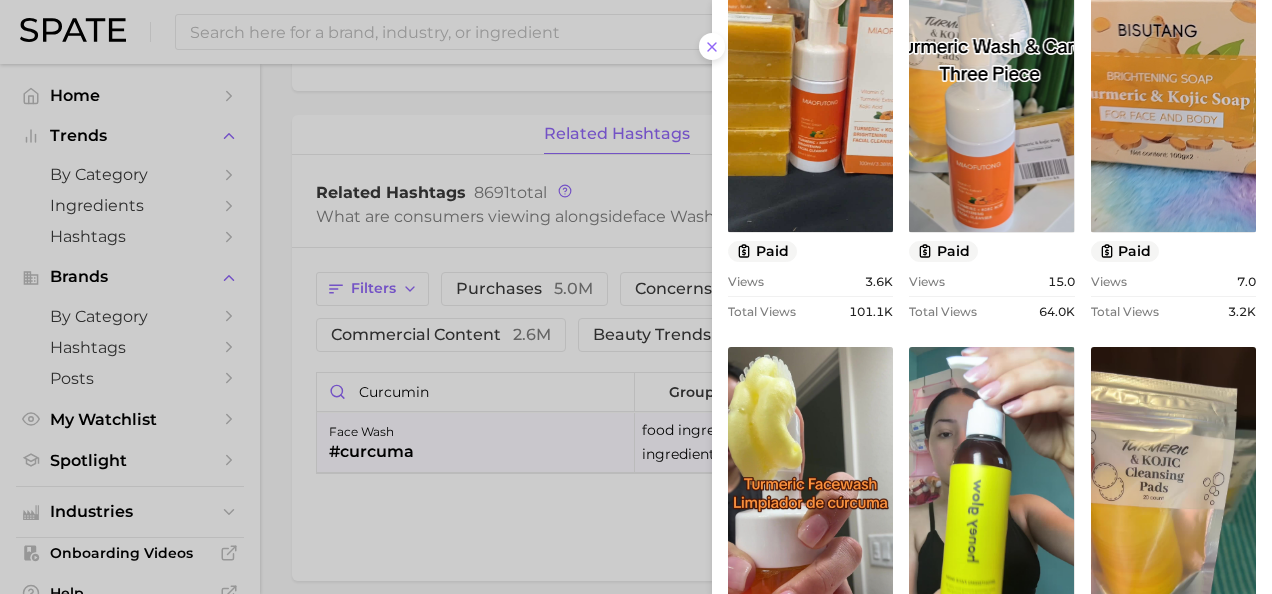scroll, scrollTop: 988, scrollLeft: 0, axis: vertical 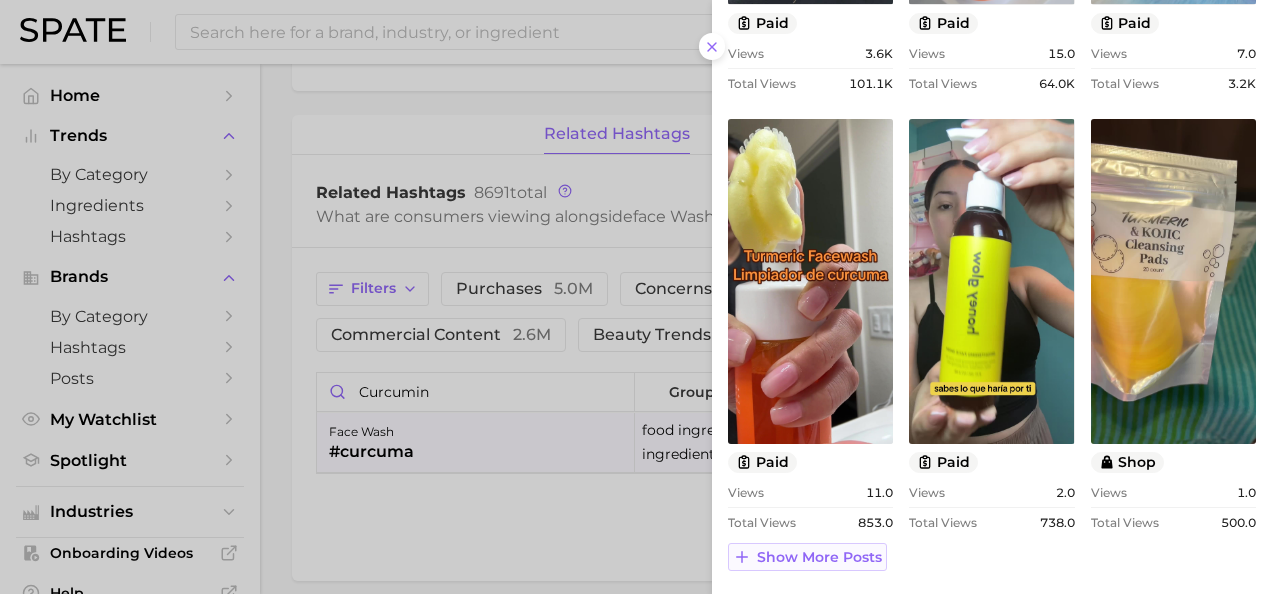 click on "Show more posts" at bounding box center (819, 557) 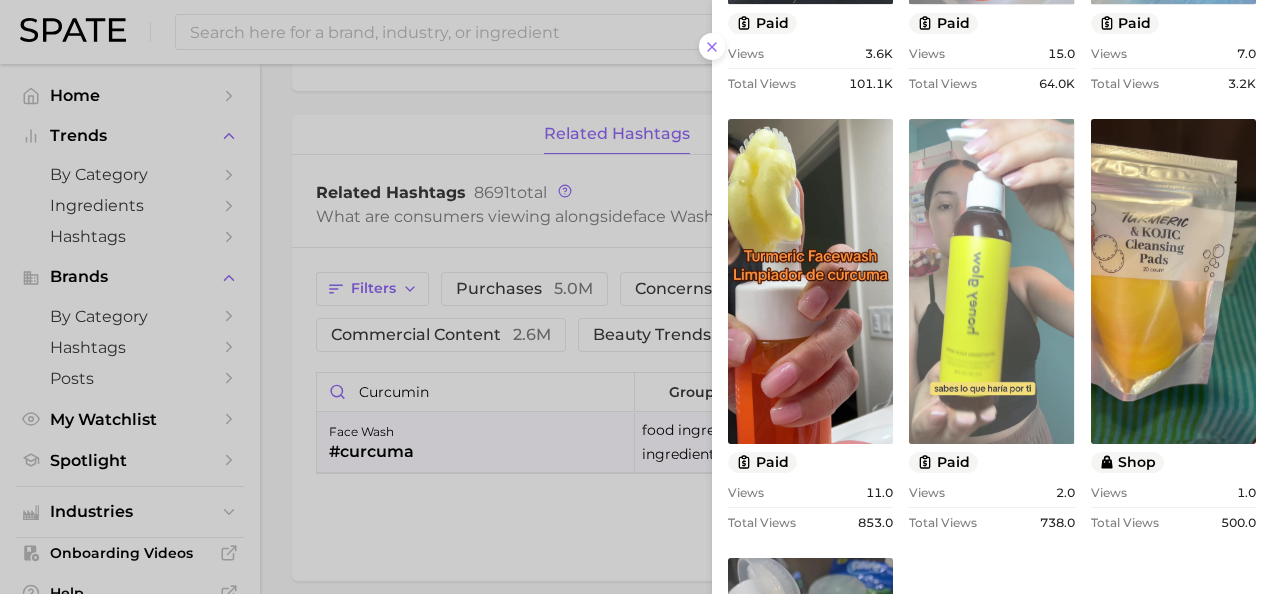 scroll, scrollTop: 0, scrollLeft: 0, axis: both 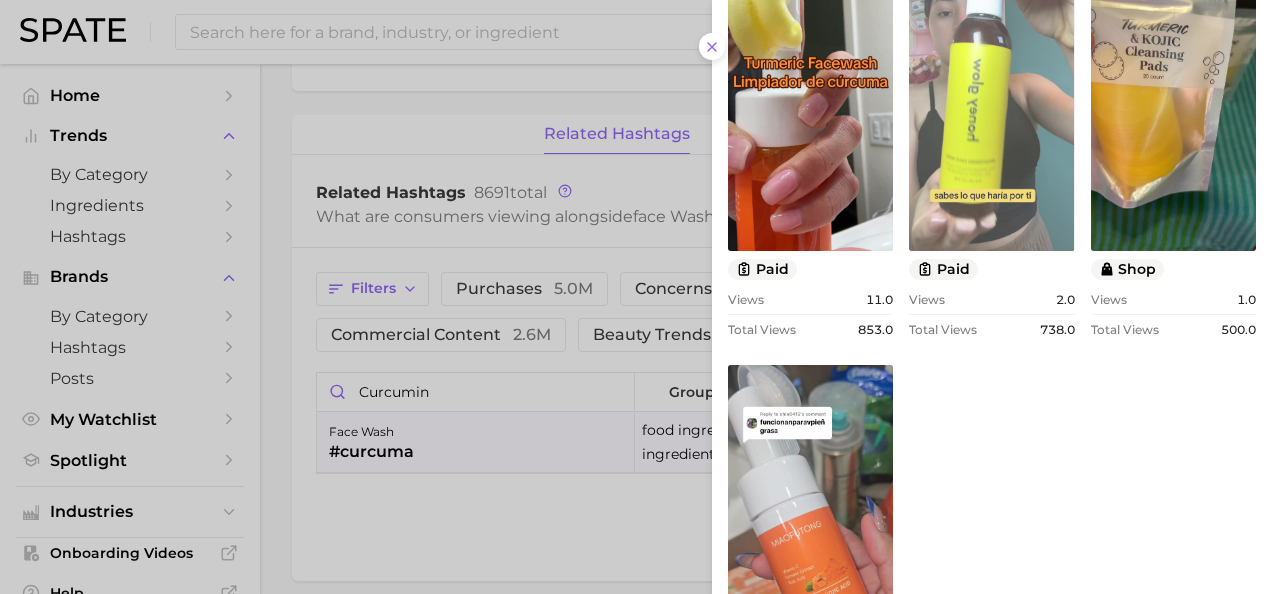 click on "view post on TikTok" at bounding box center (991, 88) 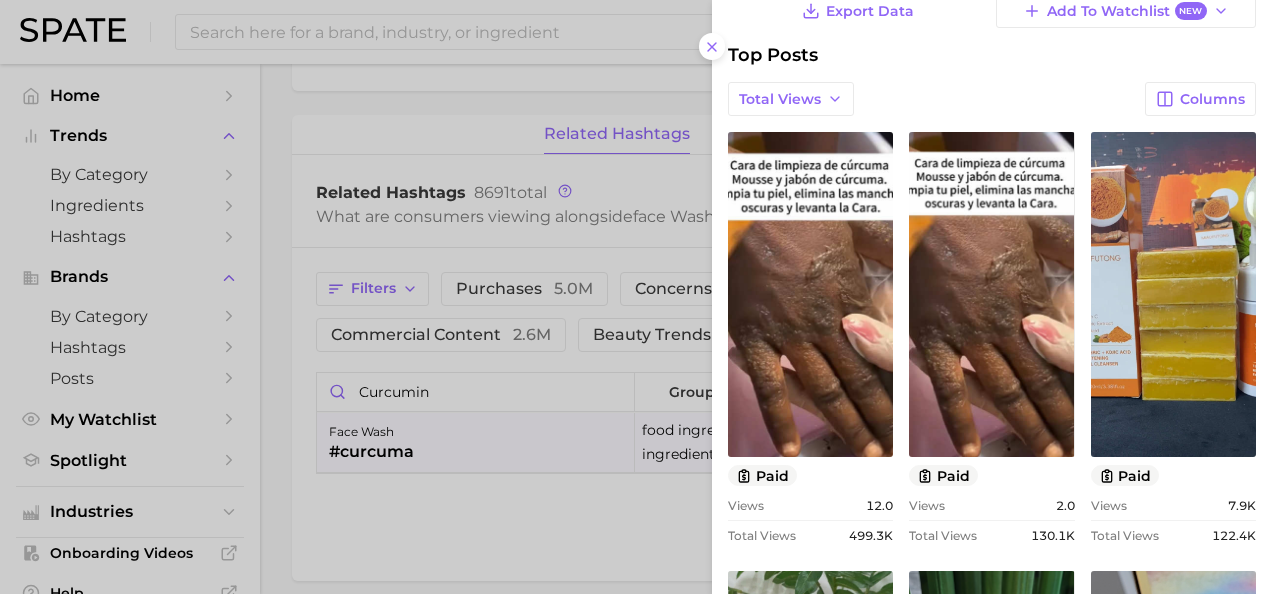 scroll, scrollTop: 0, scrollLeft: 0, axis: both 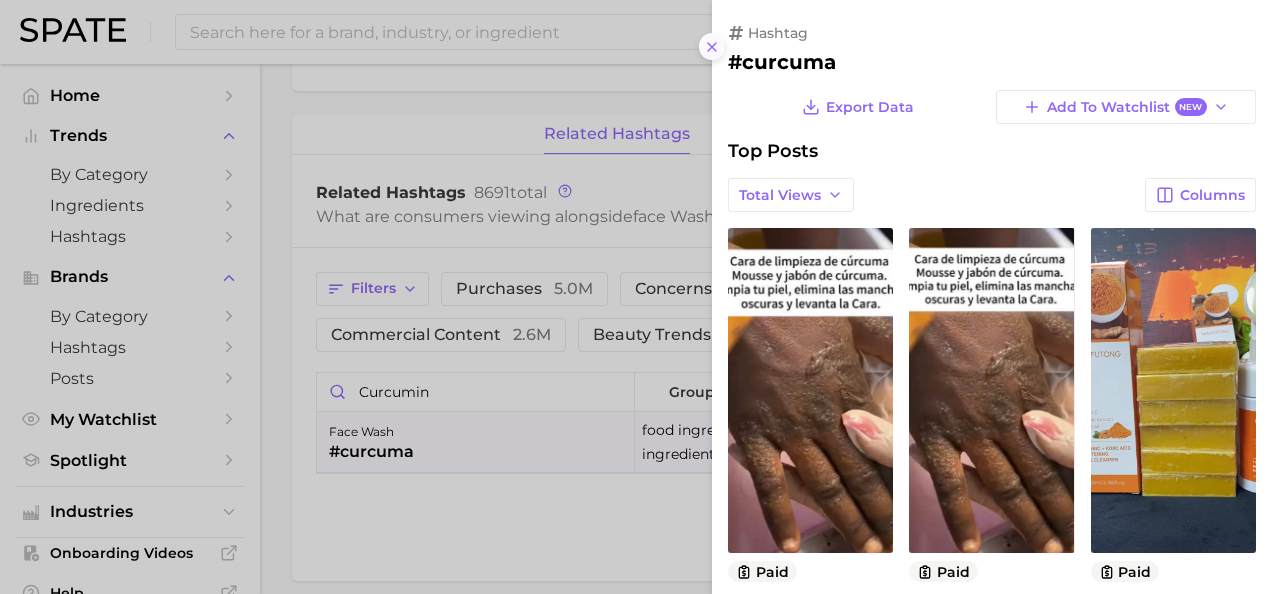 click 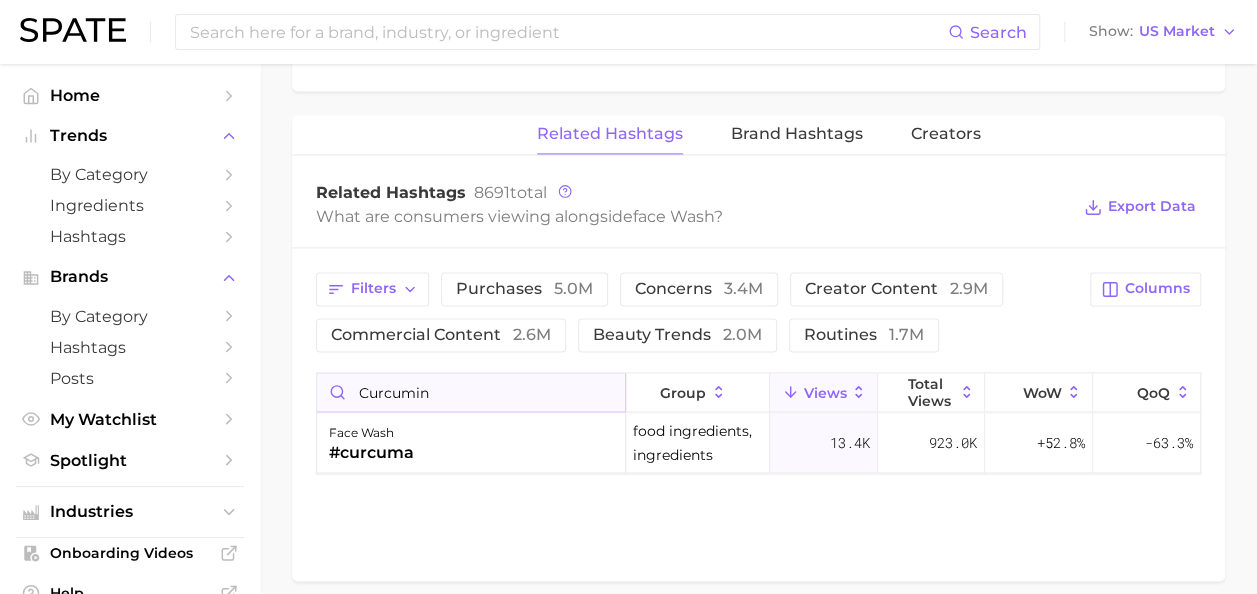 drag, startPoint x: 454, startPoint y: 391, endPoint x: 316, endPoint y: 369, distance: 139.74261 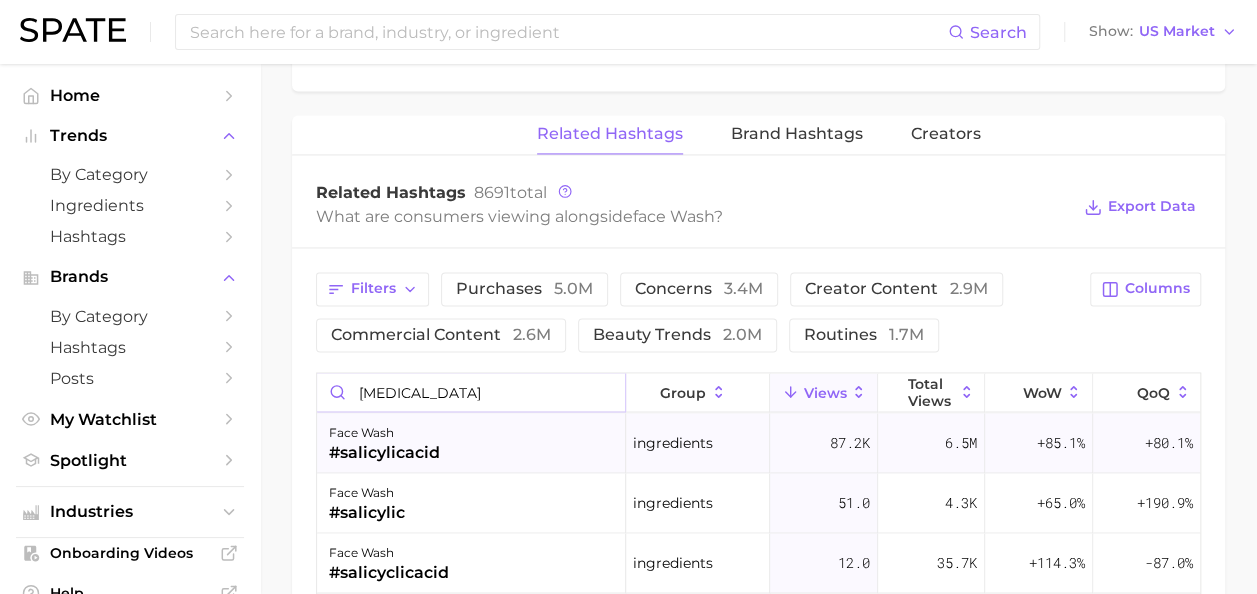 type on "[MEDICAL_DATA]" 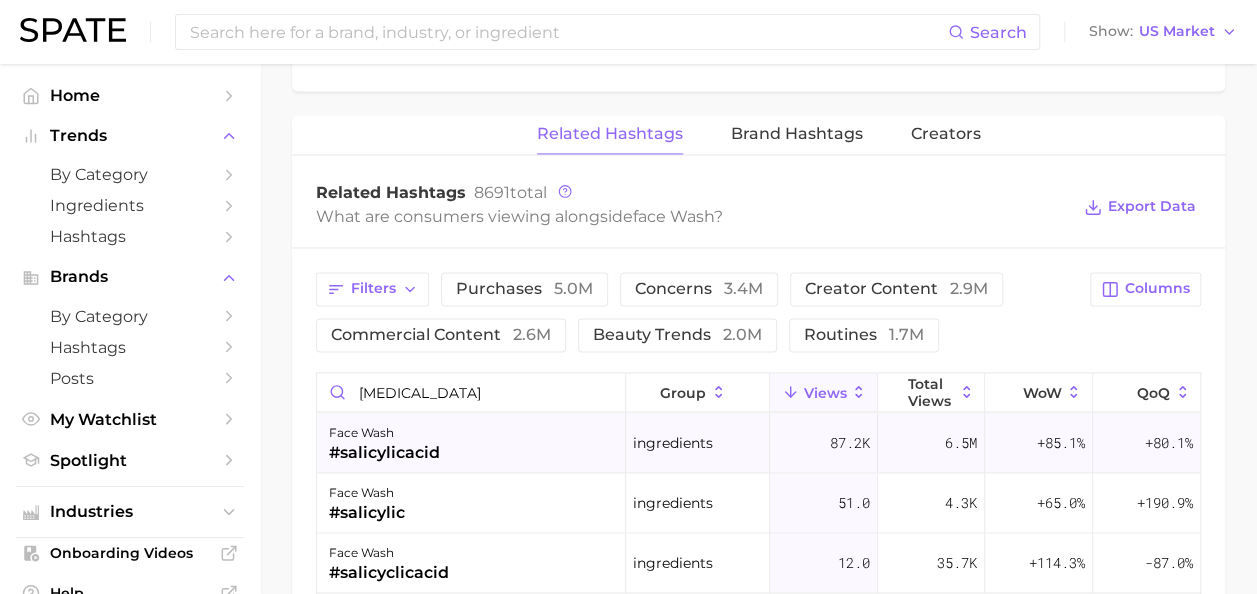 click on "#salicylicacid" at bounding box center (384, 452) 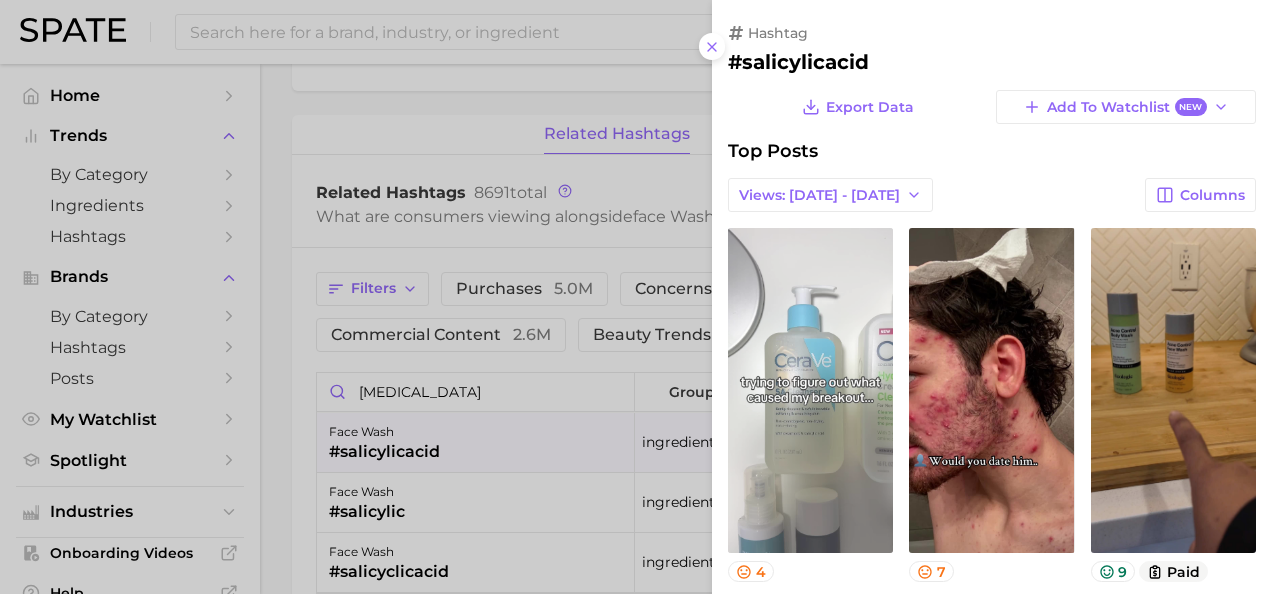 scroll, scrollTop: 0, scrollLeft: 0, axis: both 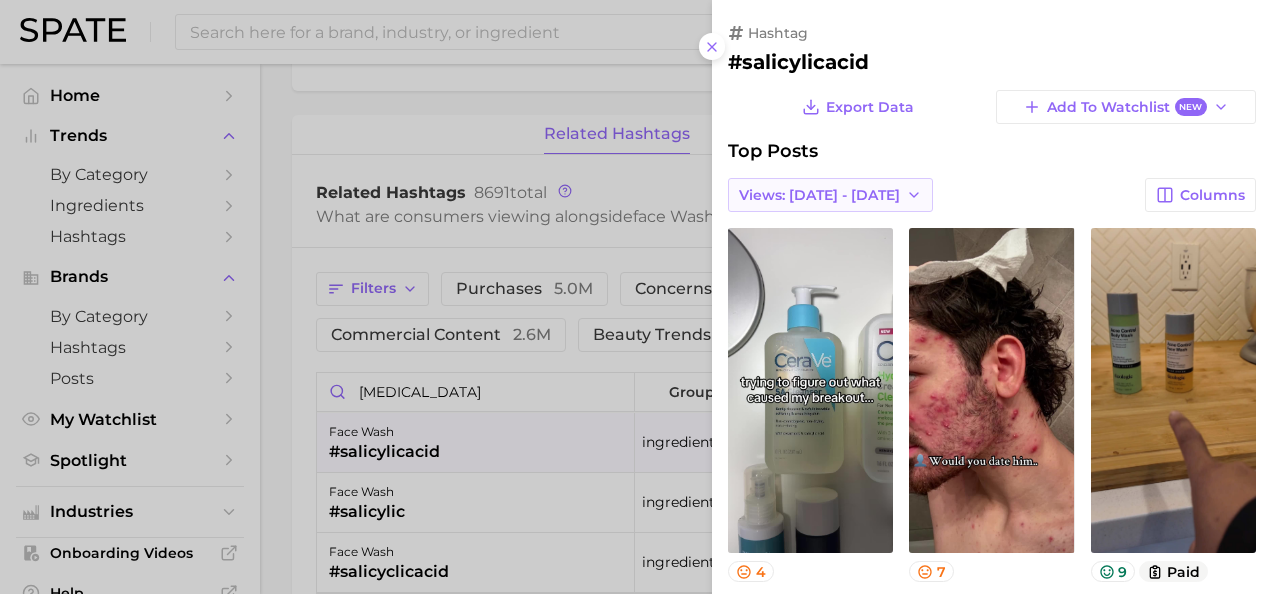 click on "Views: [DATE] - [DATE]" at bounding box center (819, 195) 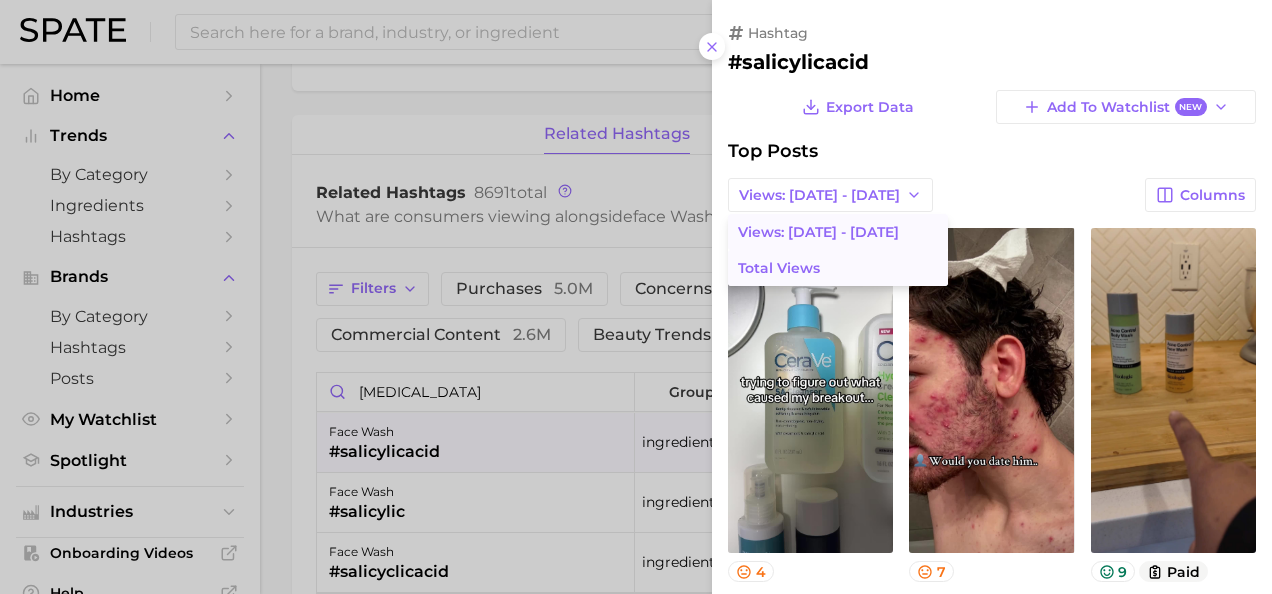 click on "Total Views" at bounding box center [838, 268] 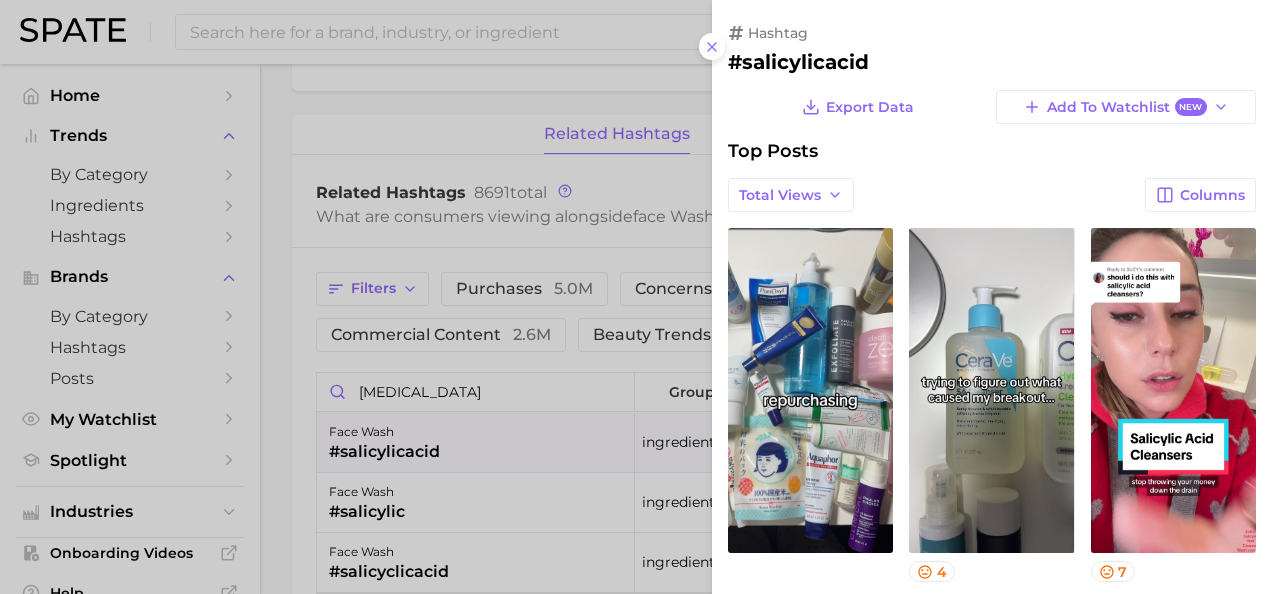scroll, scrollTop: 0, scrollLeft: 0, axis: both 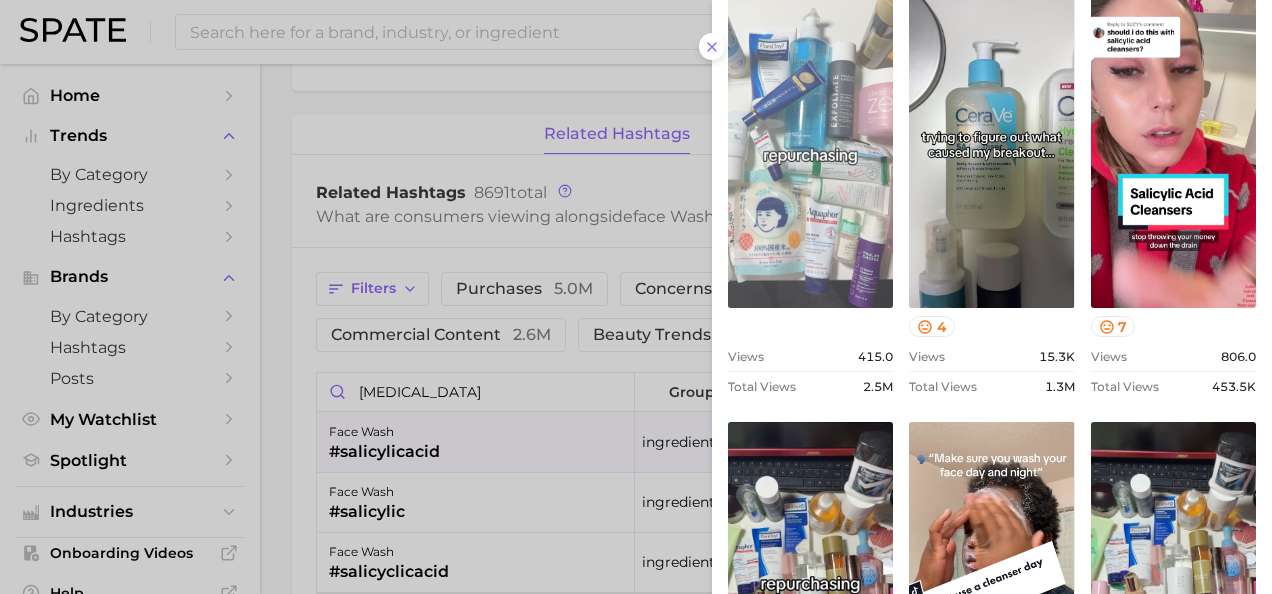 click on "view post on TikTok" at bounding box center [810, 145] 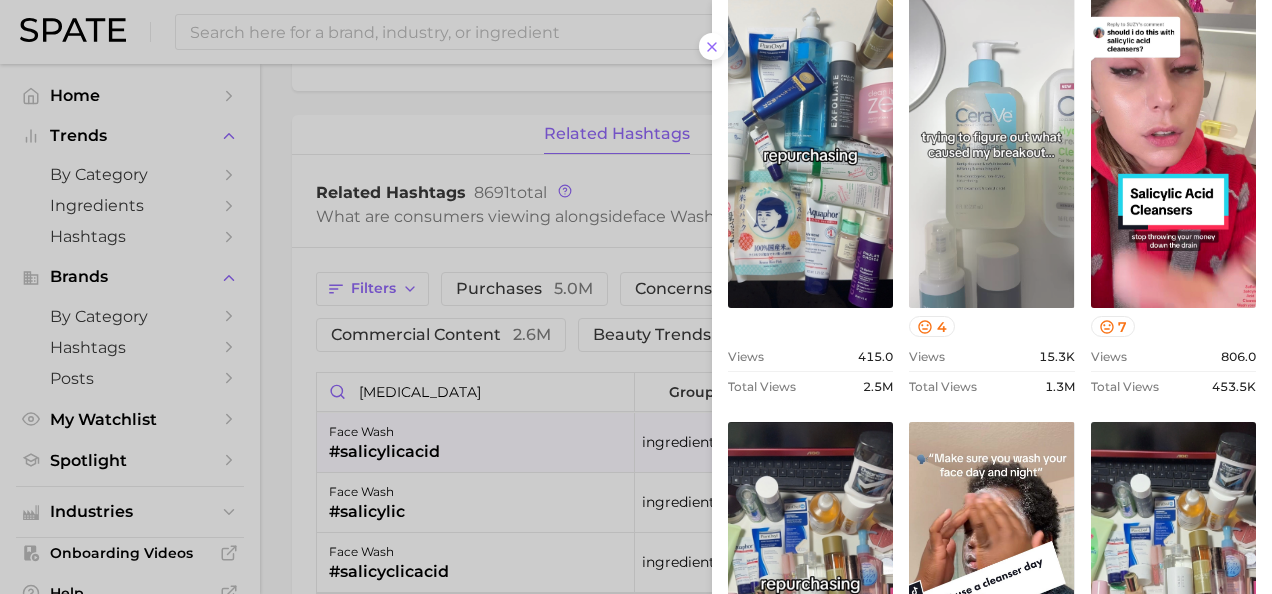 click on "view post on TikTok" at bounding box center (991, 145) 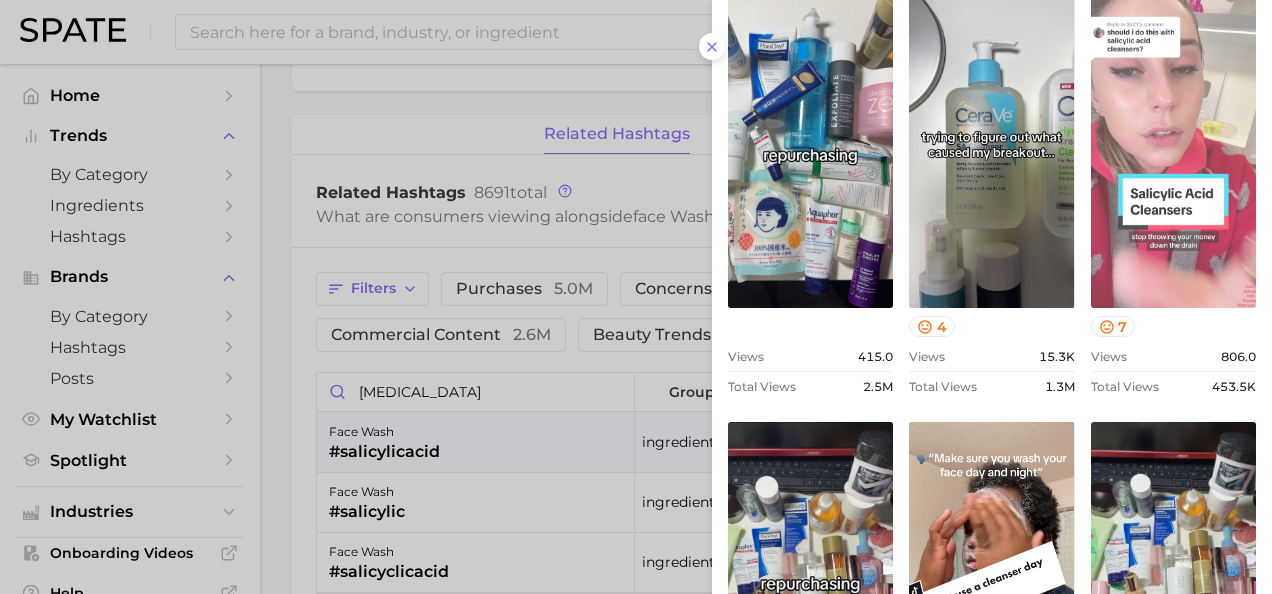 click on "view post on TikTok" at bounding box center [1173, 145] 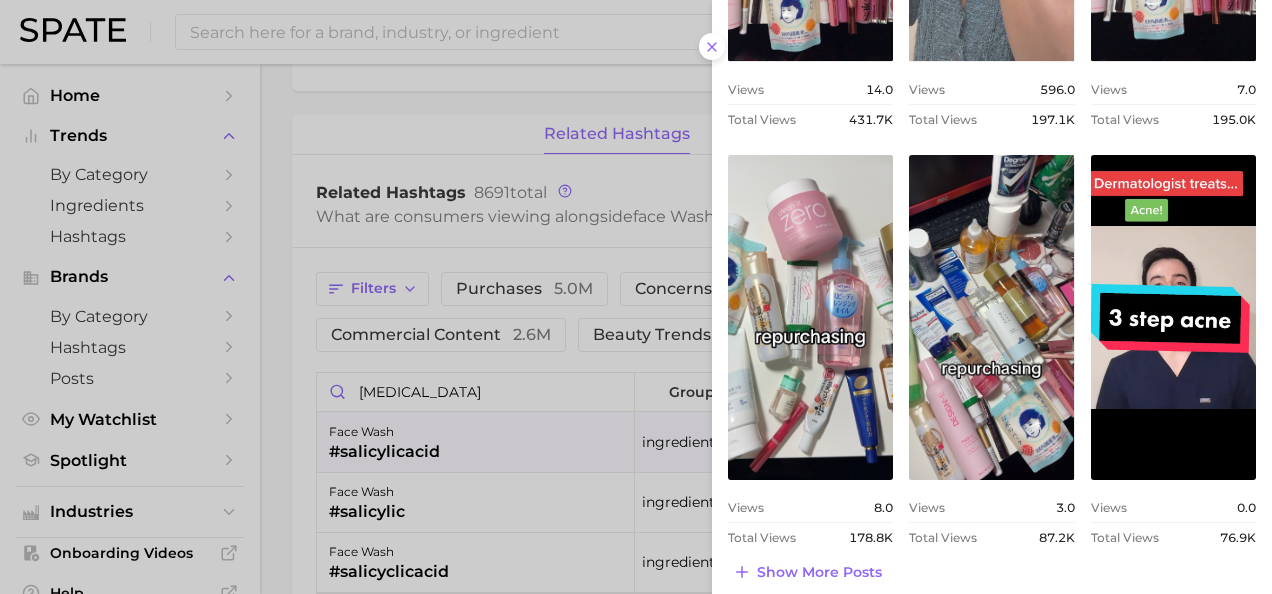 scroll, scrollTop: 946, scrollLeft: 0, axis: vertical 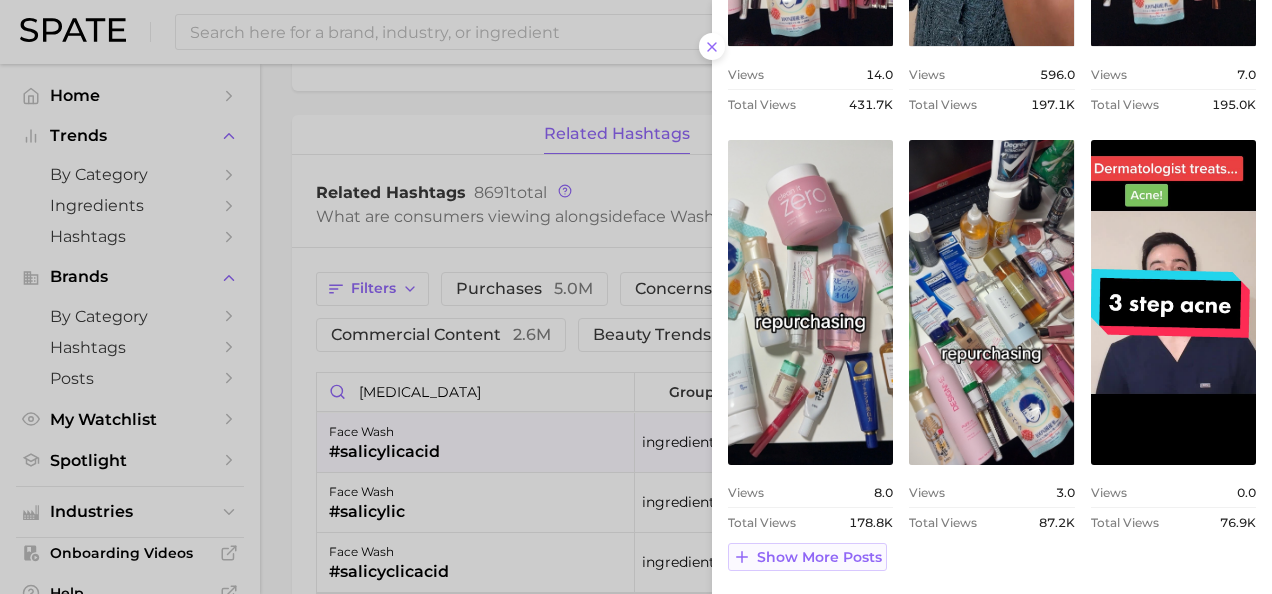 click on "Show more posts" at bounding box center [819, 557] 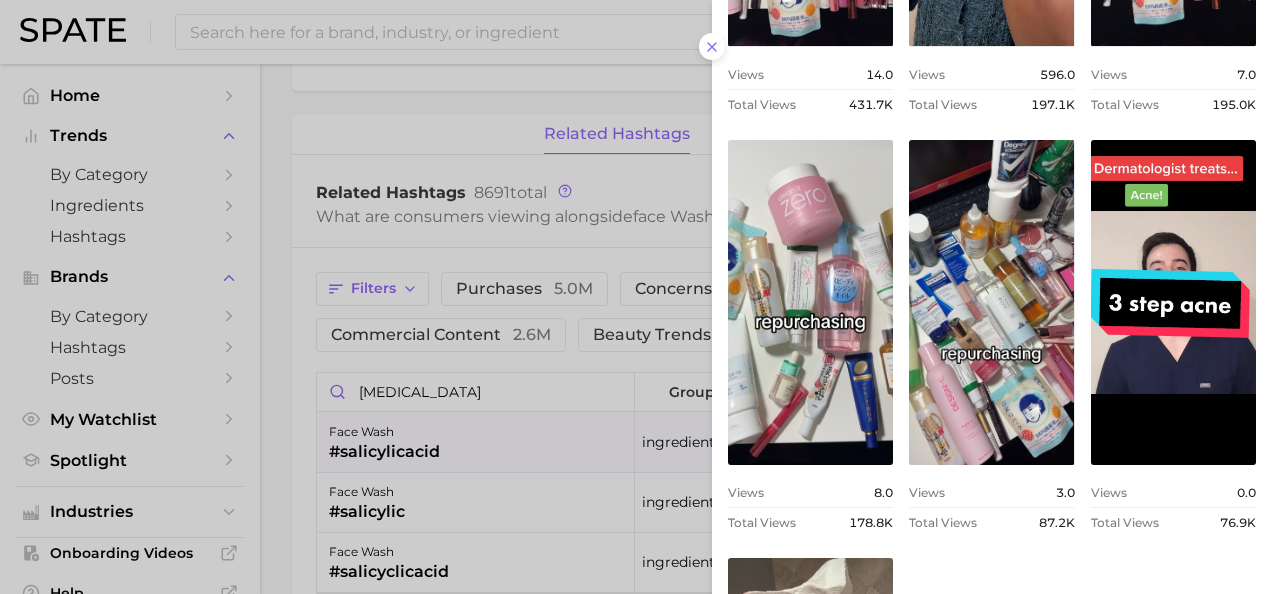 scroll, scrollTop: 0, scrollLeft: 0, axis: both 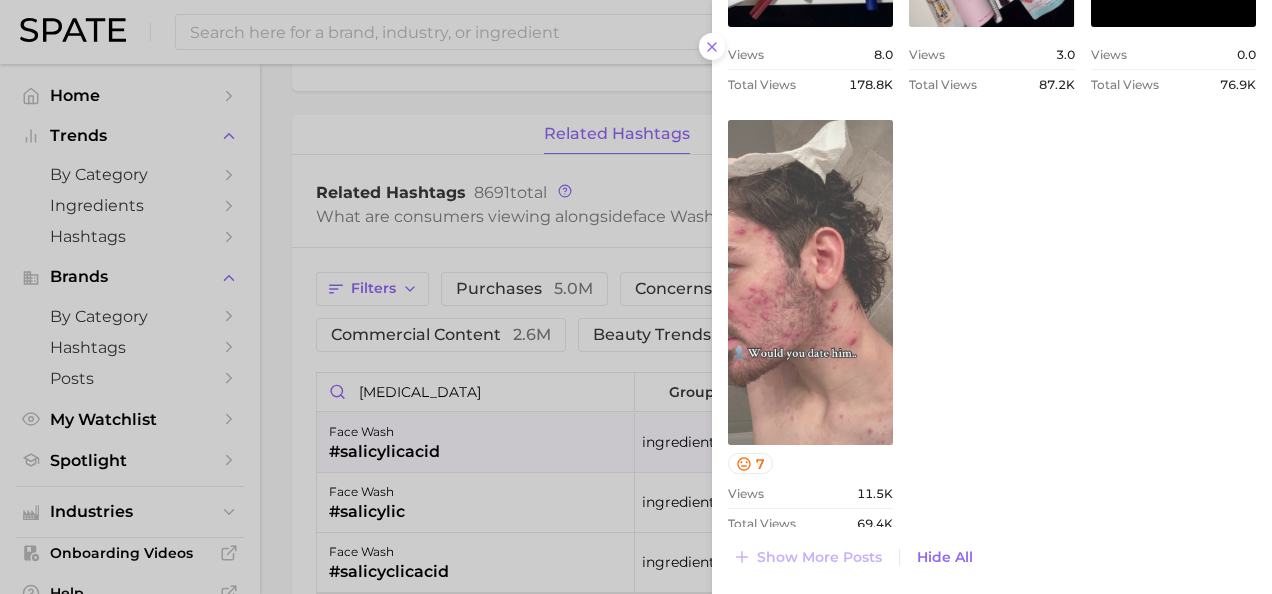 click on "view post on TikTok" at bounding box center (810, 282) 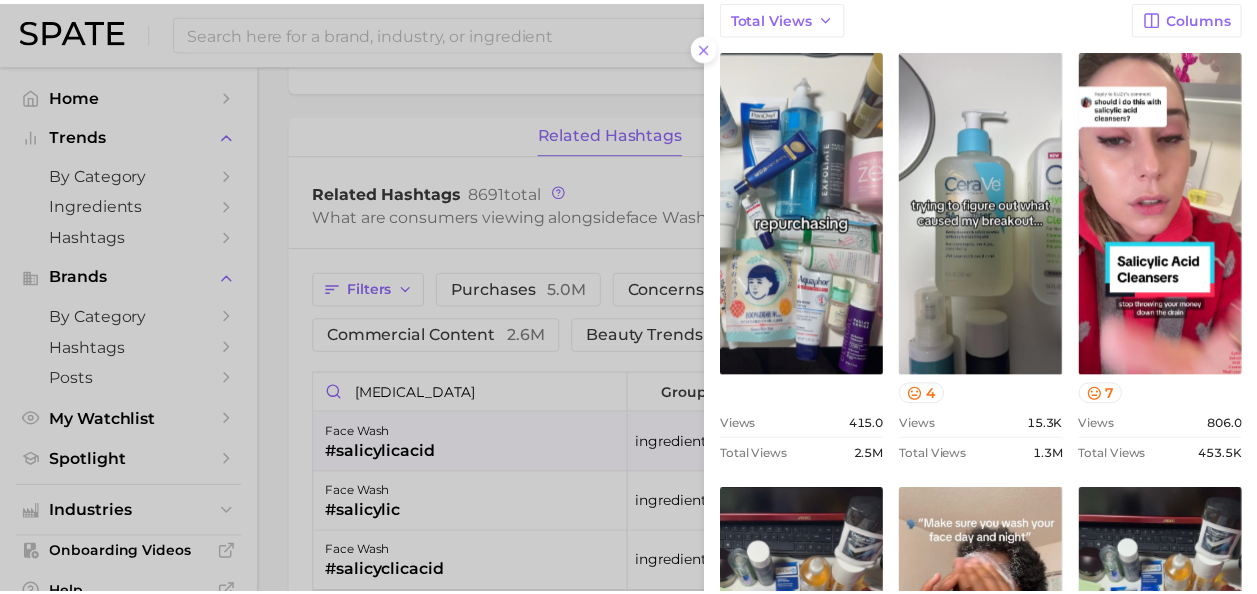 scroll, scrollTop: 177, scrollLeft: 0, axis: vertical 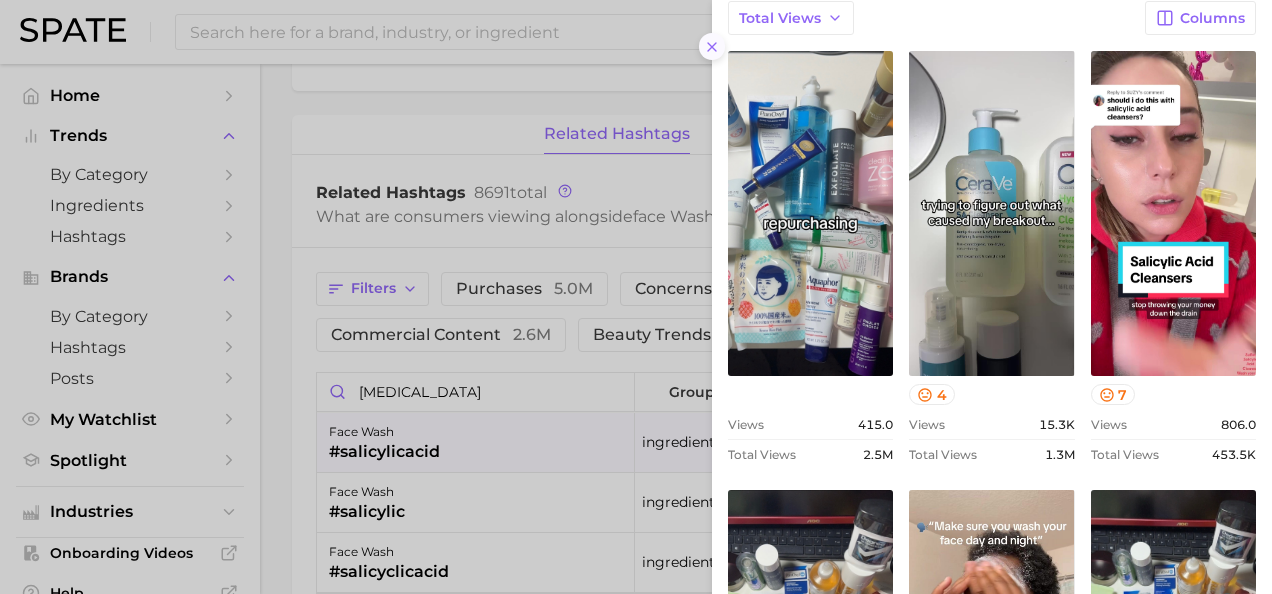 click 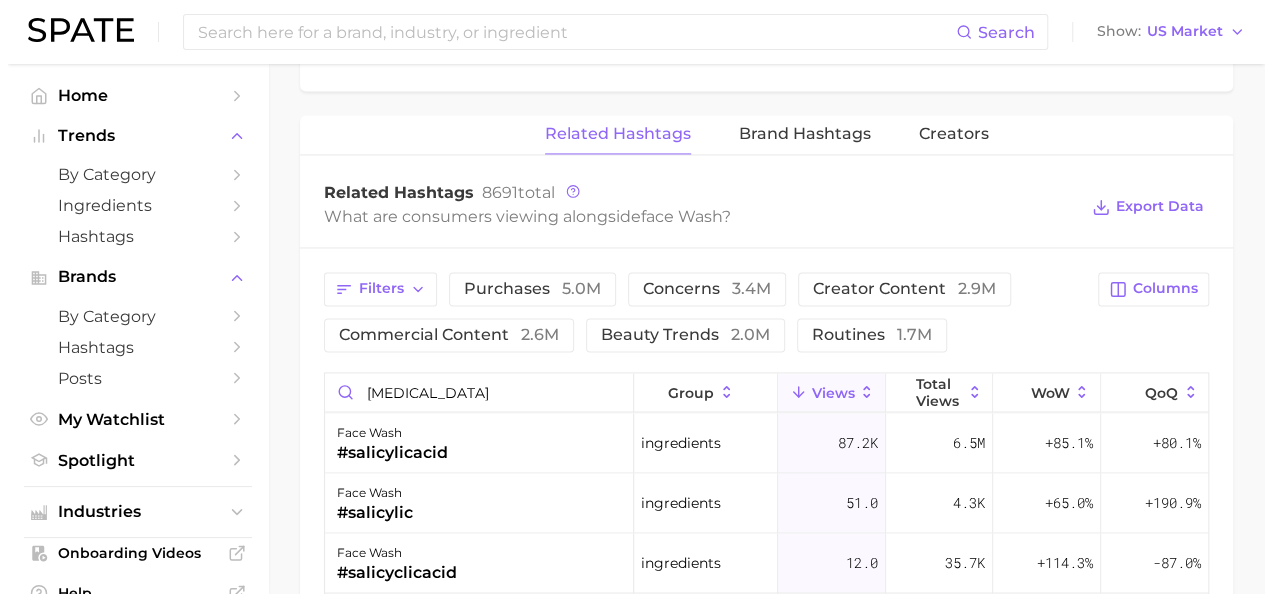 scroll, scrollTop: 1618, scrollLeft: 0, axis: vertical 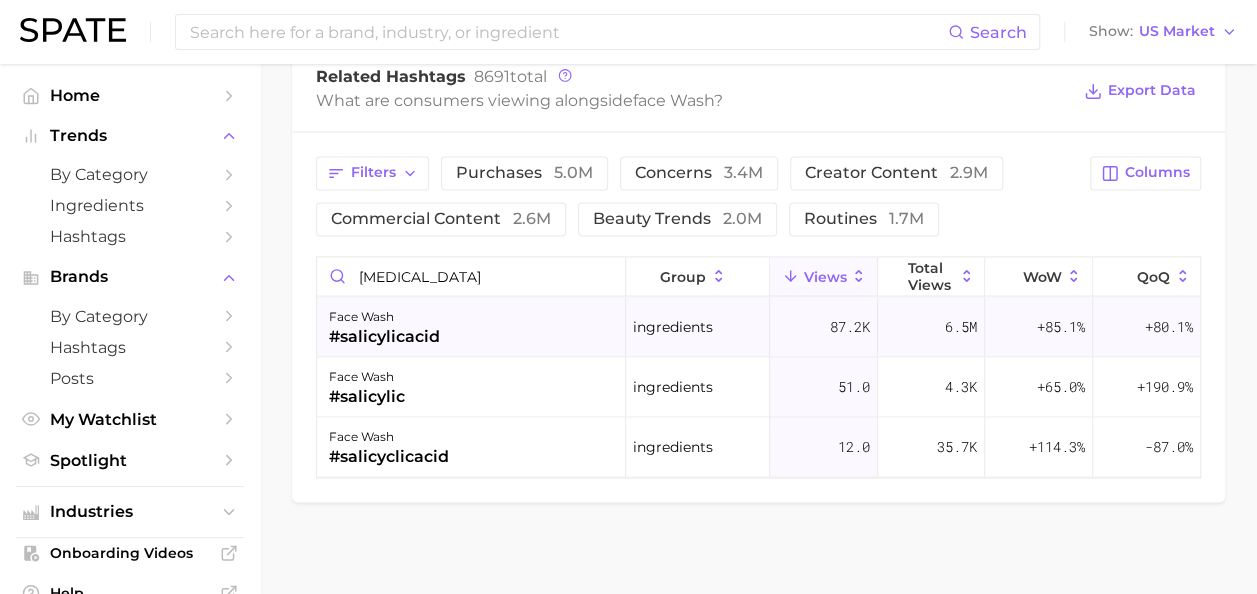 click on "face wash #salicylicacid" at bounding box center (471, 327) 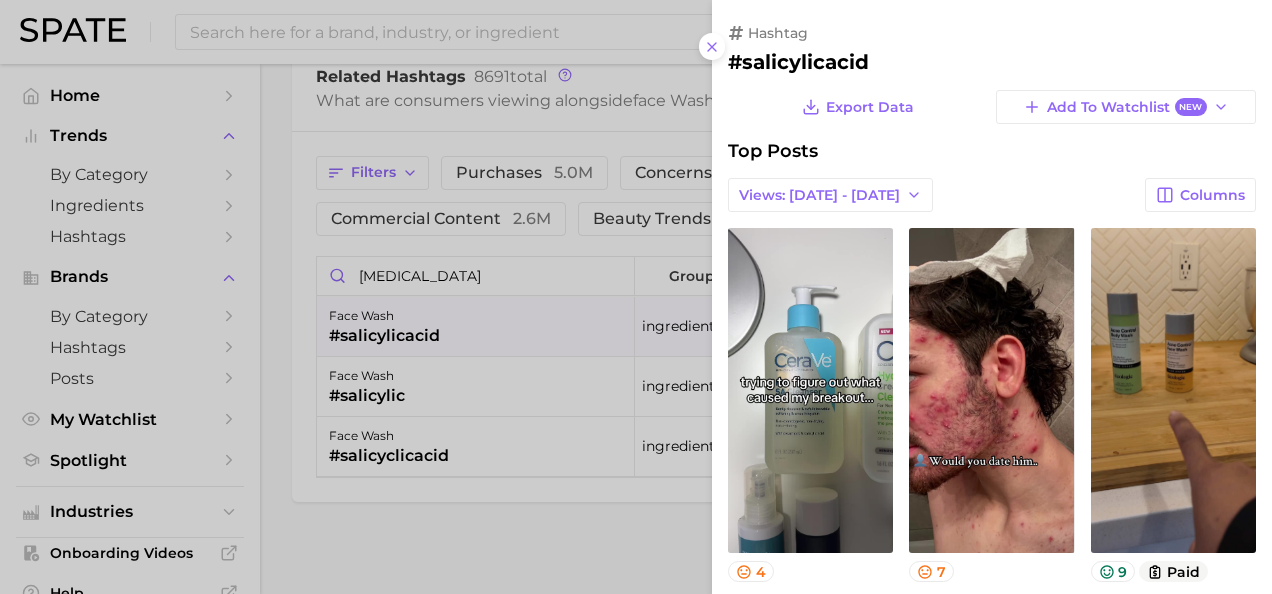 scroll, scrollTop: 0, scrollLeft: 0, axis: both 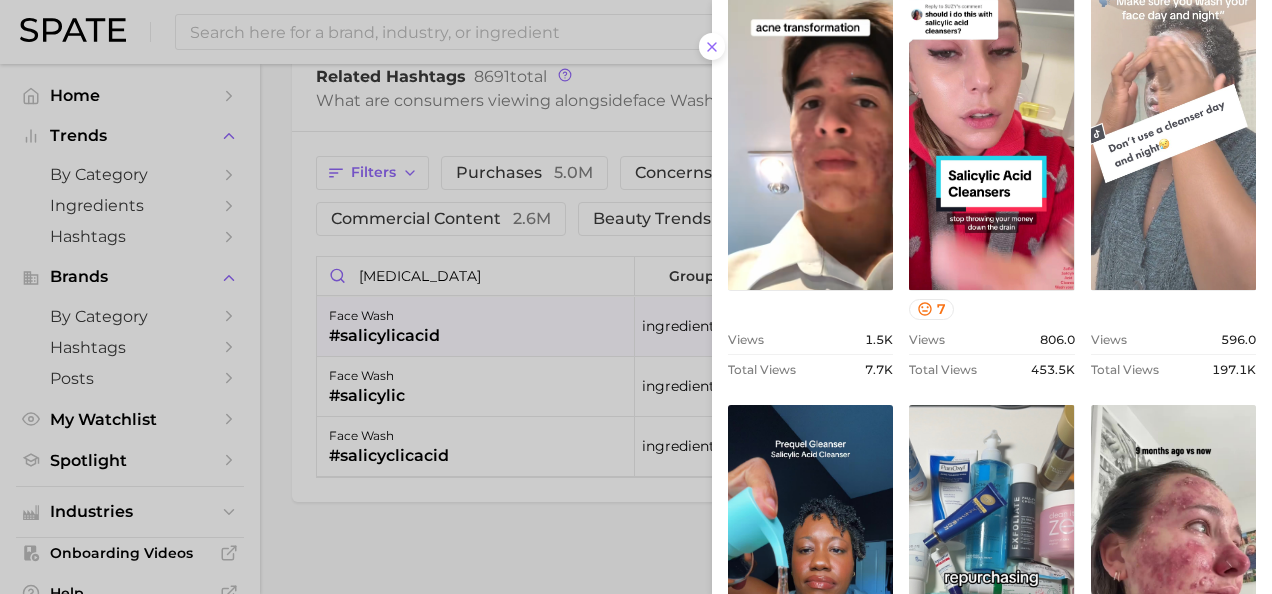 click on "view post on TikTok" at bounding box center (1173, 127) 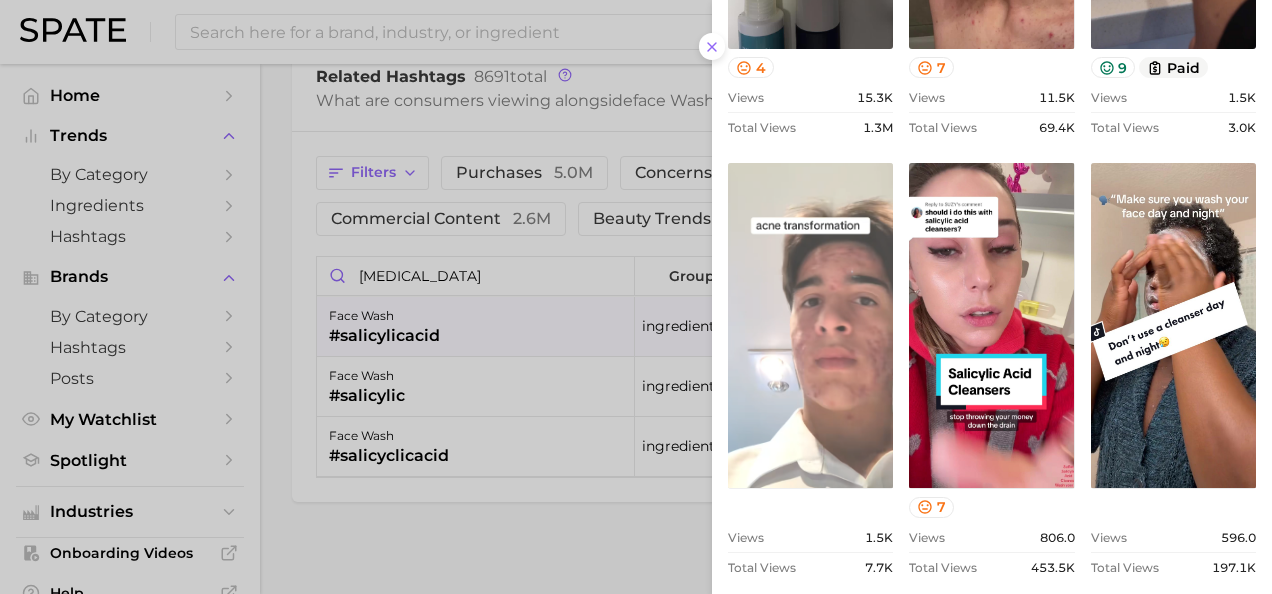 scroll, scrollTop: 100, scrollLeft: 0, axis: vertical 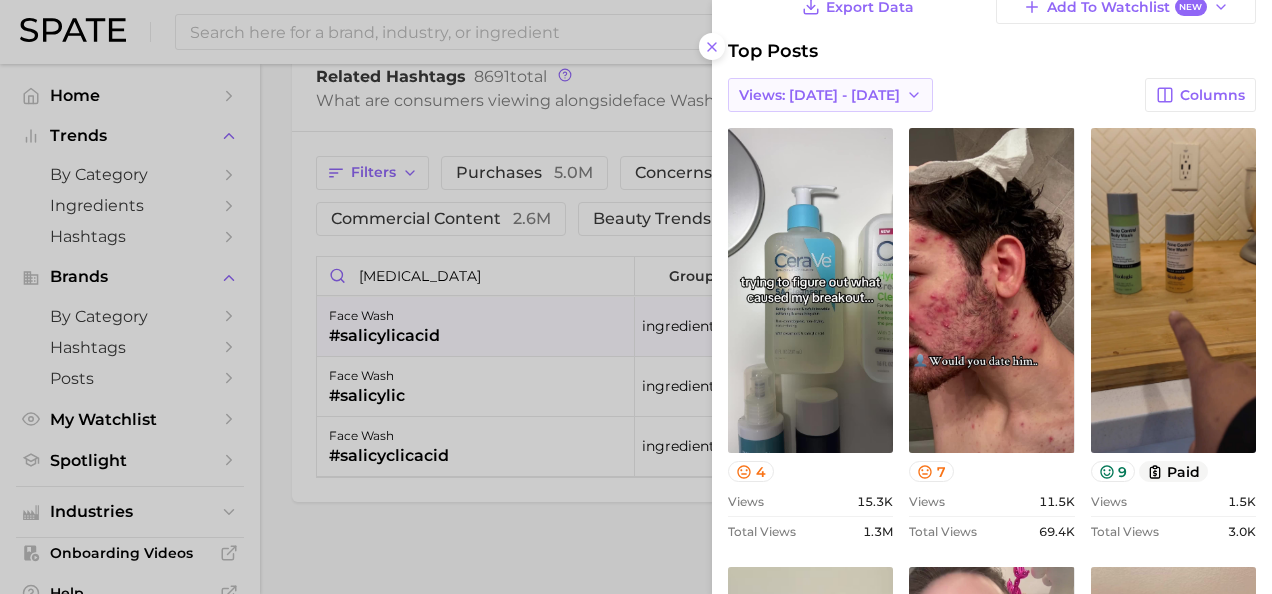 click on "Views: [DATE] - [DATE]" at bounding box center [819, 95] 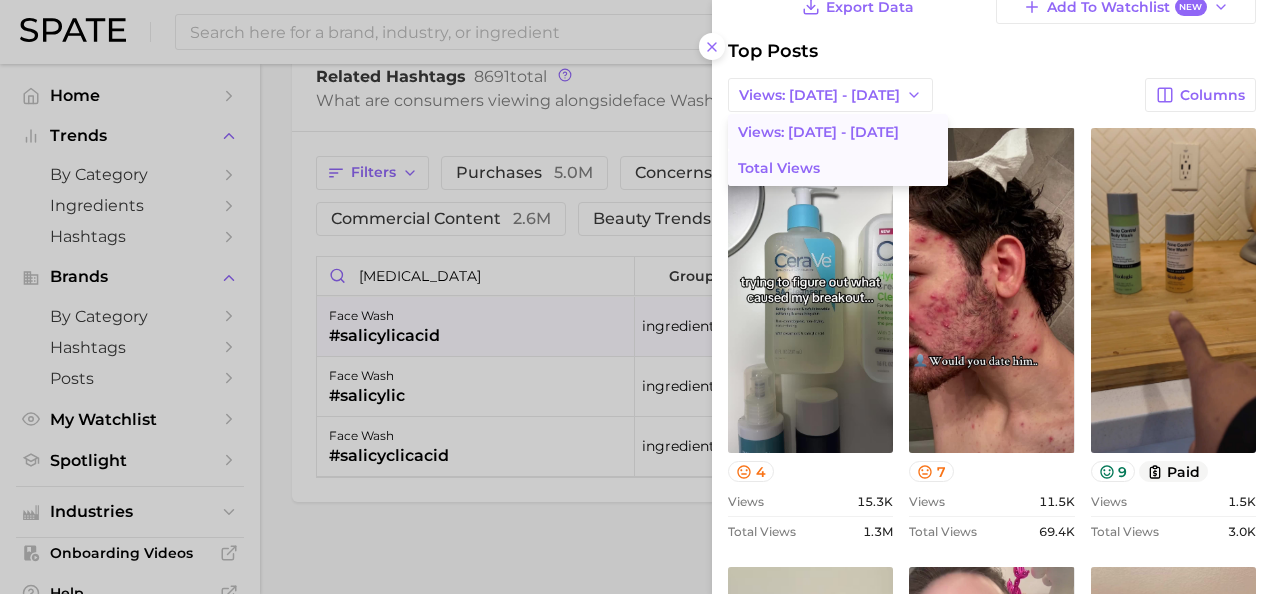 click on "Total Views" at bounding box center [838, 168] 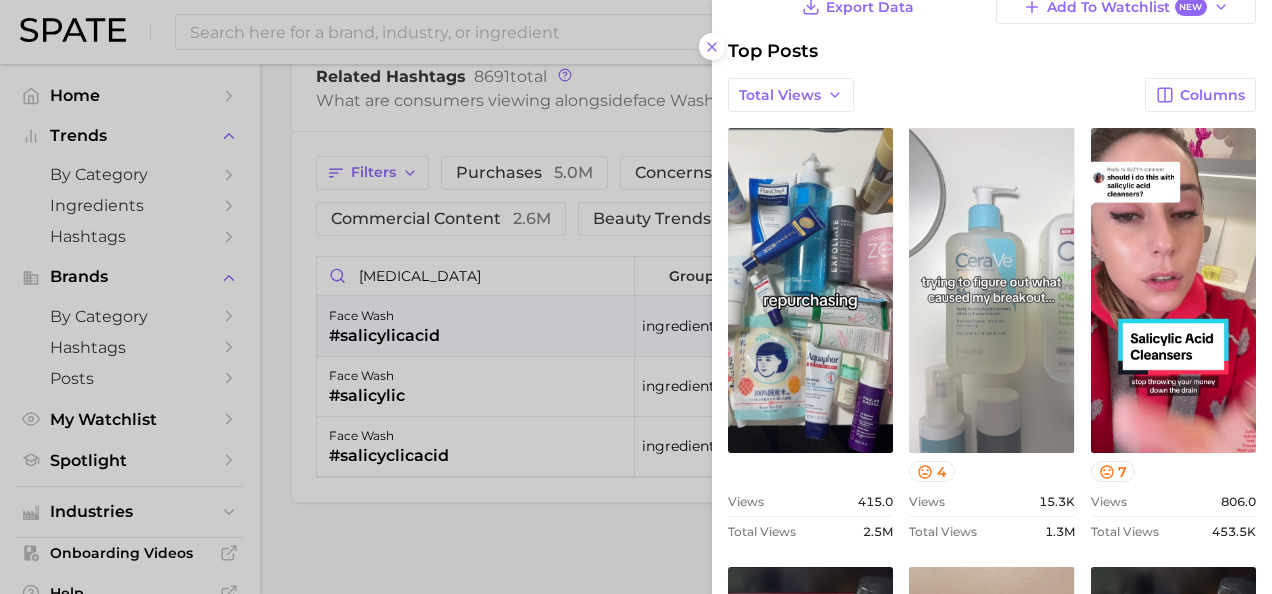 scroll, scrollTop: 0, scrollLeft: 0, axis: both 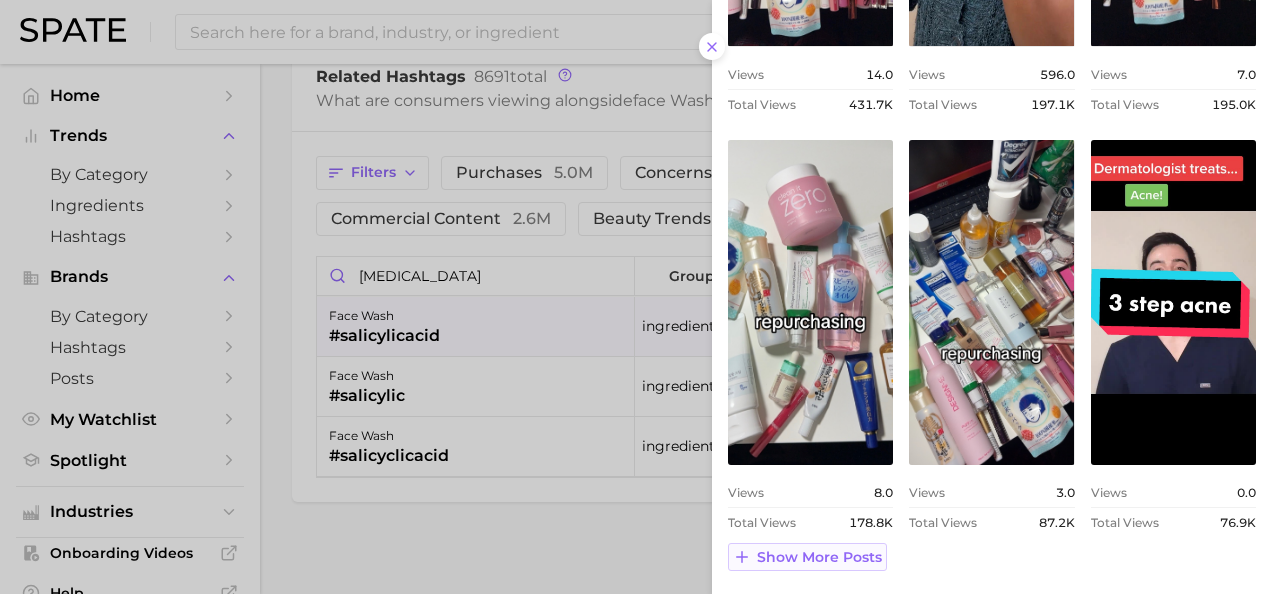click on "Show more posts" at bounding box center (819, 557) 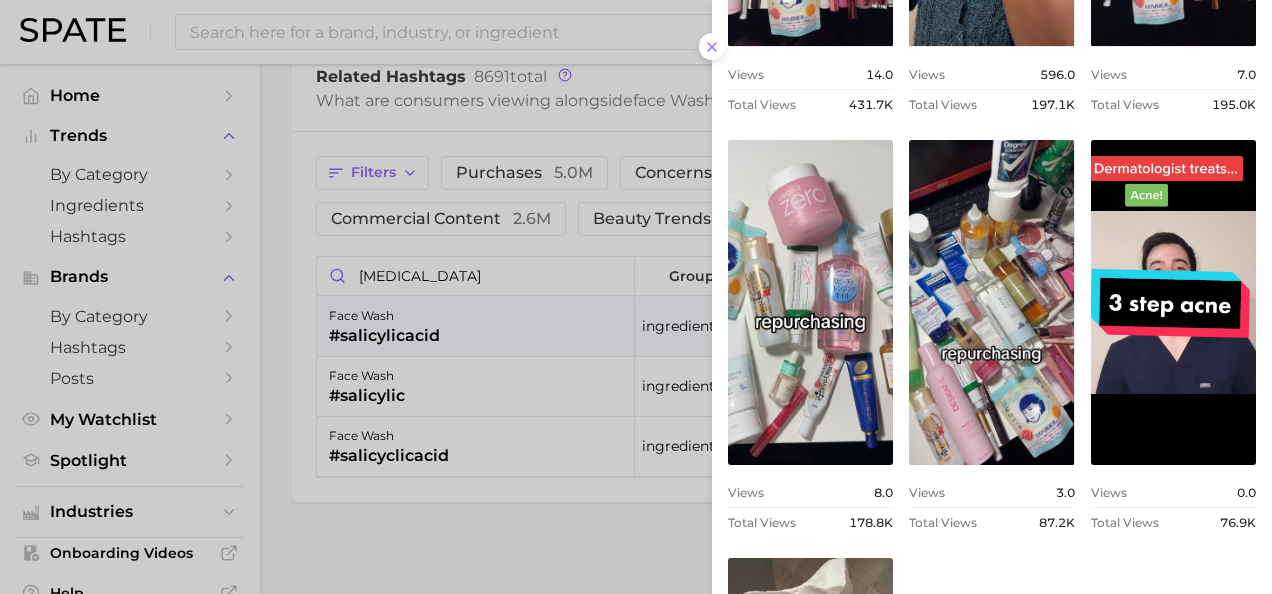 scroll, scrollTop: 0, scrollLeft: 0, axis: both 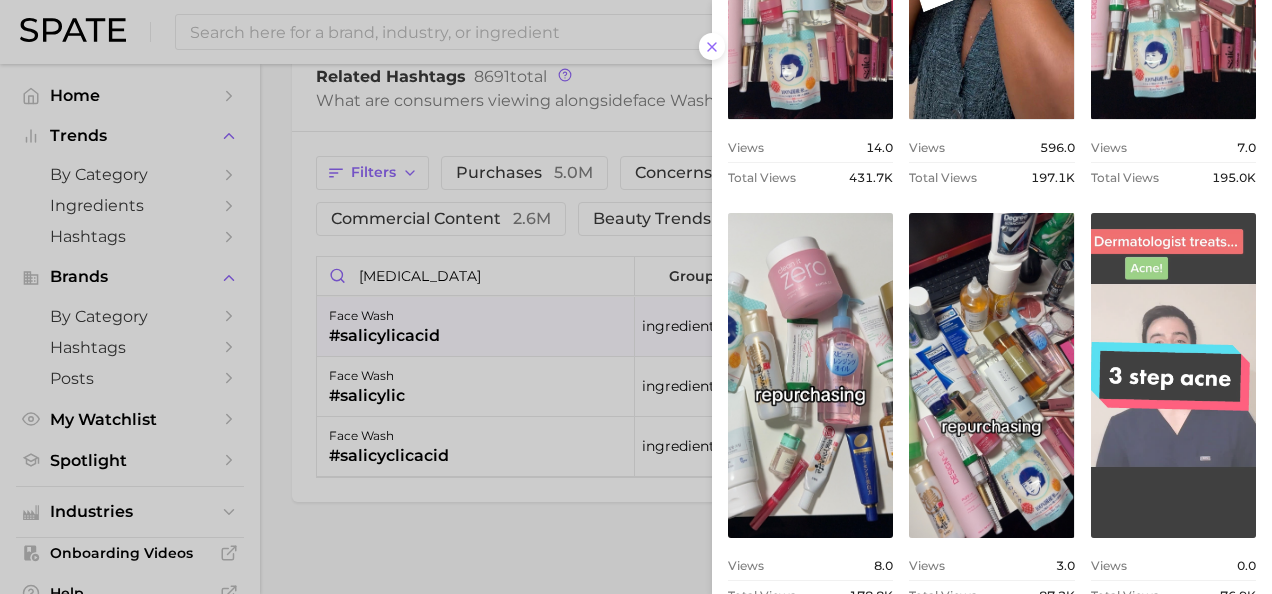 click on "view post on TikTok" at bounding box center (1173, 375) 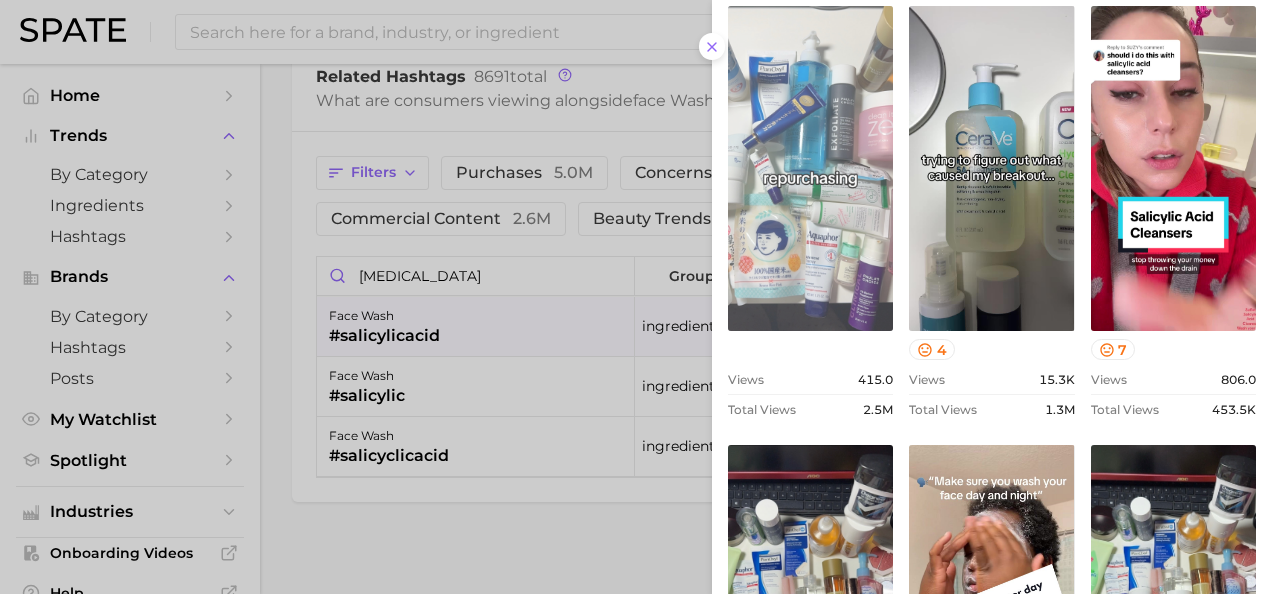 click on "view post on TikTok" at bounding box center (810, 168) 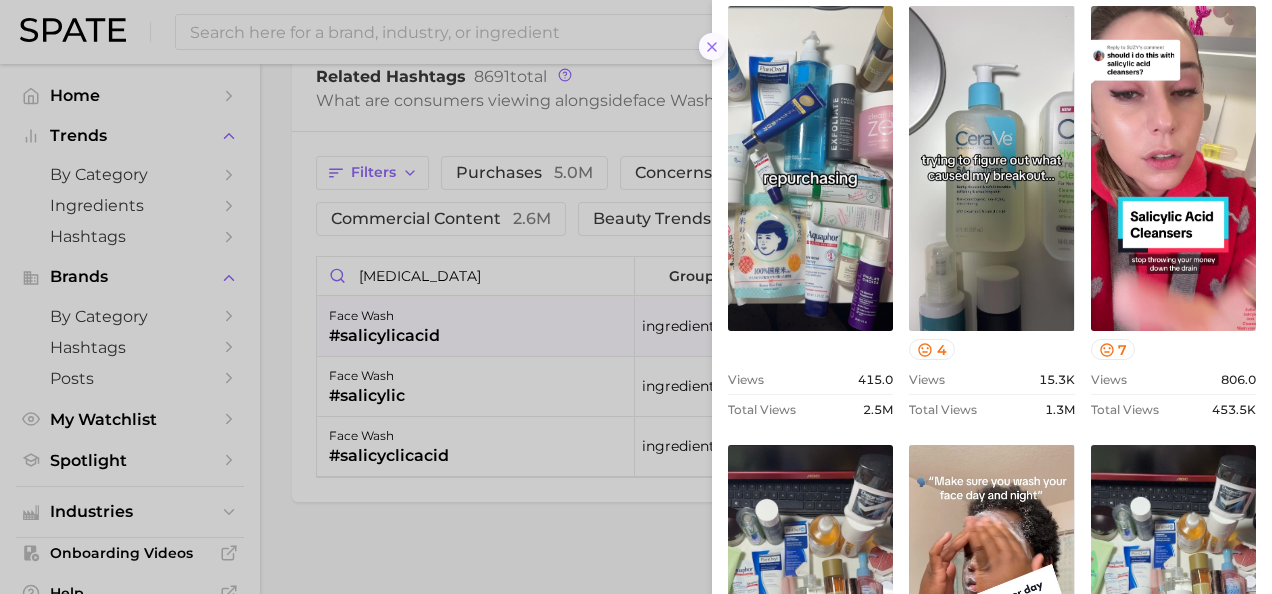 click 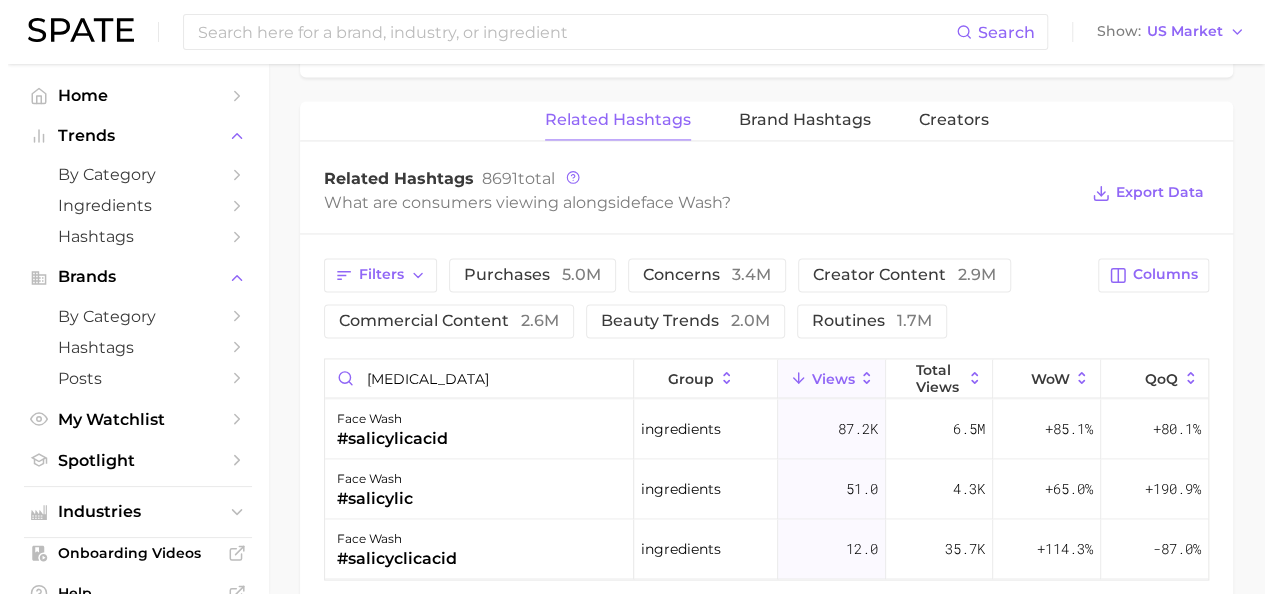 scroll, scrollTop: 1518, scrollLeft: 0, axis: vertical 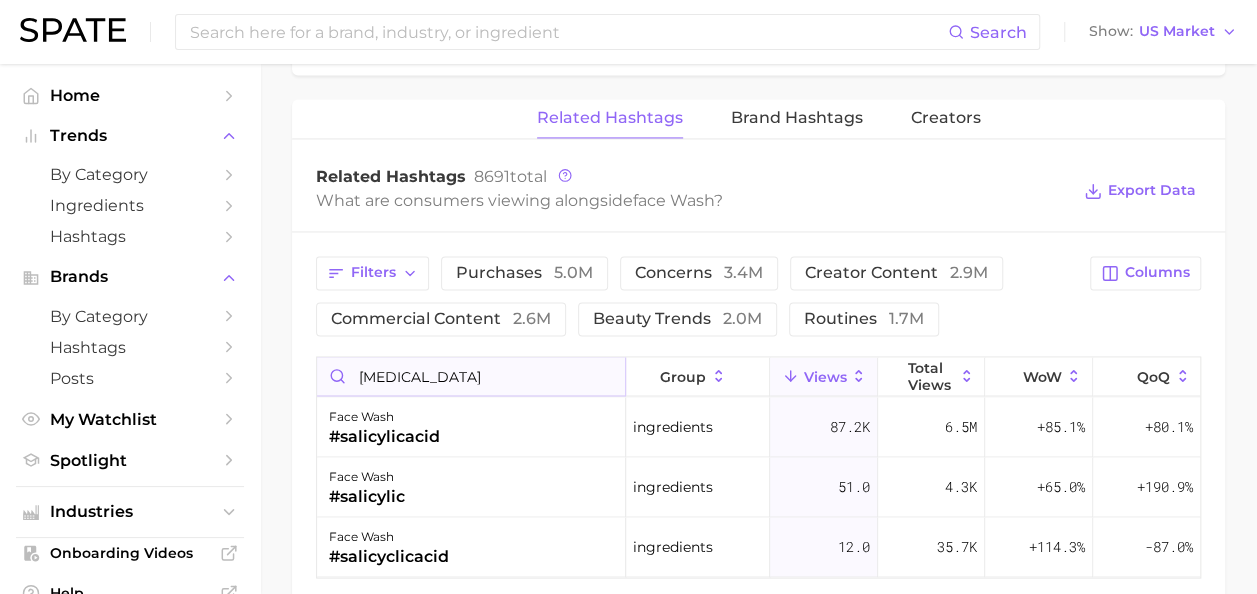 click on "salicylic acid" at bounding box center [471, 376] 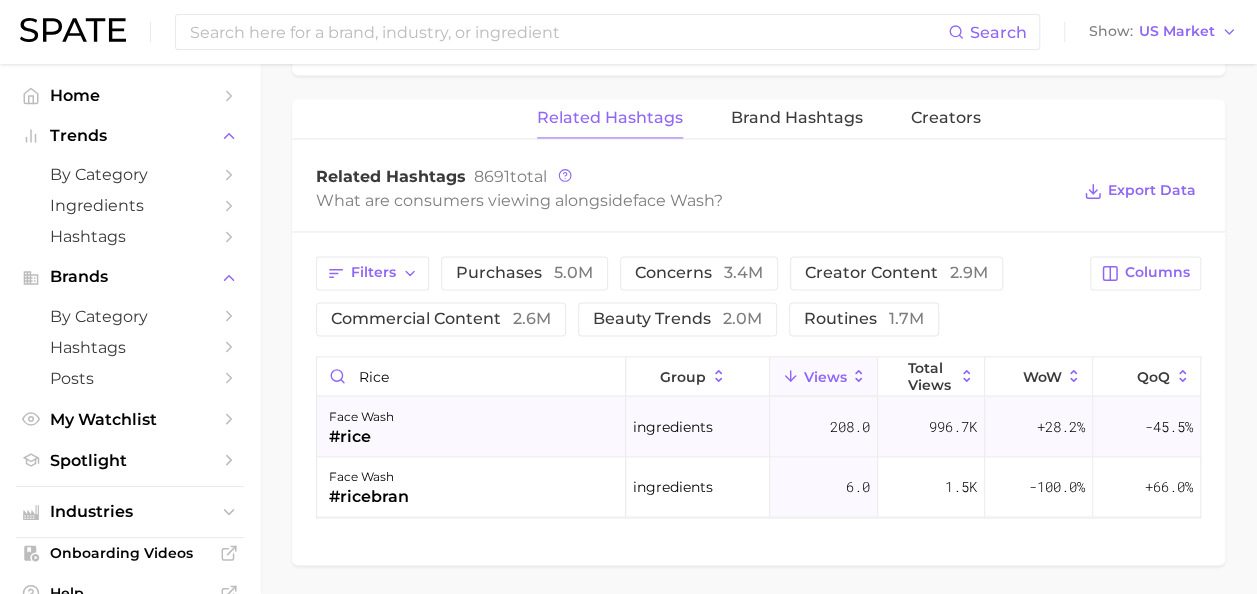 click on "face wash #rice" at bounding box center (471, 427) 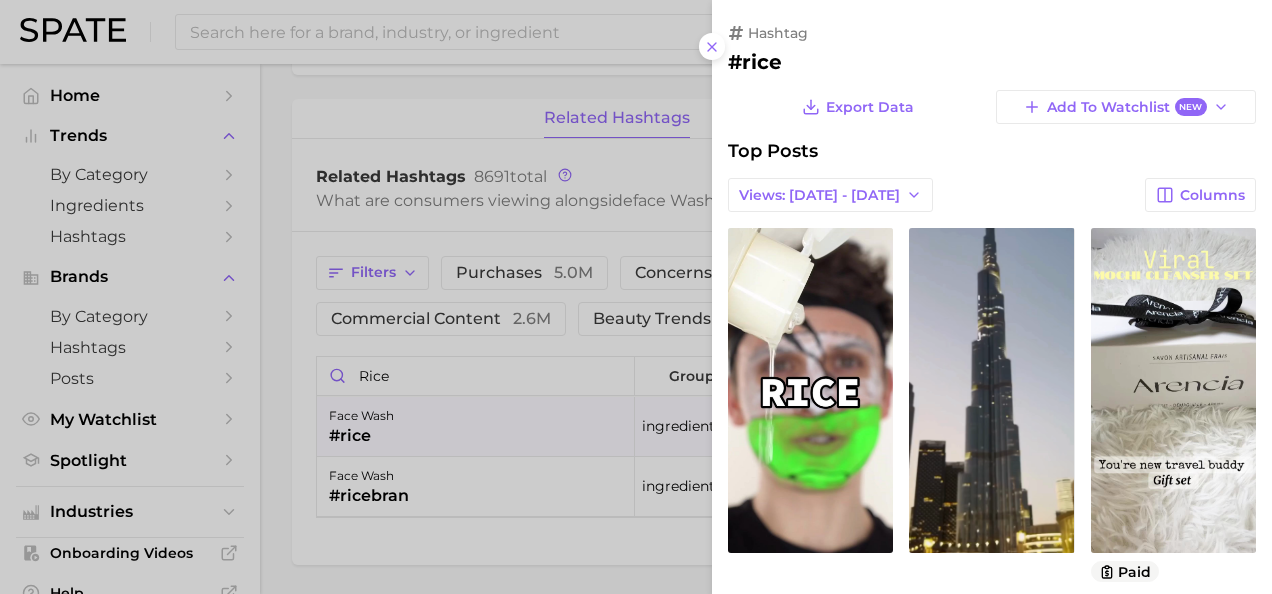 scroll, scrollTop: 0, scrollLeft: 0, axis: both 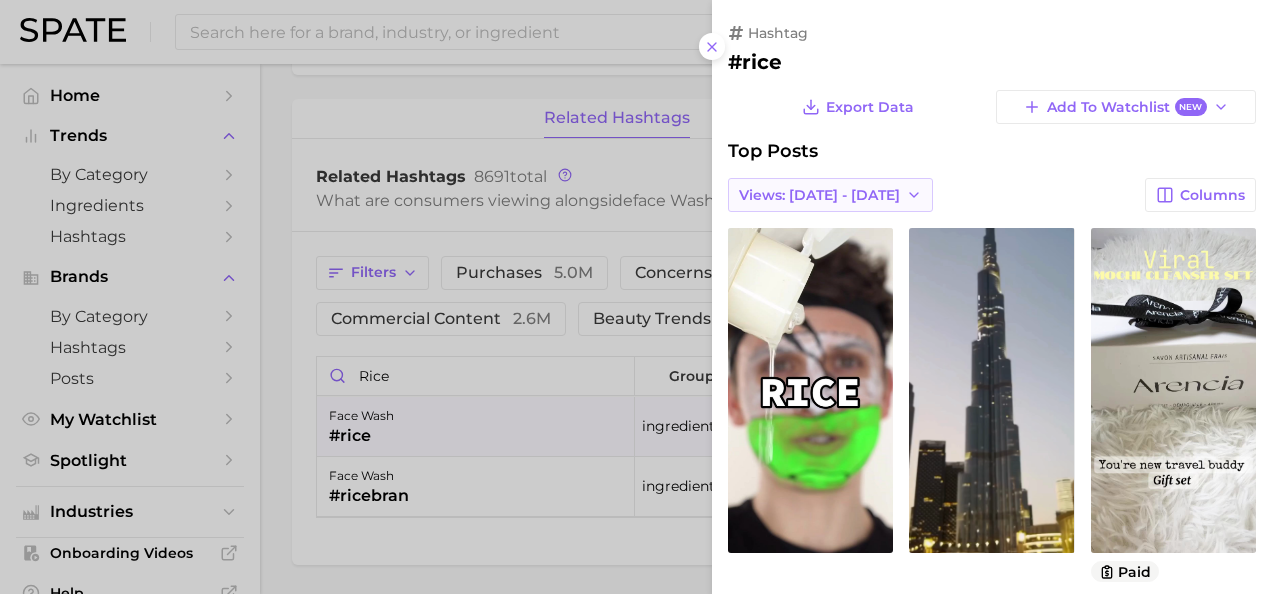 click on "Views: [DATE] - [DATE]" at bounding box center [819, 195] 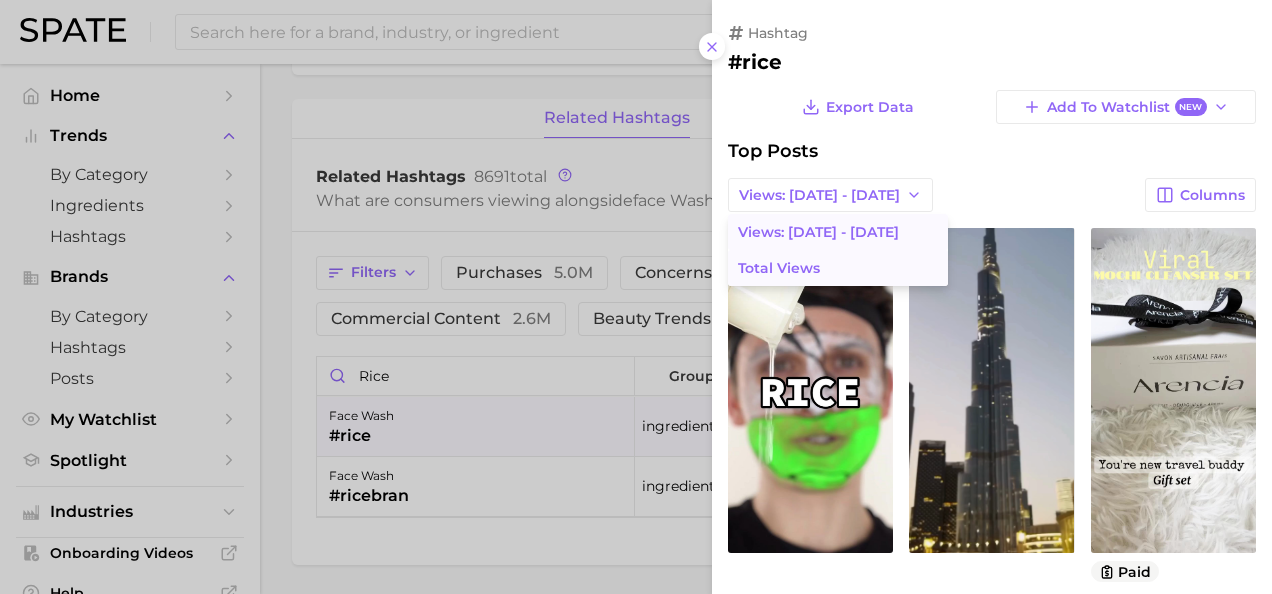 click on "Total Views" at bounding box center (838, 268) 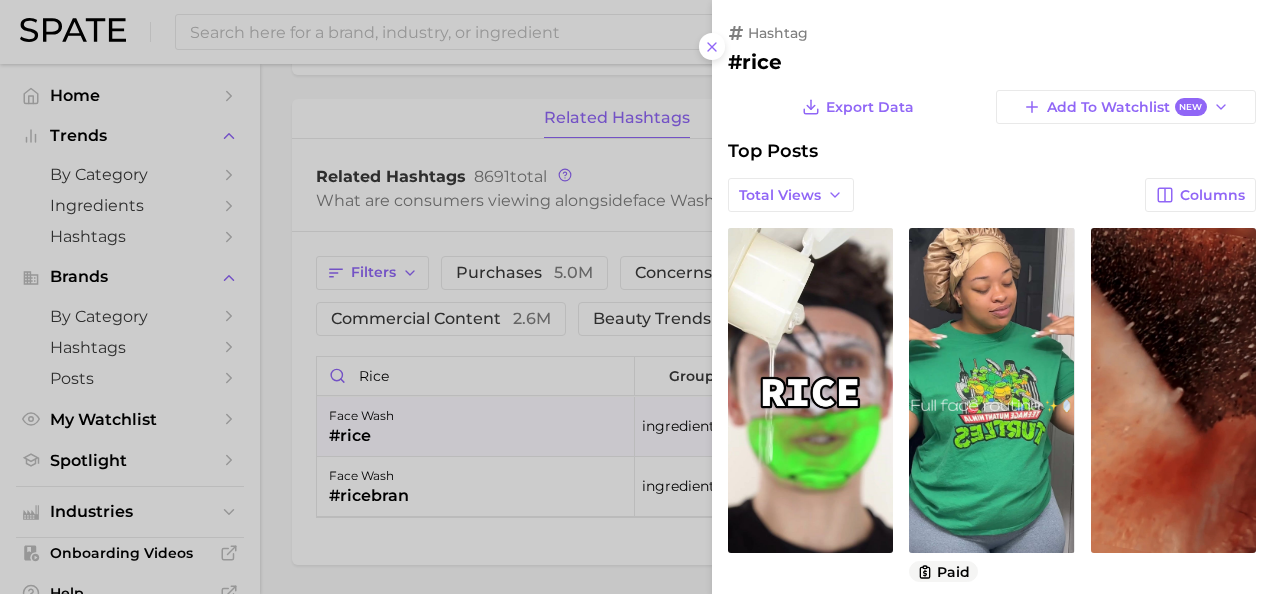 scroll, scrollTop: 0, scrollLeft: 0, axis: both 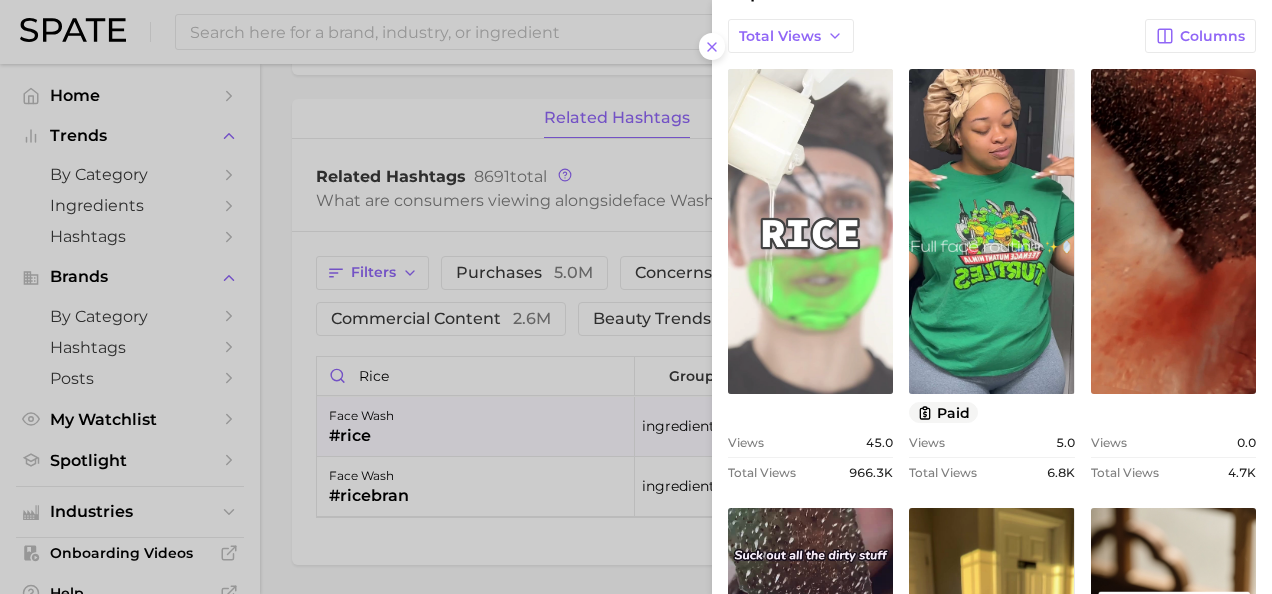 click on "view post on TikTok" at bounding box center (810, 231) 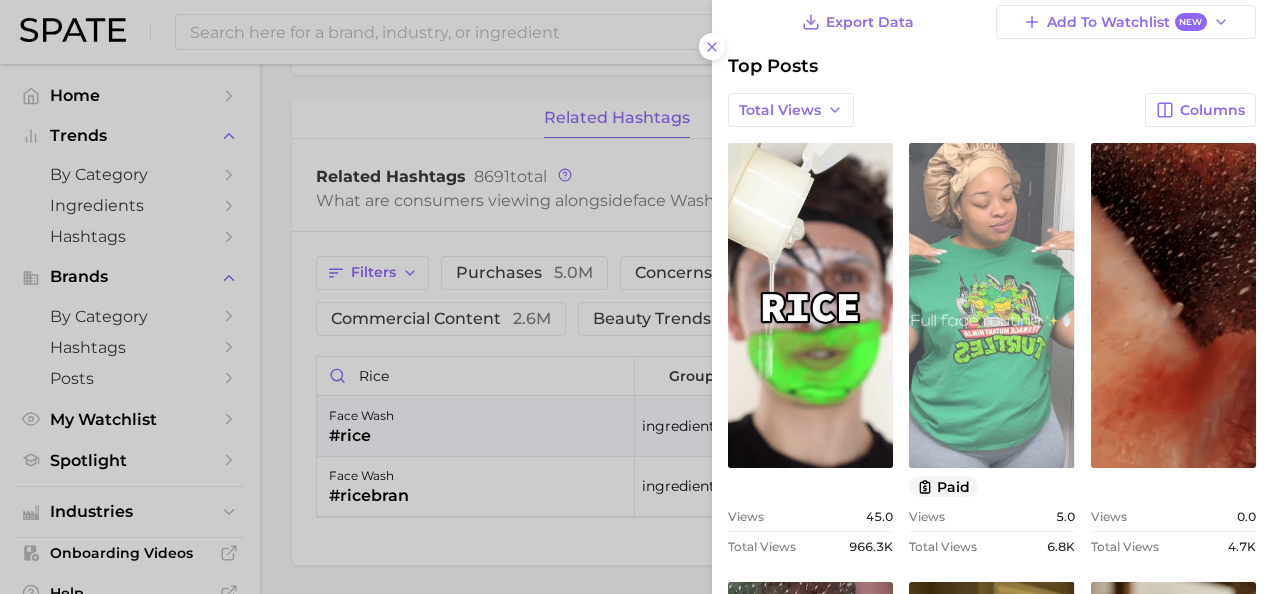 scroll, scrollTop: 82, scrollLeft: 0, axis: vertical 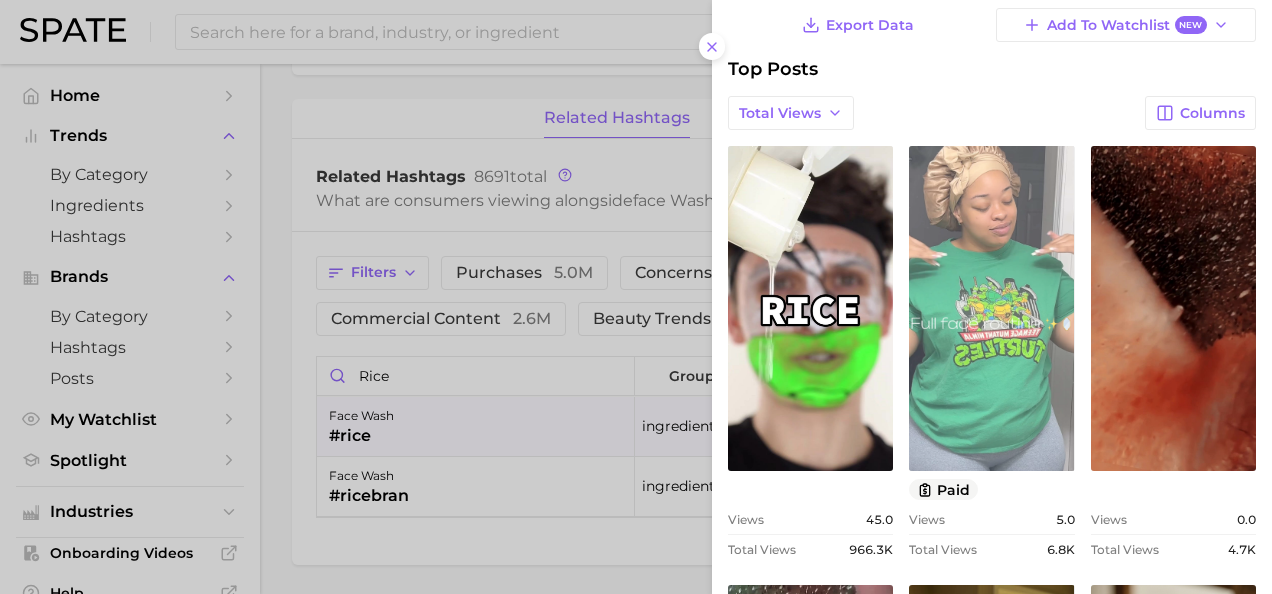 click on "view post on TikTok" at bounding box center [991, 308] 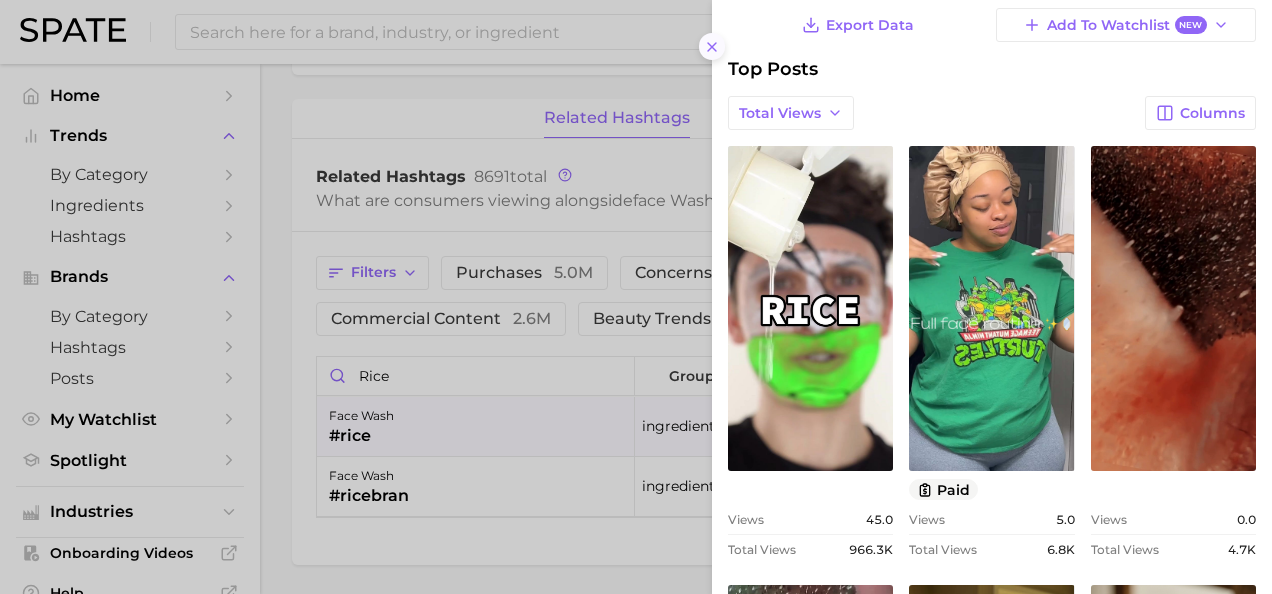 click 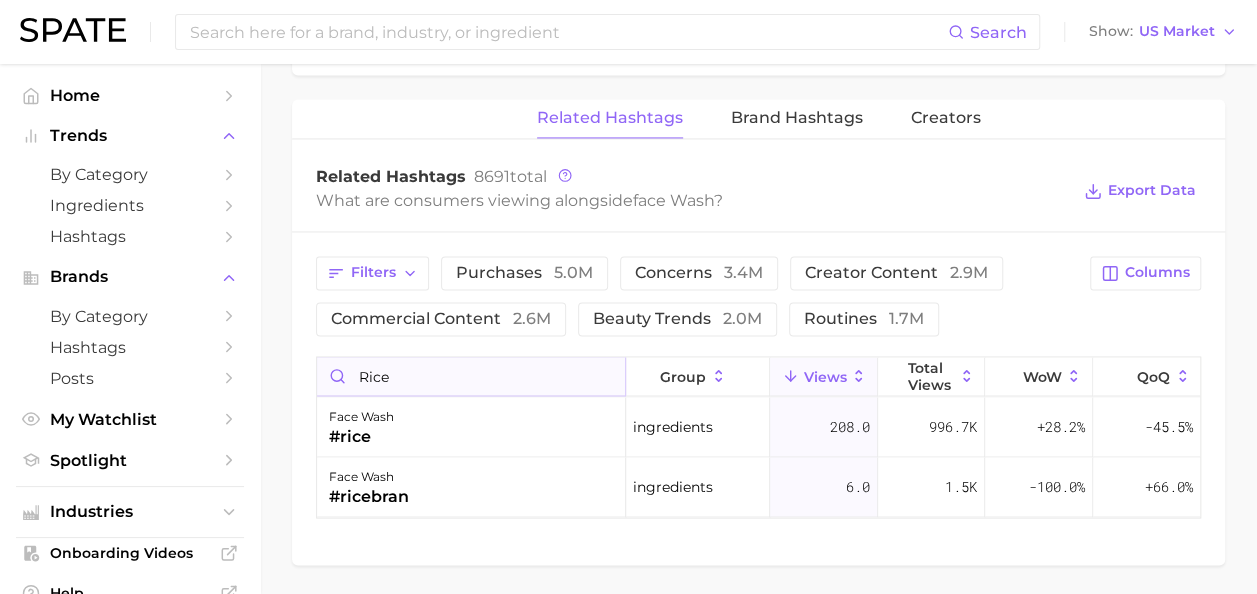 click on "rice" at bounding box center [471, 376] 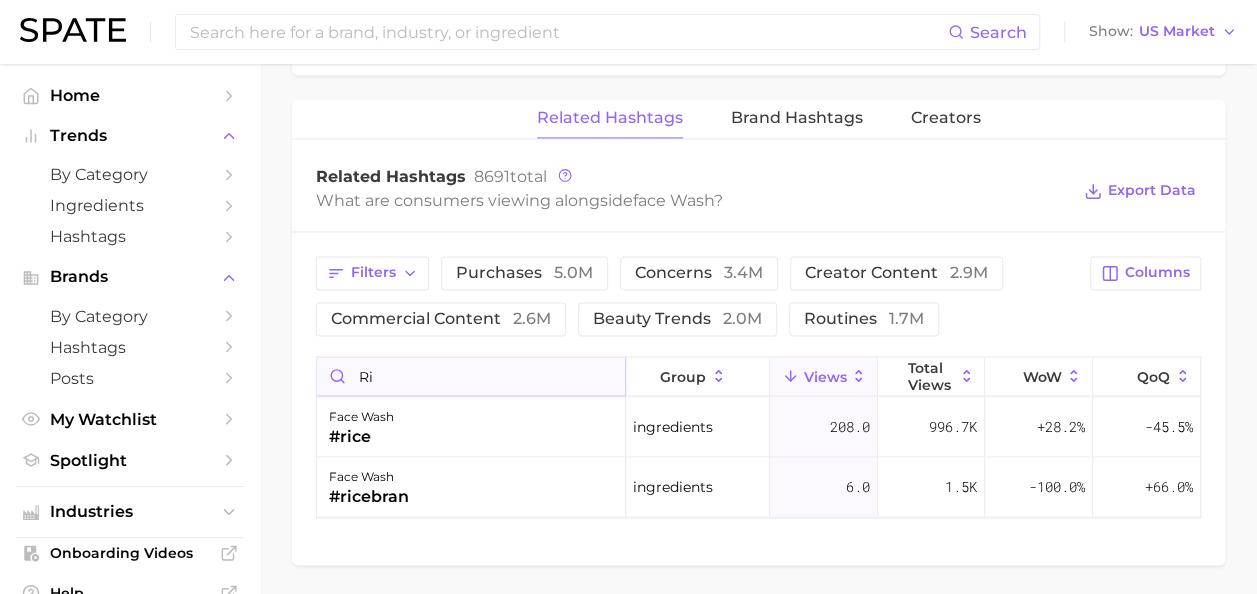 type on "r" 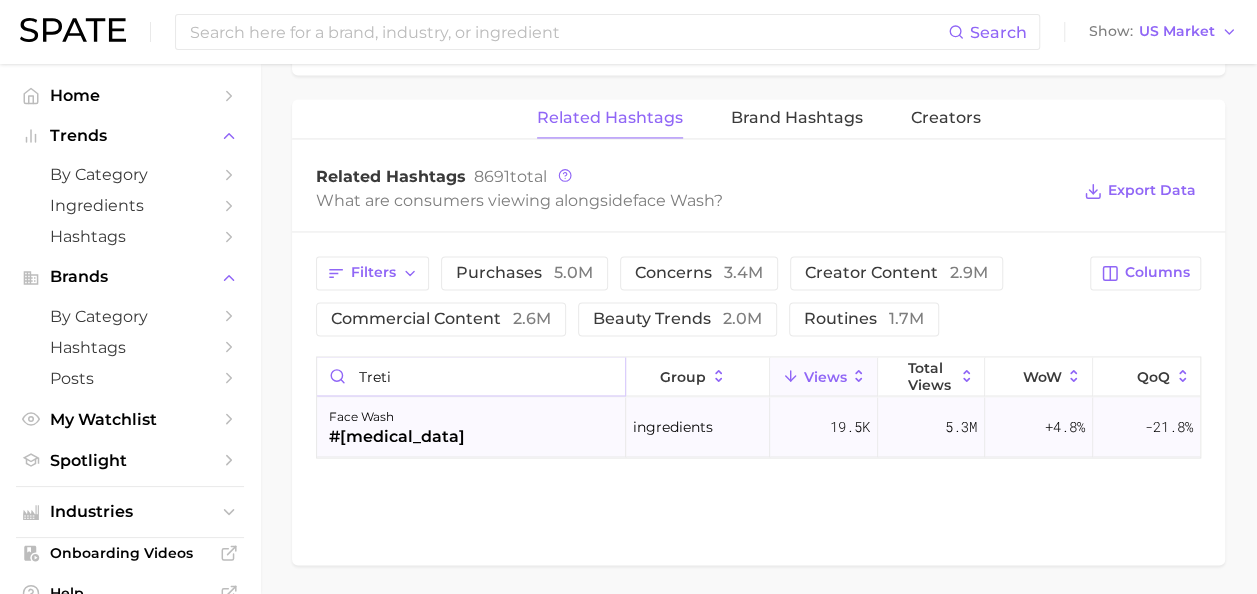 type on "treti" 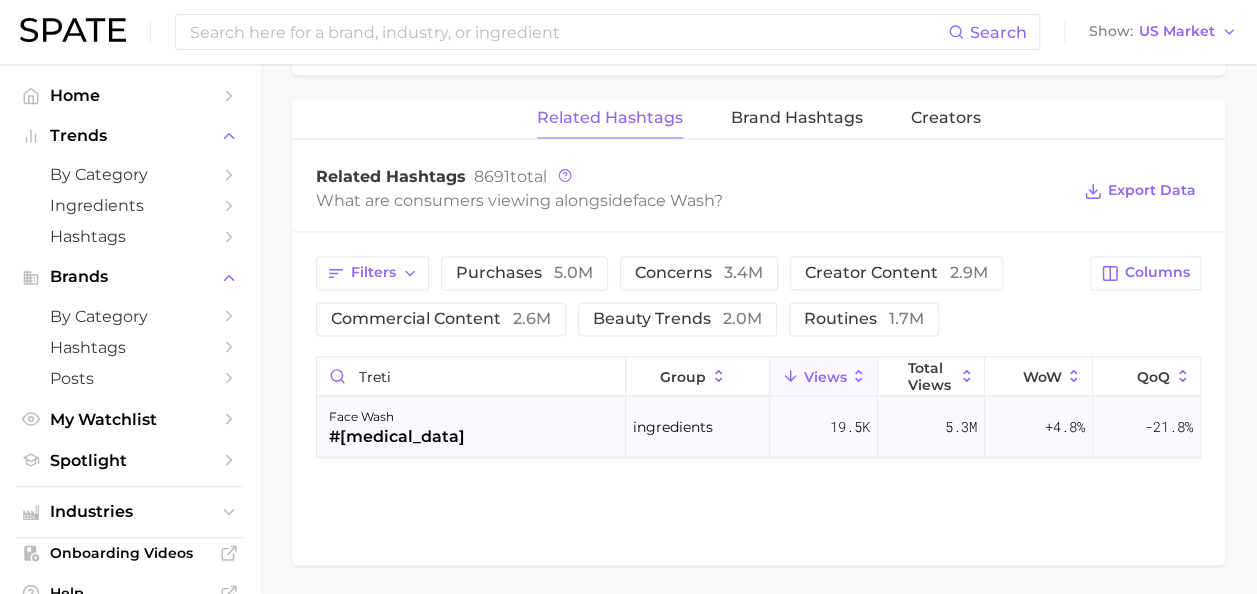 click on "face wash #tretinoin" at bounding box center [471, 427] 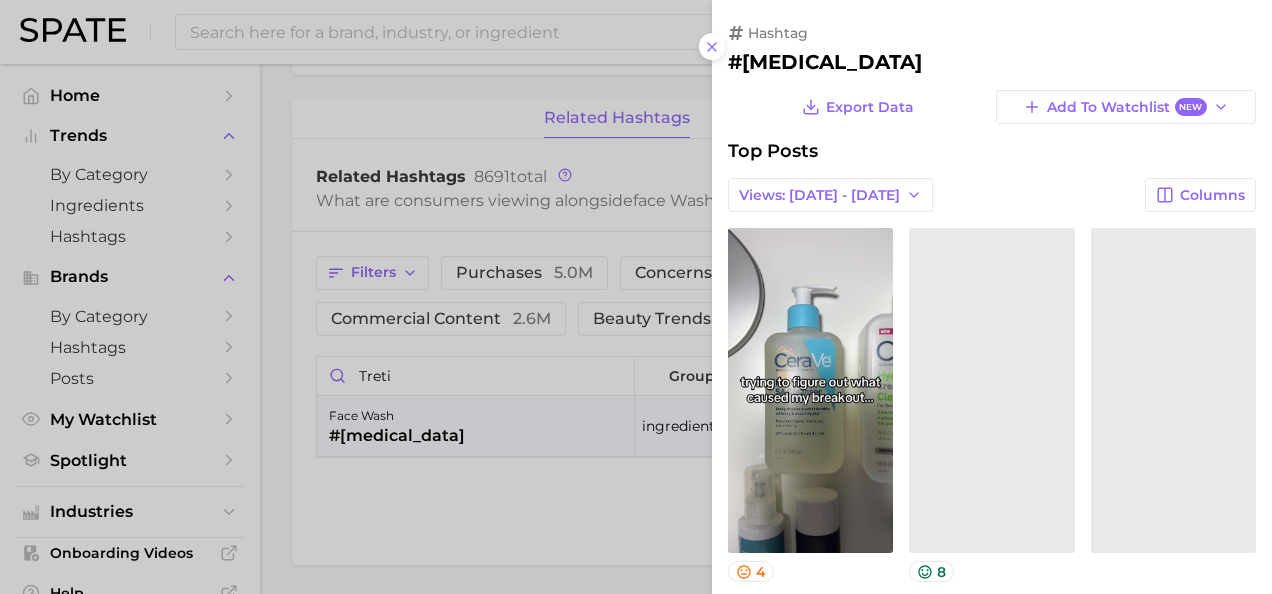 scroll, scrollTop: 0, scrollLeft: 0, axis: both 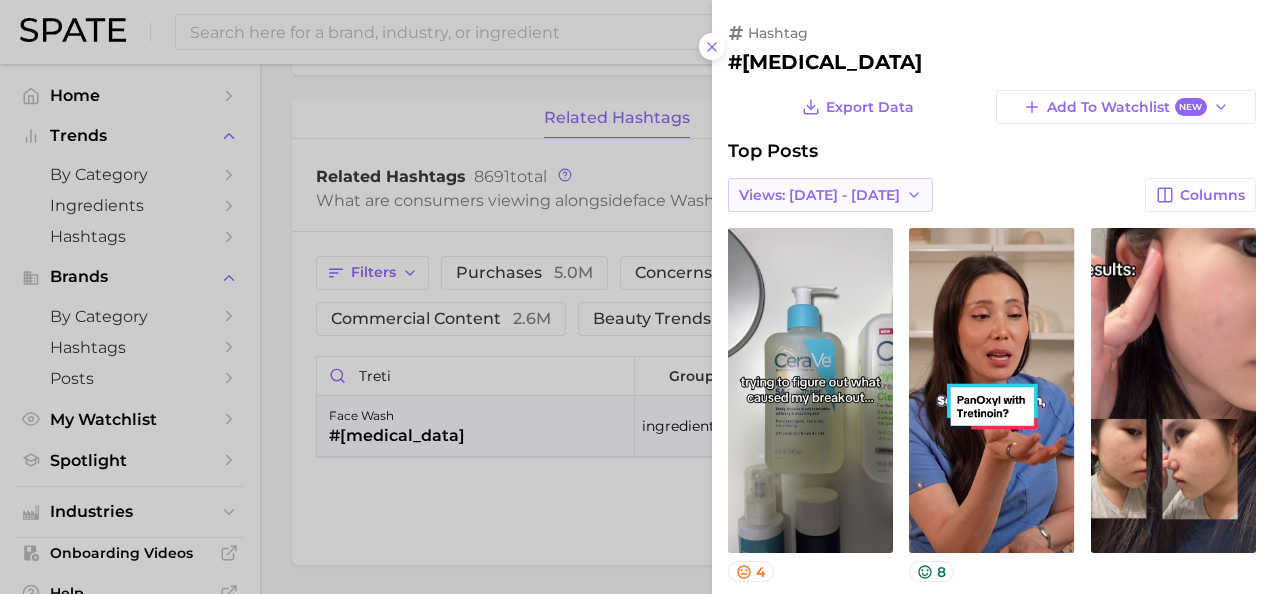 click on "Views: [DATE] - [DATE]" at bounding box center [819, 195] 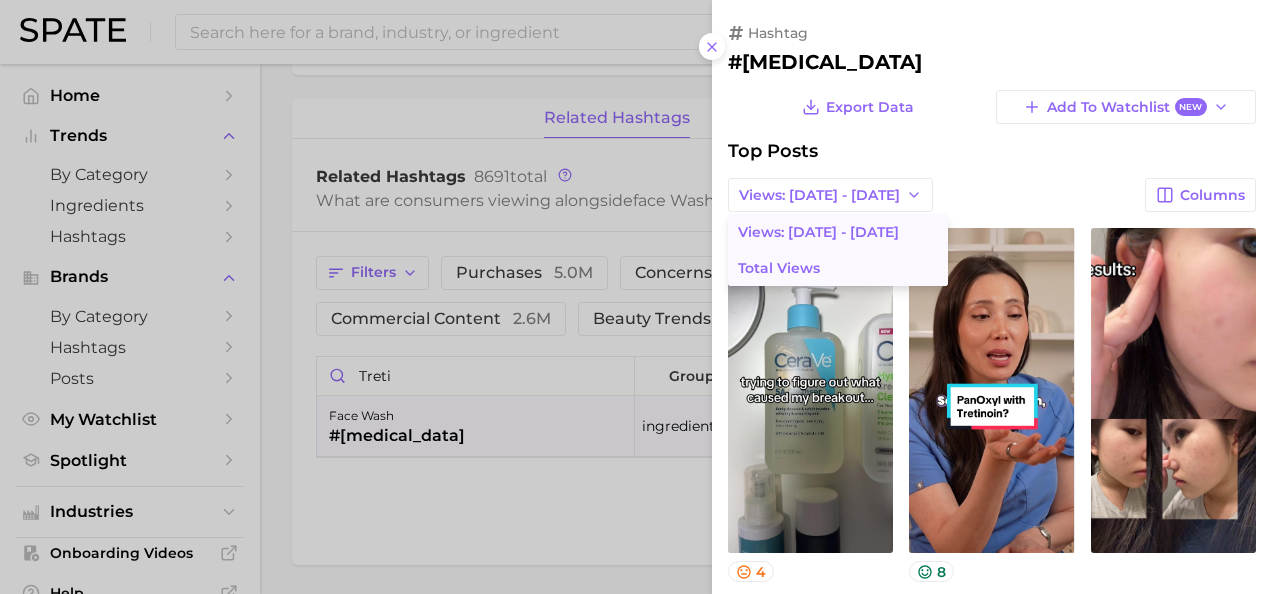 click on "Total Views" at bounding box center (838, 268) 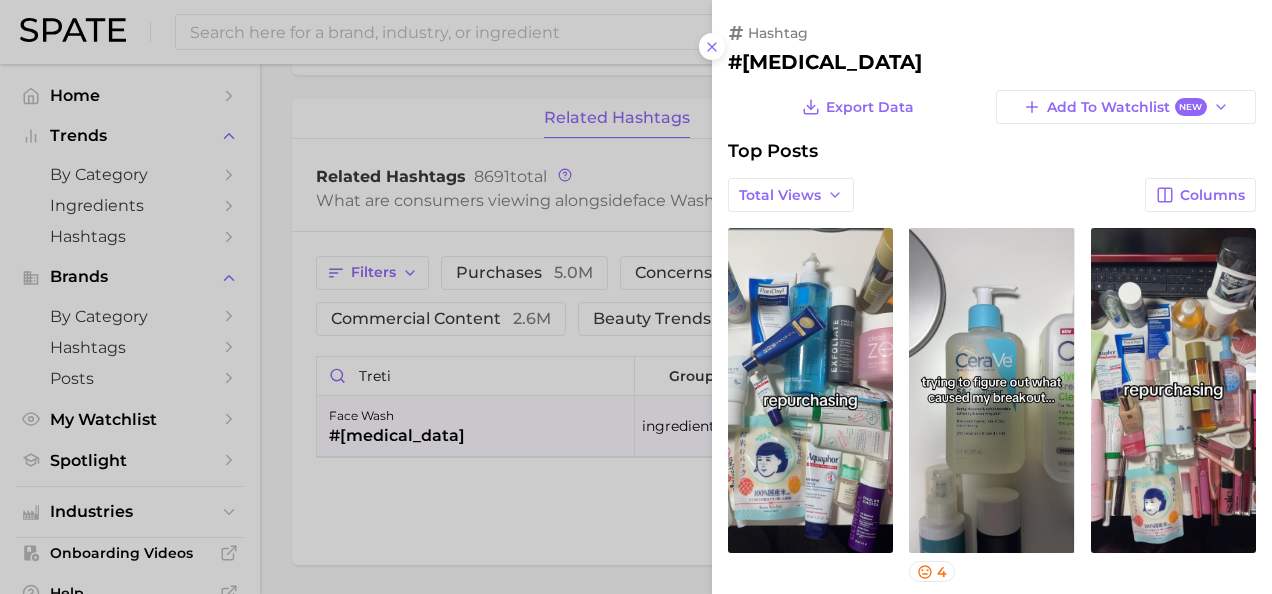 scroll, scrollTop: 0, scrollLeft: 0, axis: both 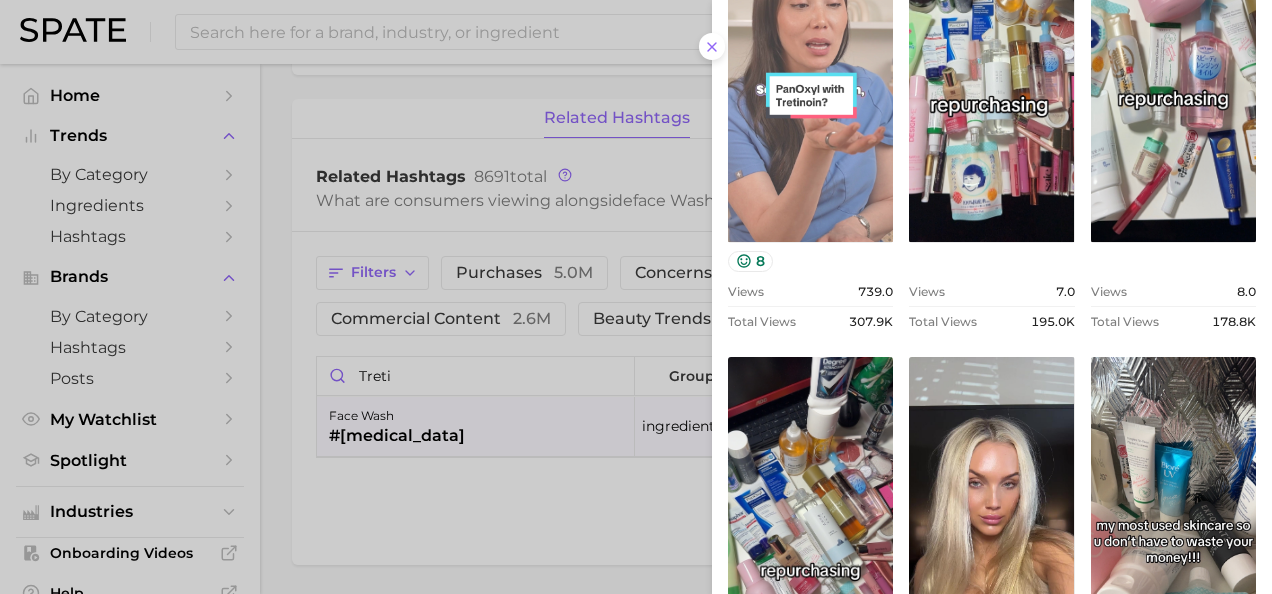 click on "view post on TikTok" at bounding box center (810, 79) 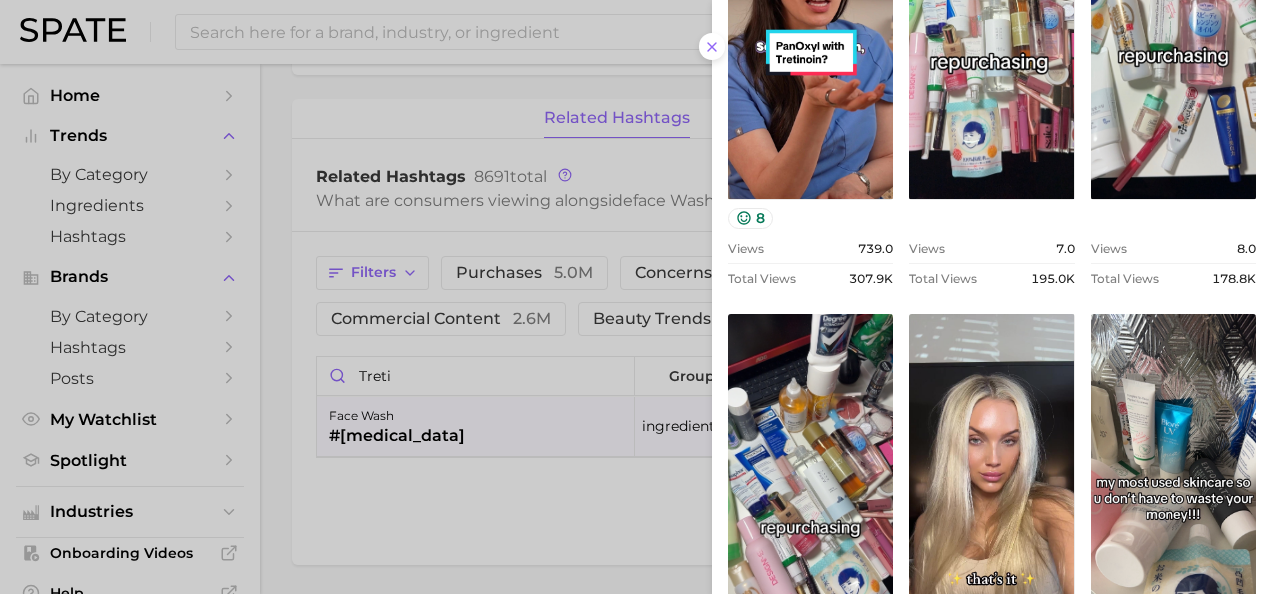scroll, scrollTop: 966, scrollLeft: 0, axis: vertical 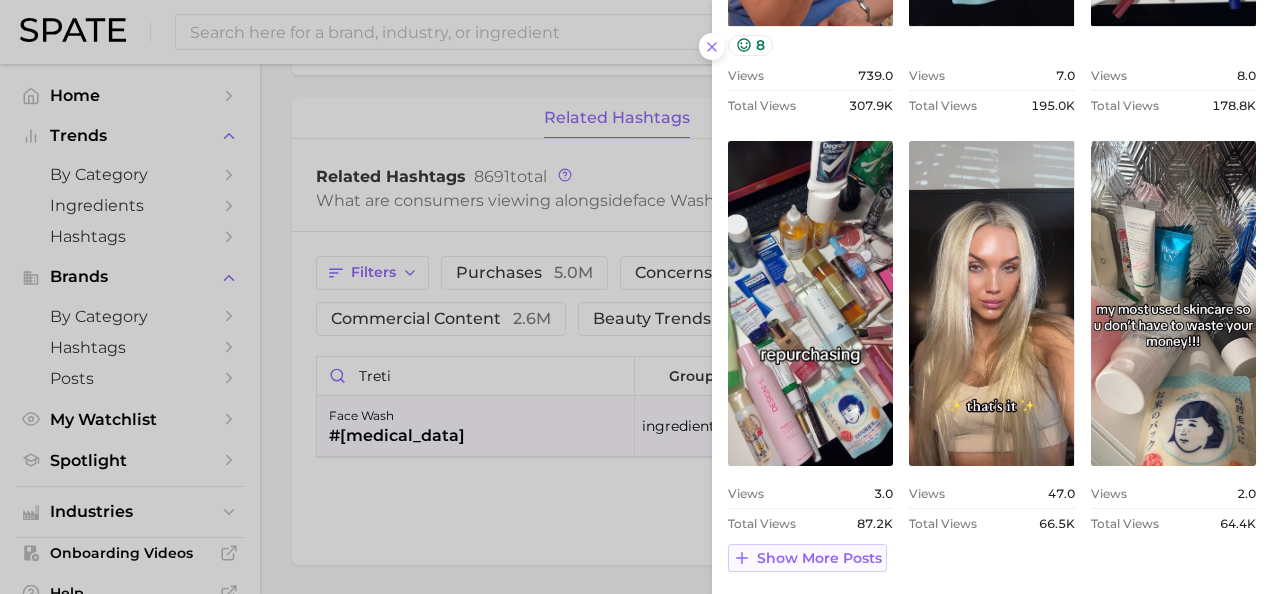 click on "Show more posts" at bounding box center [819, 558] 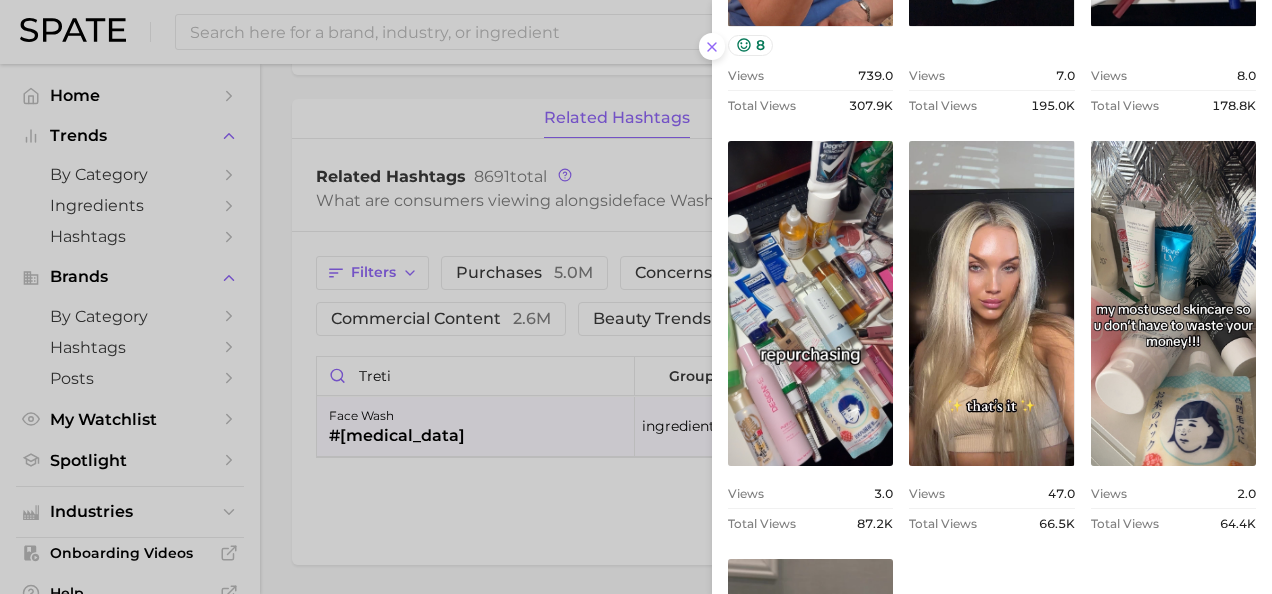 scroll, scrollTop: 0, scrollLeft: 0, axis: both 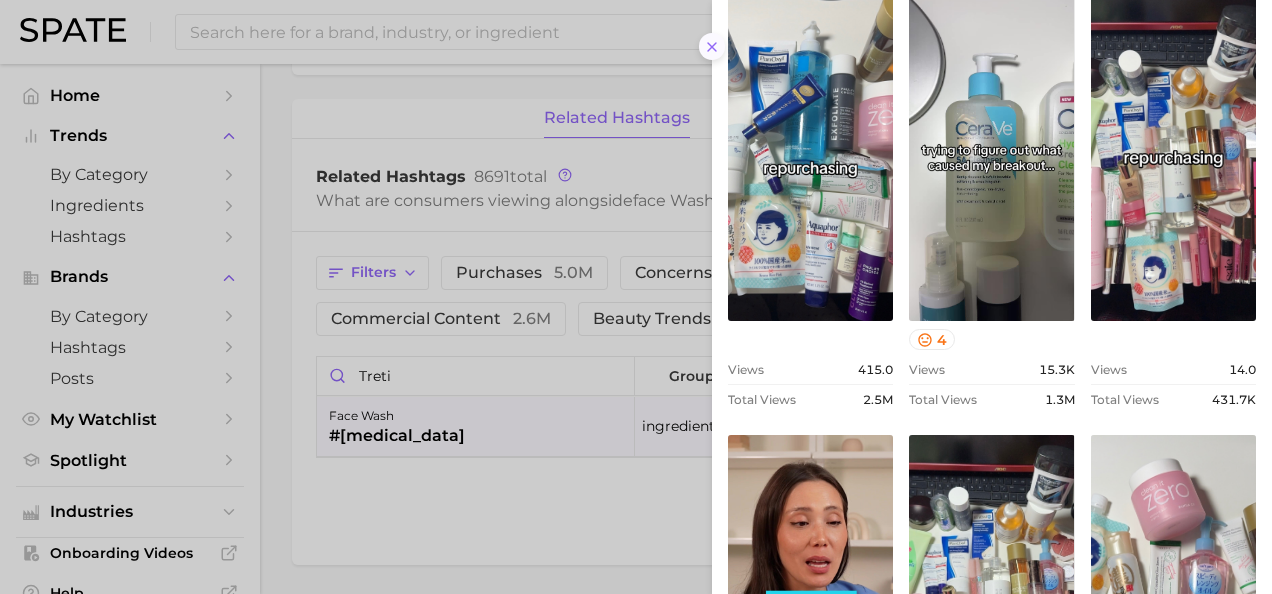 click 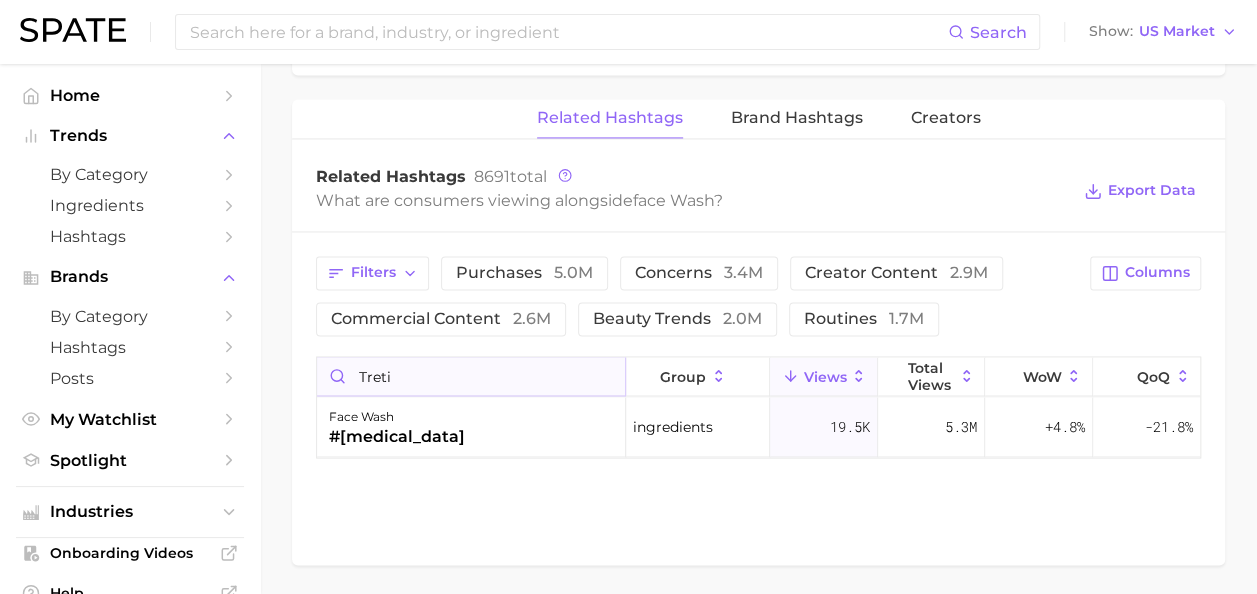 click on "treti" at bounding box center (471, 376) 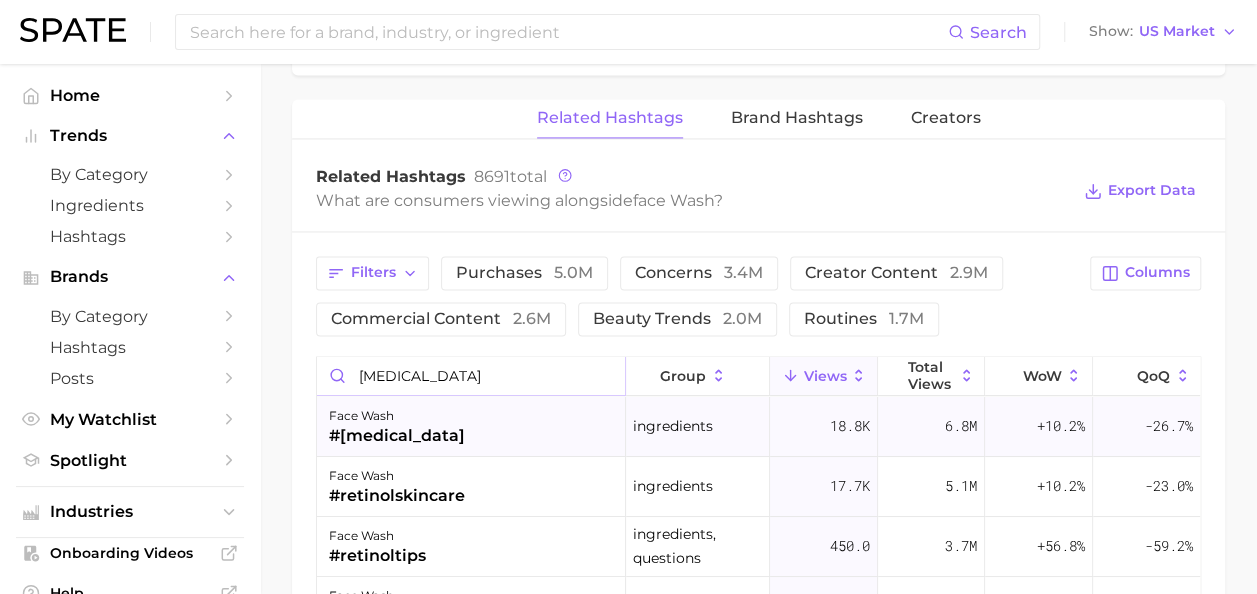 type on "retinol" 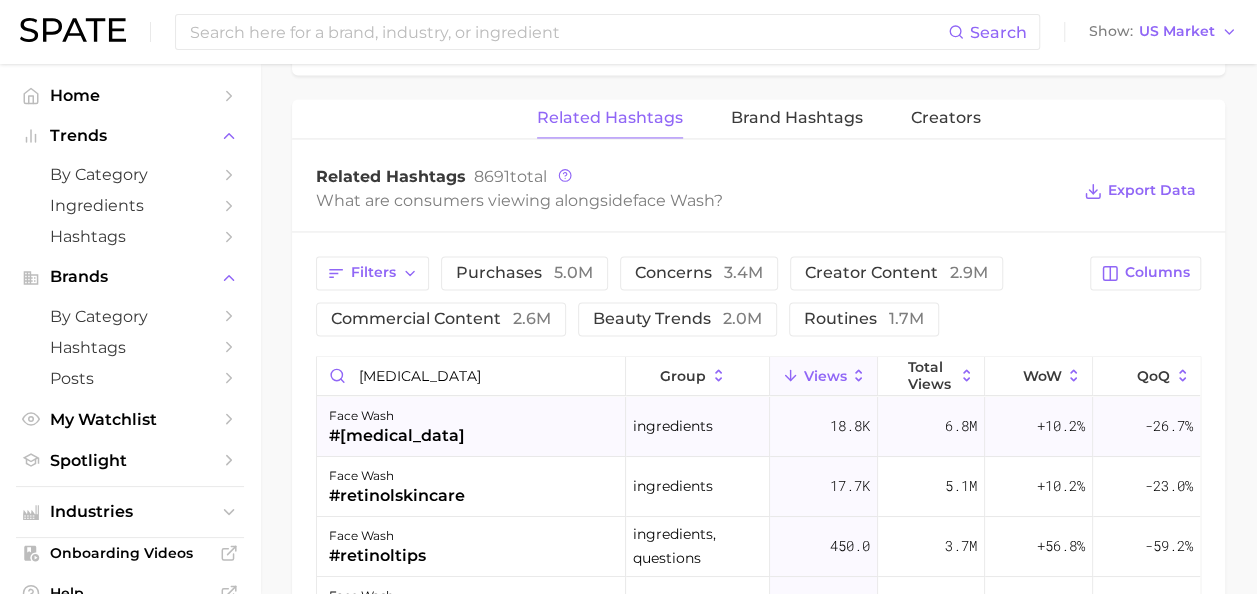 click on "face wash #retinol" at bounding box center [471, 427] 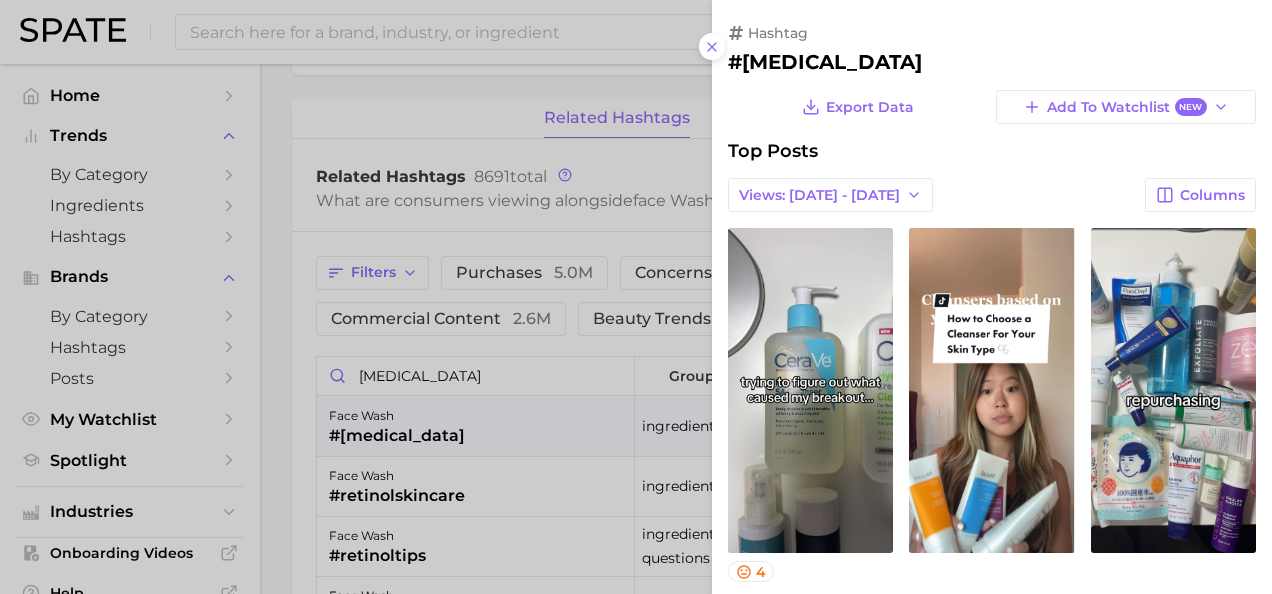 scroll, scrollTop: 0, scrollLeft: 0, axis: both 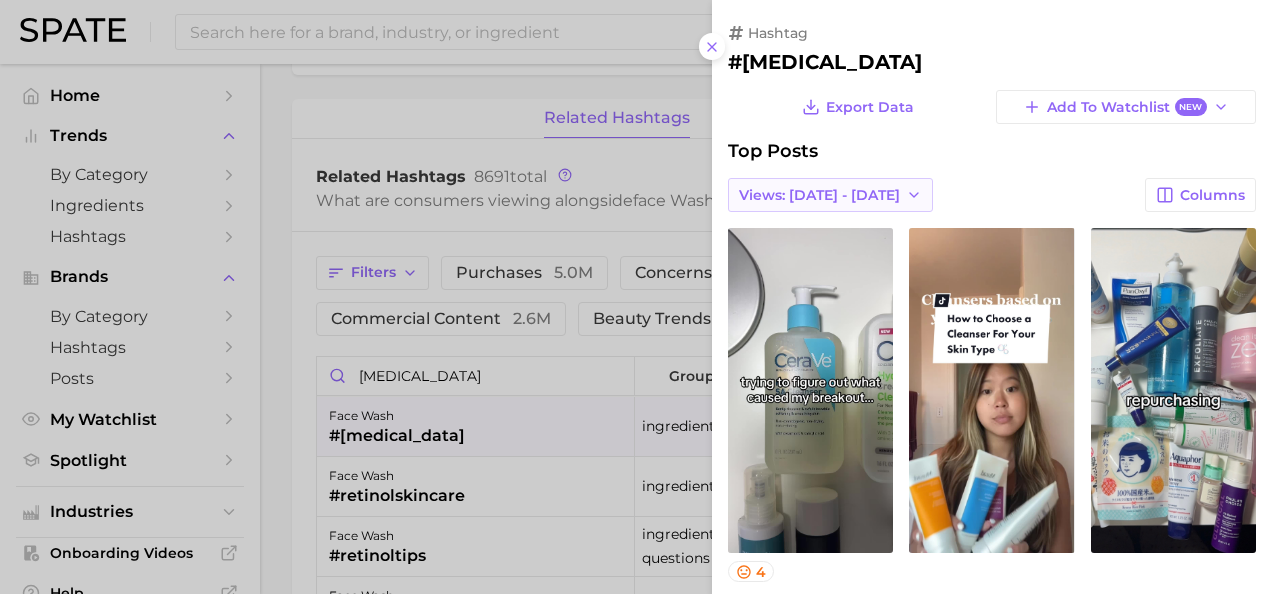 click on "Views: [DATE] - [DATE]" at bounding box center (819, 195) 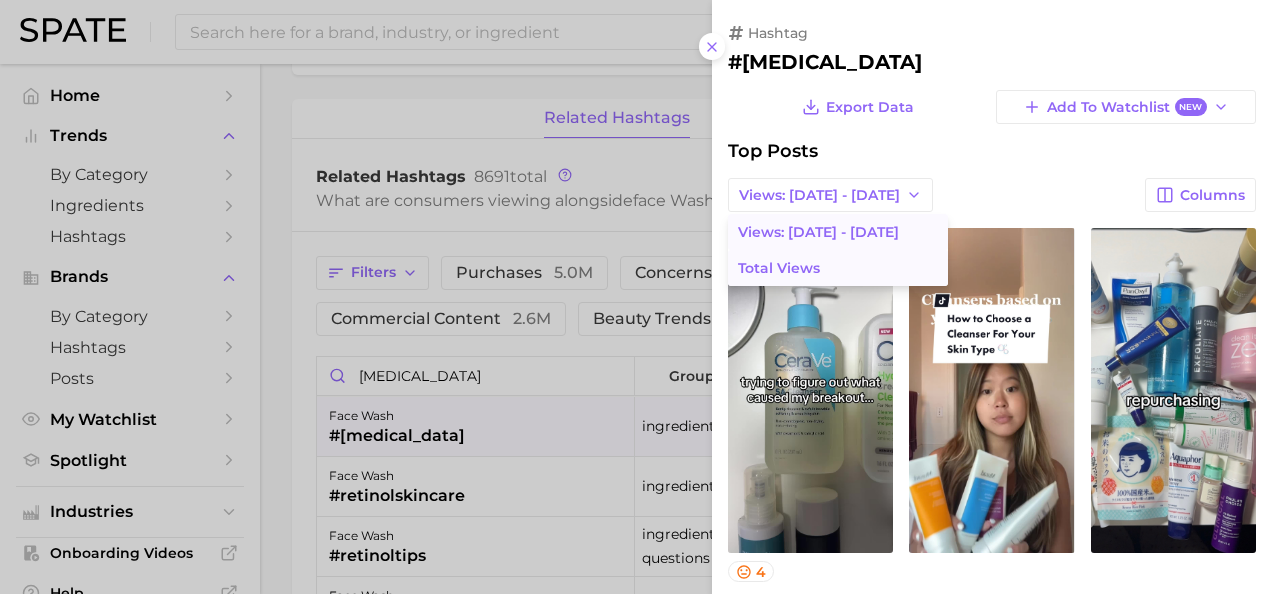 click on "Total Views" at bounding box center [838, 268] 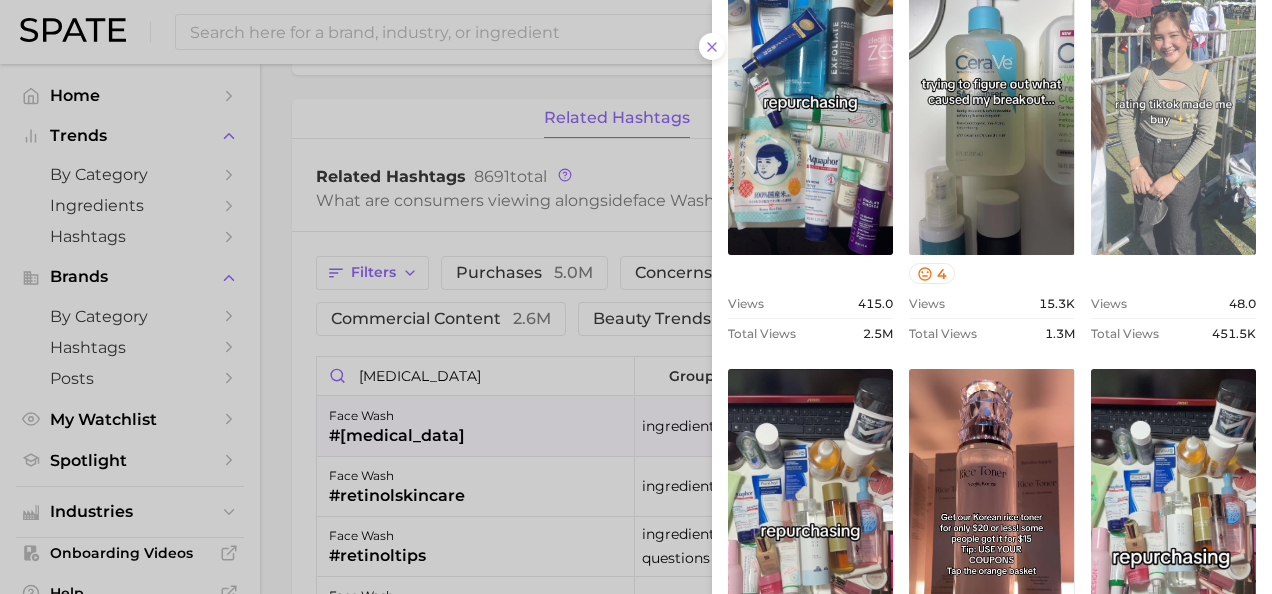 click on "view post on TikTok" at bounding box center [1173, 92] 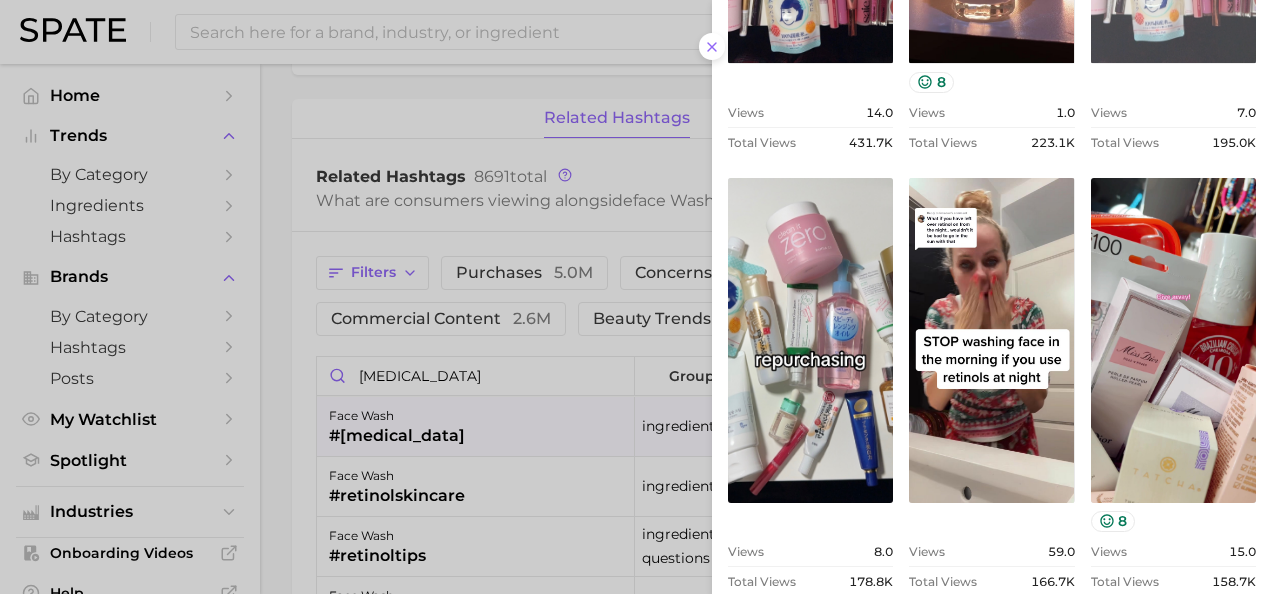 scroll, scrollTop: 988, scrollLeft: 0, axis: vertical 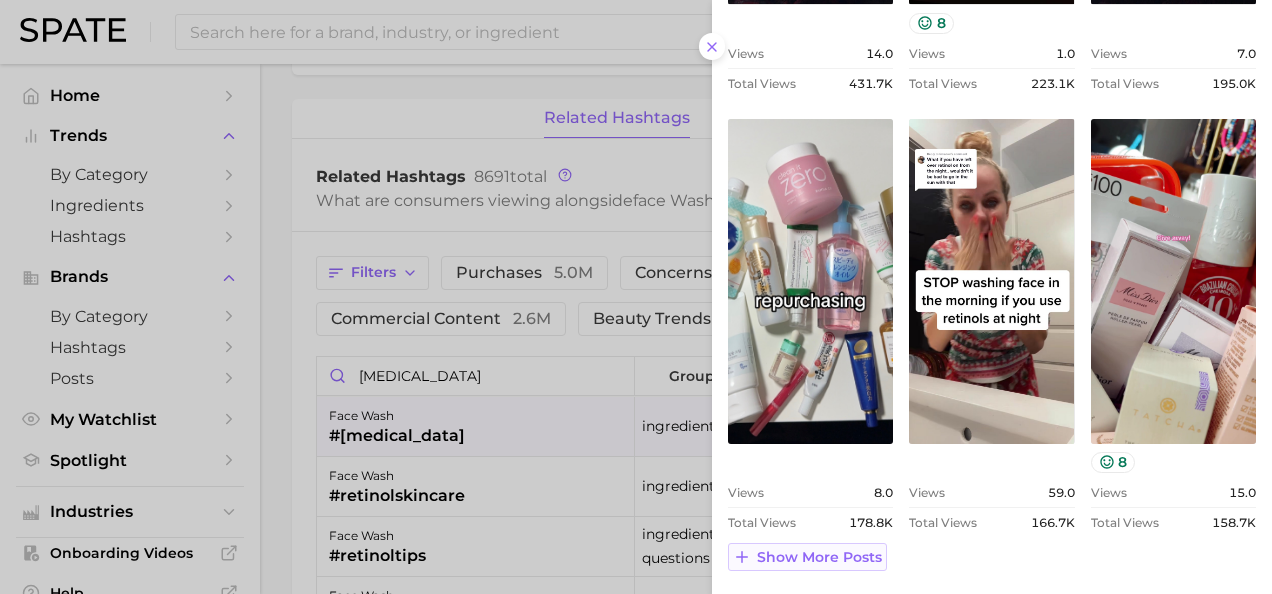 click on "Show more posts" at bounding box center (807, 557) 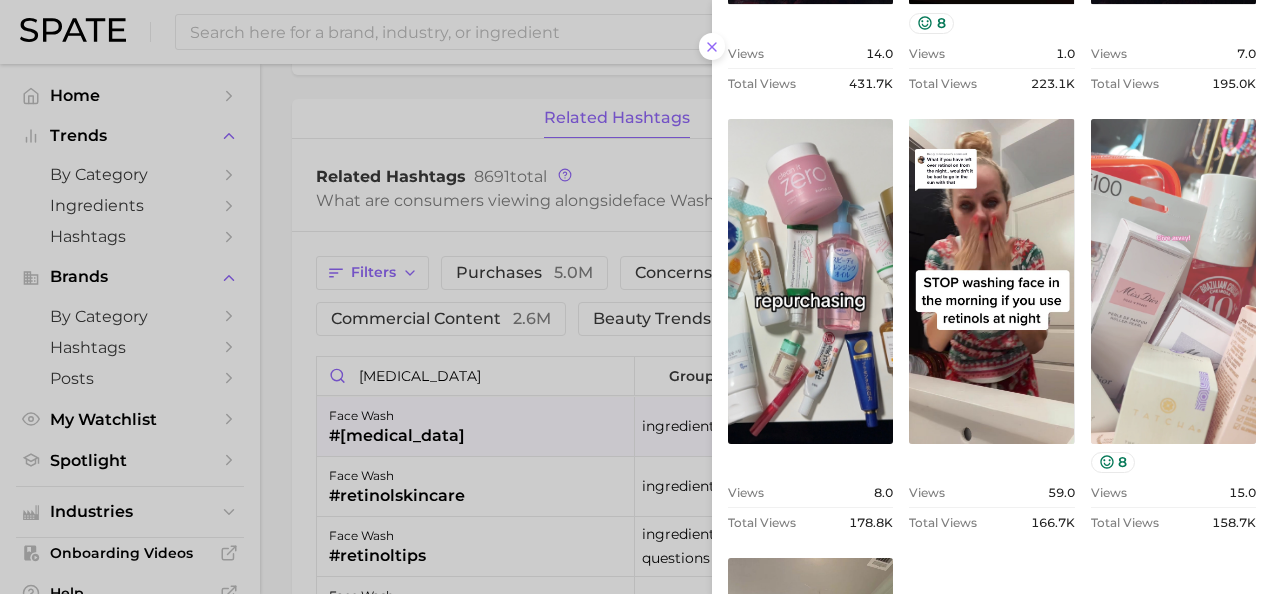 scroll, scrollTop: 0, scrollLeft: 0, axis: both 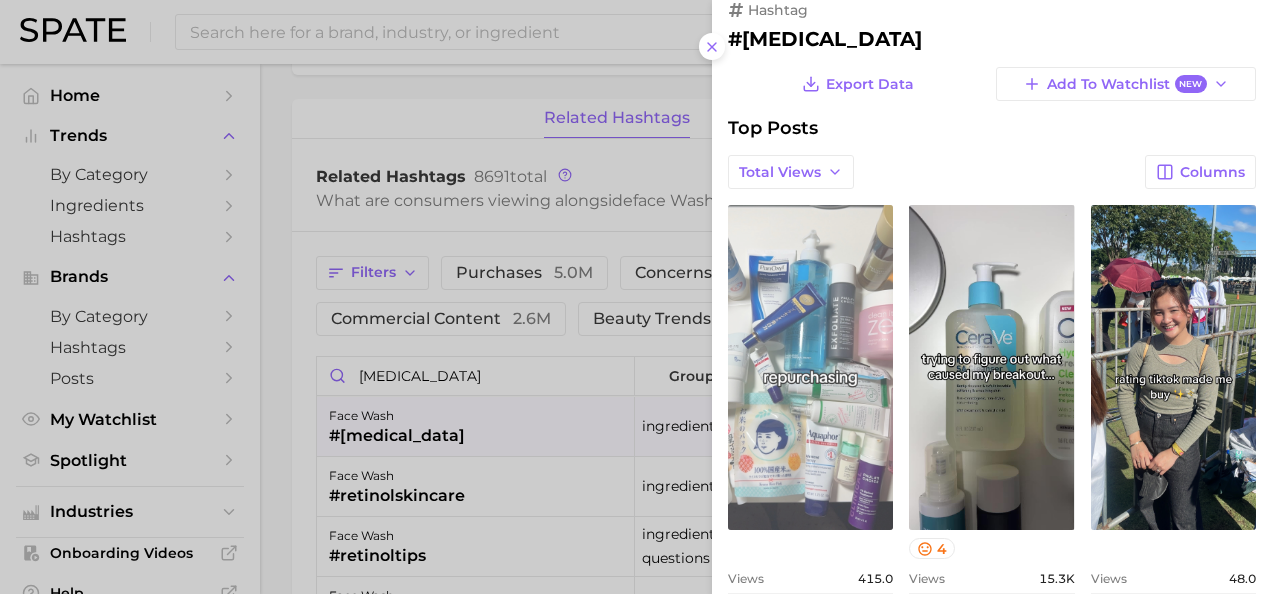 click on "view post on TikTok" at bounding box center [810, 367] 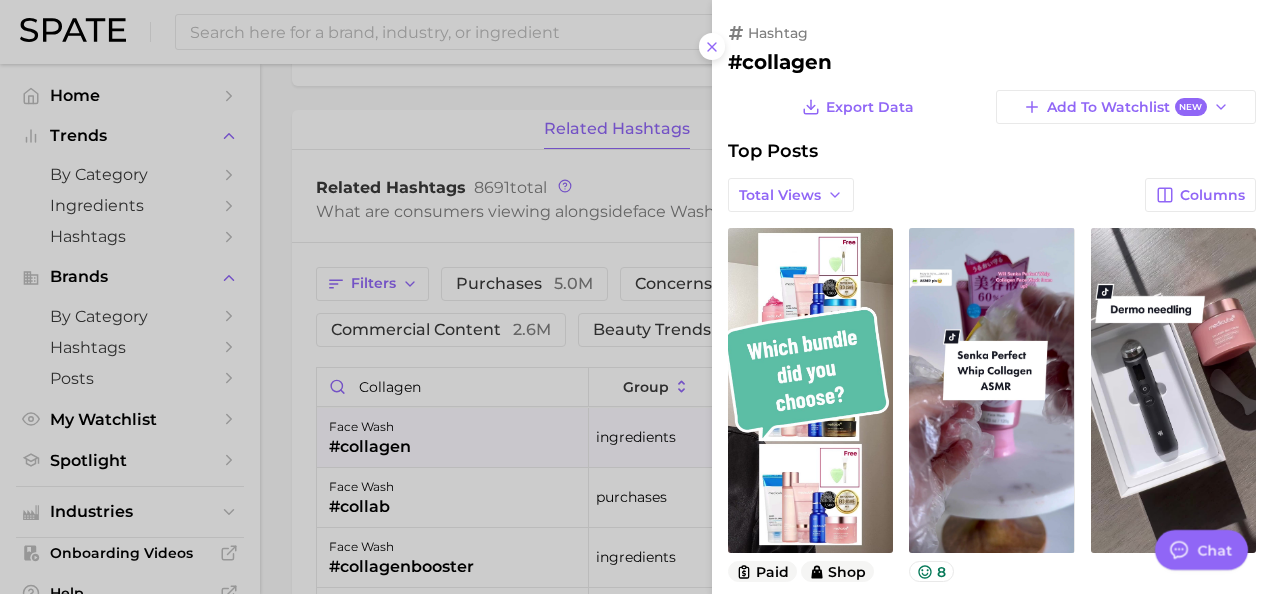 scroll, scrollTop: 0, scrollLeft: 0, axis: both 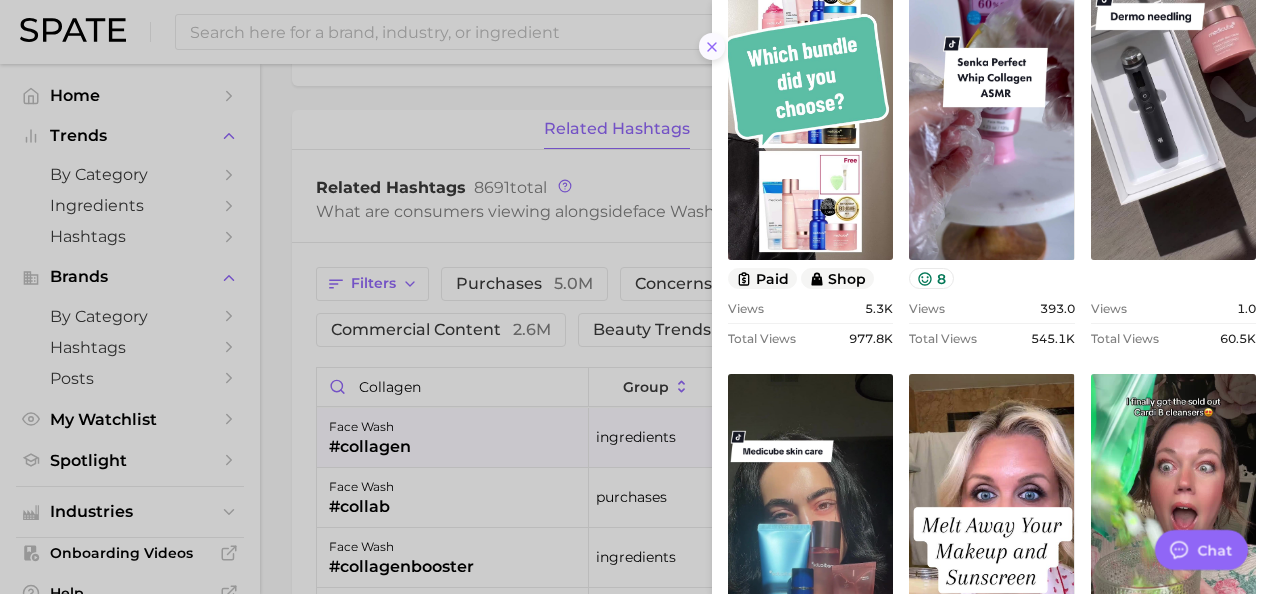click 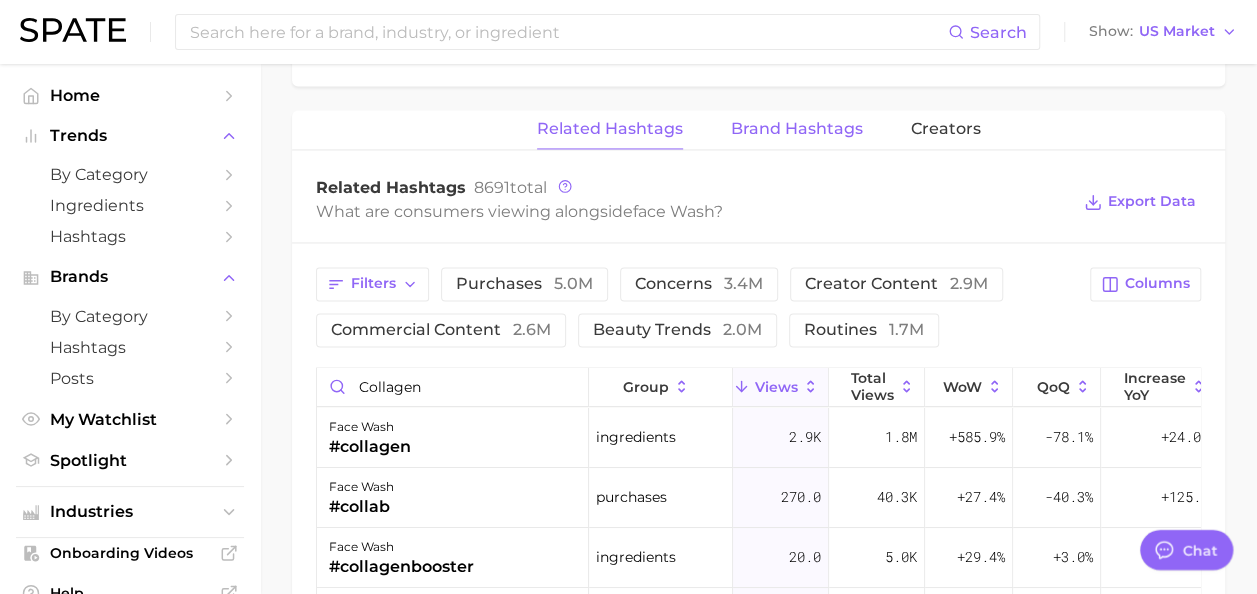 click on "Brand Hashtags" at bounding box center (797, 129) 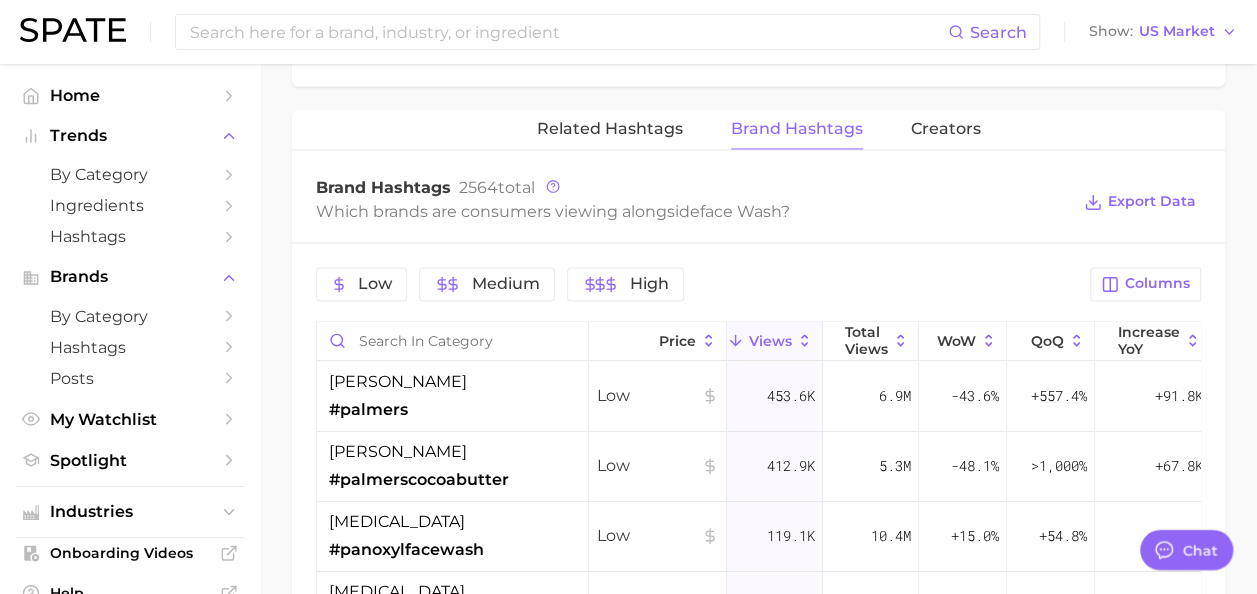 scroll, scrollTop: 1599, scrollLeft: 0, axis: vertical 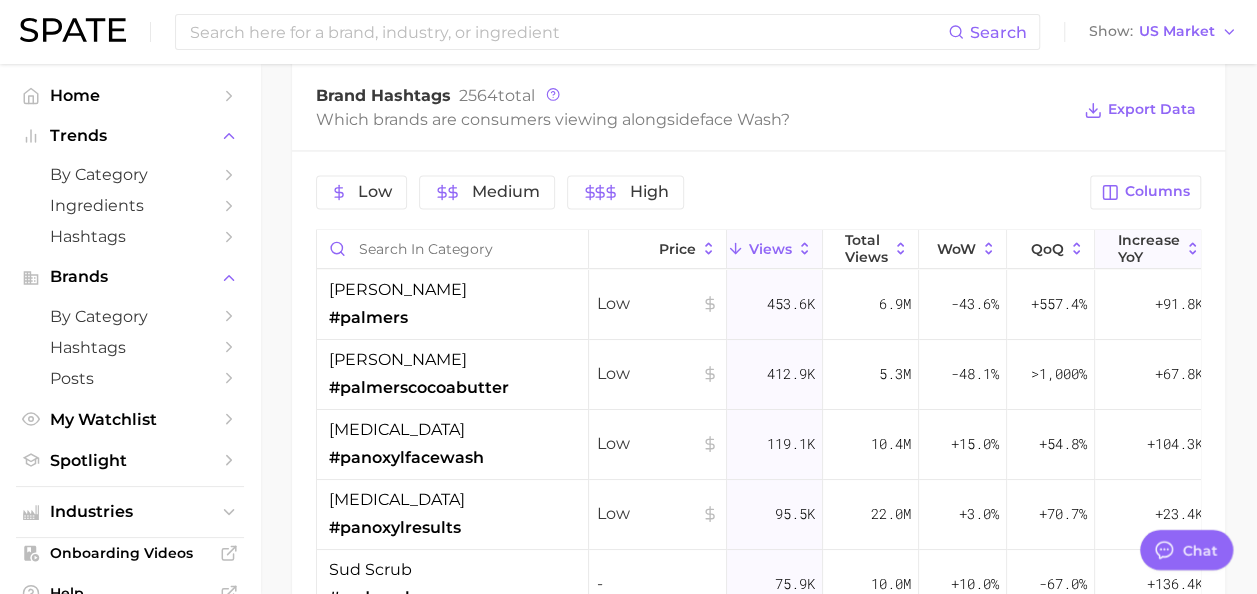 click on "increase YoY" at bounding box center [1149, 248] 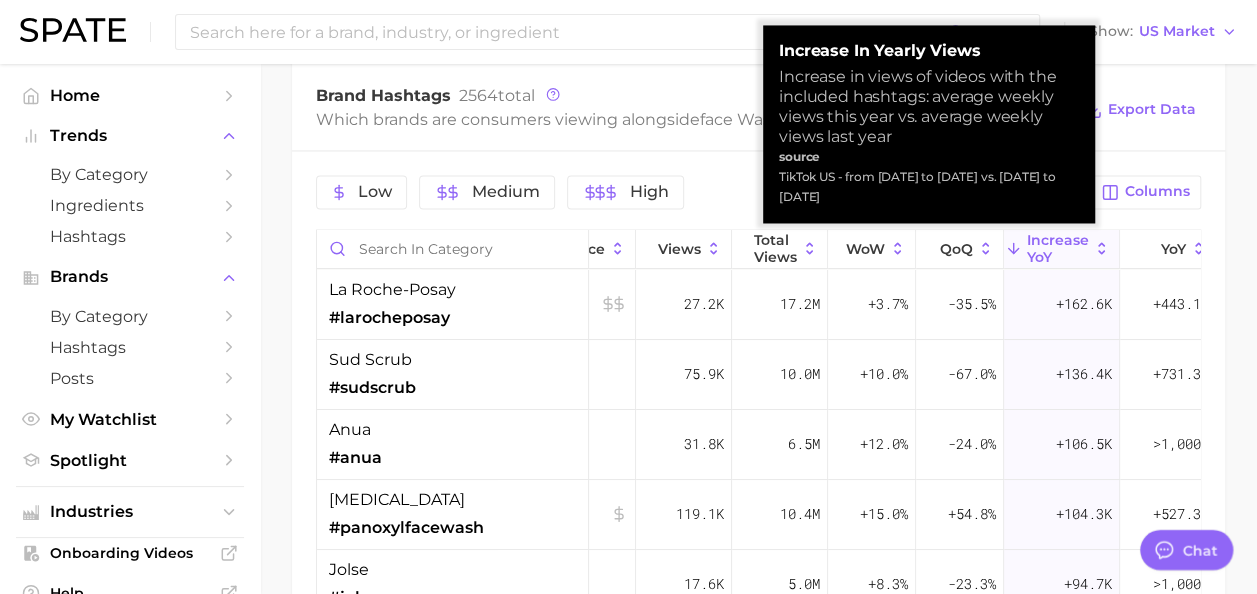scroll, scrollTop: 0, scrollLeft: 104, axis: horizontal 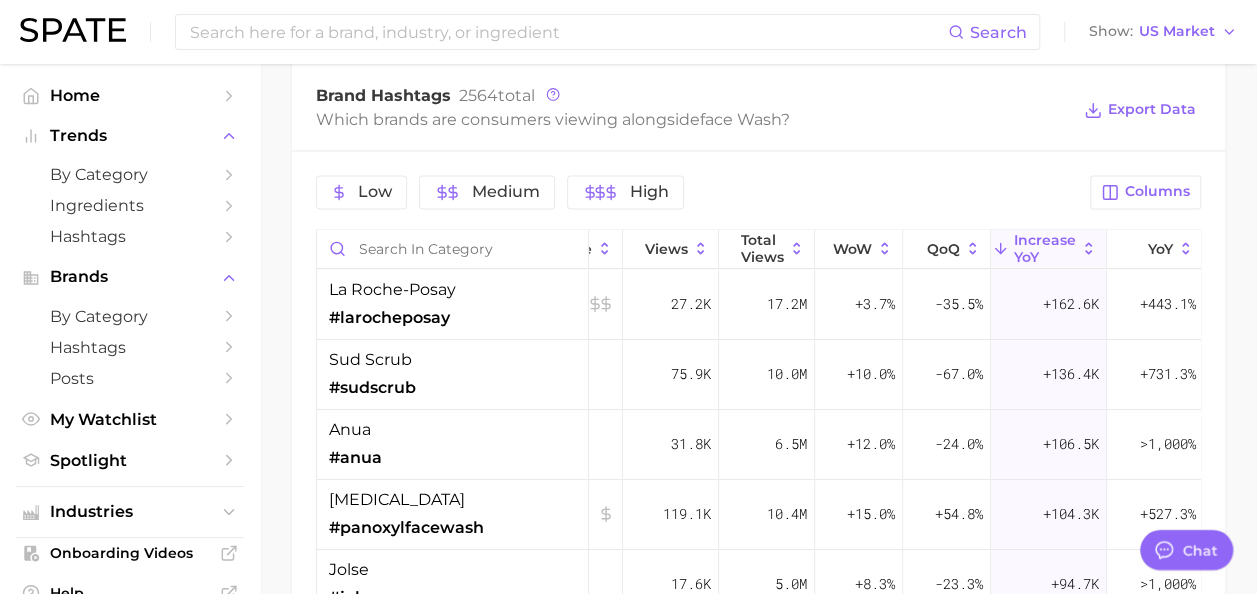 click 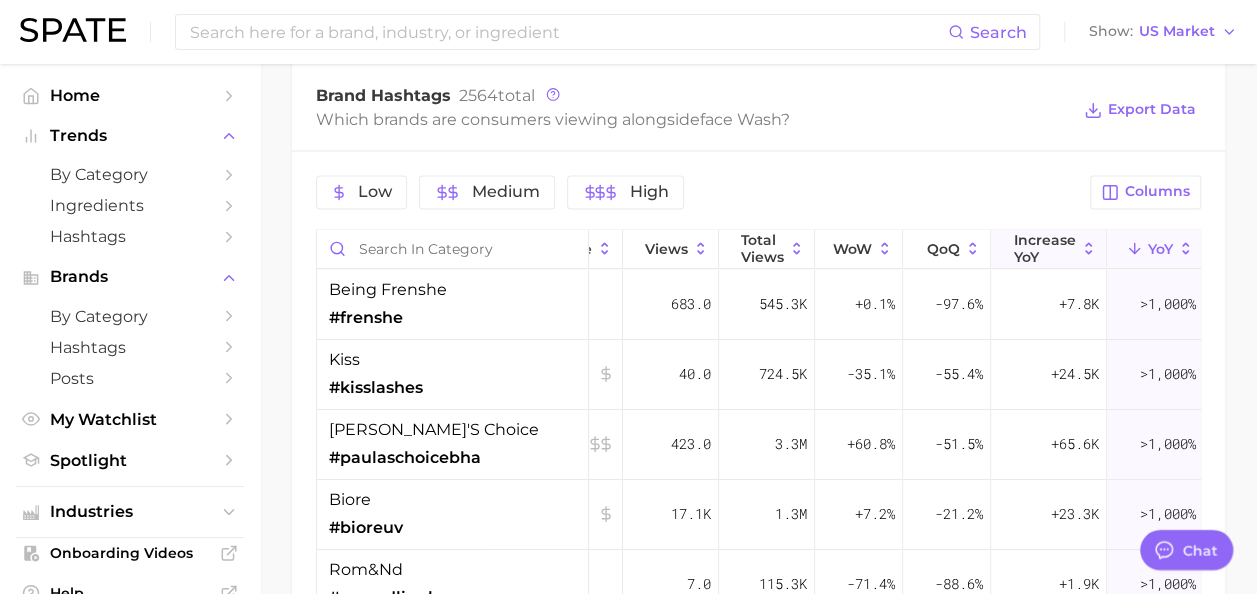 click on "increase YoY" at bounding box center [1045, 248] 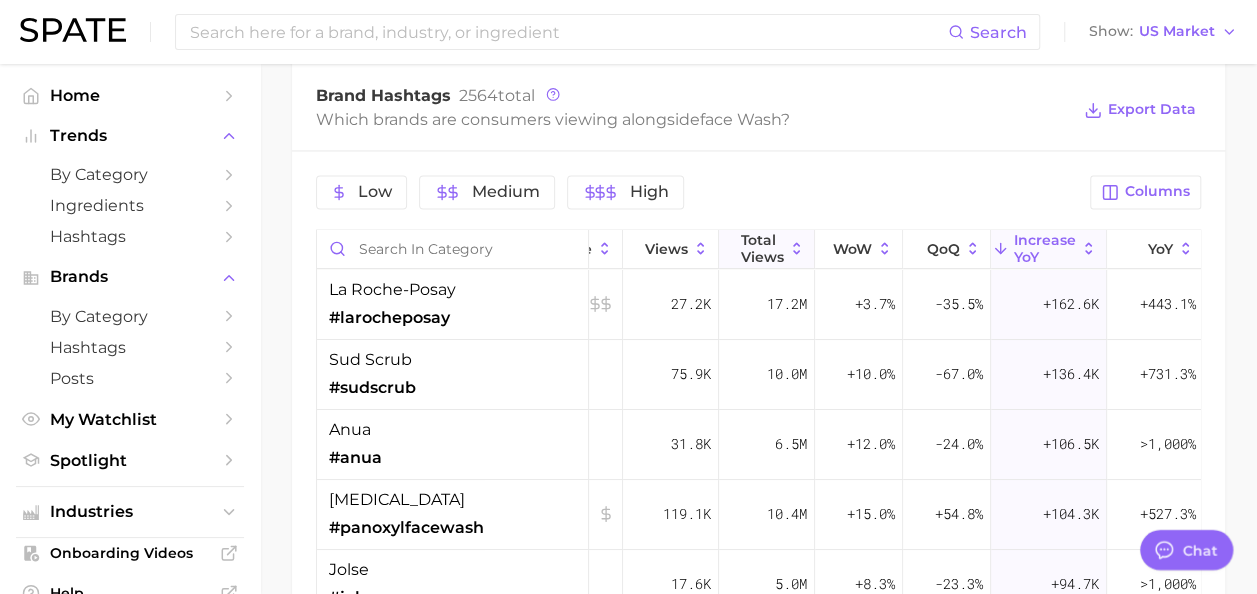 click on "Total Views" at bounding box center [762, 248] 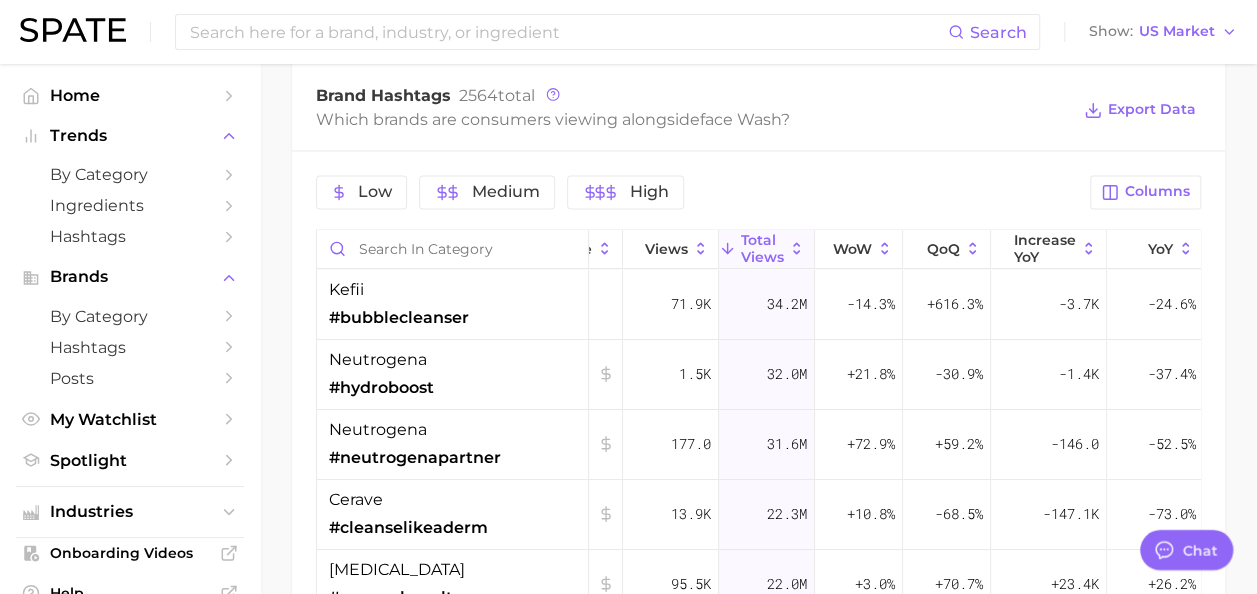 click on "Low Medium High" at bounding box center (697, 192) 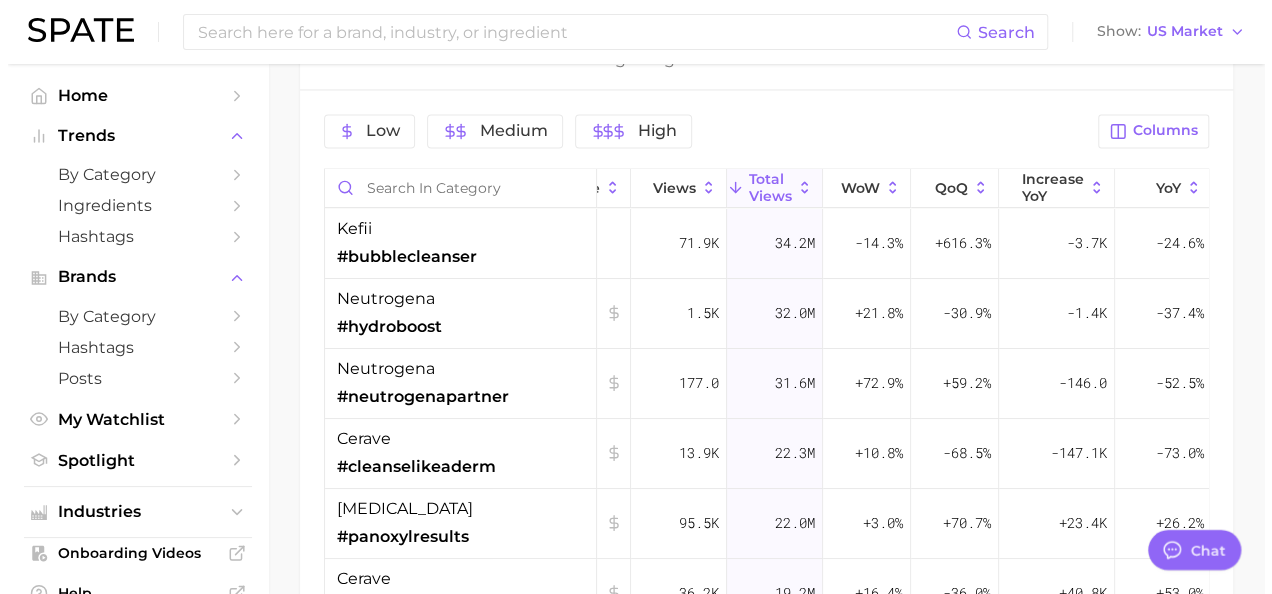 scroll, scrollTop: 1696, scrollLeft: 0, axis: vertical 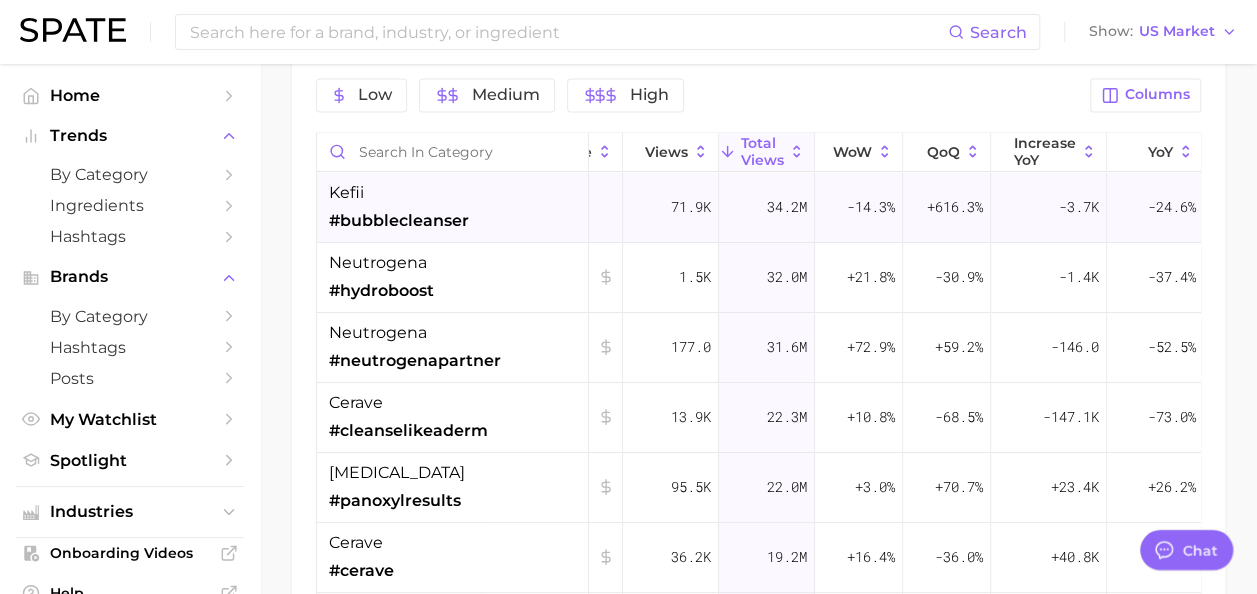 click on "kefii #bubblecleanser" at bounding box center [453, 208] 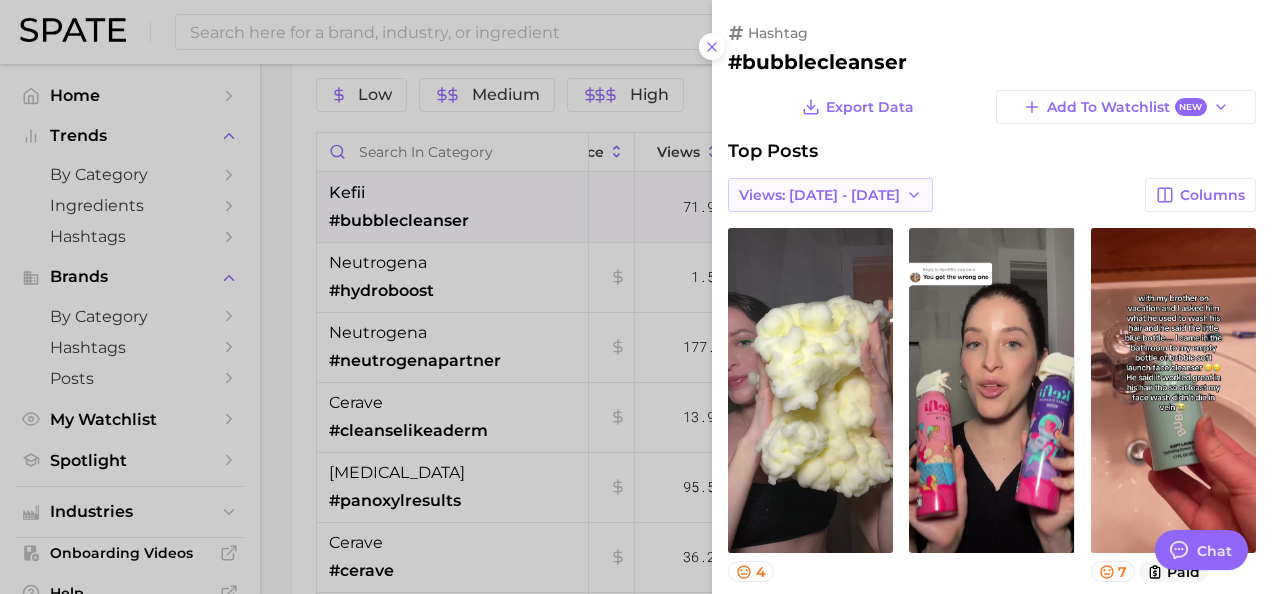 scroll, scrollTop: 0, scrollLeft: 0, axis: both 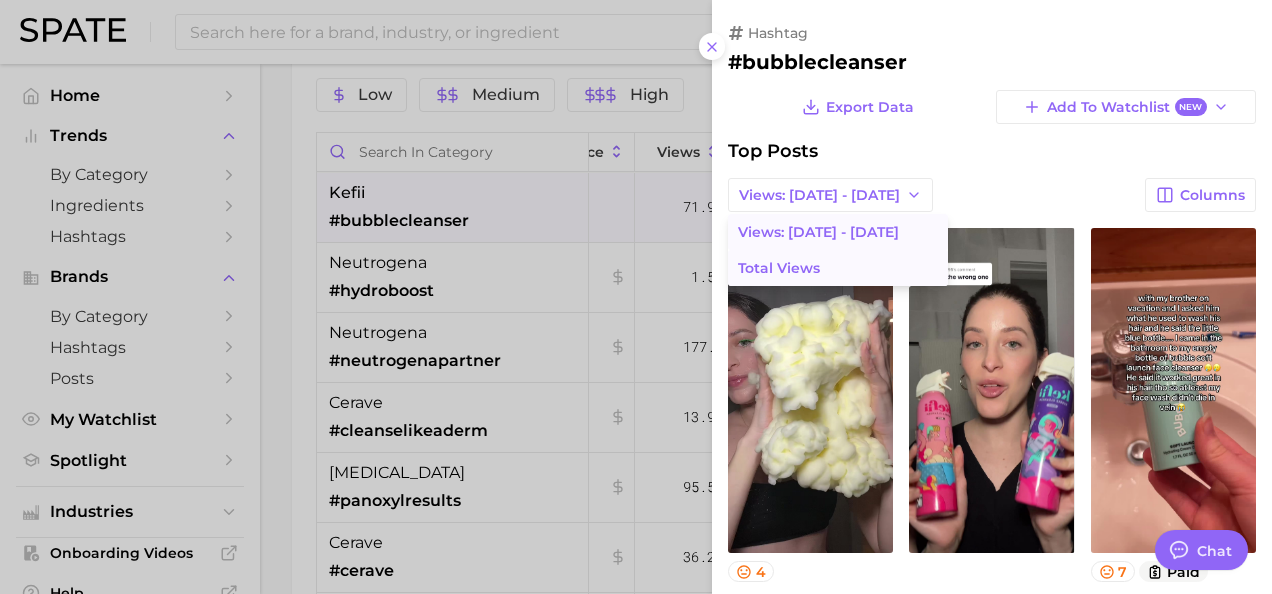 click on "Total Views" at bounding box center (838, 268) 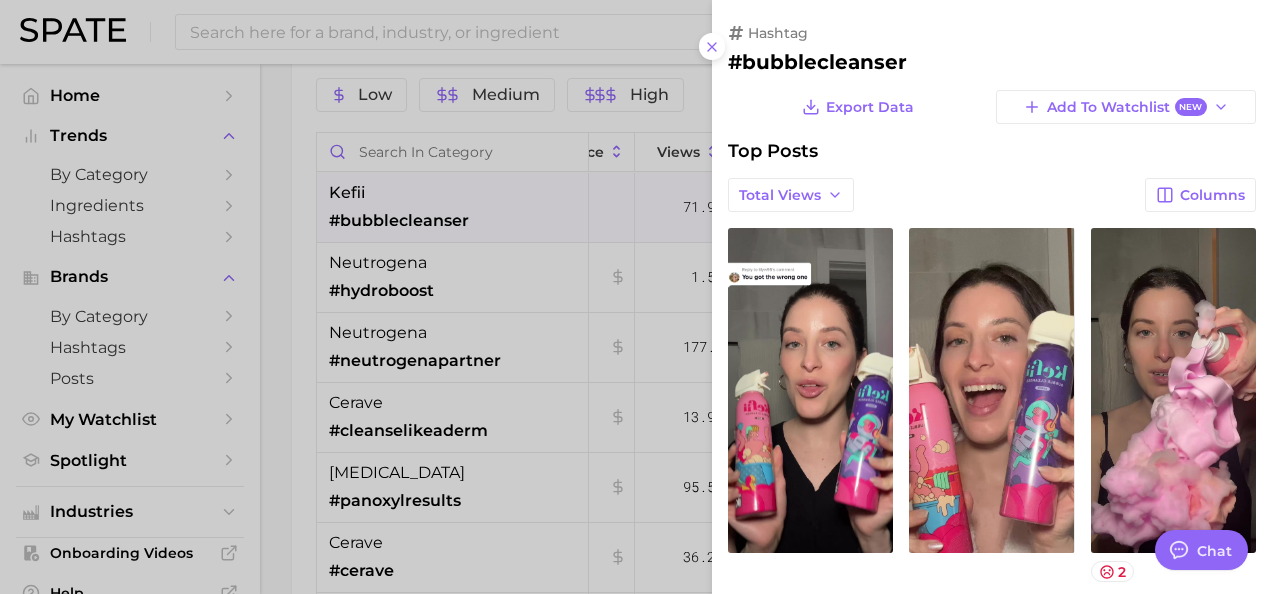 scroll, scrollTop: 0, scrollLeft: 0, axis: both 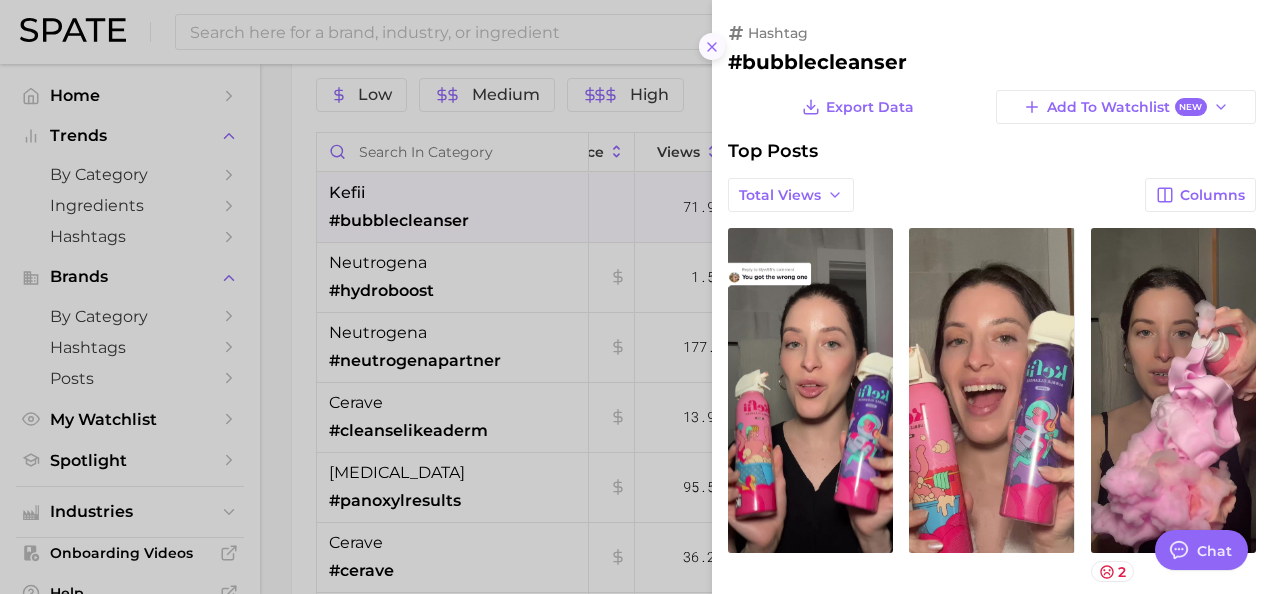 click 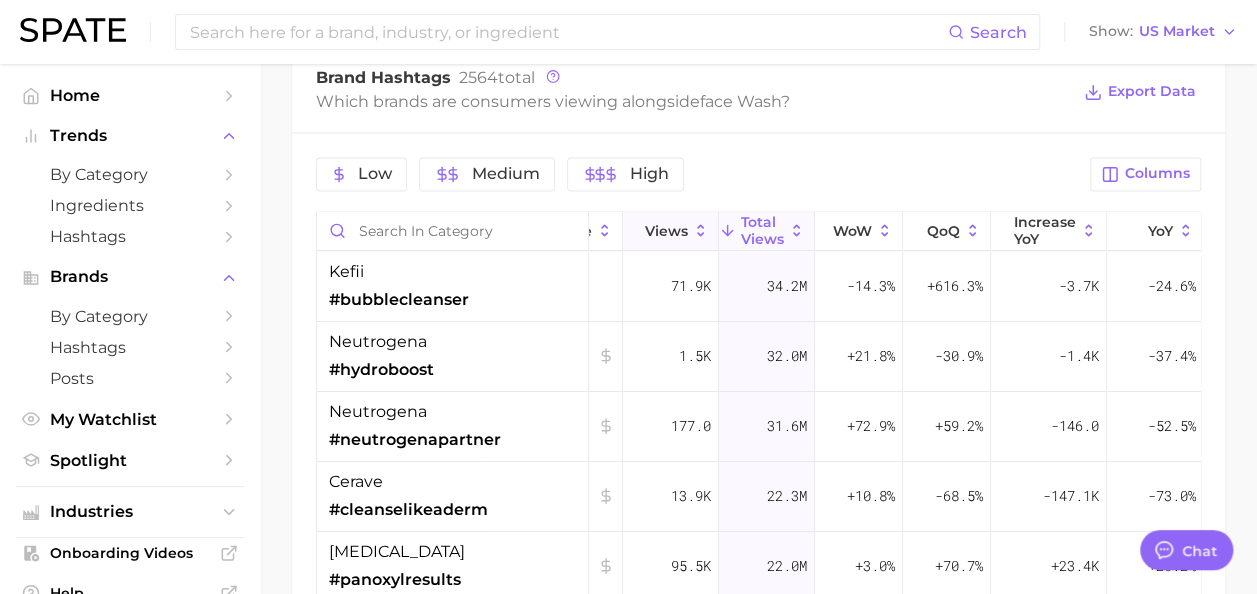 scroll, scrollTop: 1616, scrollLeft: 0, axis: vertical 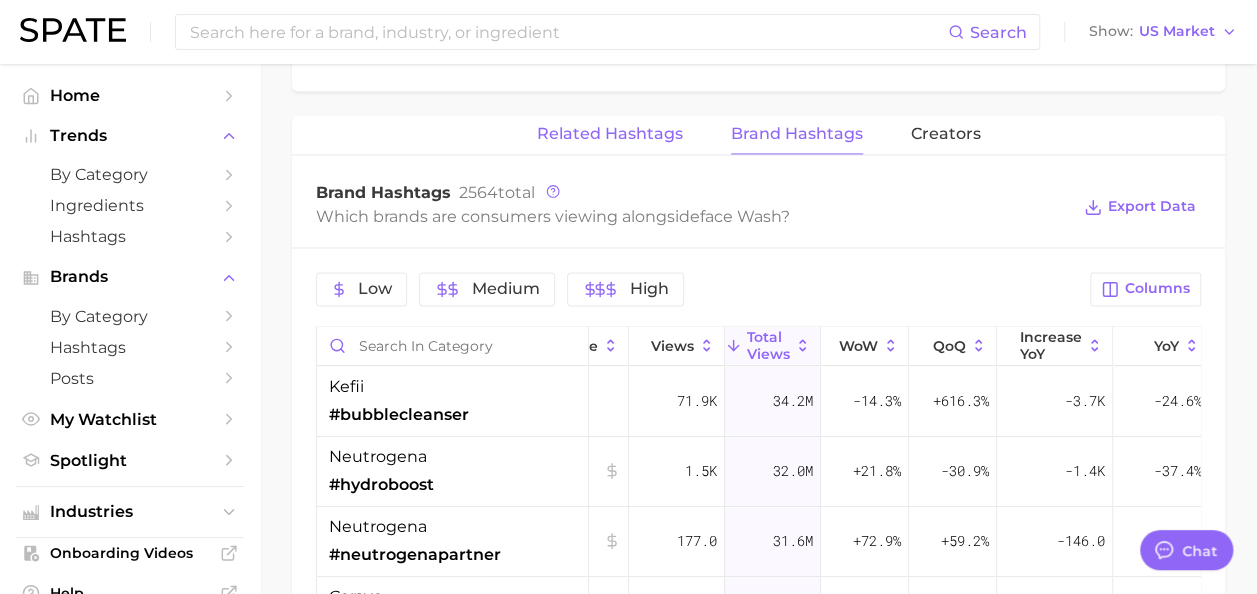 click on "Related Hashtags" at bounding box center (610, 134) 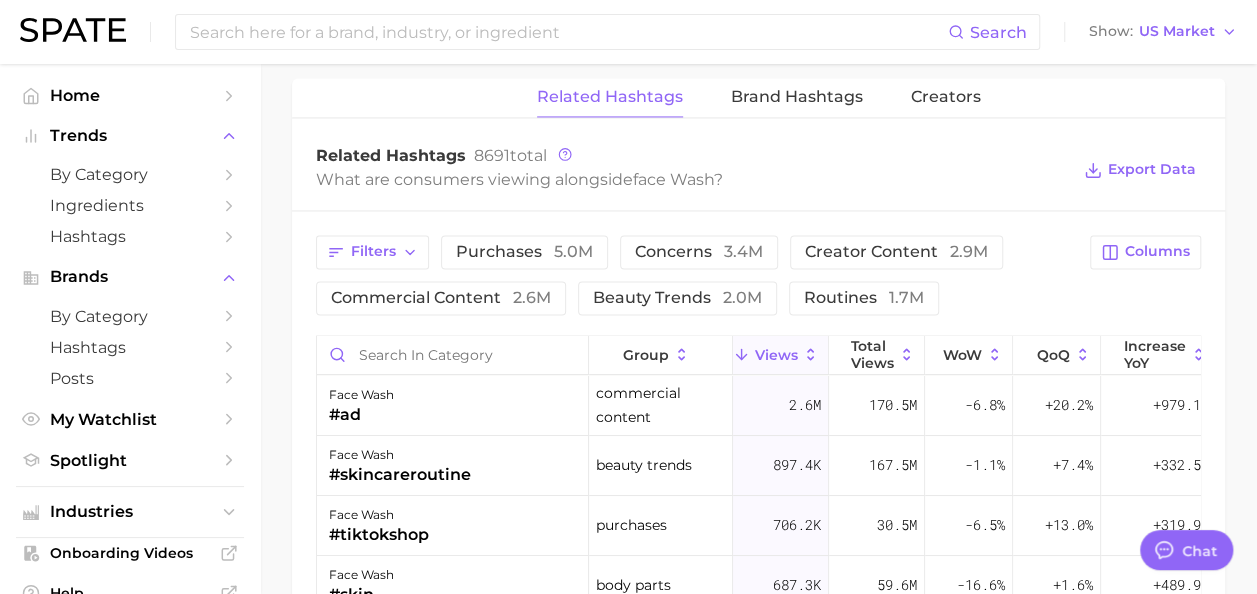 scroll, scrollTop: 1540, scrollLeft: 0, axis: vertical 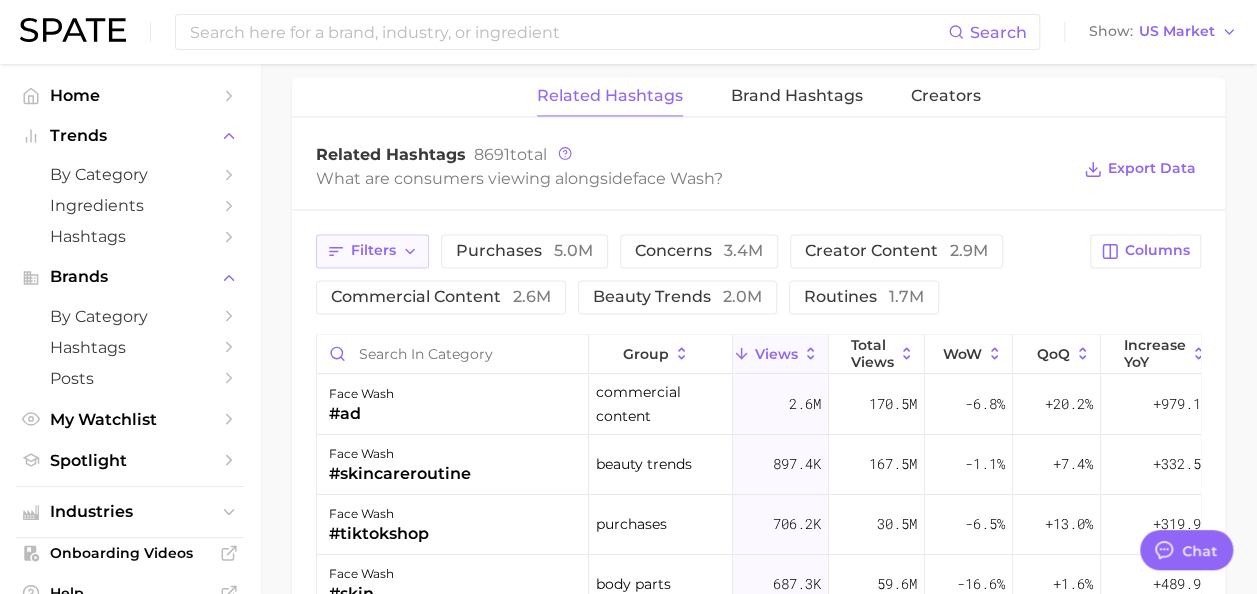 click 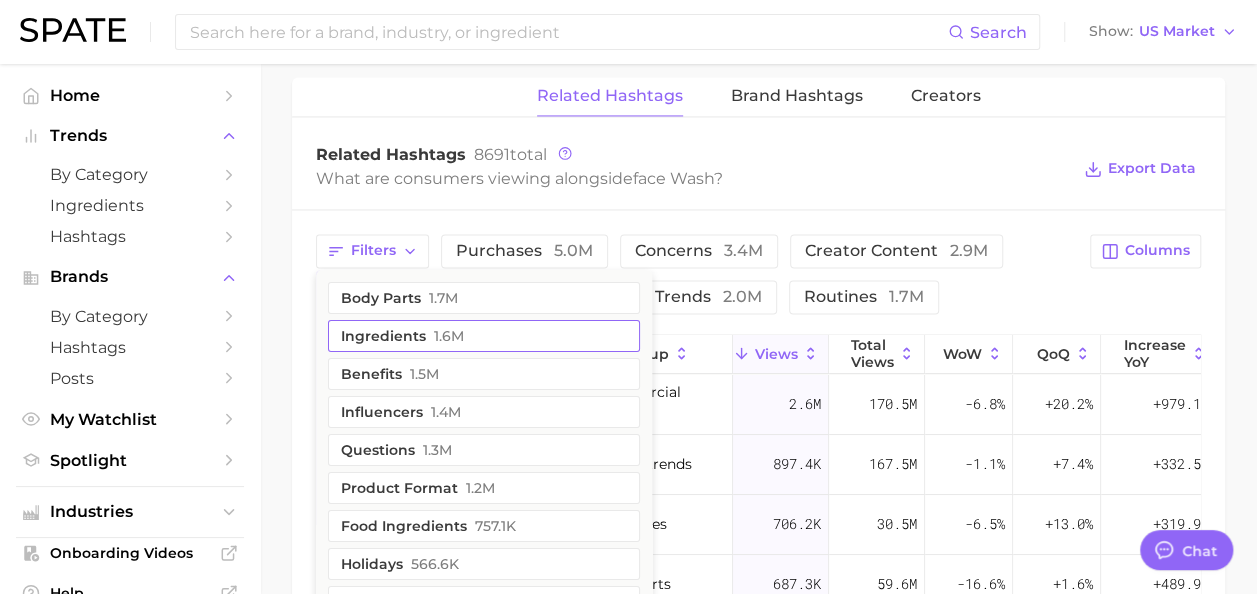 click on "ingredients   1.6m" at bounding box center (484, 336) 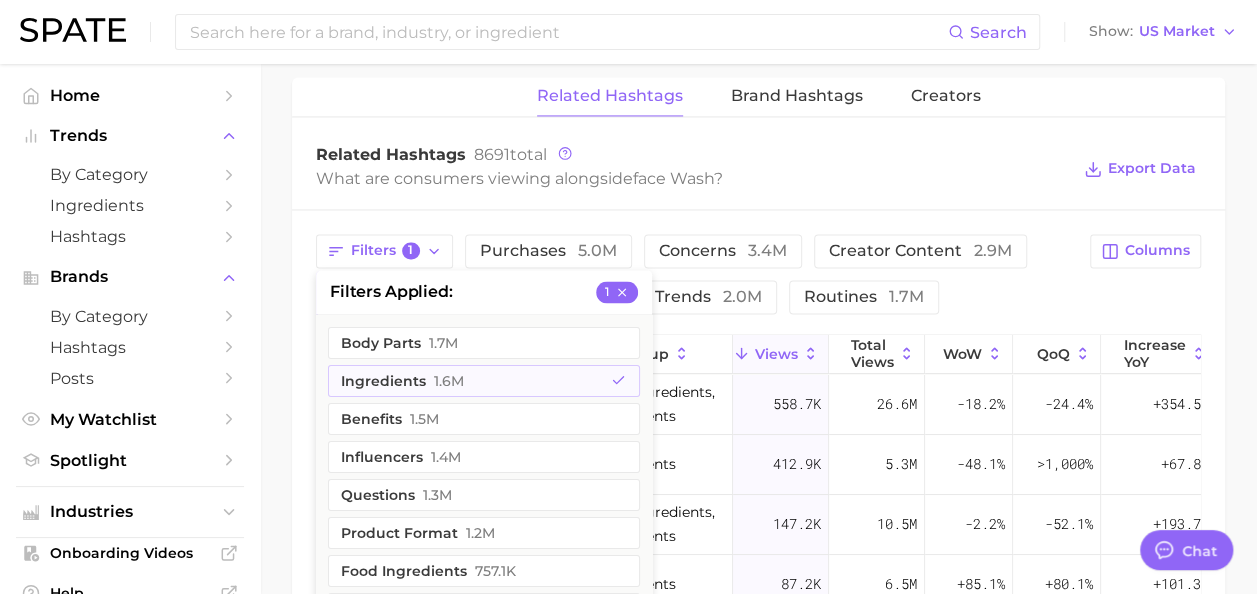 click on "Filters 1 filters applied 1 body parts   1.7m ingredients   1.6m benefits   1.5m influencers   1.4m questions   1.3m product format   1.2m food ingredients   757.1k holidays   566.6k demographics   347.5k retailers   255.9k sentiment   244.8k theme   201.5k social media   157.7k geographic location   106.2k clean beauty   73.4k colors & prints   17.0k diy   11.7k hair looks   11.2k location types   11.0k taste & composition   4.4k scents   3.1k dupes   2.6k skin tone   2.3k skin type   2.3k experts & advisers   2.3k company   1.8k hair type   1.0k packaging   882.0 recipe   56.0 eye shape & color   16.0 economy   1.0 payment modes   0.0 purchases   5.0m concerns   3.4m creator content   2.9m commercial content   2.6m beauty trends   2.0m routines   1.7m" at bounding box center [697, 274] 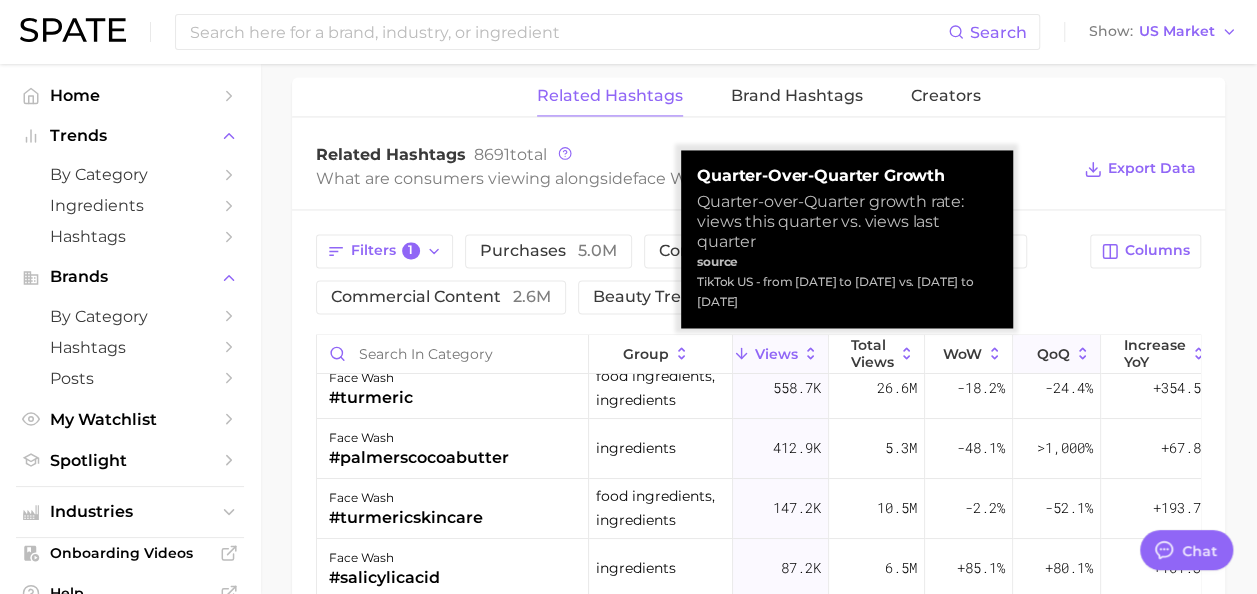 scroll, scrollTop: 0, scrollLeft: 0, axis: both 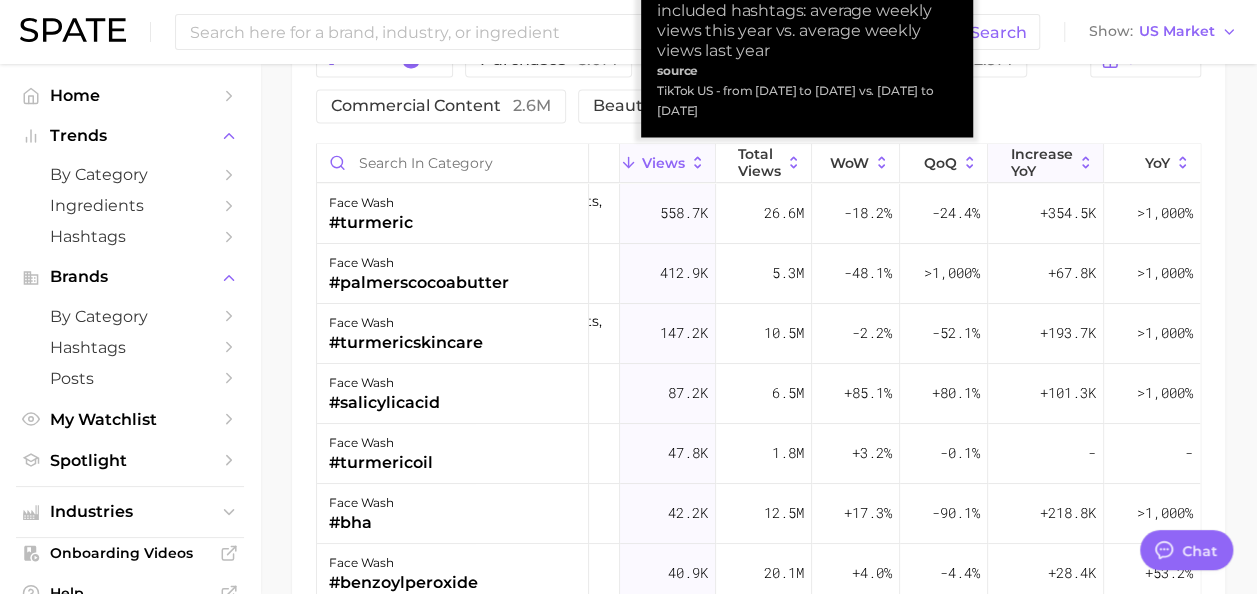click on "increase YoY" at bounding box center (1042, 162) 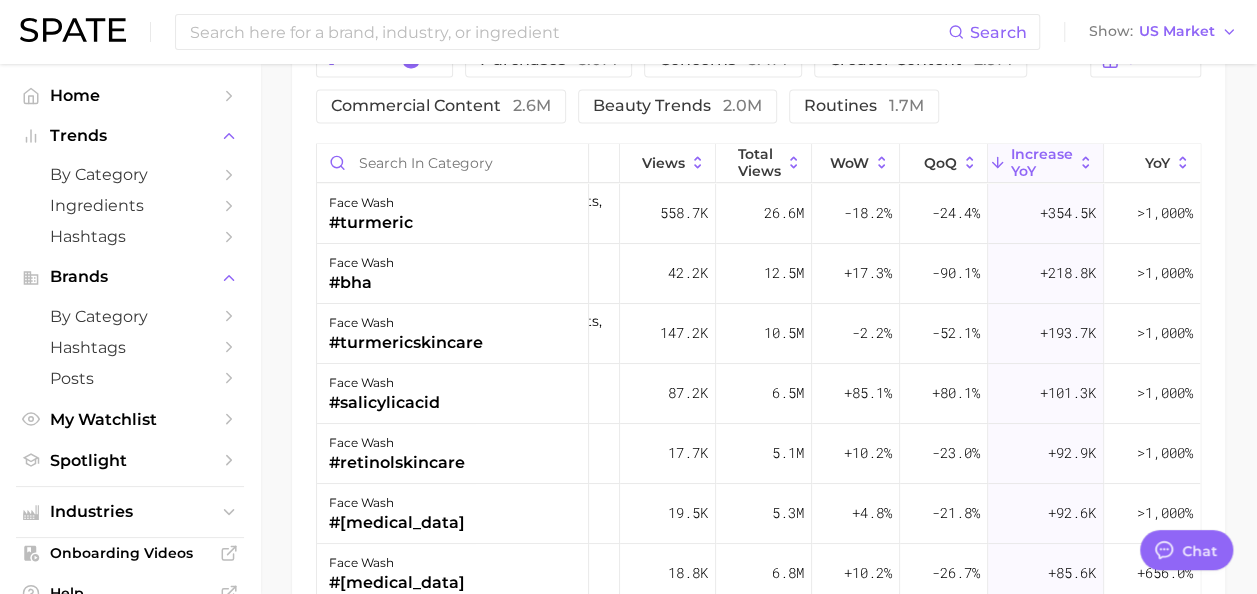 type 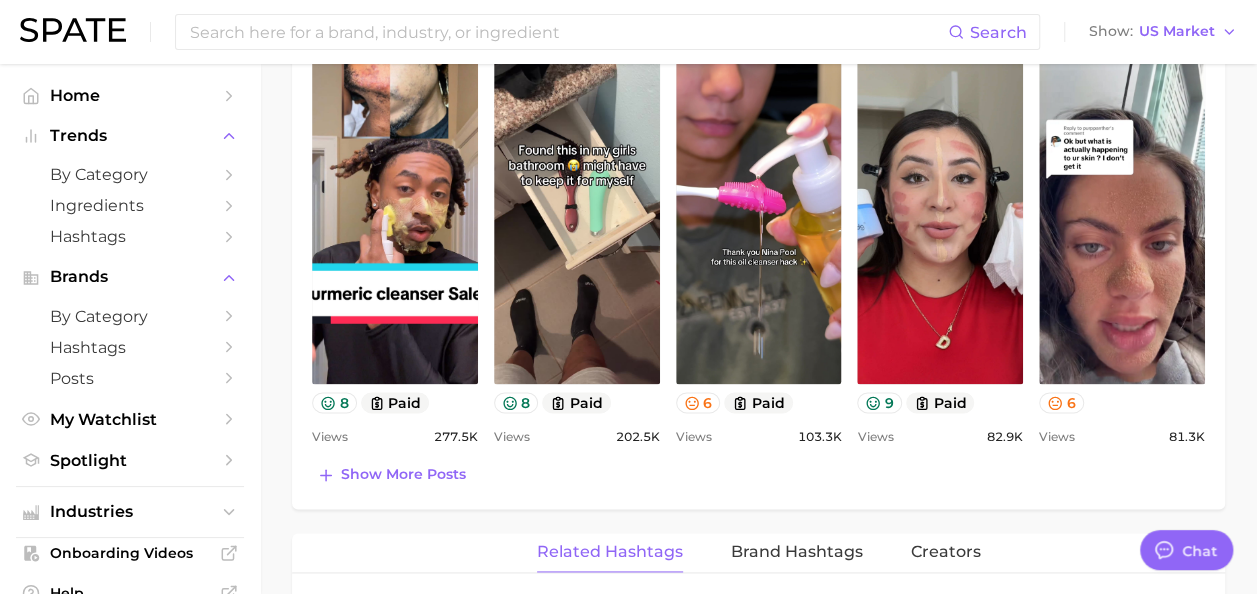 scroll, scrollTop: 1077, scrollLeft: 0, axis: vertical 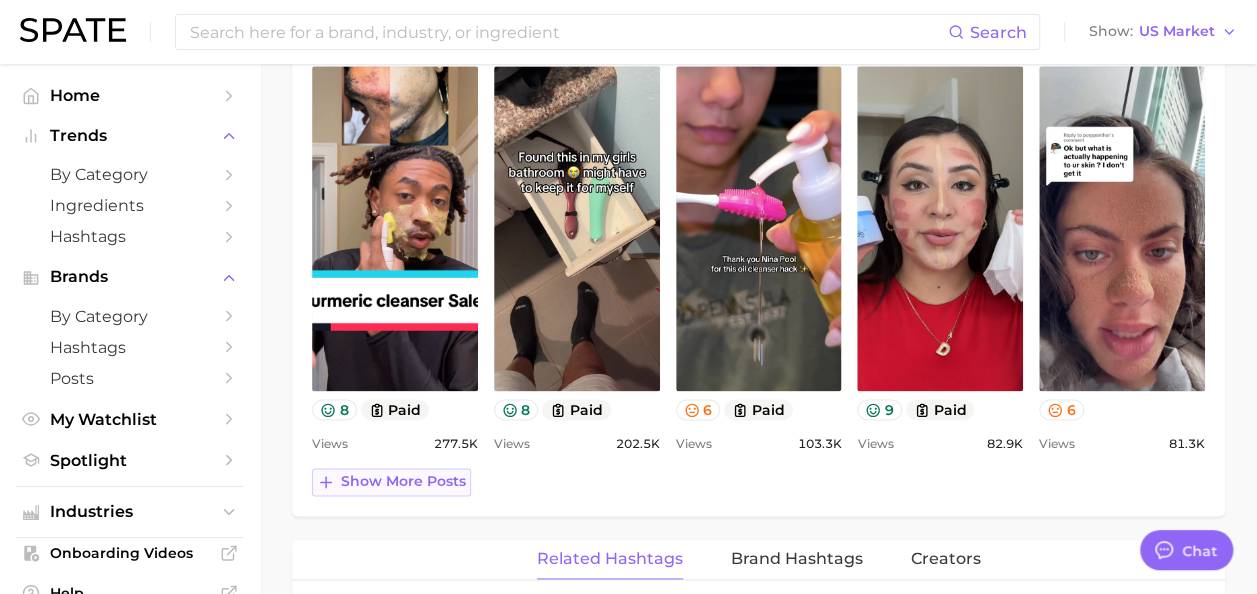 click on "Show more posts" at bounding box center [403, 481] 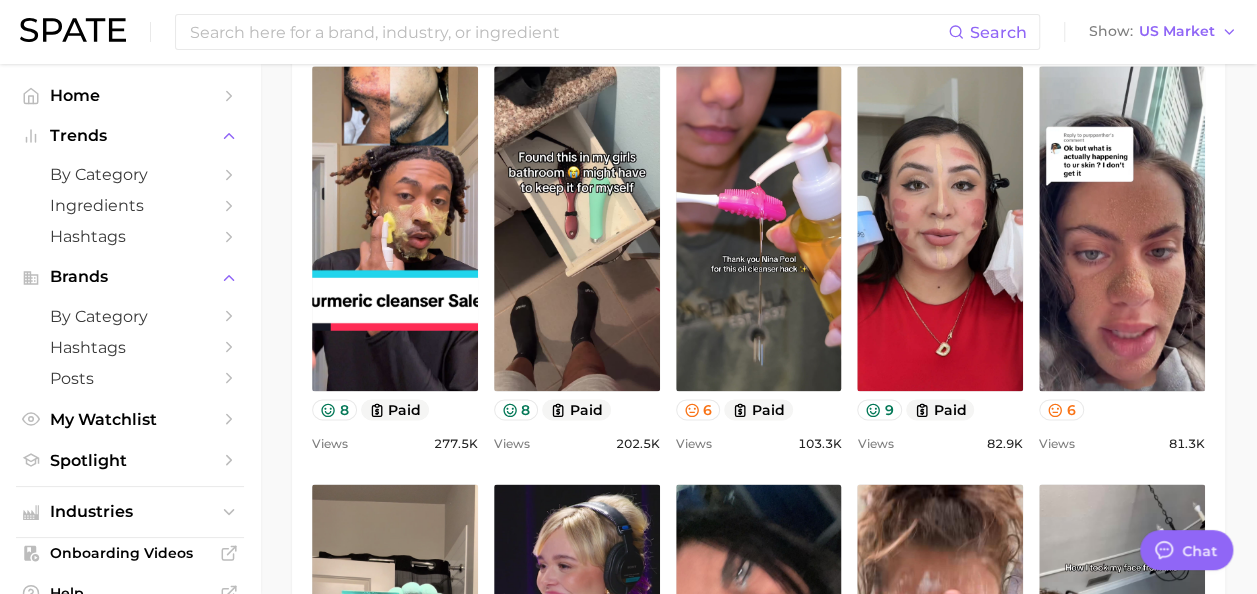 scroll, scrollTop: 856, scrollLeft: 0, axis: vertical 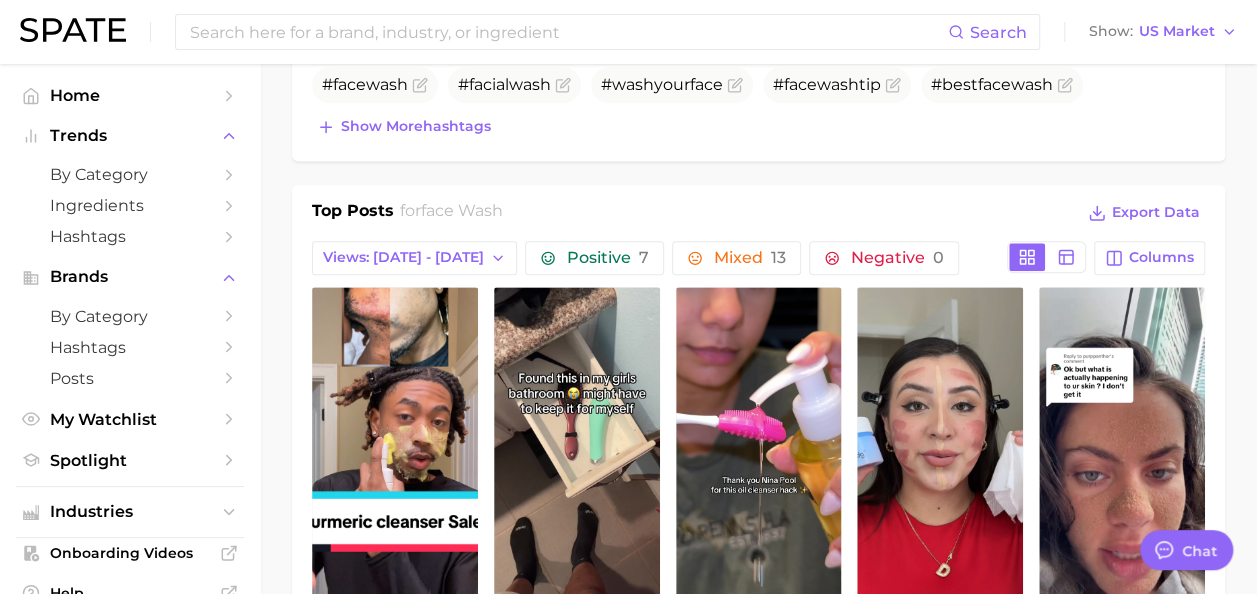 click on "Top Posts for  face wash Export Data Views: Jun 29 - Jul 6 Positive 7 Mixed 13 Negative 0 Columns view post on TikTok 8 paid Views 277.5k view post on TikTok 8 paid Views 202.5k view post on TikTok 6 paid Views 103.3k view post on TikTok 9 paid Views 82.9k view post on TikTok 6 Views 81.3k view post on TikTok 9 paid Views 69.1k view post on TikTok 9 Views 68.0k view post on TikTok 7 Views 65.5k view post on TikTok 8 Views 63.4k view post on TikTok 6 paid Views 56.4k Show more posts Hide All" at bounding box center (758, 667) 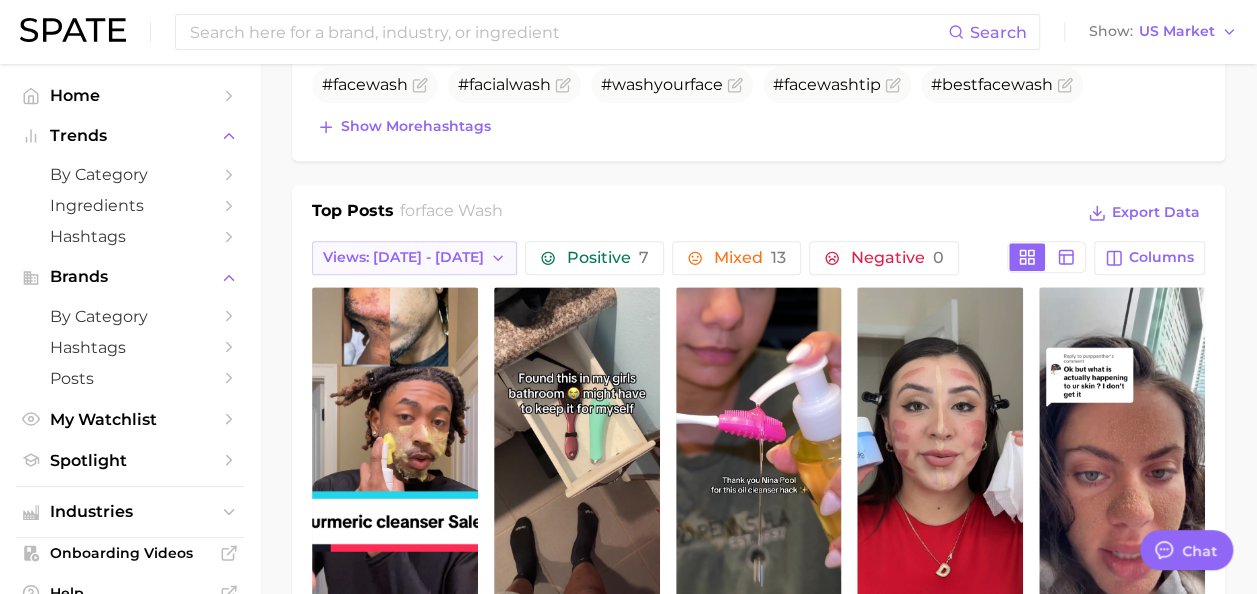 click on "Views: [DATE] - [DATE]" at bounding box center (403, 257) 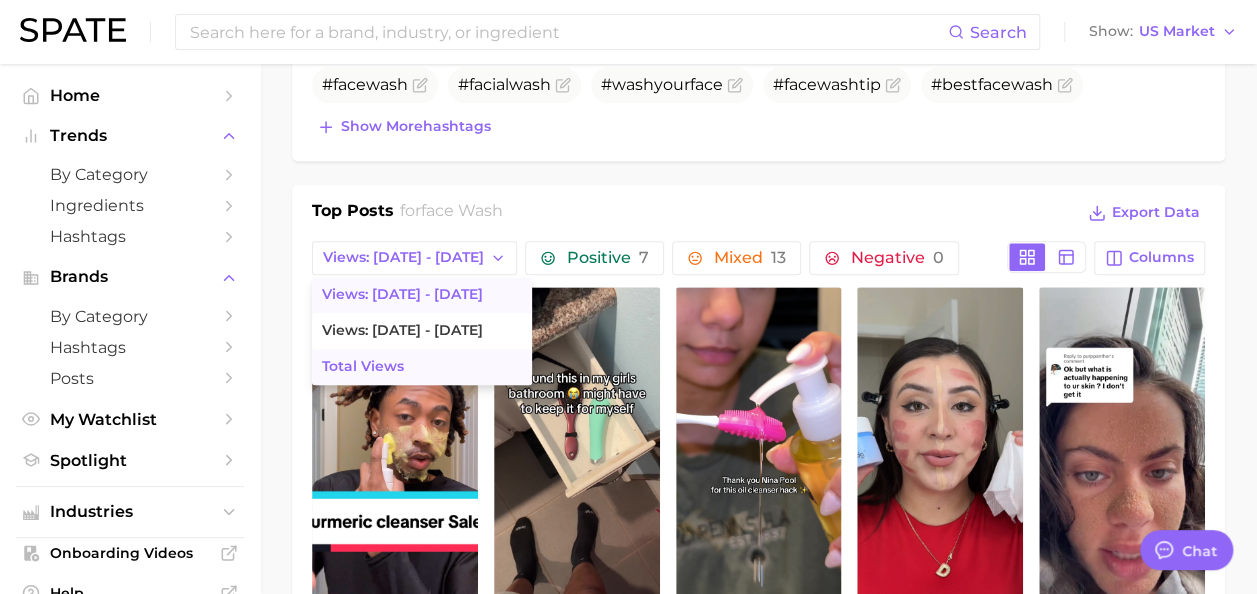 click on "Total Views" at bounding box center (422, 367) 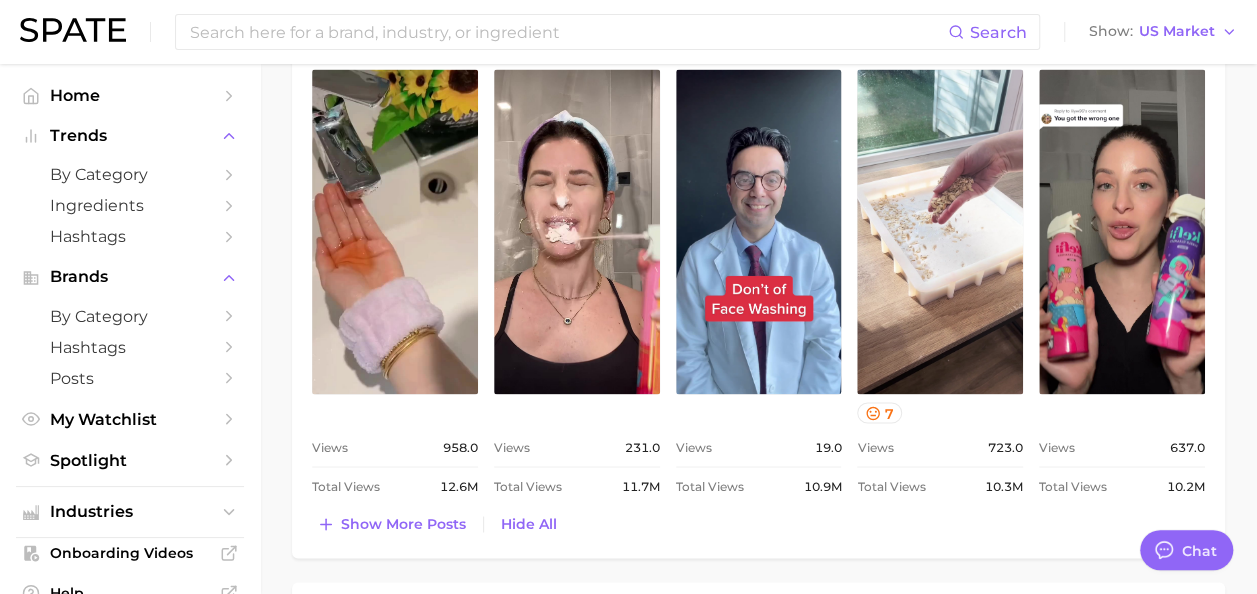 scroll, scrollTop: 1532, scrollLeft: 0, axis: vertical 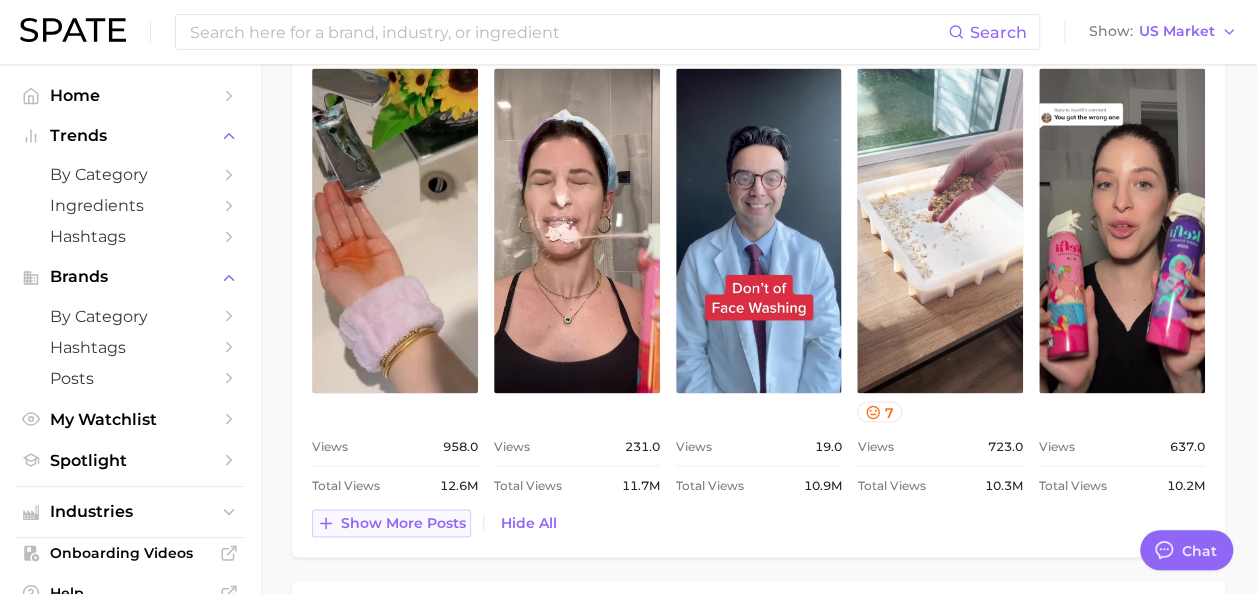 click on "Show more posts" at bounding box center [403, 522] 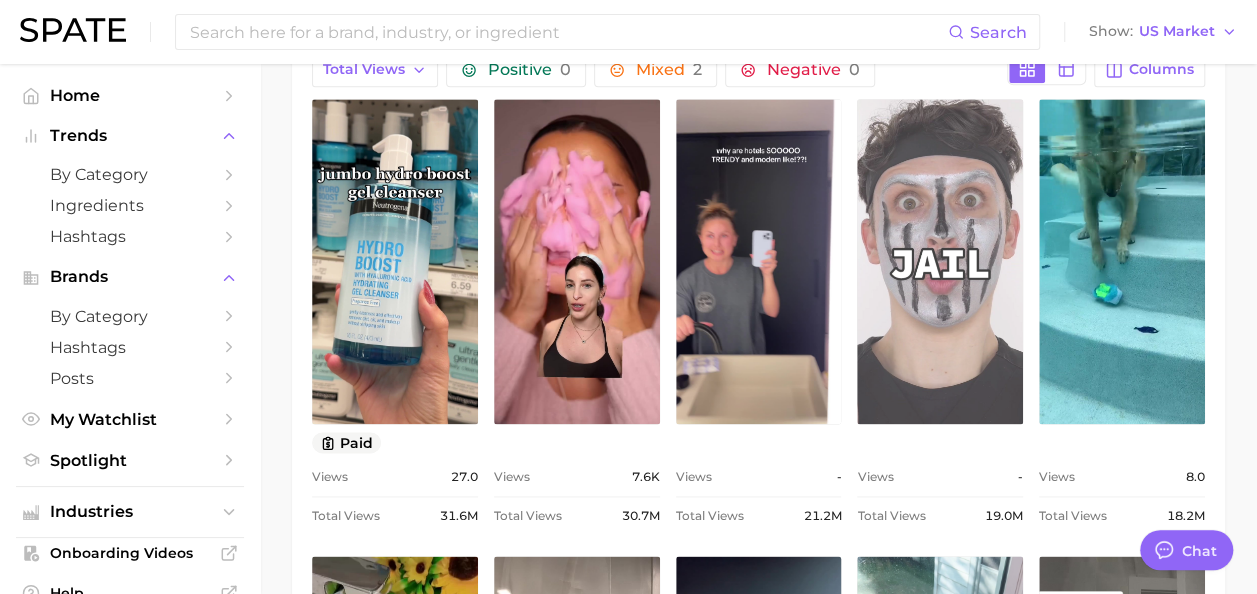 scroll, scrollTop: 1045, scrollLeft: 0, axis: vertical 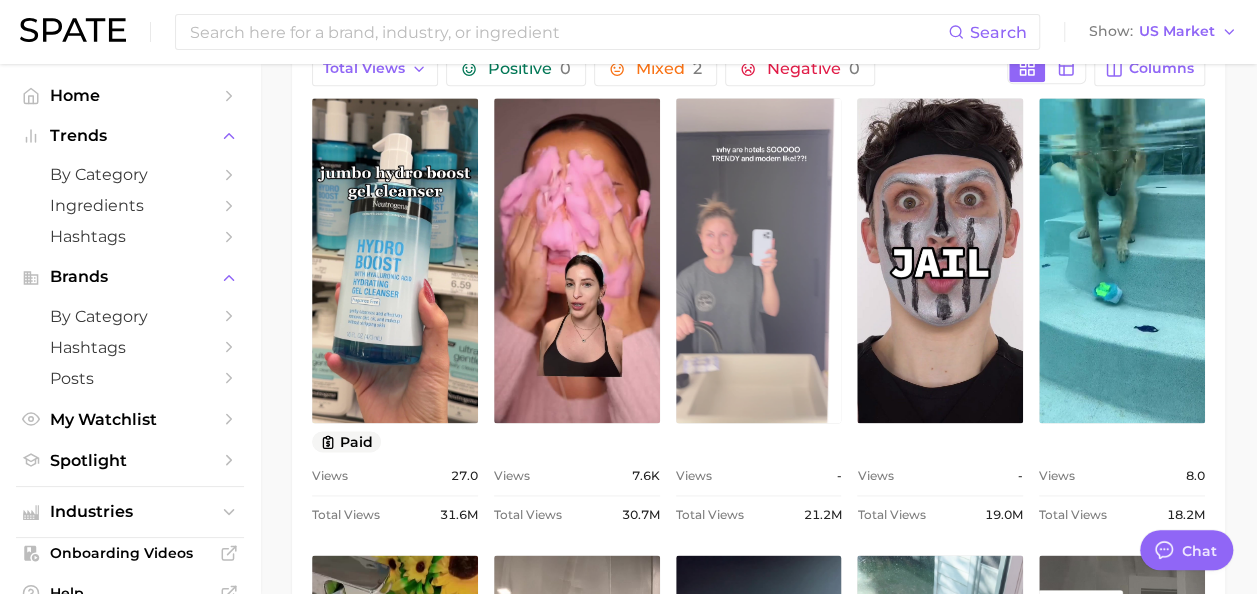 click on "view post on TikTok" at bounding box center (759, 260) 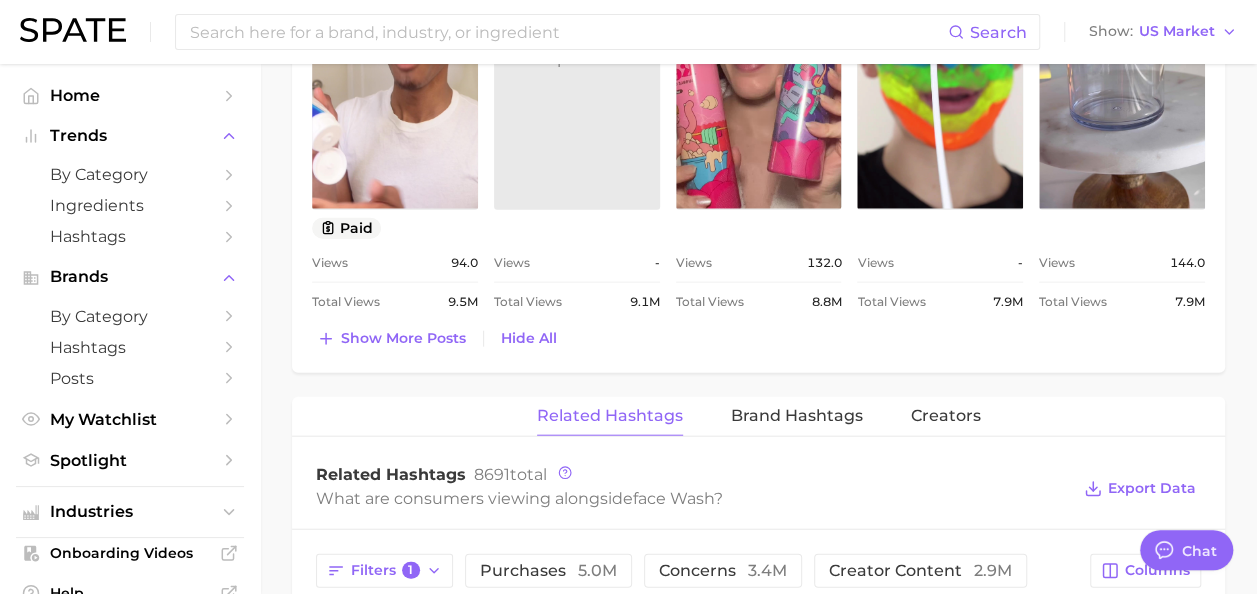 scroll, scrollTop: 2175, scrollLeft: 0, axis: vertical 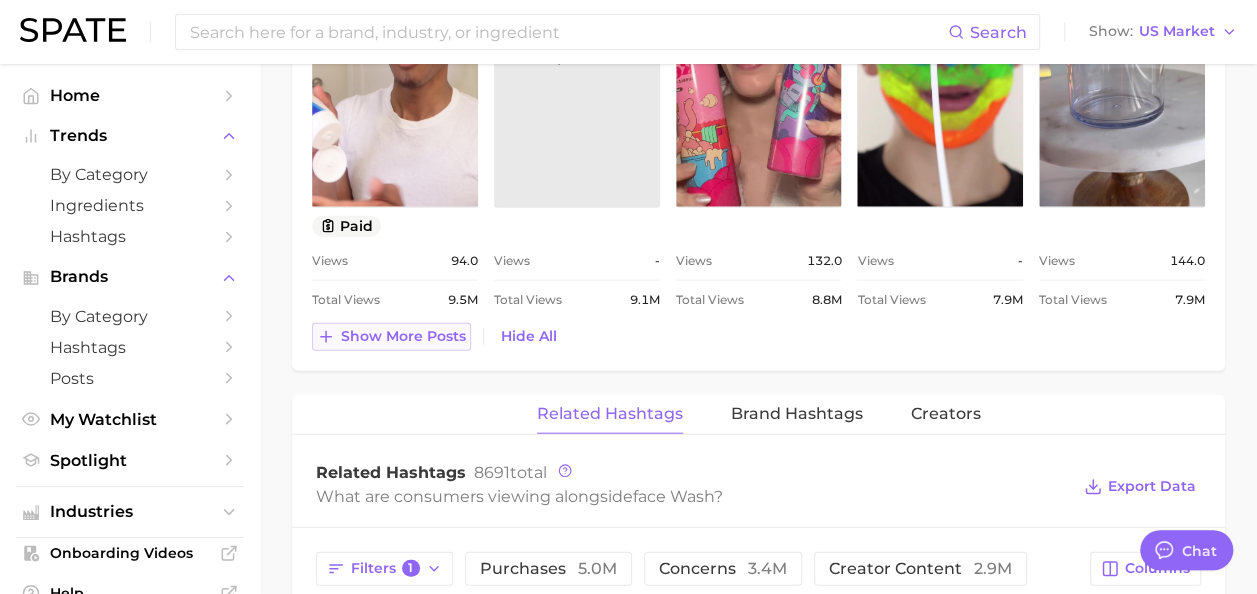click on "Show more posts" at bounding box center [403, 336] 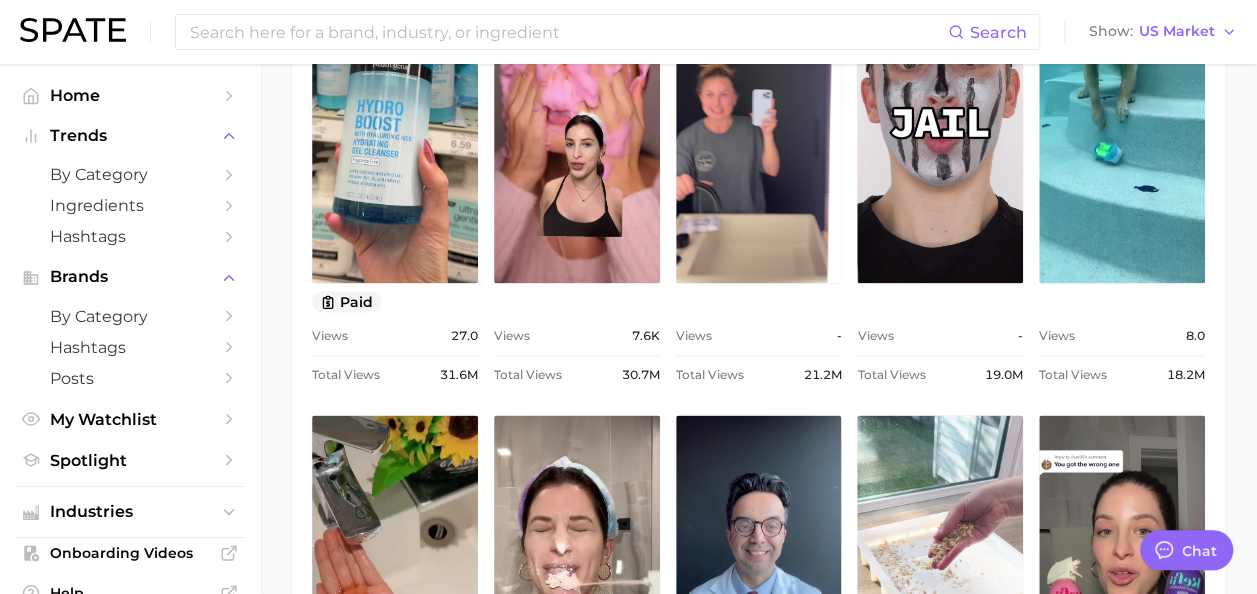 scroll, scrollTop: 1179, scrollLeft: 0, axis: vertical 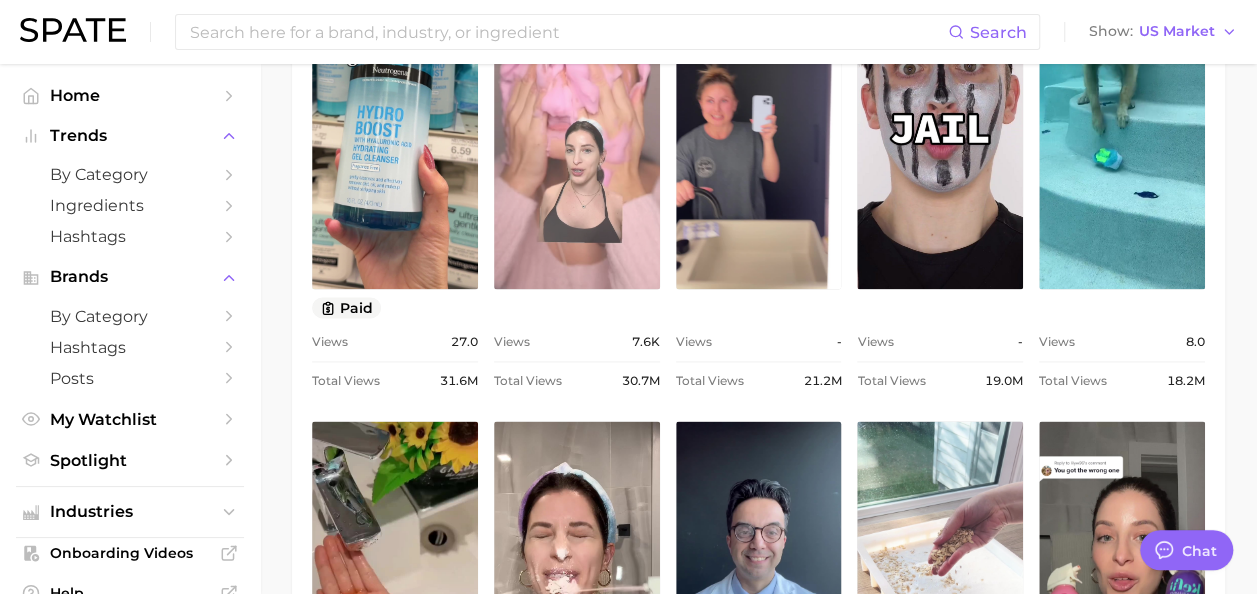 click on "view post on TikTok" at bounding box center (577, 126) 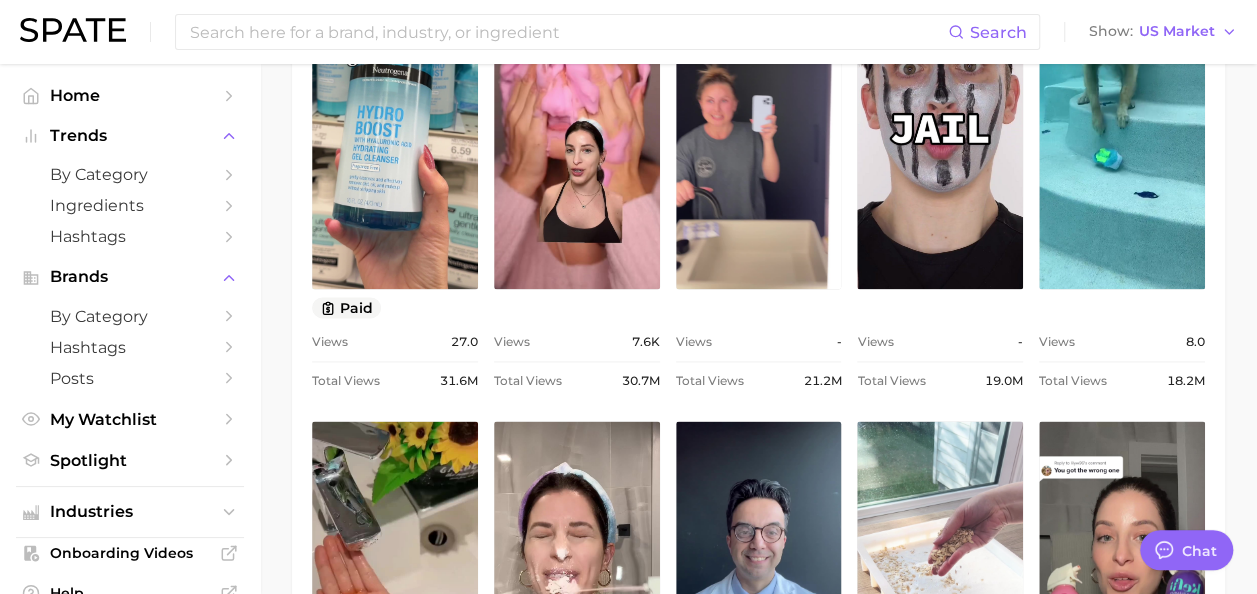 scroll, scrollTop: 1021, scrollLeft: 0, axis: vertical 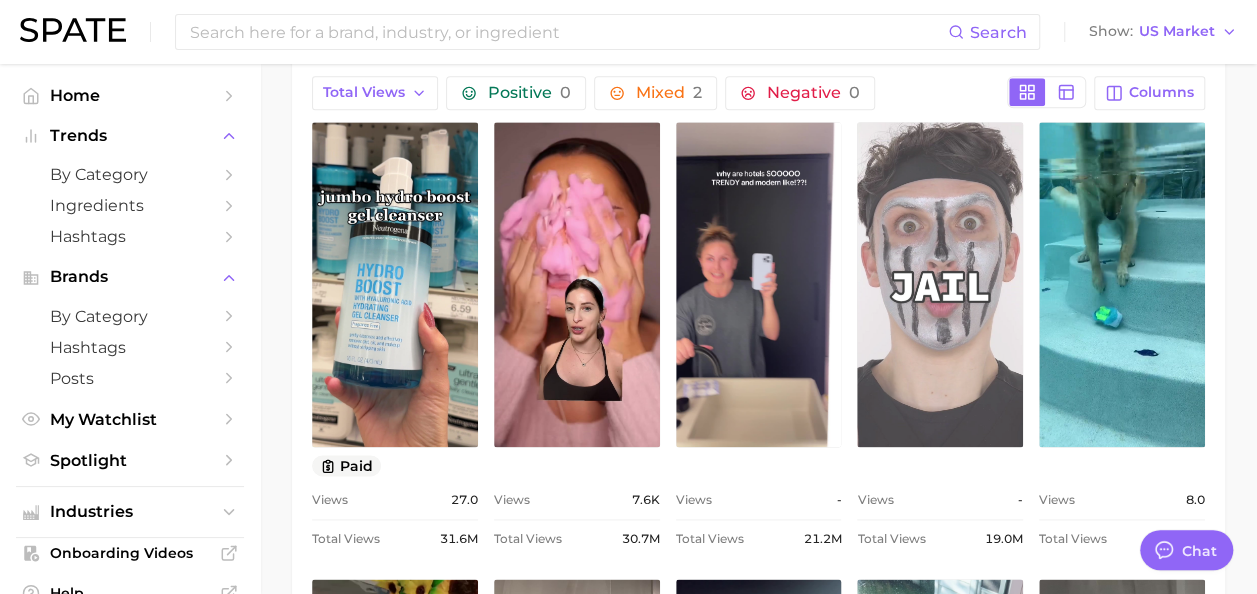 click on "view post on TikTok" at bounding box center (940, 284) 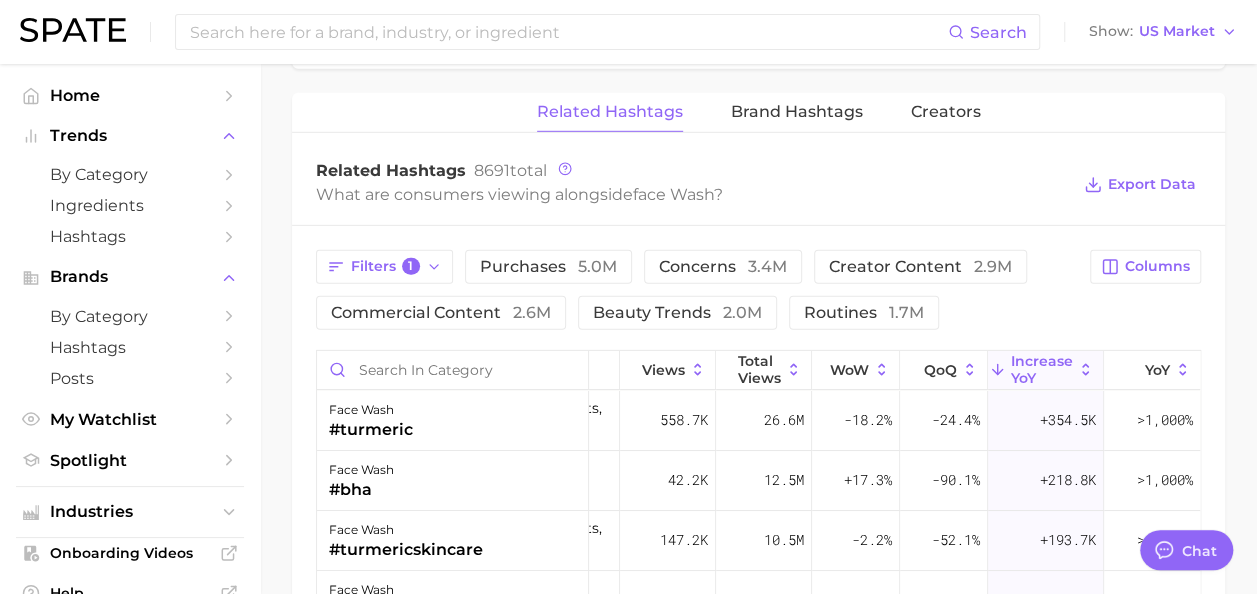 scroll, scrollTop: 2933, scrollLeft: 0, axis: vertical 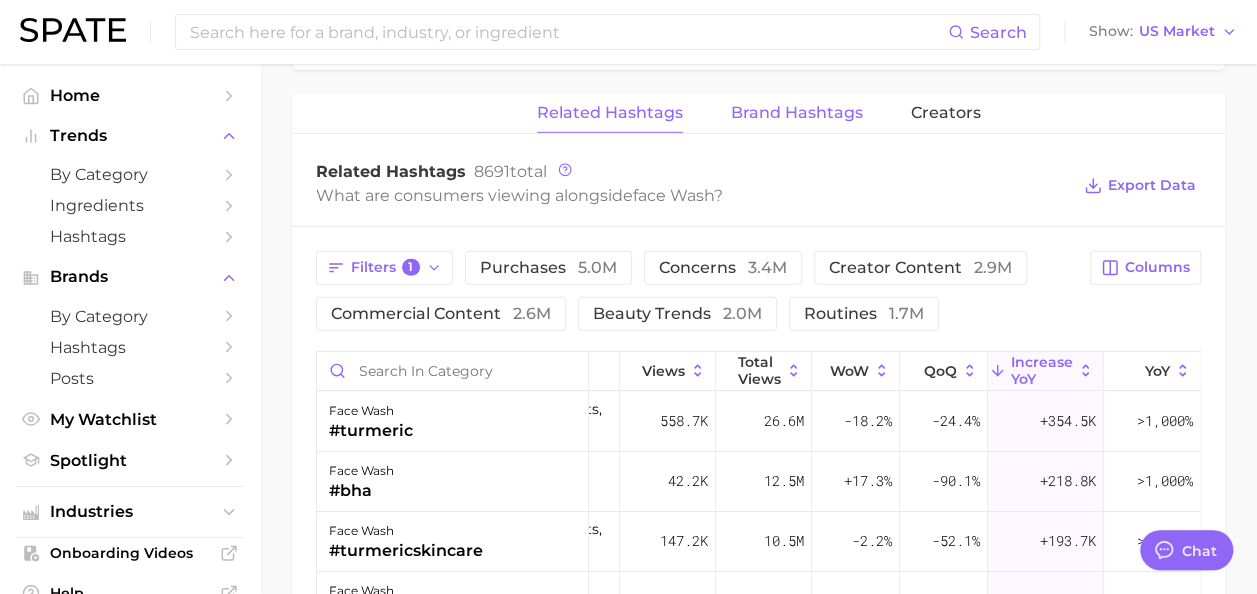 click on "Brand Hashtags" at bounding box center [797, 113] 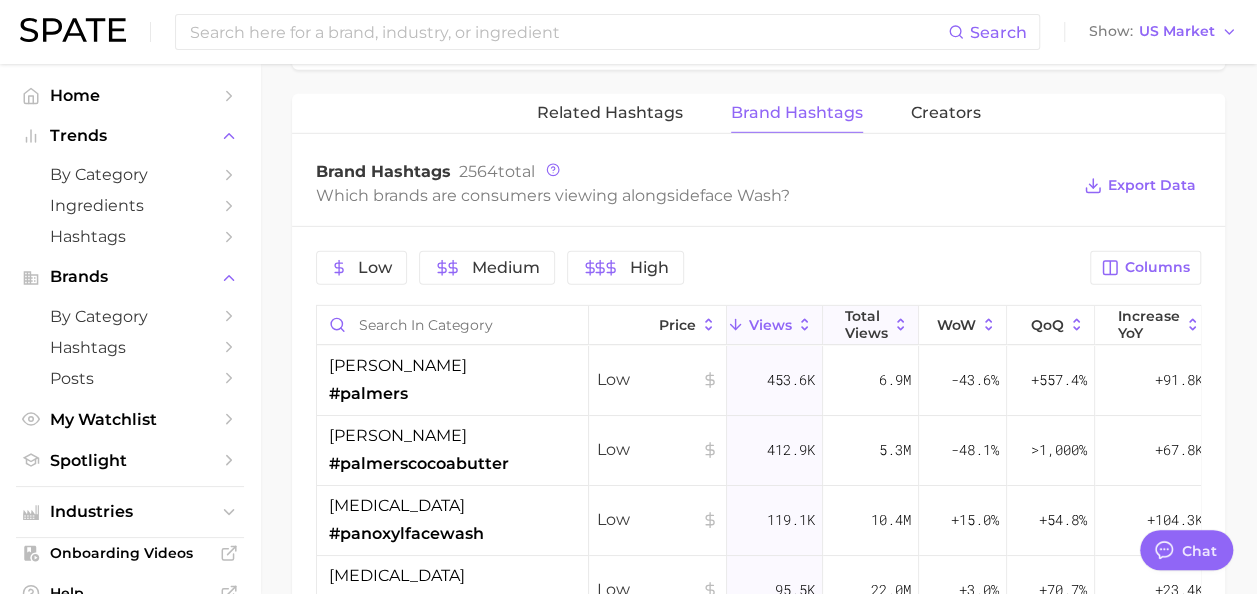 click on "Total Views" at bounding box center (866, 324) 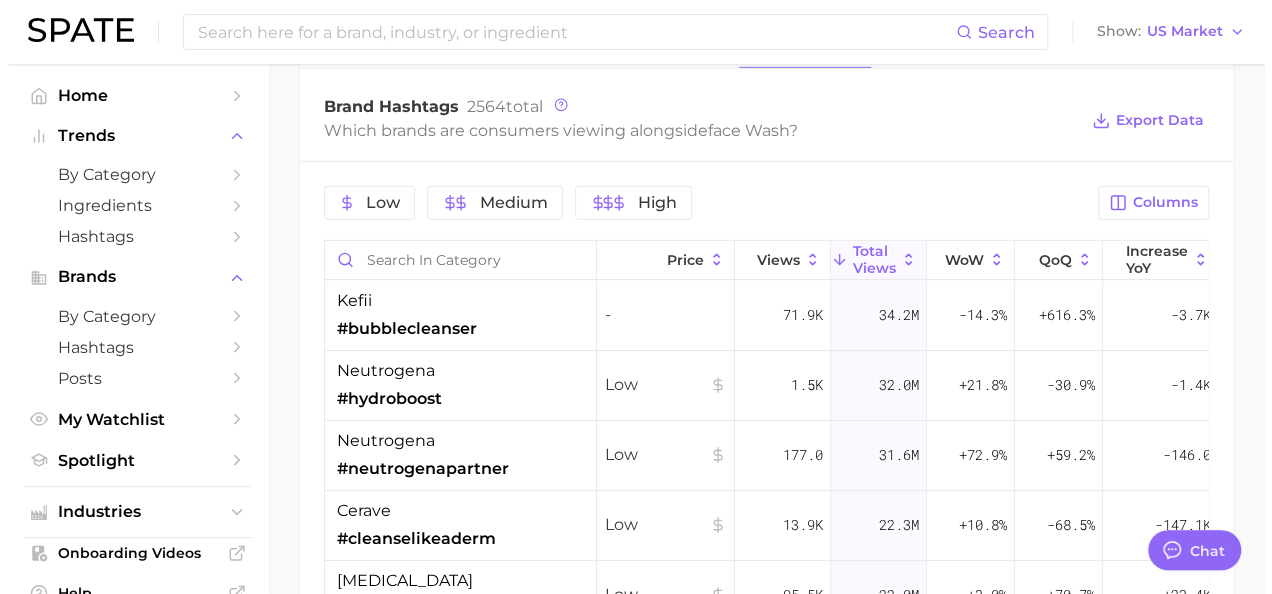 scroll, scrollTop: 3042, scrollLeft: 0, axis: vertical 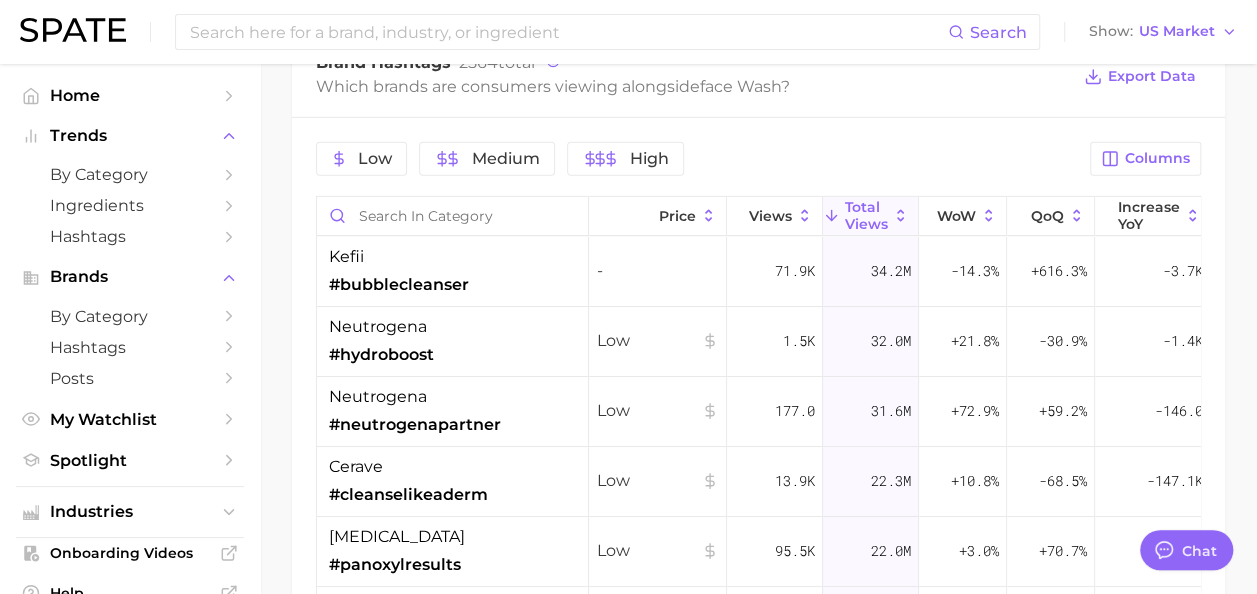 type 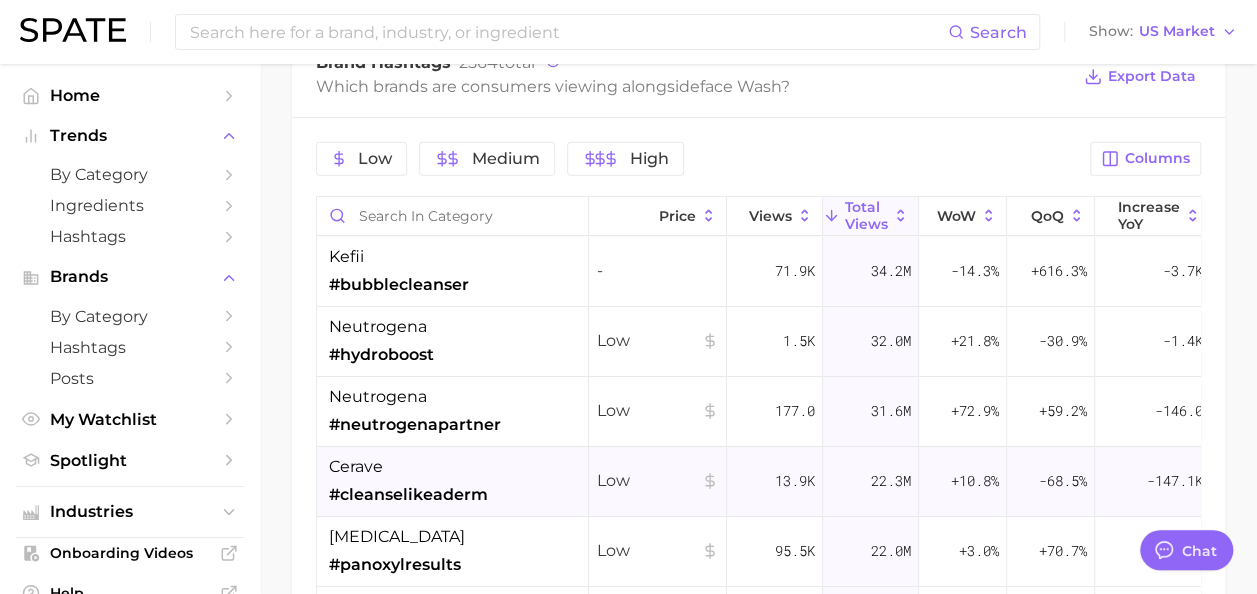 click on "13.9k" at bounding box center (775, 482) 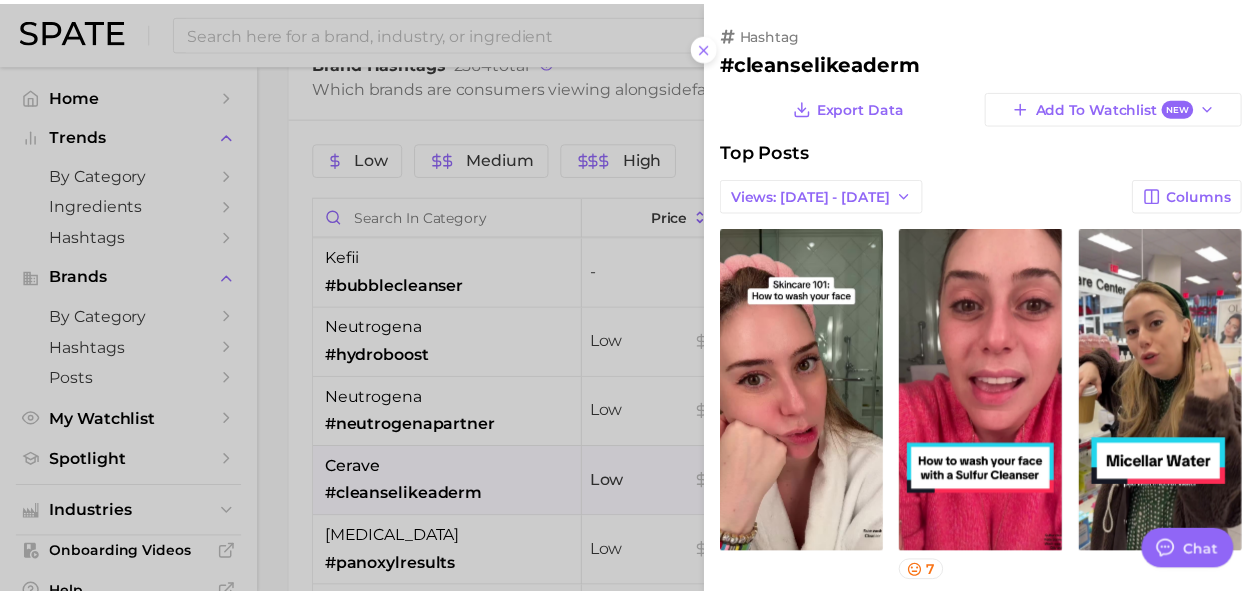 scroll, scrollTop: 0, scrollLeft: 0, axis: both 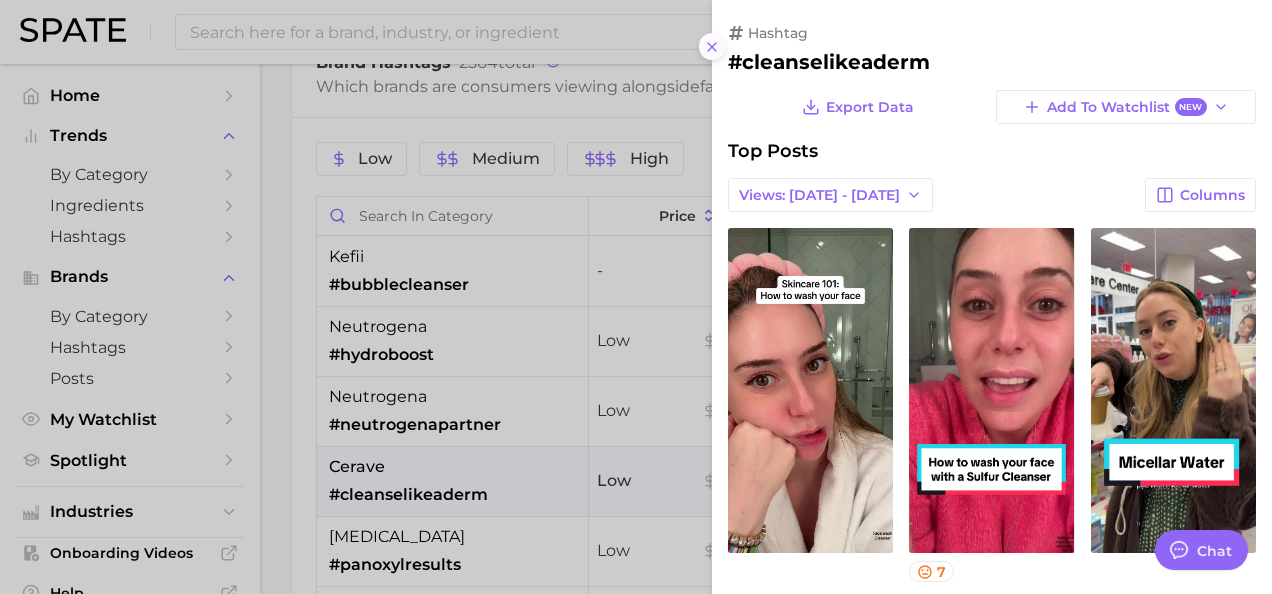 click 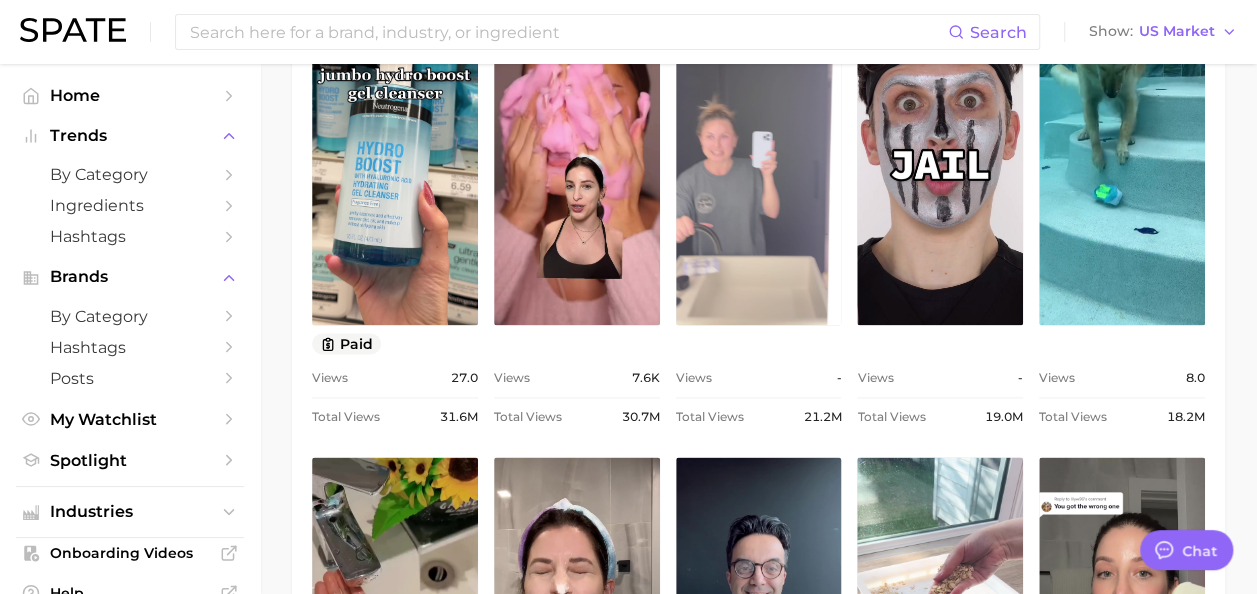 scroll, scrollTop: 1411, scrollLeft: 0, axis: vertical 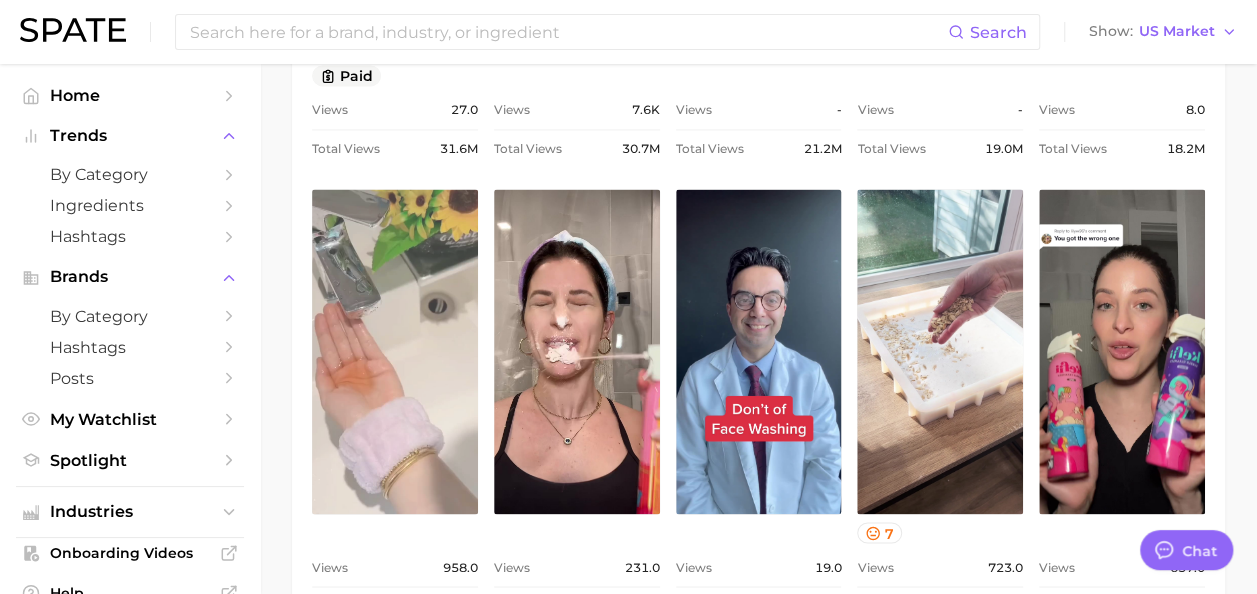 click on "view post on TikTok" at bounding box center [395, 351] 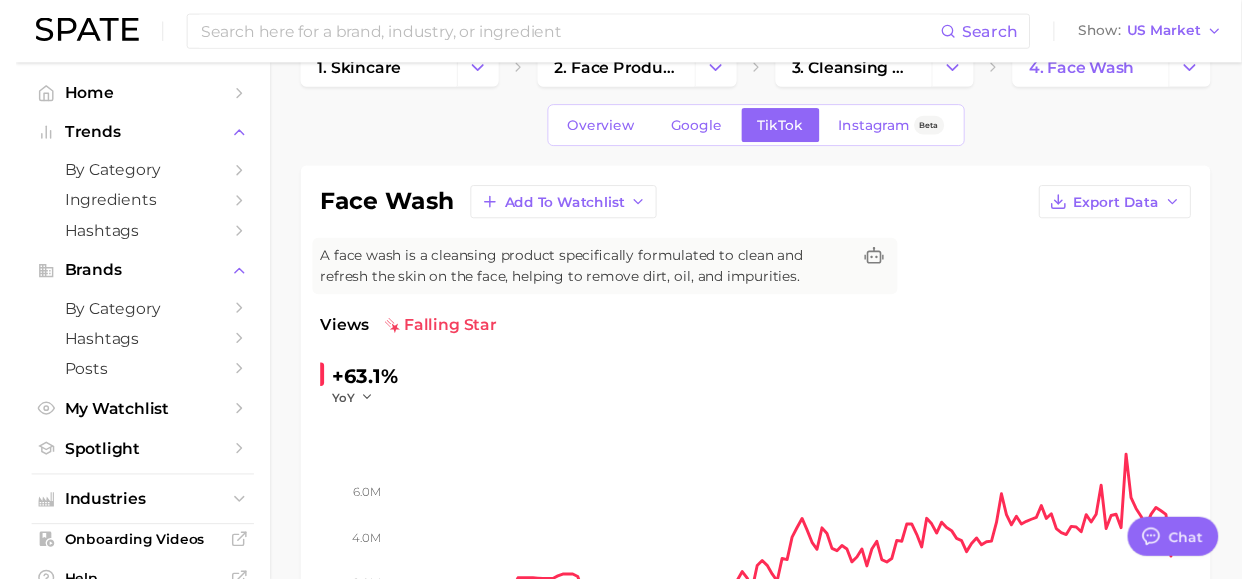 scroll, scrollTop: 0, scrollLeft: 0, axis: both 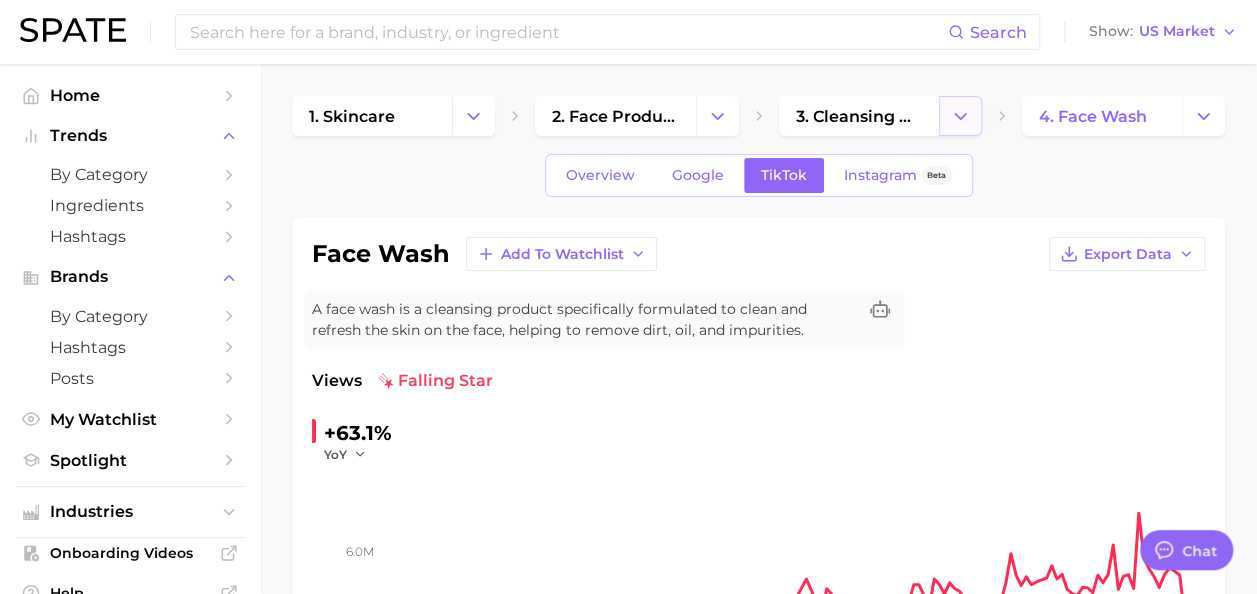 click 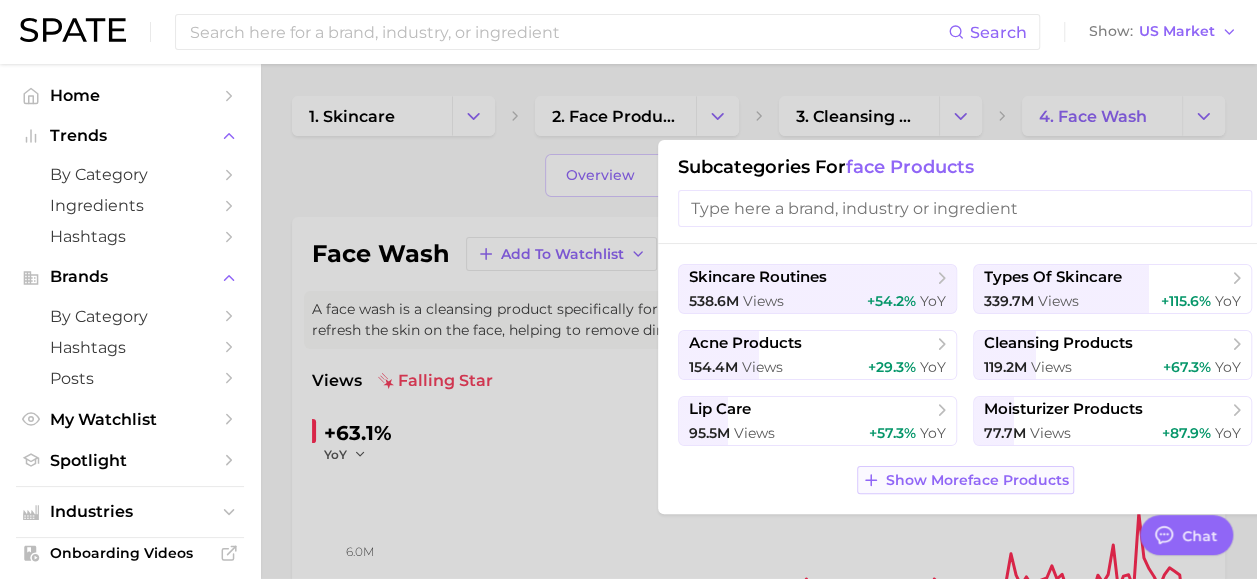 click on "Show More  face products" at bounding box center (977, 480) 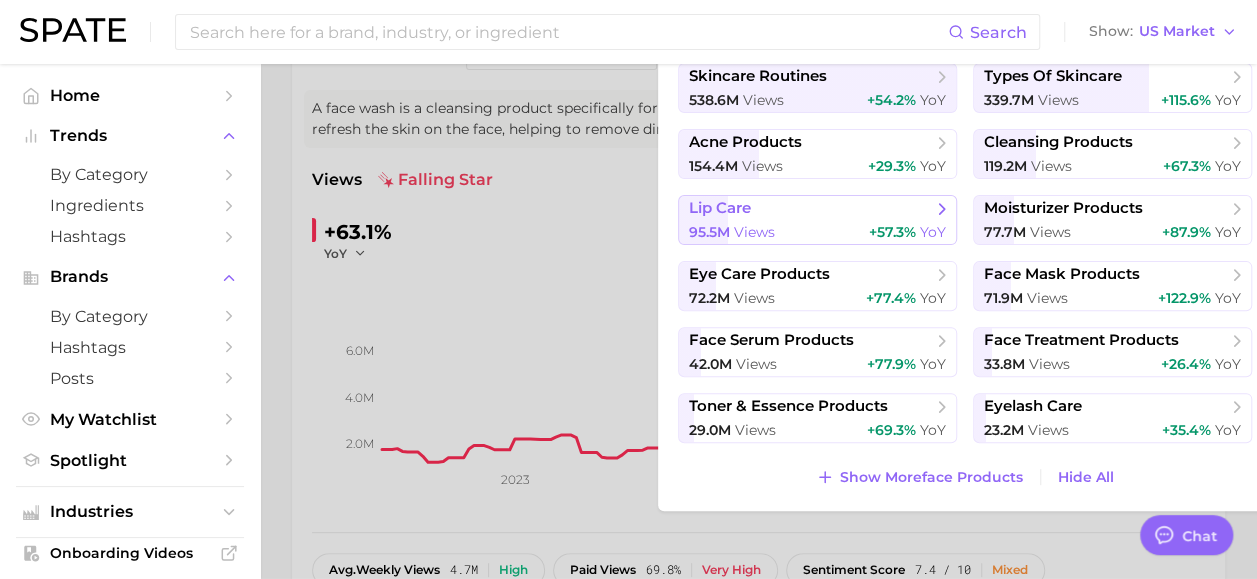 scroll, scrollTop: 202, scrollLeft: 0, axis: vertical 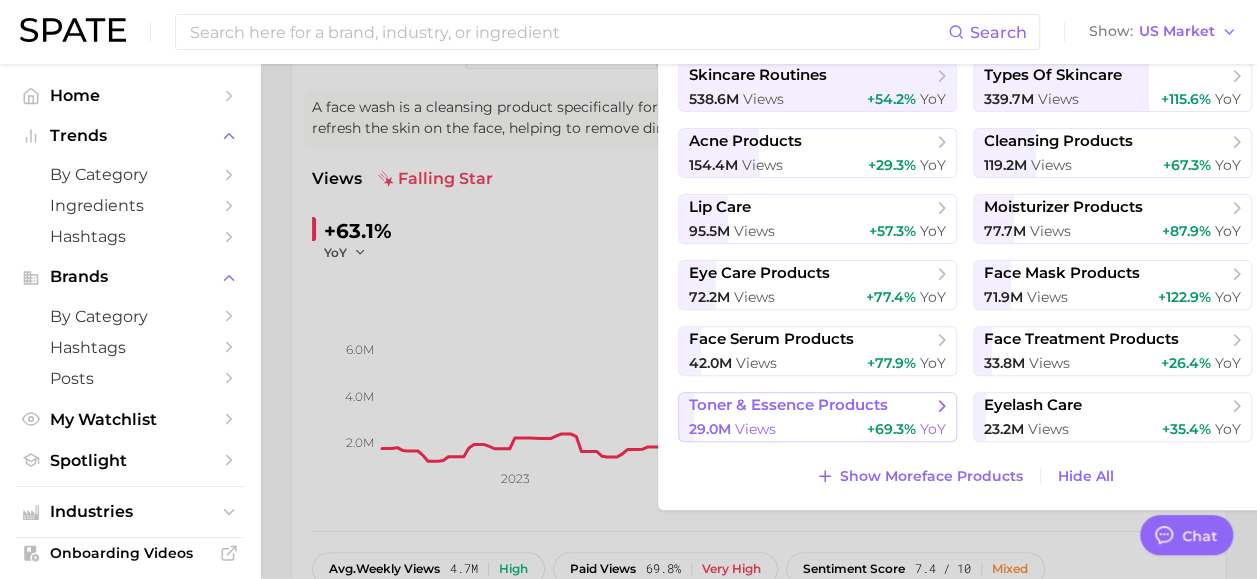 click on "toner & essence products" at bounding box center [788, 405] 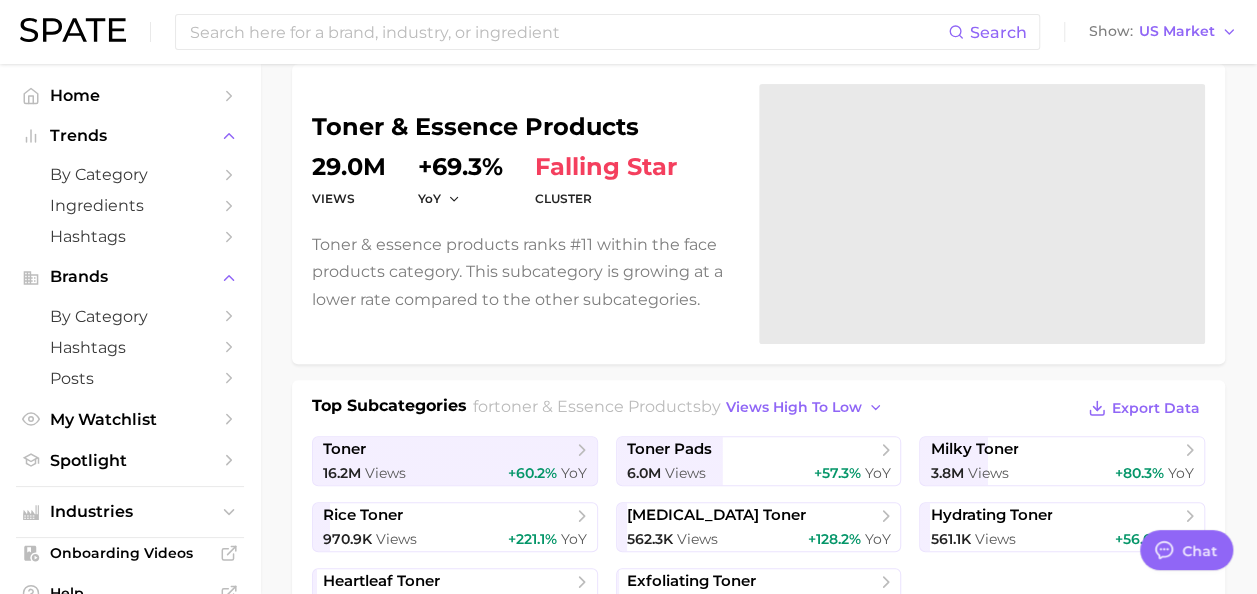 scroll, scrollTop: 205, scrollLeft: 0, axis: vertical 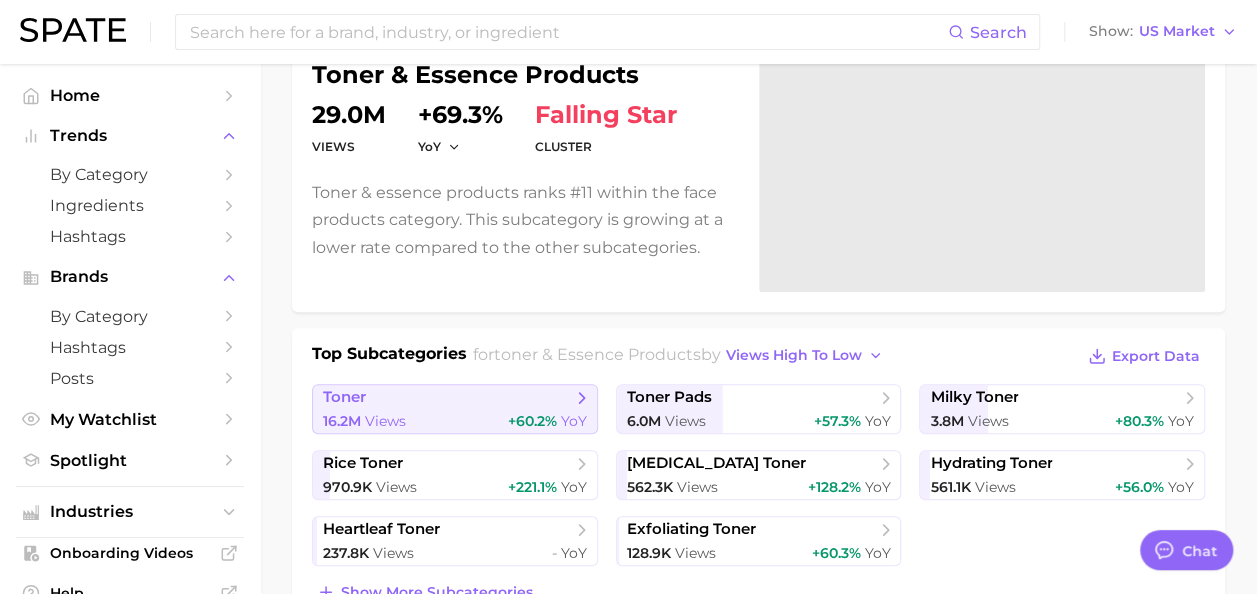 click on "toner" at bounding box center (447, 398) 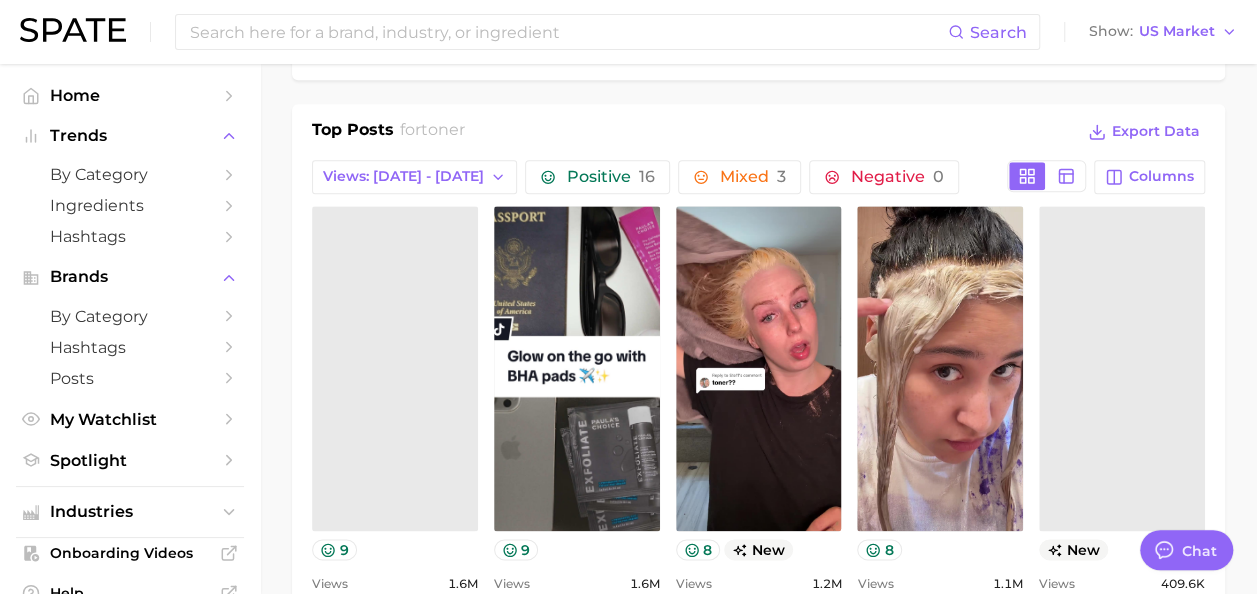 scroll, scrollTop: 959, scrollLeft: 0, axis: vertical 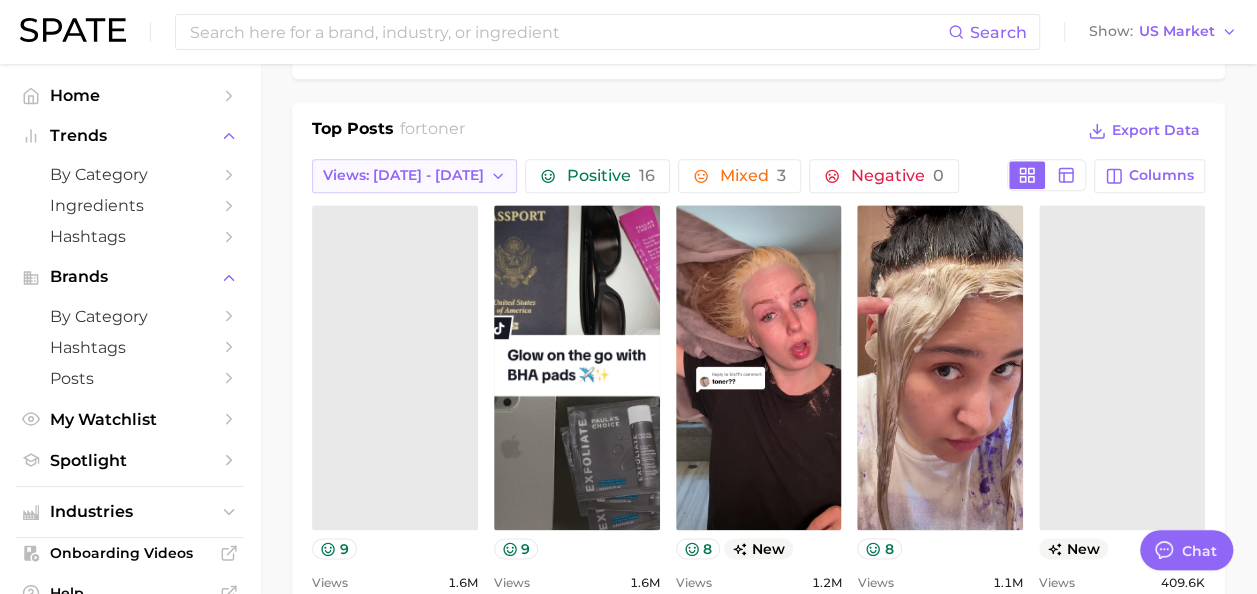 click on "Views: [DATE] - [DATE]" at bounding box center [403, 175] 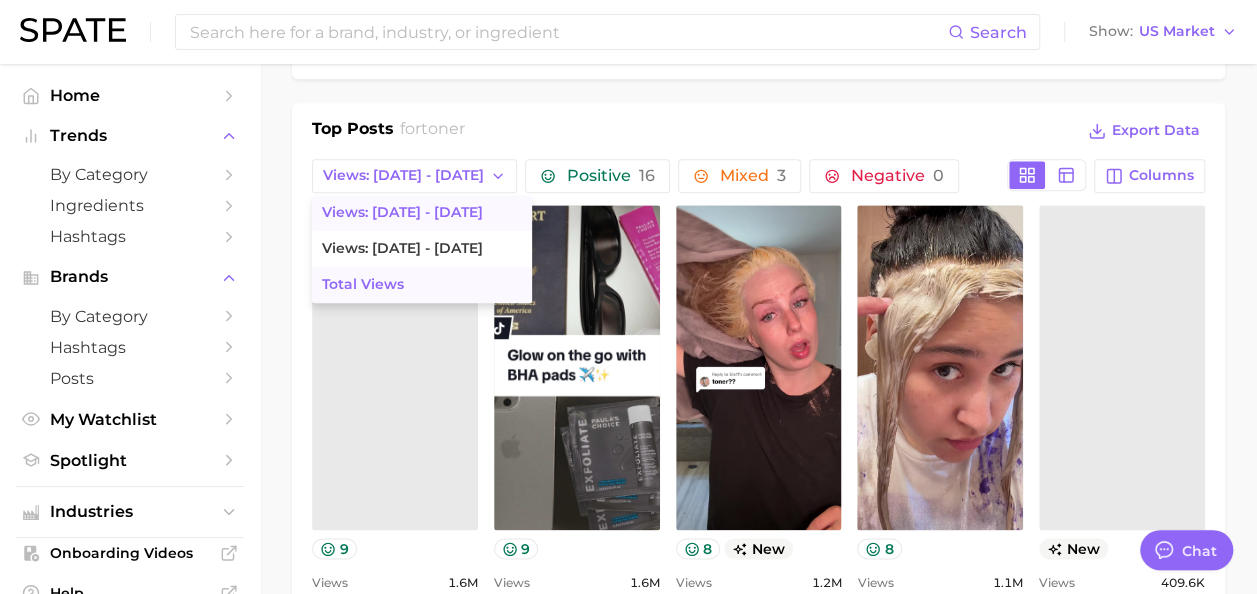 click on "Total Views" at bounding box center [422, 285] 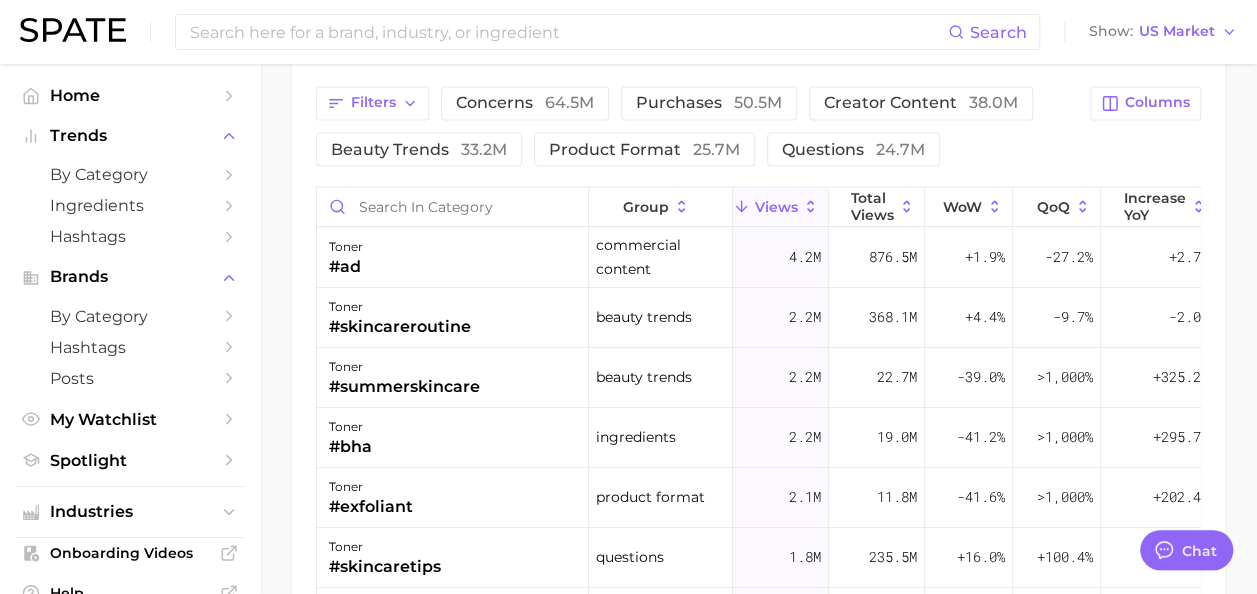 scroll, scrollTop: 1749, scrollLeft: 0, axis: vertical 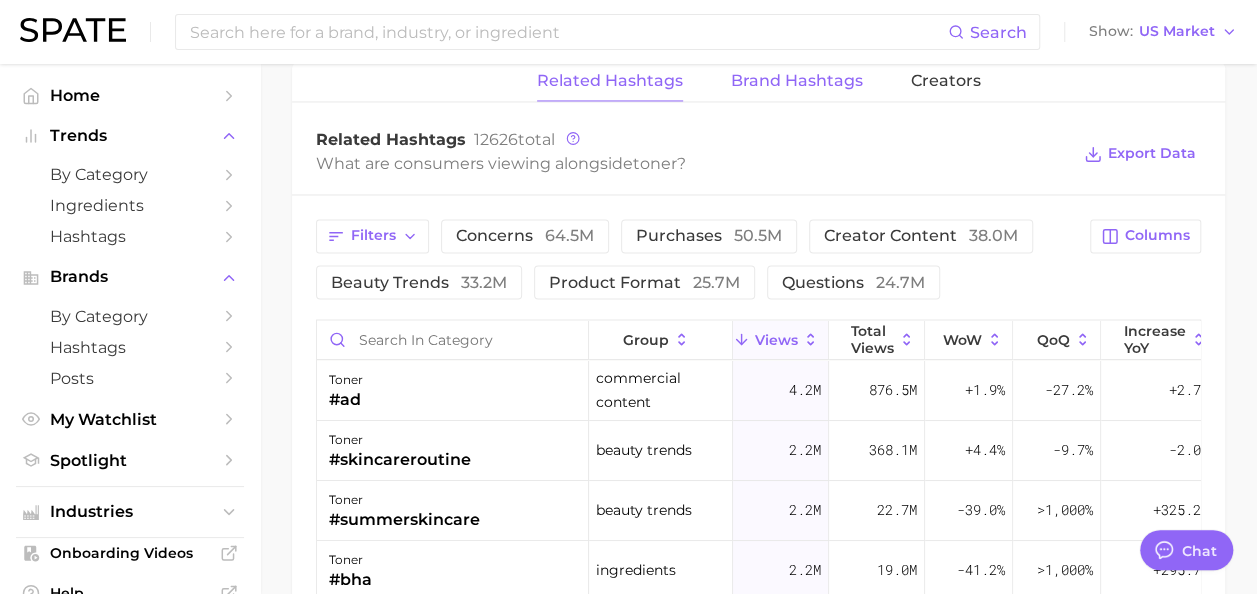 click on "Brand Hashtags" at bounding box center [797, 81] 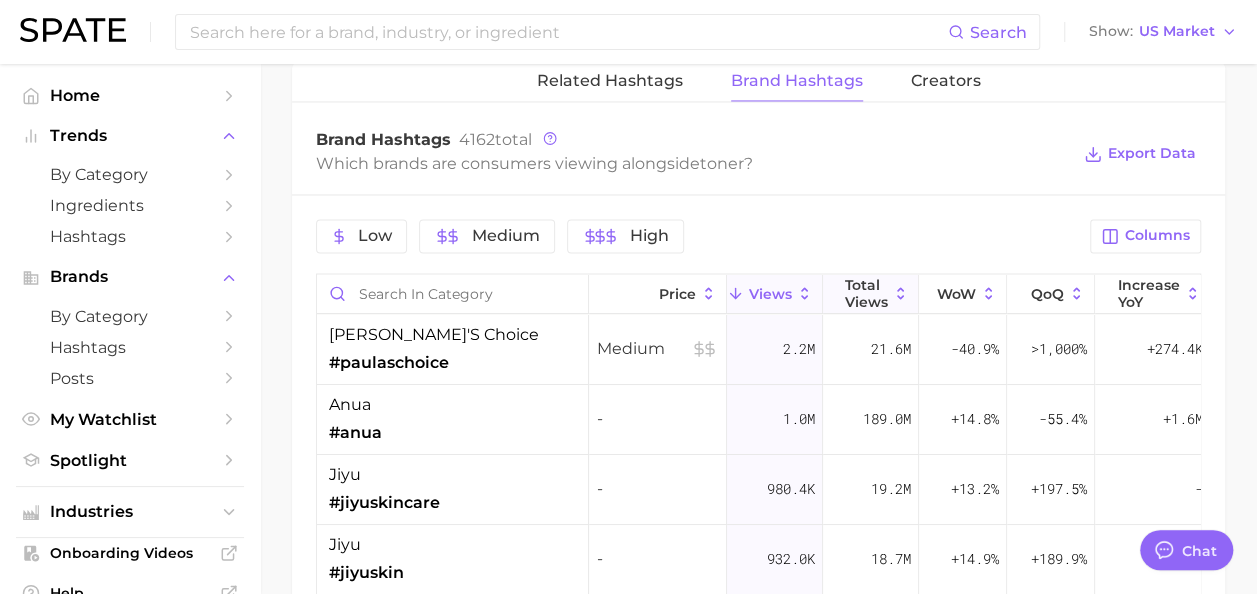 click on "Total Views" at bounding box center [866, 292] 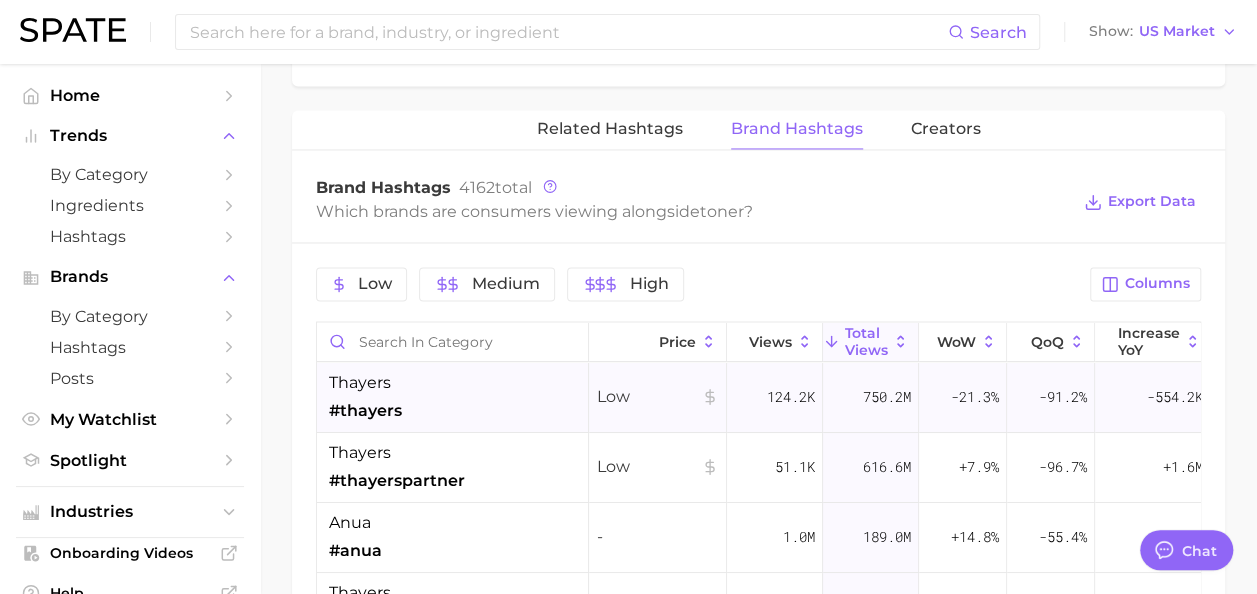 scroll, scrollTop: 1557, scrollLeft: 0, axis: vertical 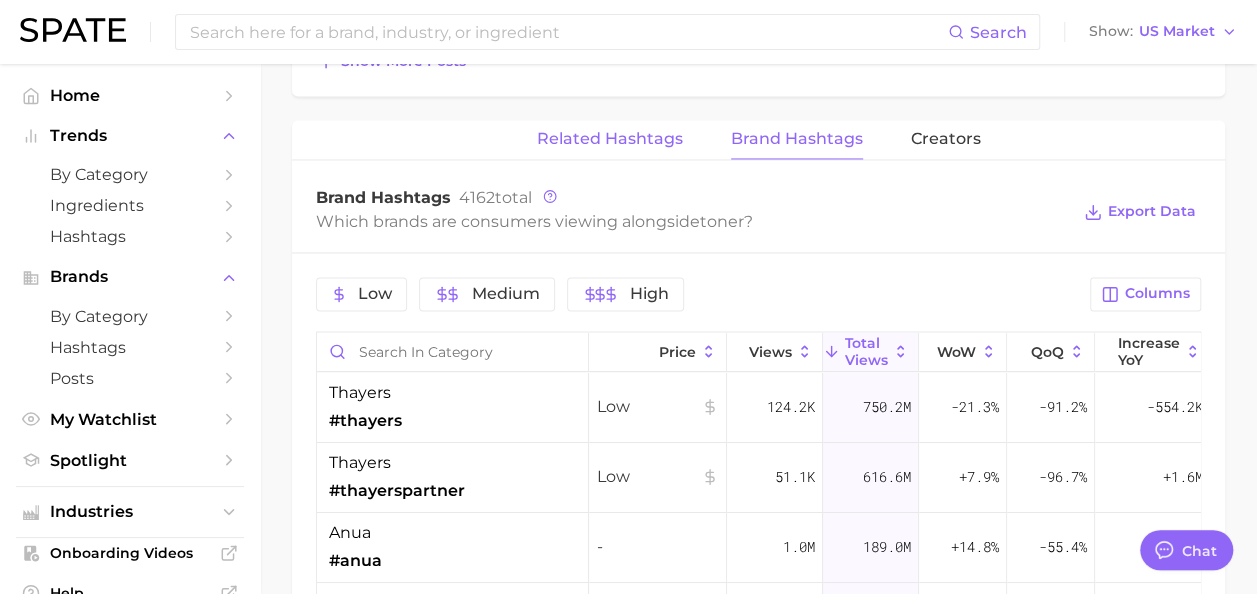 click on "Related Hashtags" at bounding box center (610, 139) 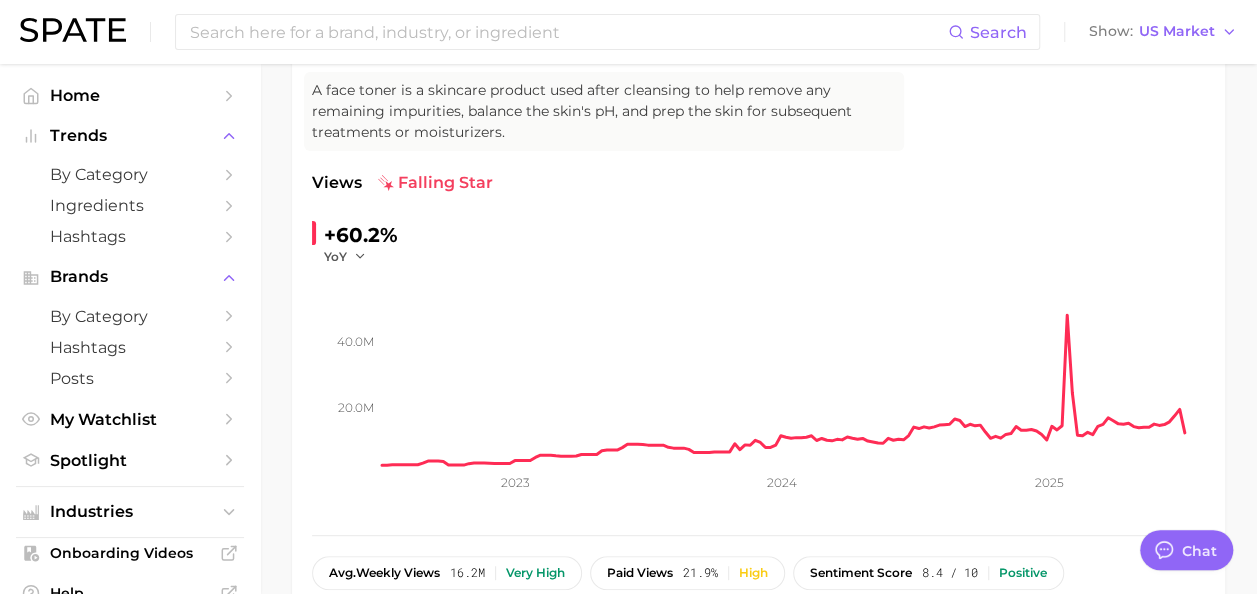 scroll, scrollTop: 217, scrollLeft: 0, axis: vertical 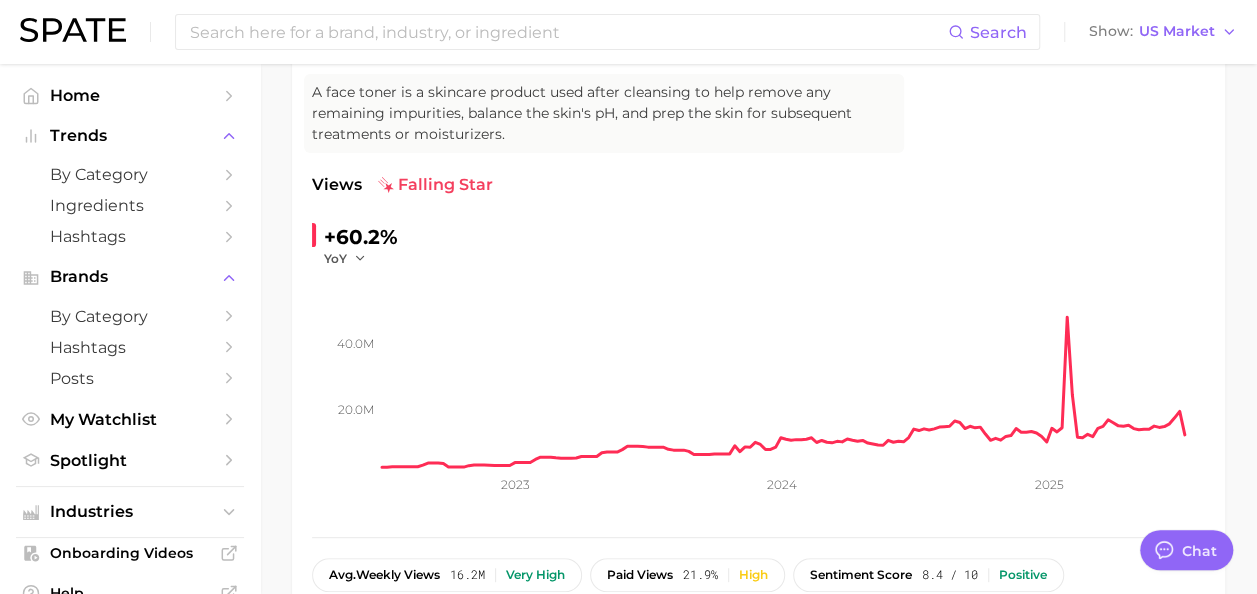 type 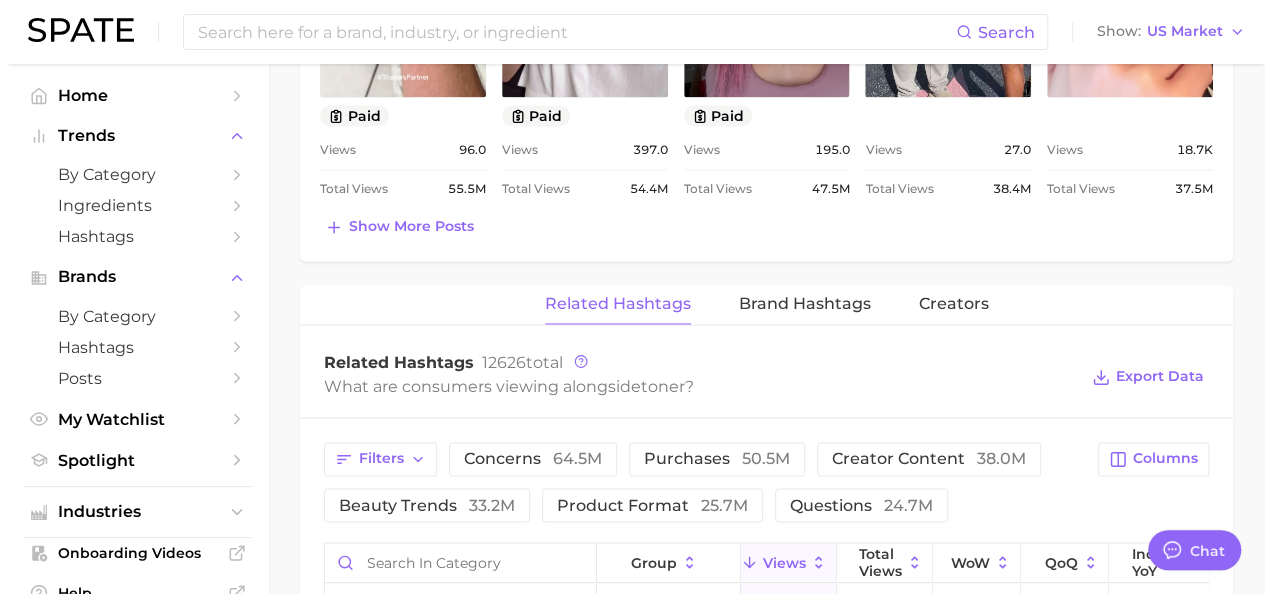 scroll, scrollTop: 1563, scrollLeft: 0, axis: vertical 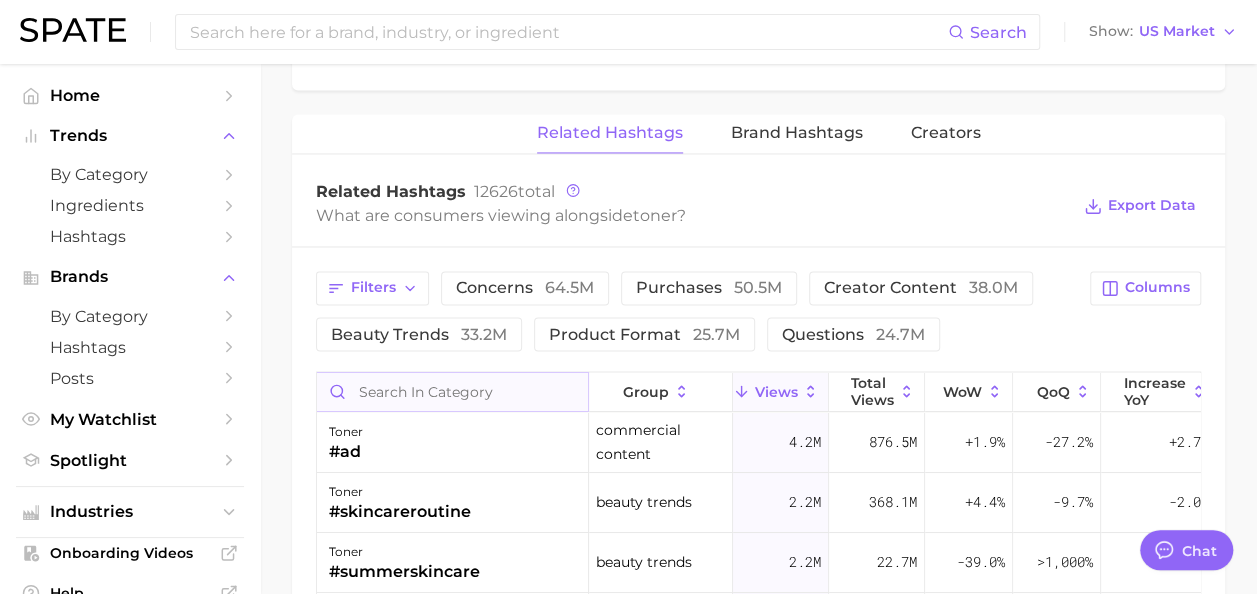 click at bounding box center (452, 391) 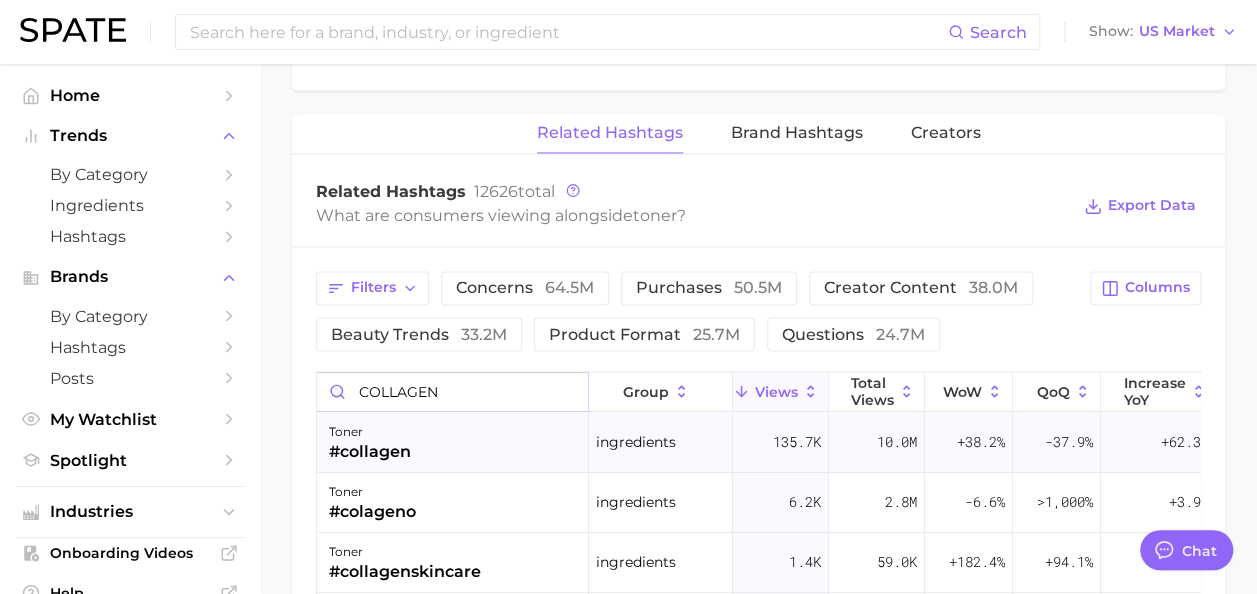 type on "COLLAGEN" 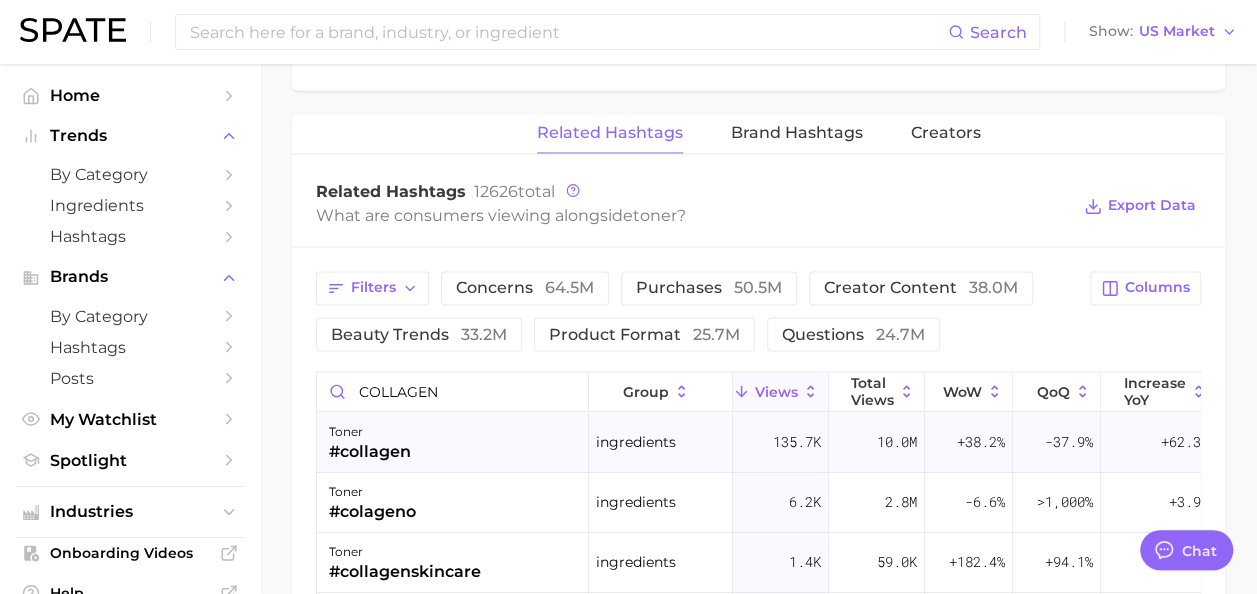 click on "toner #collagen" at bounding box center [453, 442] 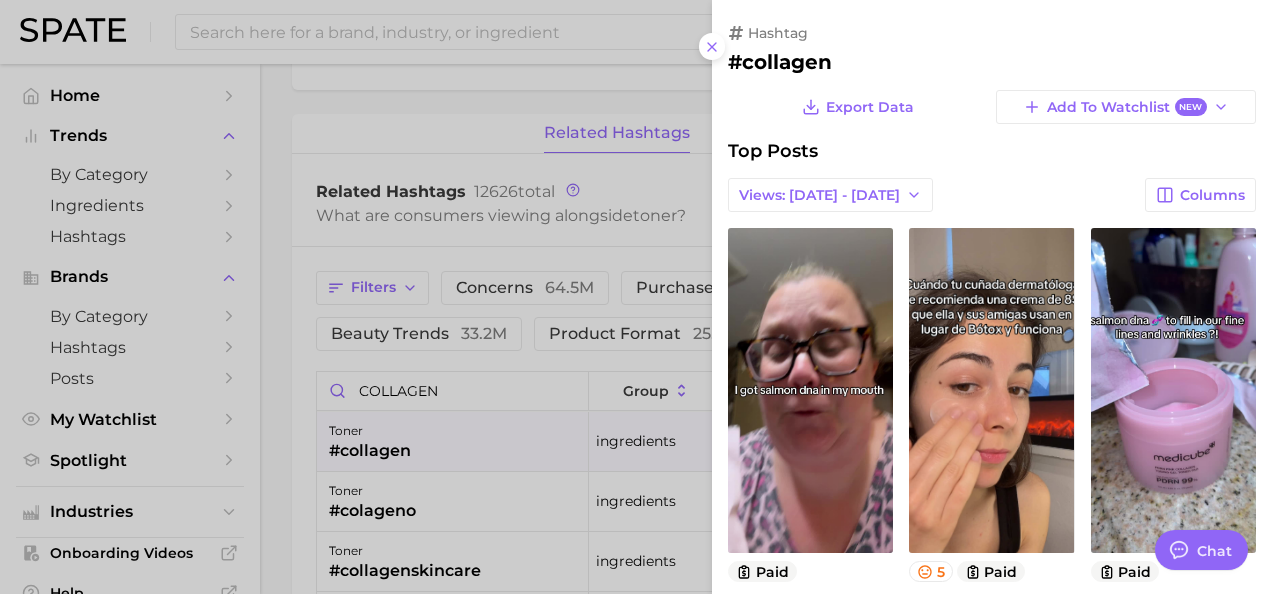 scroll, scrollTop: 0, scrollLeft: 0, axis: both 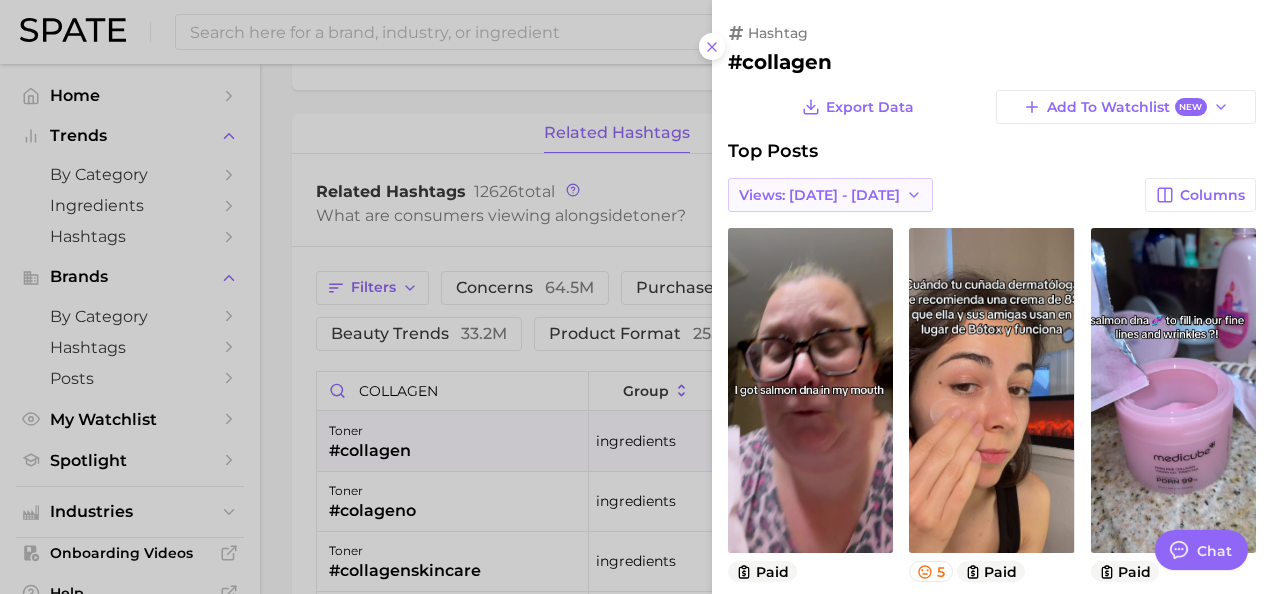 click on "Views: [DATE] - [DATE]" at bounding box center (819, 195) 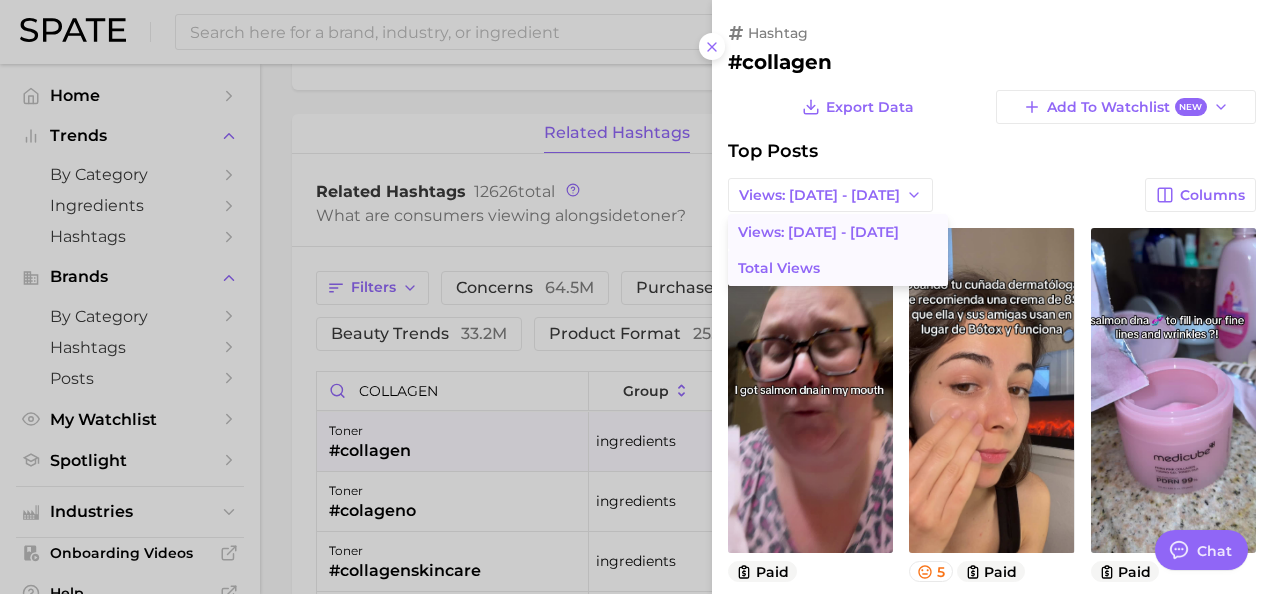 click on "Total Views" at bounding box center (838, 268) 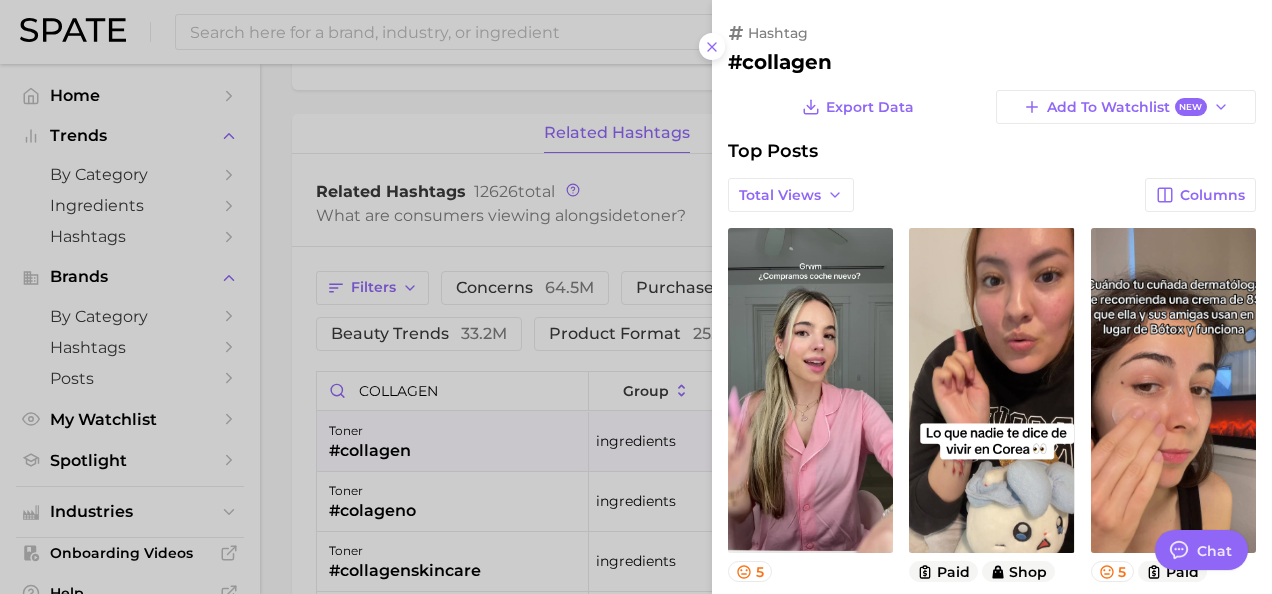 scroll, scrollTop: 0, scrollLeft: 0, axis: both 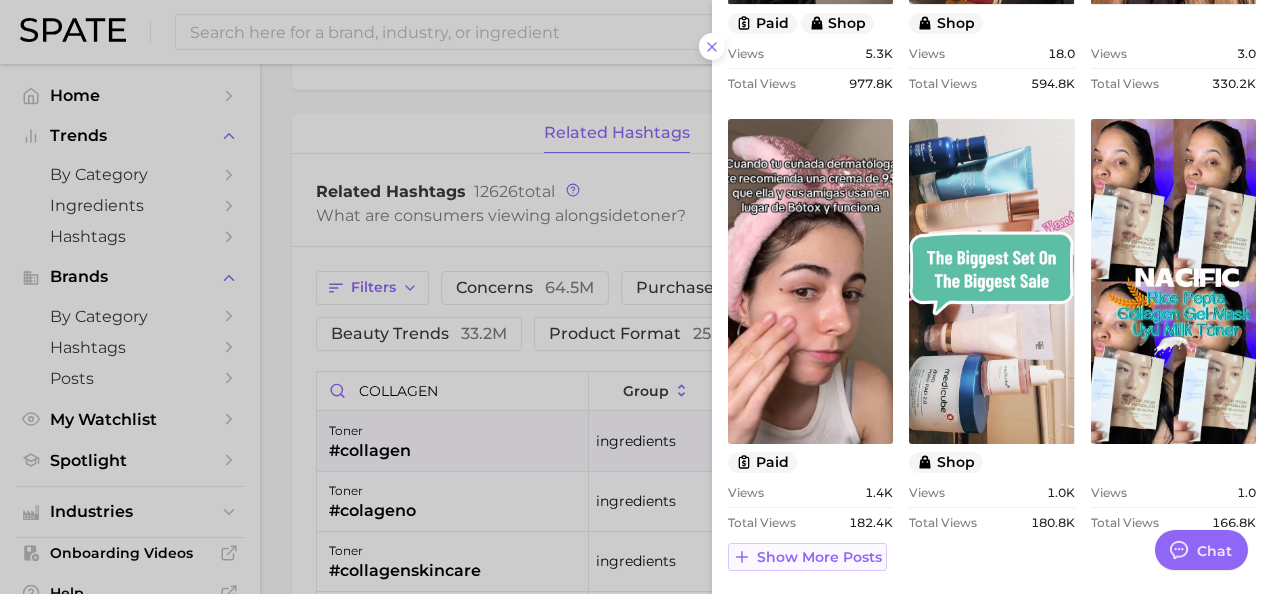 click on "Show more posts" at bounding box center [819, 557] 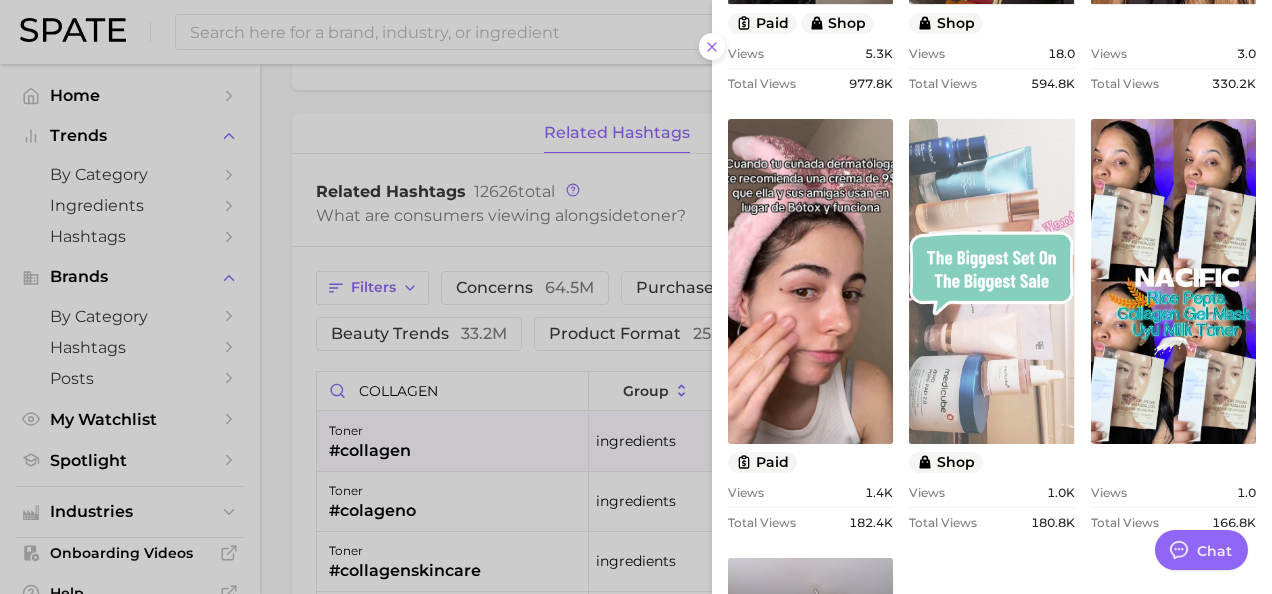 scroll, scrollTop: 0, scrollLeft: 0, axis: both 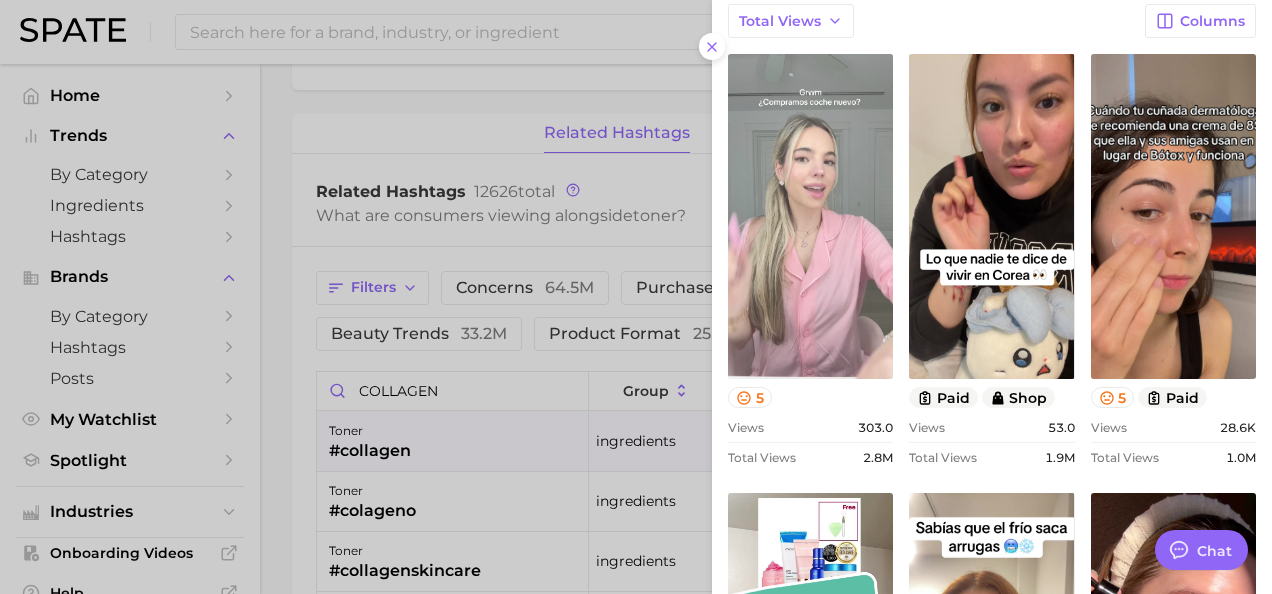 click on "view post on TikTok" at bounding box center [810, 216] 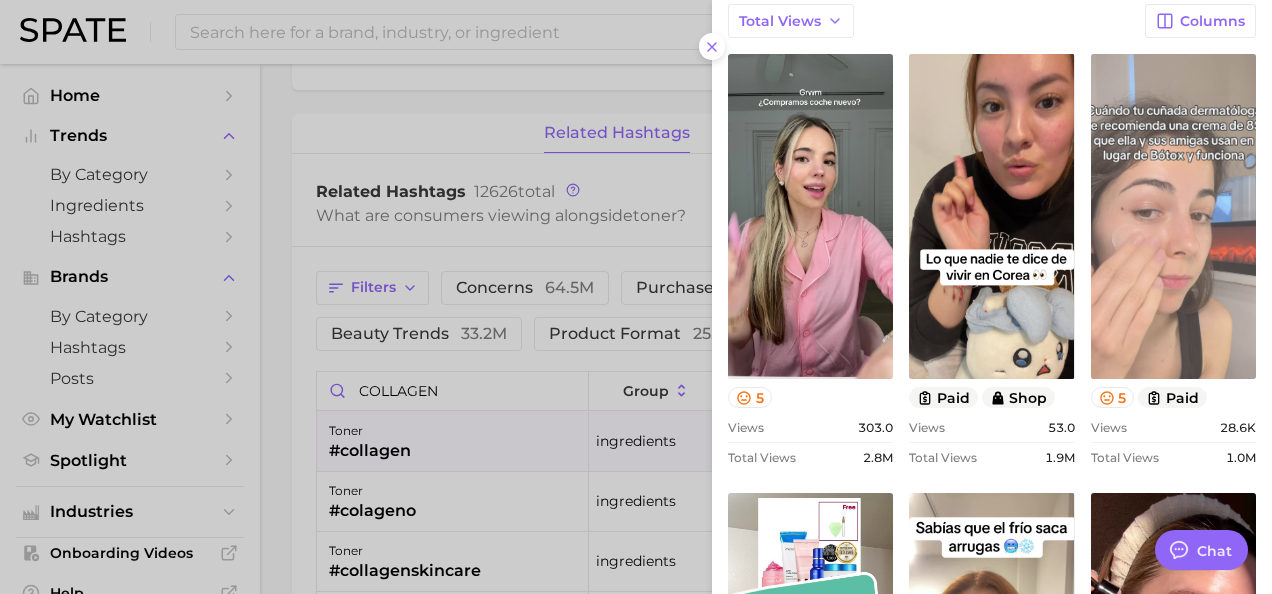 click on "view post on TikTok" at bounding box center [1173, 216] 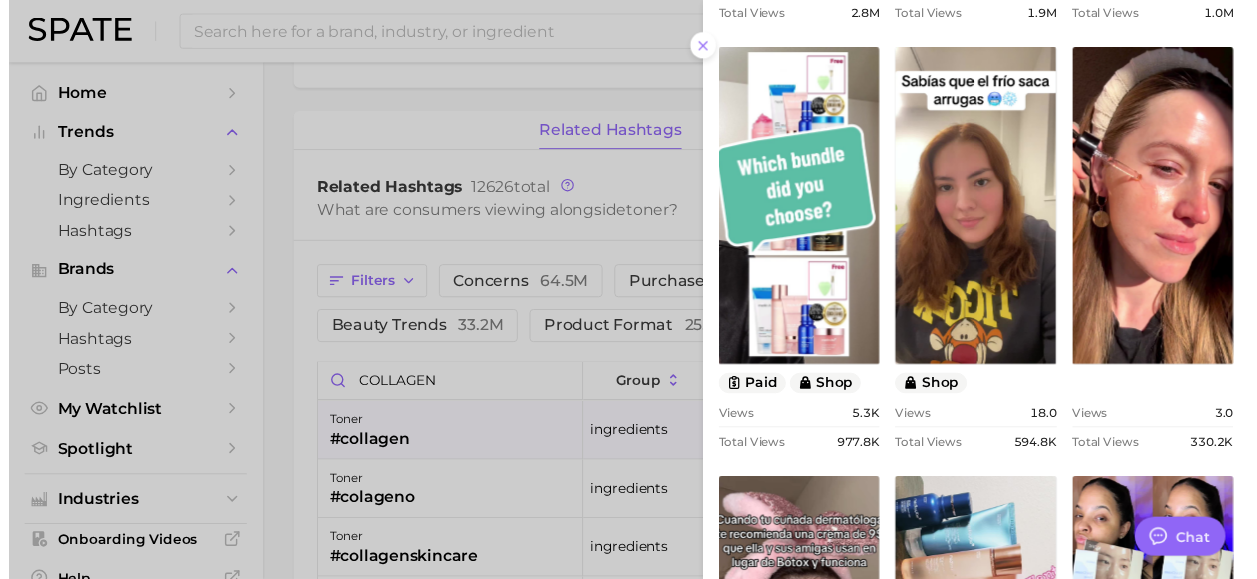 scroll, scrollTop: 0, scrollLeft: 0, axis: both 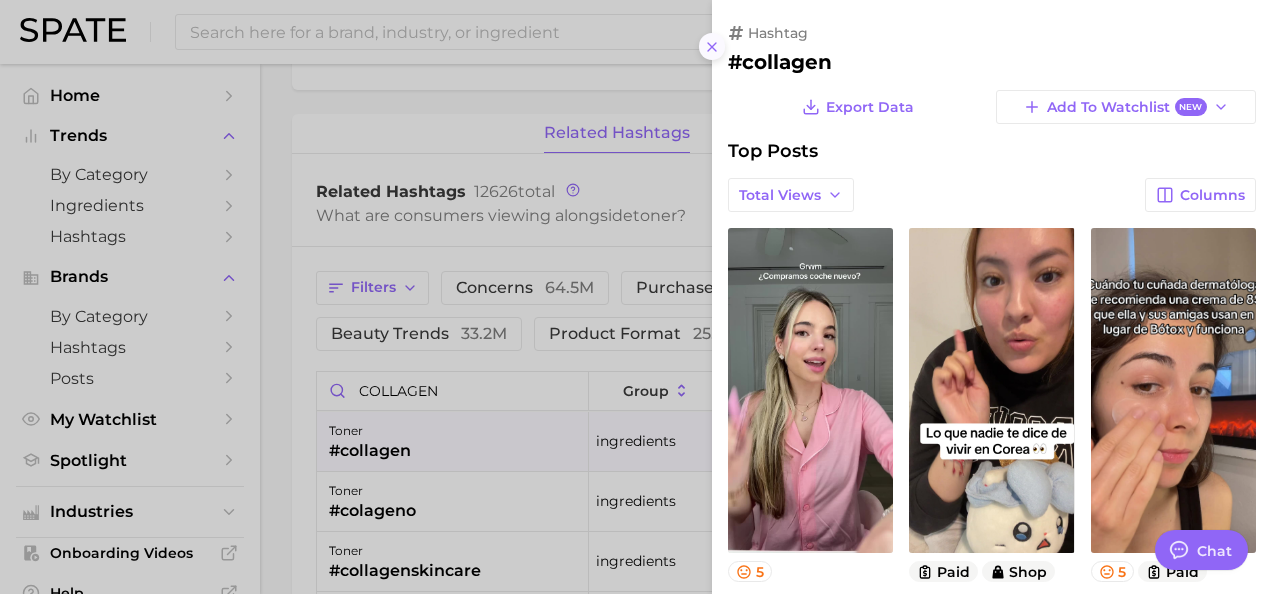 click 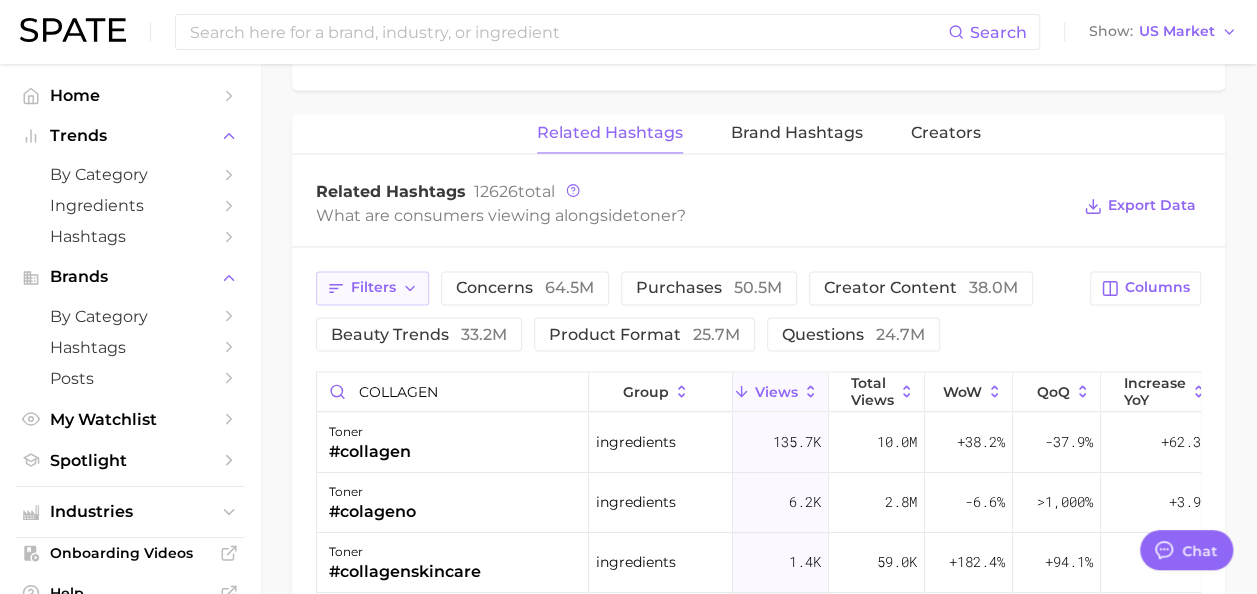 click on "Filters" at bounding box center (372, 288) 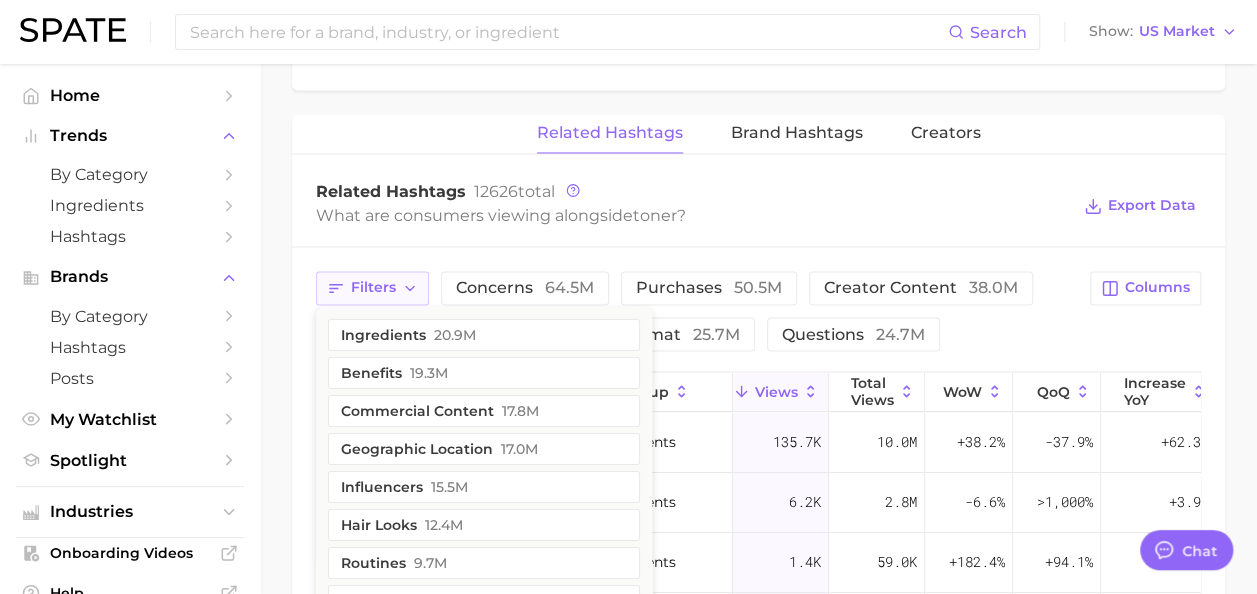 click on "Filters" at bounding box center (372, 288) 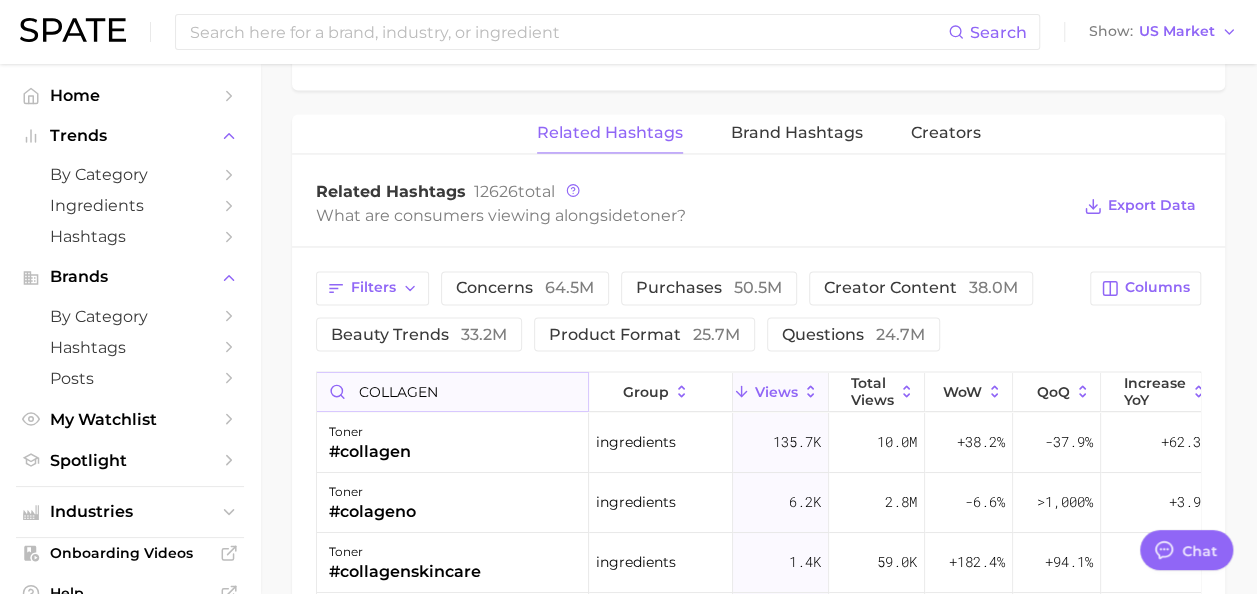 click on "COLLAGEN" at bounding box center (452, 391) 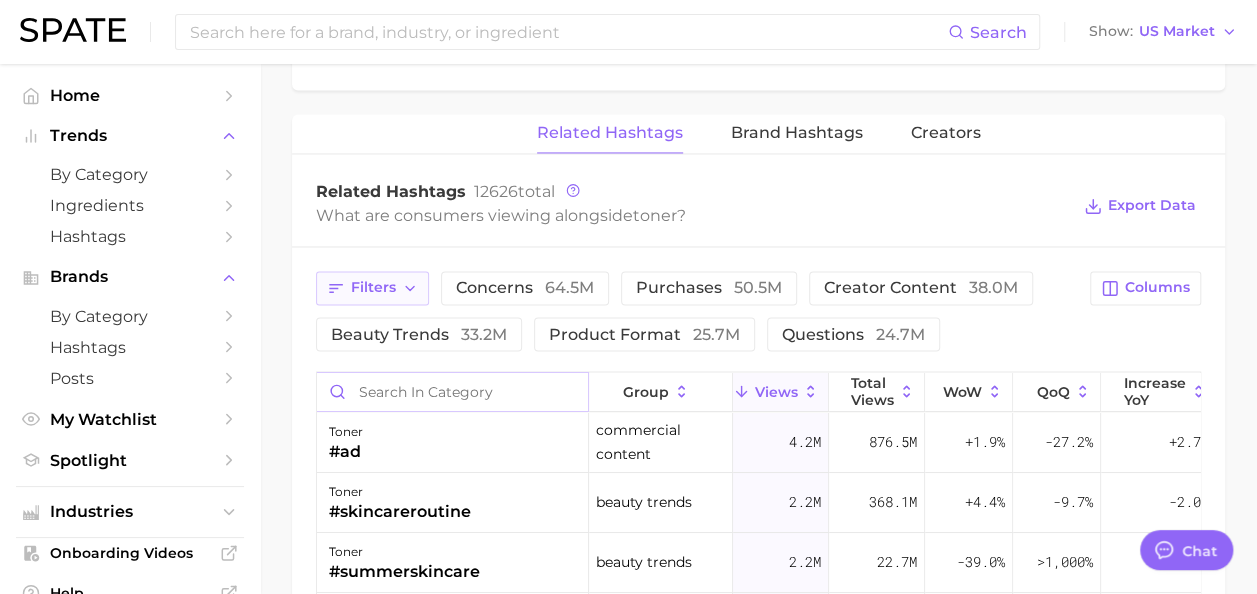 click on "Filters" at bounding box center [373, 287] 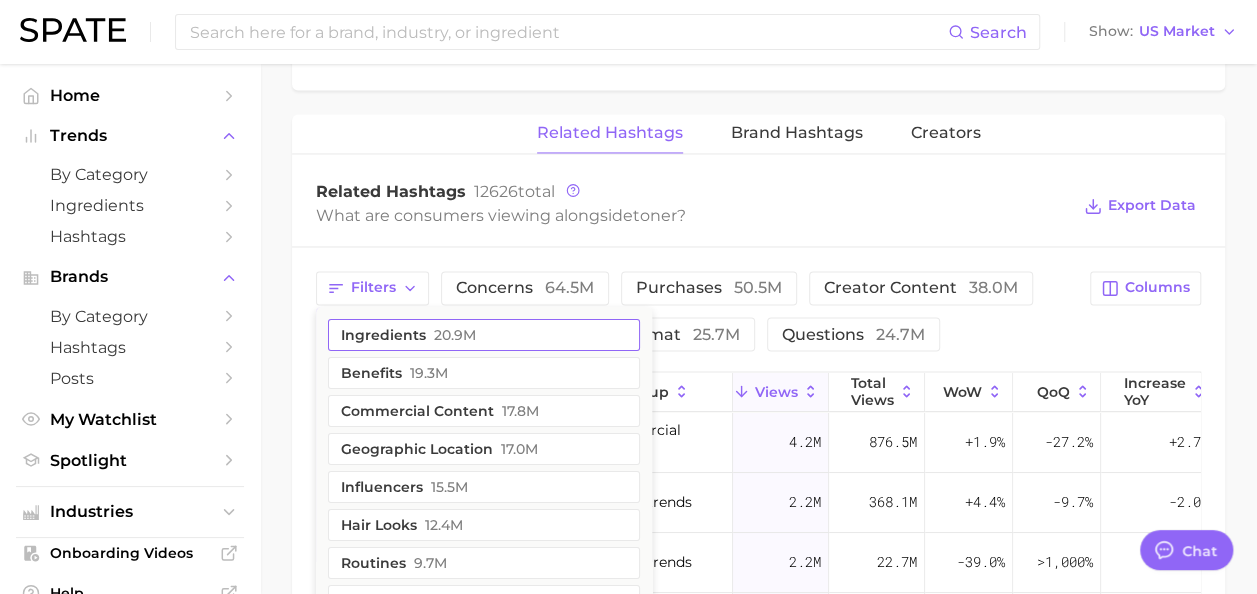 click on "ingredients   20.9m" at bounding box center [484, 335] 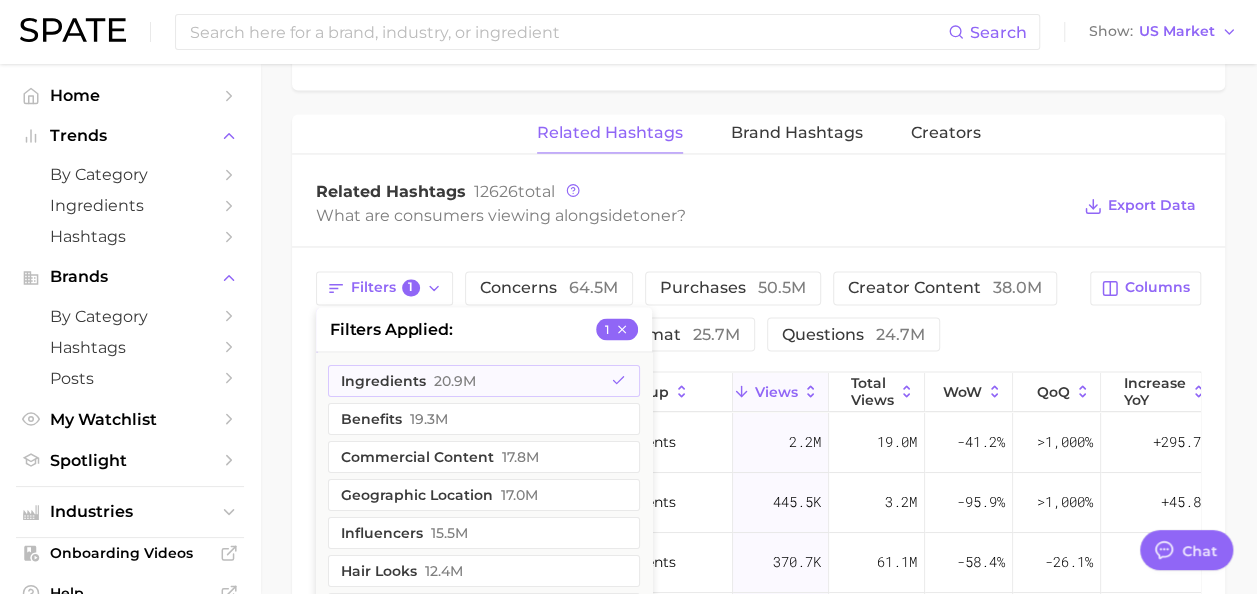 click on "Filters 1 filters applied 1 ingredients   20.9m benefits   19.3m commercial content   17.8m geographic location   17.0m influencers   15.5m hair looks   12.4m routines   9.7m retailers   8.5m demographics   8.5m social media   5.7m sentiment   5.5m diy   5.2m body parts   3.8m holidays   3.4m colors & prints   2.8m food ingredients   1.9m theme   1.8m dupes   1.0m location types   868.1k clean beauty   784.9k hair type   364.8k skin type   203.8k company   185.8k skin tone   87.4k experts & advisers   22.0k packaging   11.7k scents   2.6k taste & composition   1.9k eye shape & color   1.1k recipe   362.0 payment modes   123.0 economy   68.0 concerns   64.5m purchases   50.5m creator content   38.0m beauty trends   33.2m product format   25.7m questions   24.7m" at bounding box center (697, 311) 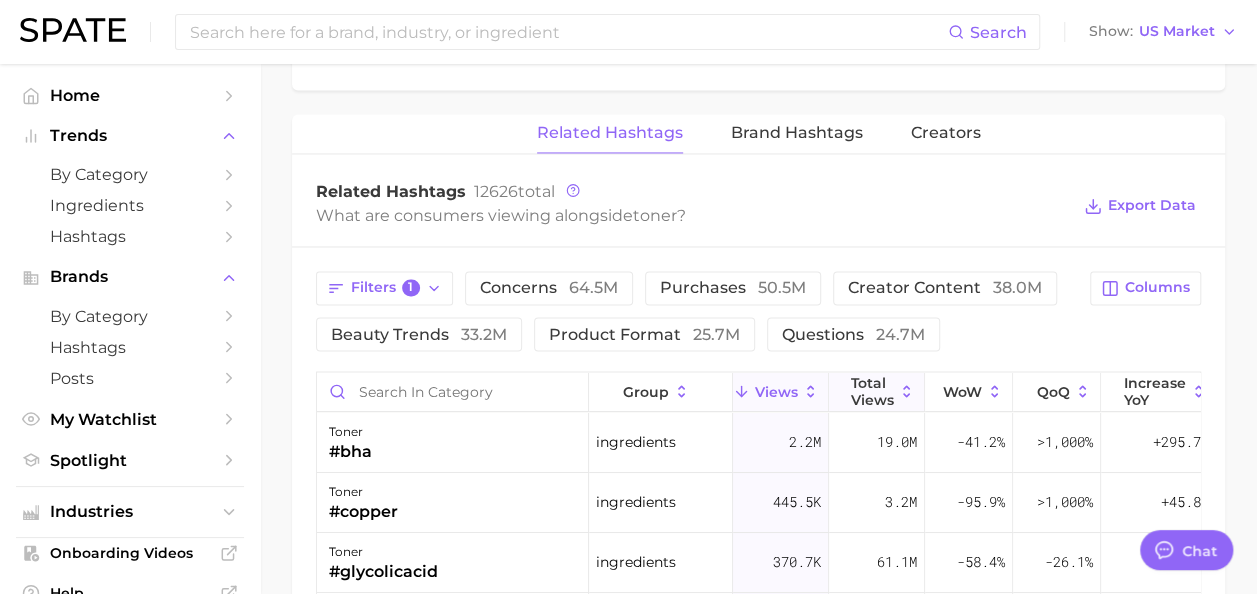 click 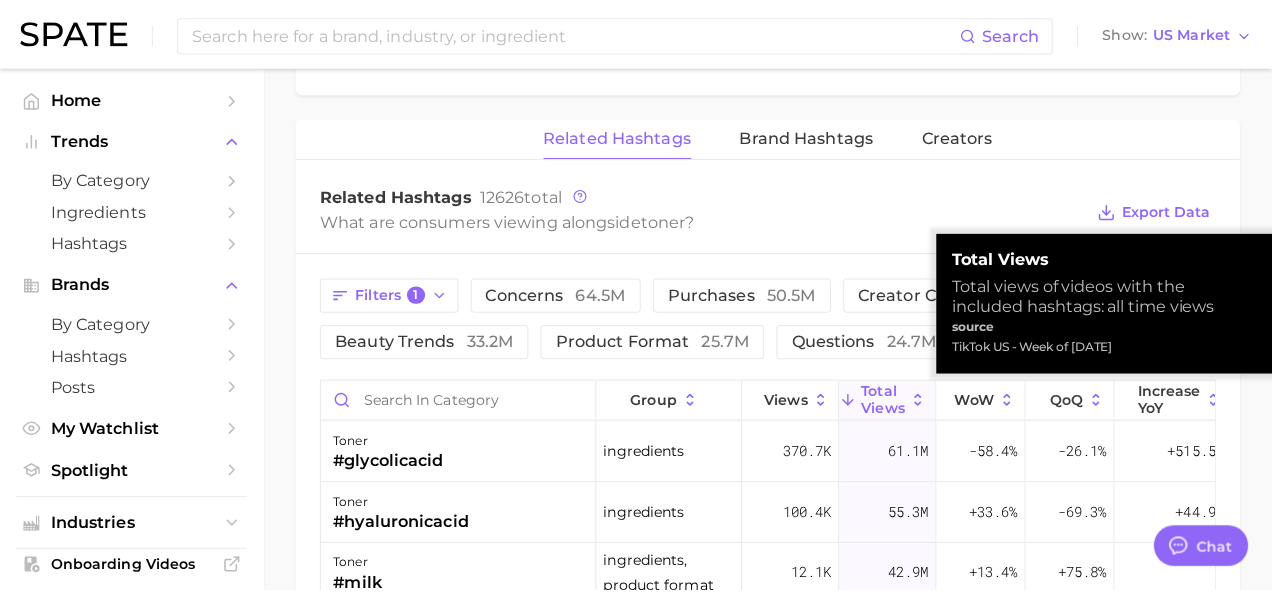 scroll, scrollTop: 1, scrollLeft: 0, axis: vertical 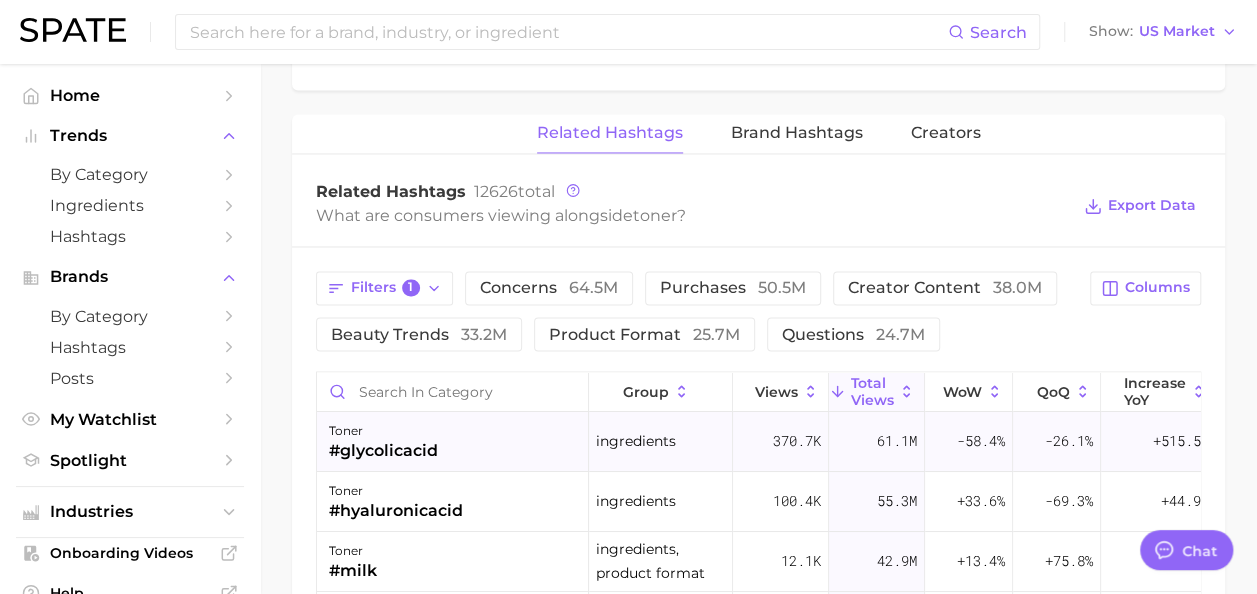 click on "toner #glycolicacid" at bounding box center [453, 441] 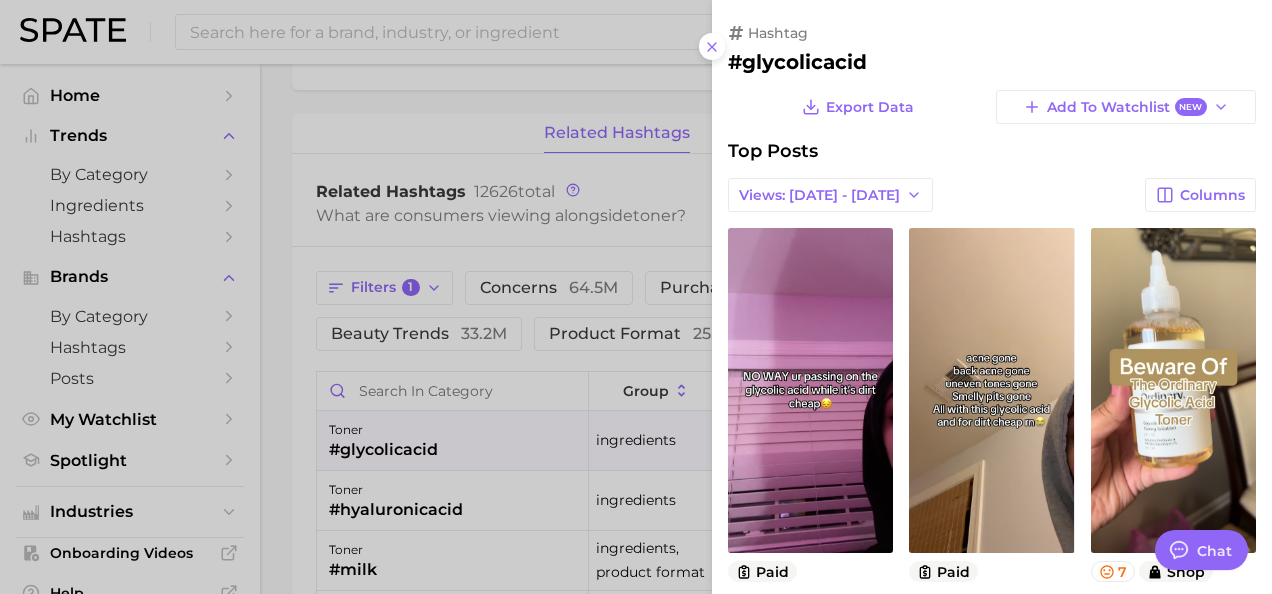 scroll, scrollTop: 0, scrollLeft: 0, axis: both 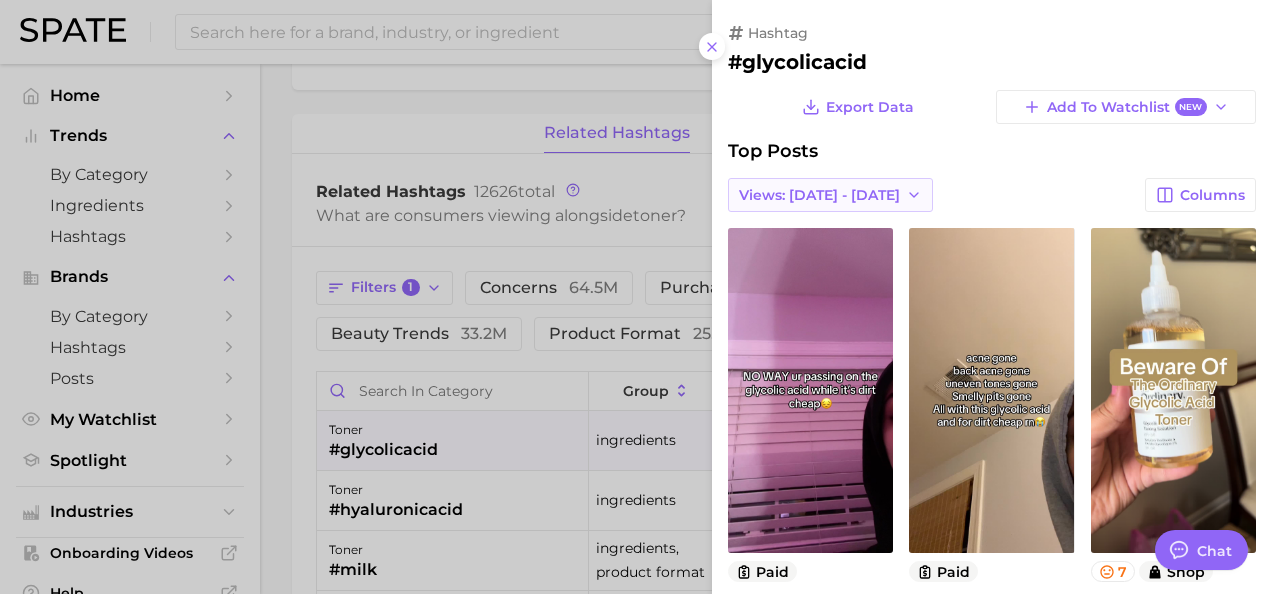 click on "Views: [DATE] - [DATE]" at bounding box center [819, 195] 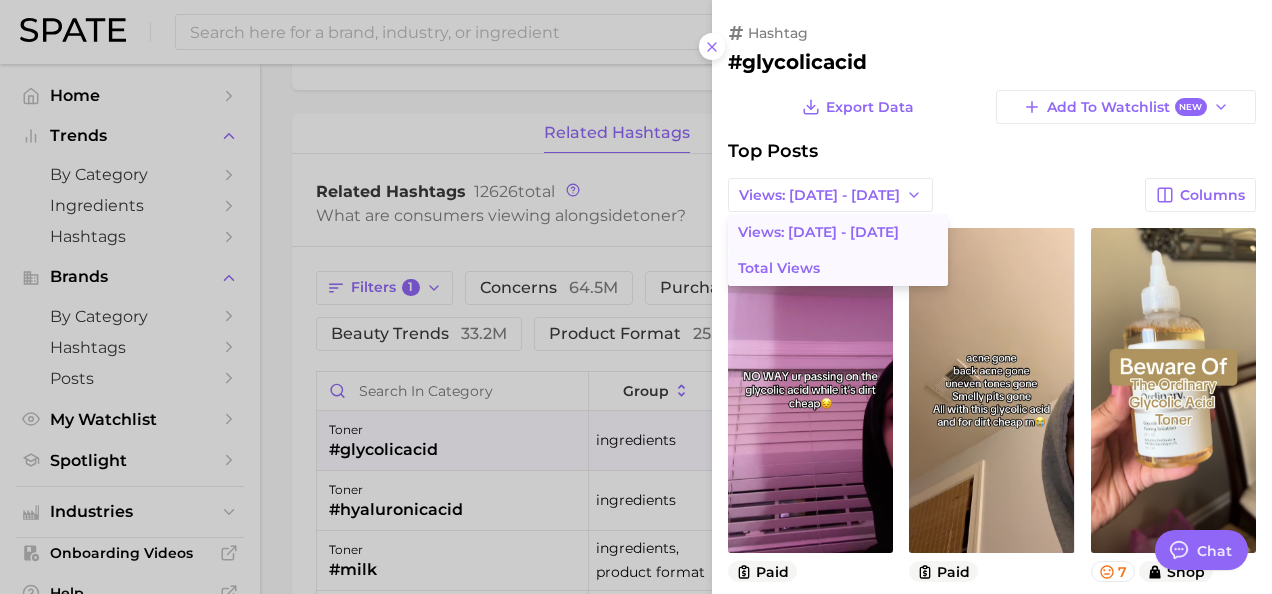 click on "Total Views" at bounding box center (838, 268) 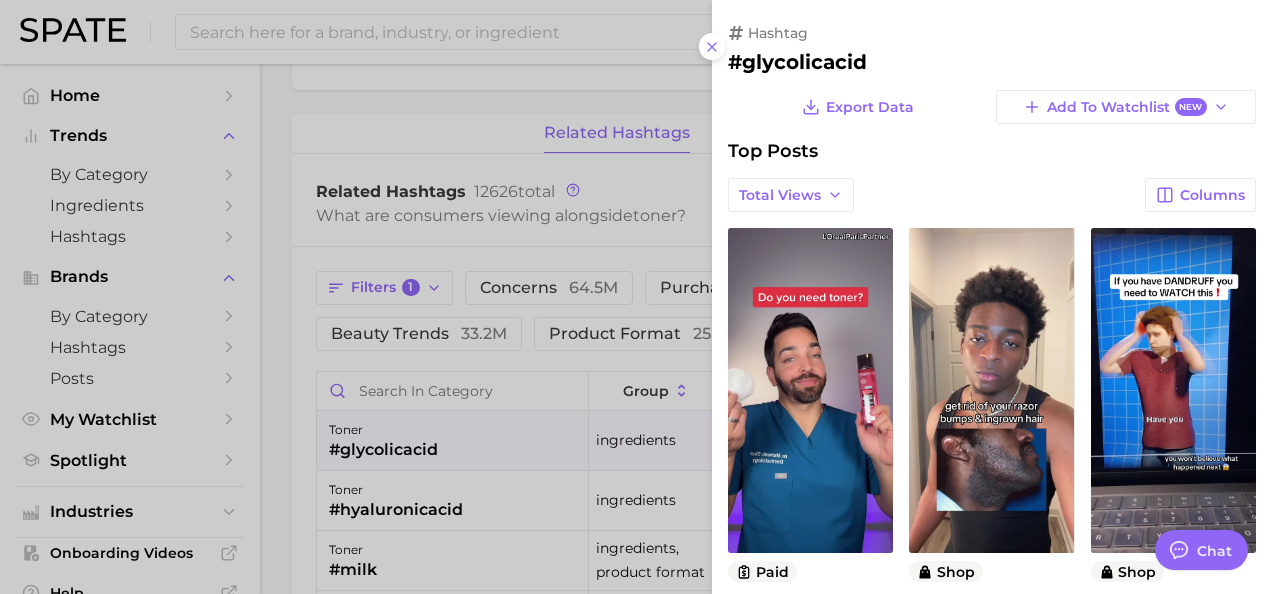 scroll, scrollTop: 0, scrollLeft: 0, axis: both 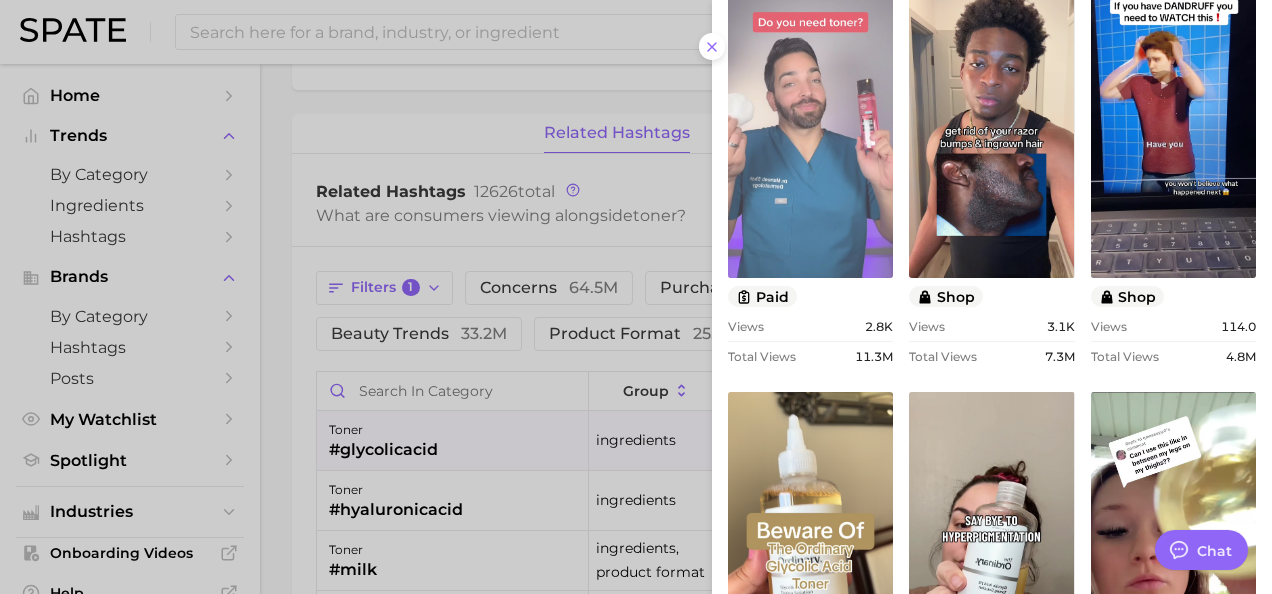 click on "view post on TikTok" at bounding box center (810, 115) 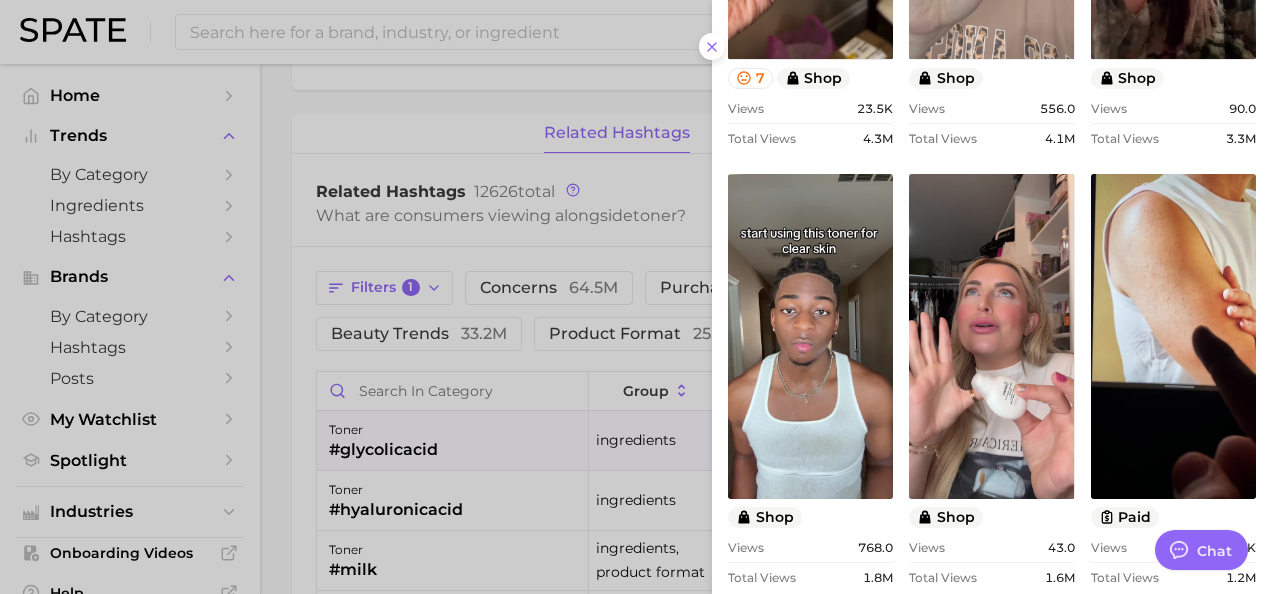 scroll, scrollTop: 988, scrollLeft: 0, axis: vertical 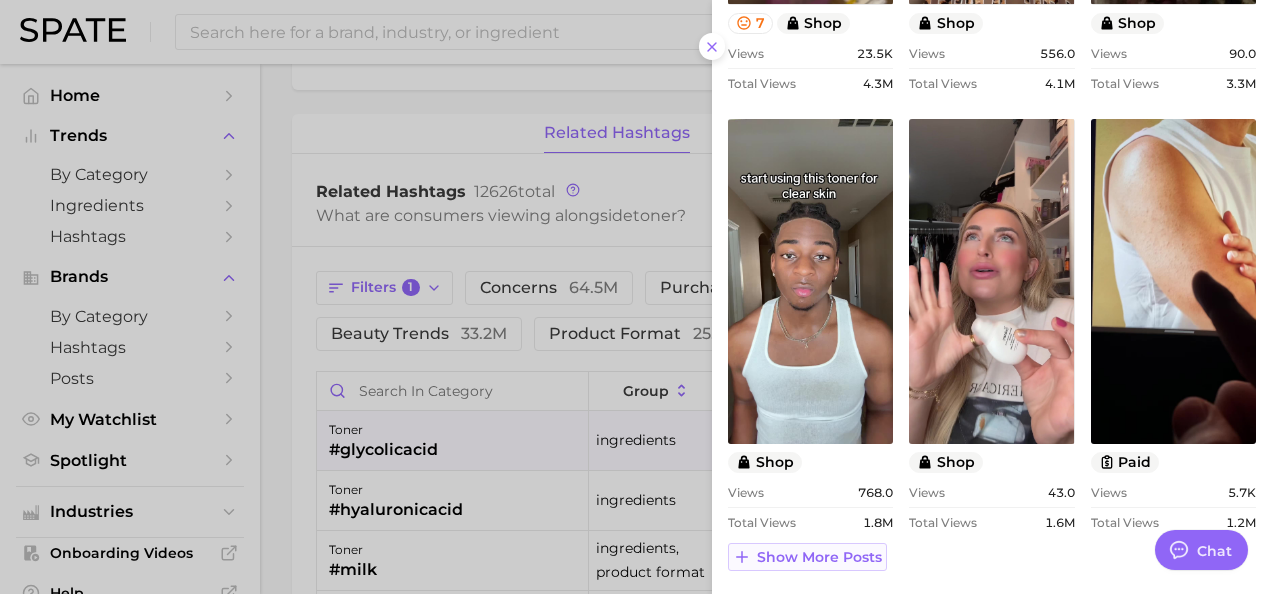 click on "Show more posts" at bounding box center [819, 557] 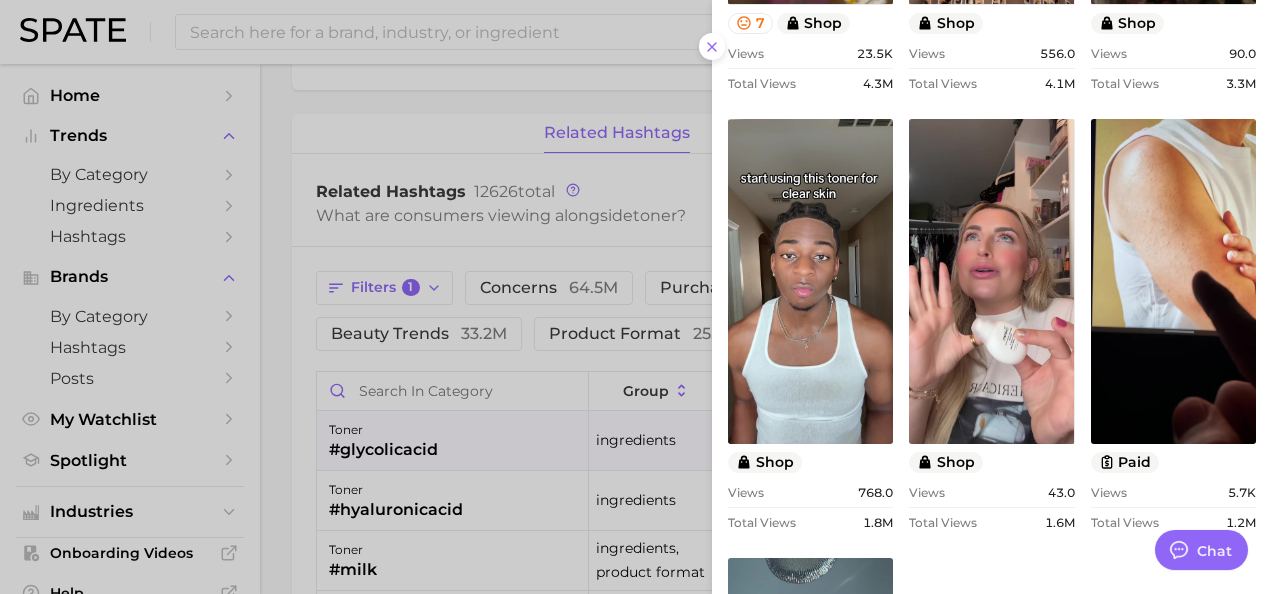scroll, scrollTop: 0, scrollLeft: 0, axis: both 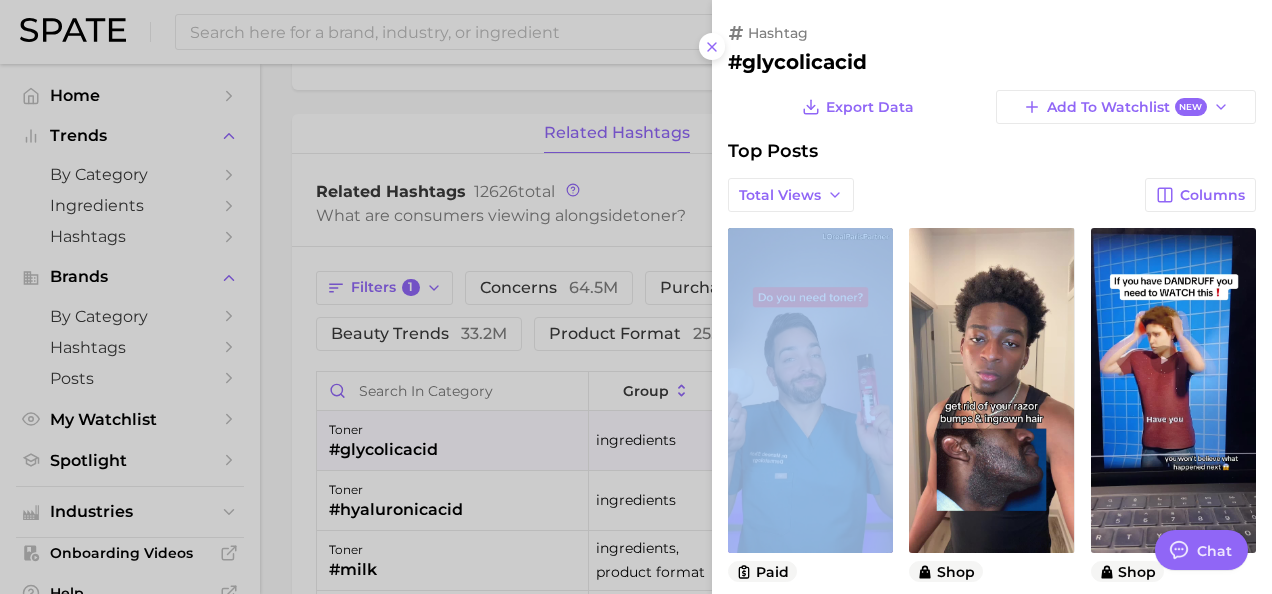 drag, startPoint x: 834, startPoint y: 561, endPoint x: 925, endPoint y: -74, distance: 641.4873 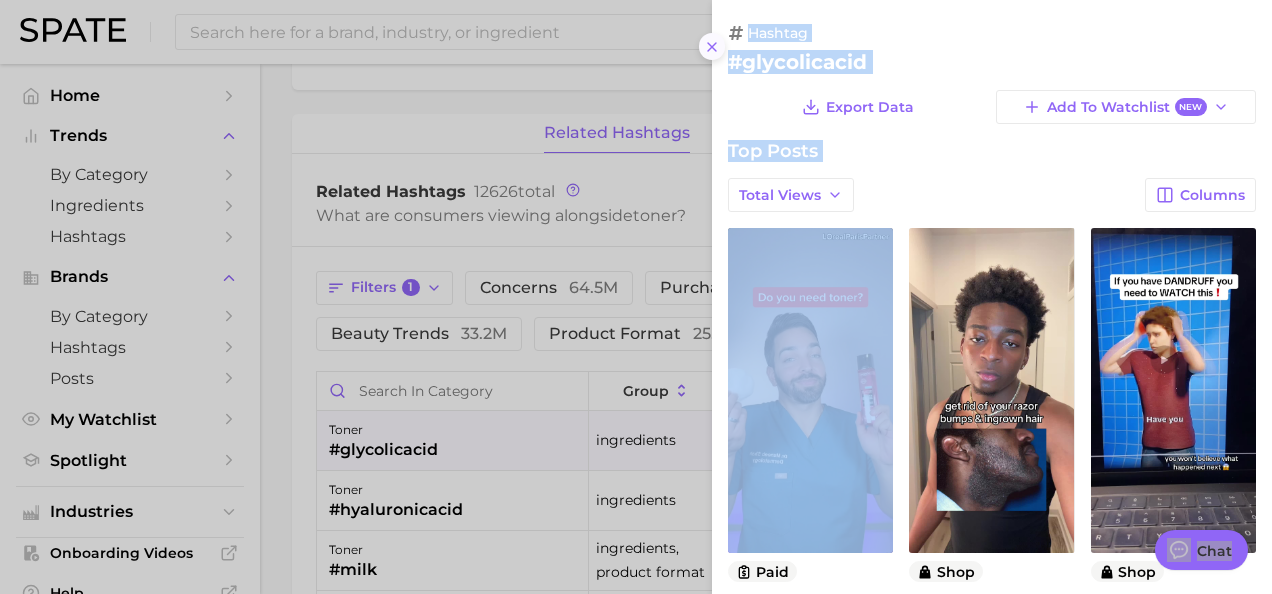 click 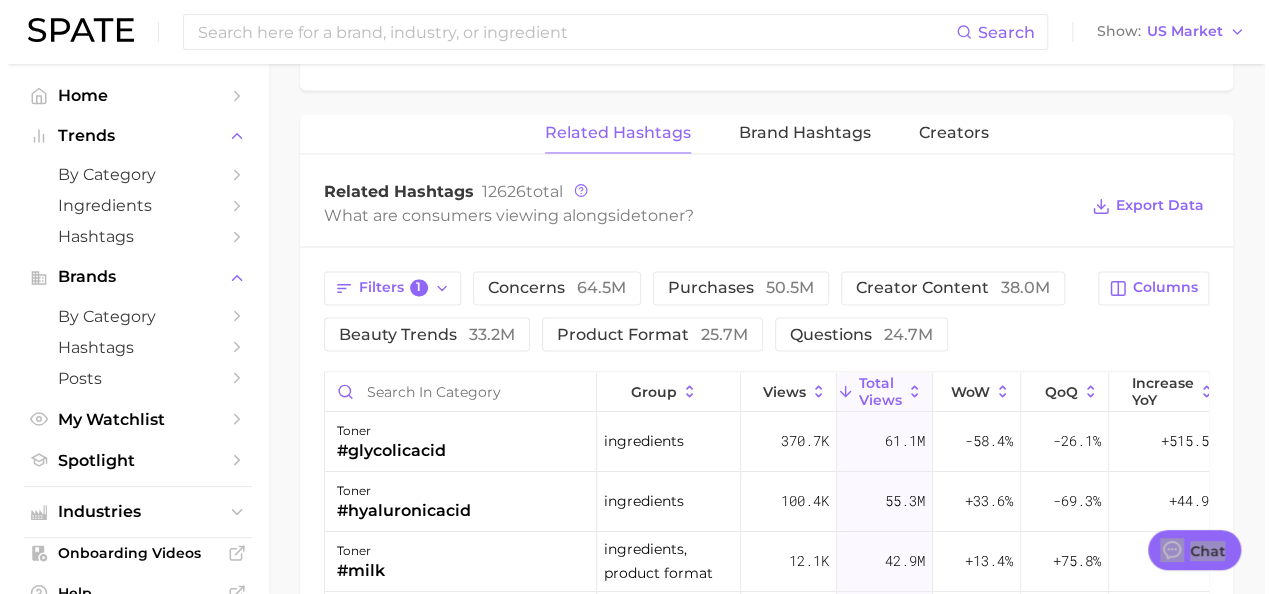 scroll, scrollTop: 1680, scrollLeft: 0, axis: vertical 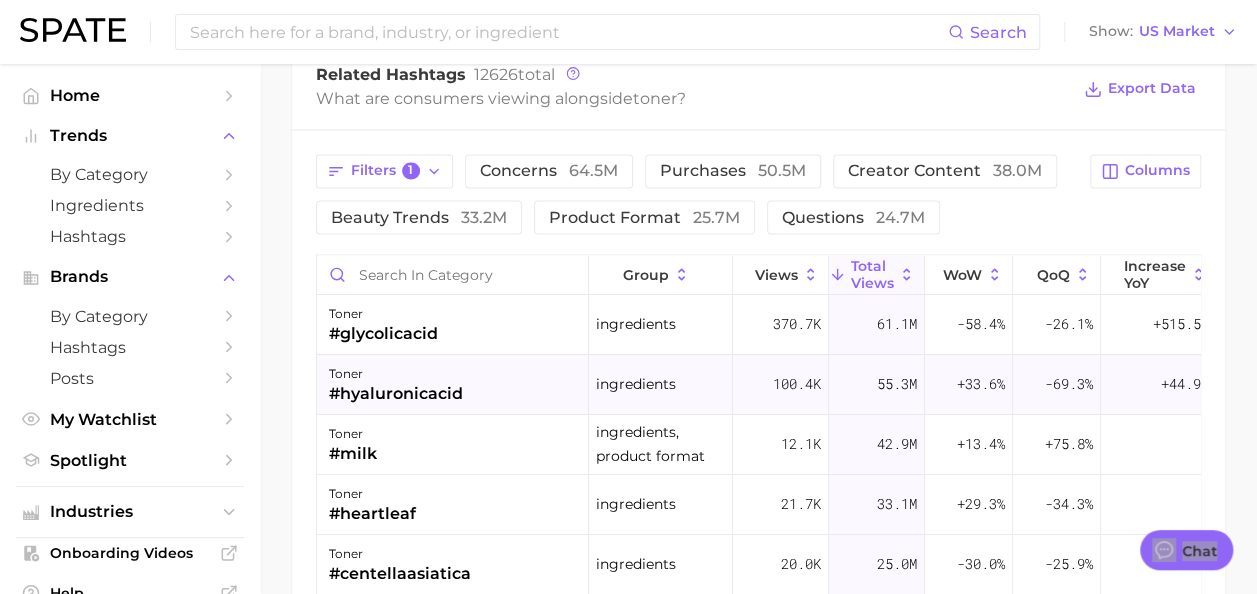 click on "toner #hyaluronicacid" at bounding box center [453, 384] 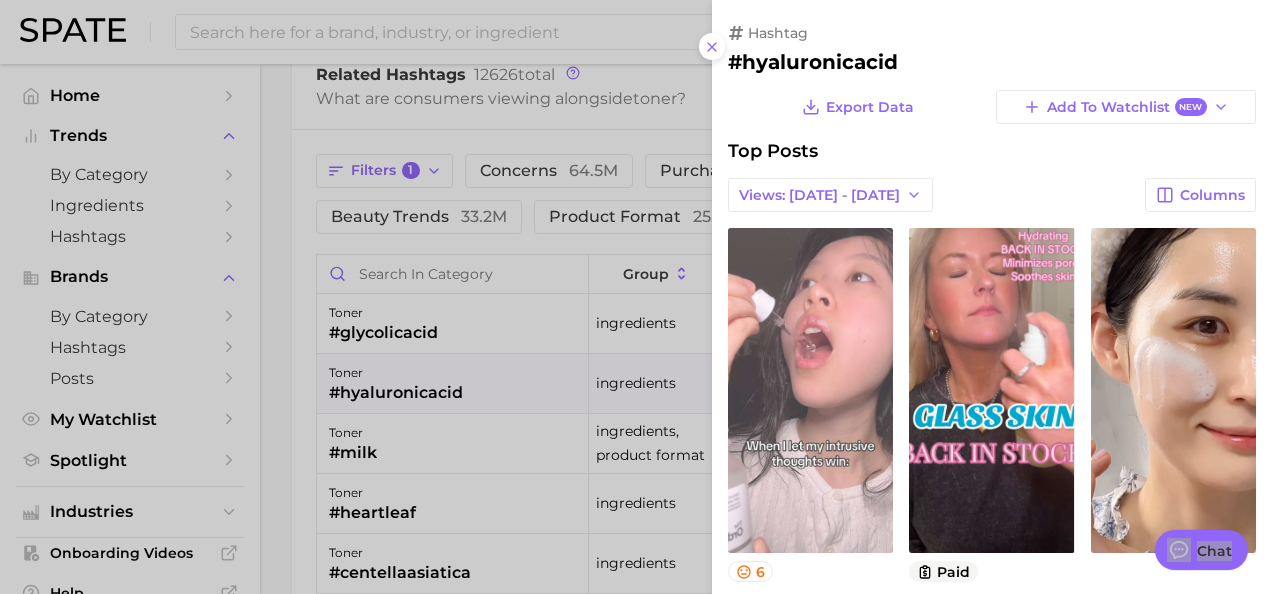 scroll, scrollTop: 0, scrollLeft: 0, axis: both 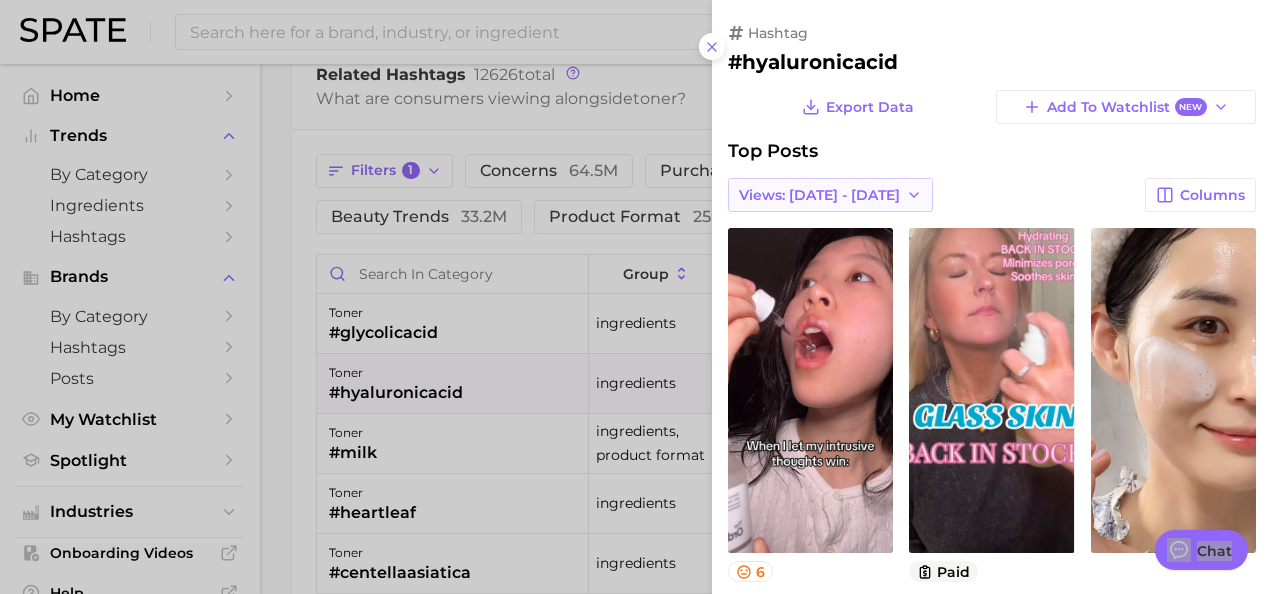 click on "Views: [DATE] - [DATE]" at bounding box center (819, 195) 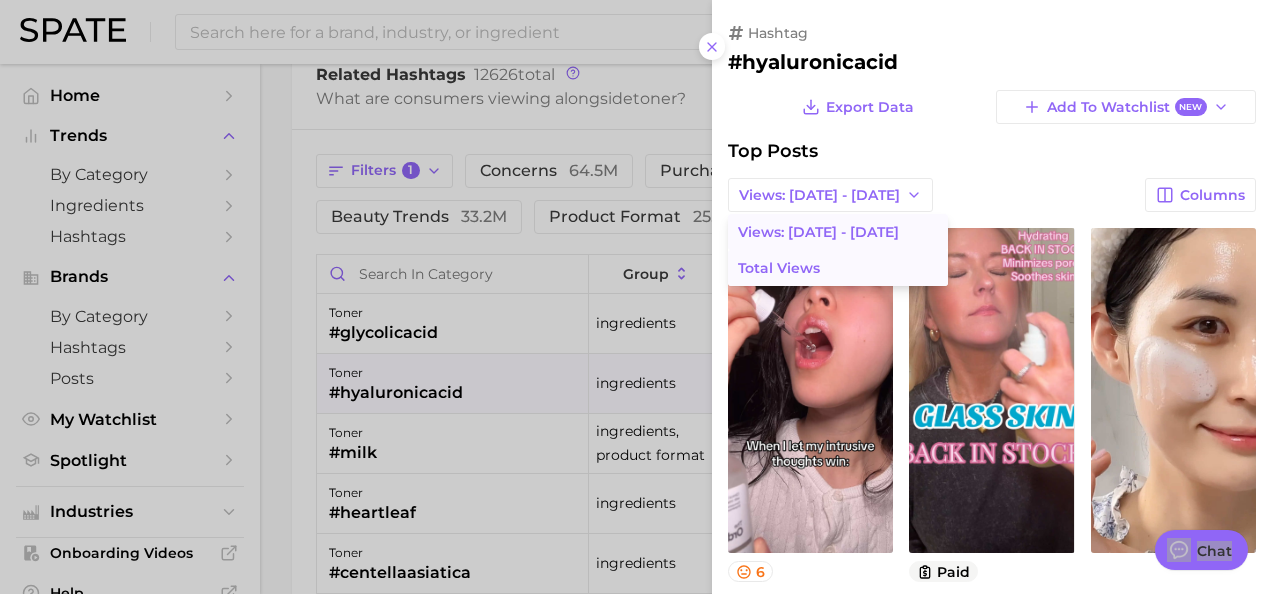 click on "Total Views" at bounding box center (779, 268) 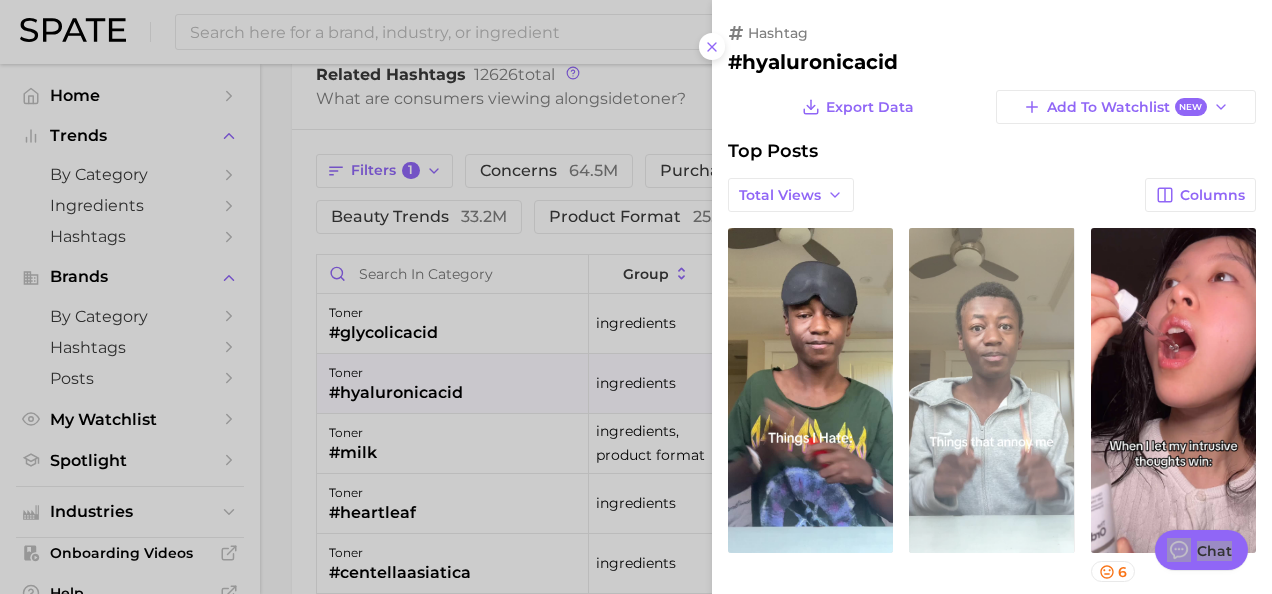scroll, scrollTop: 0, scrollLeft: 0, axis: both 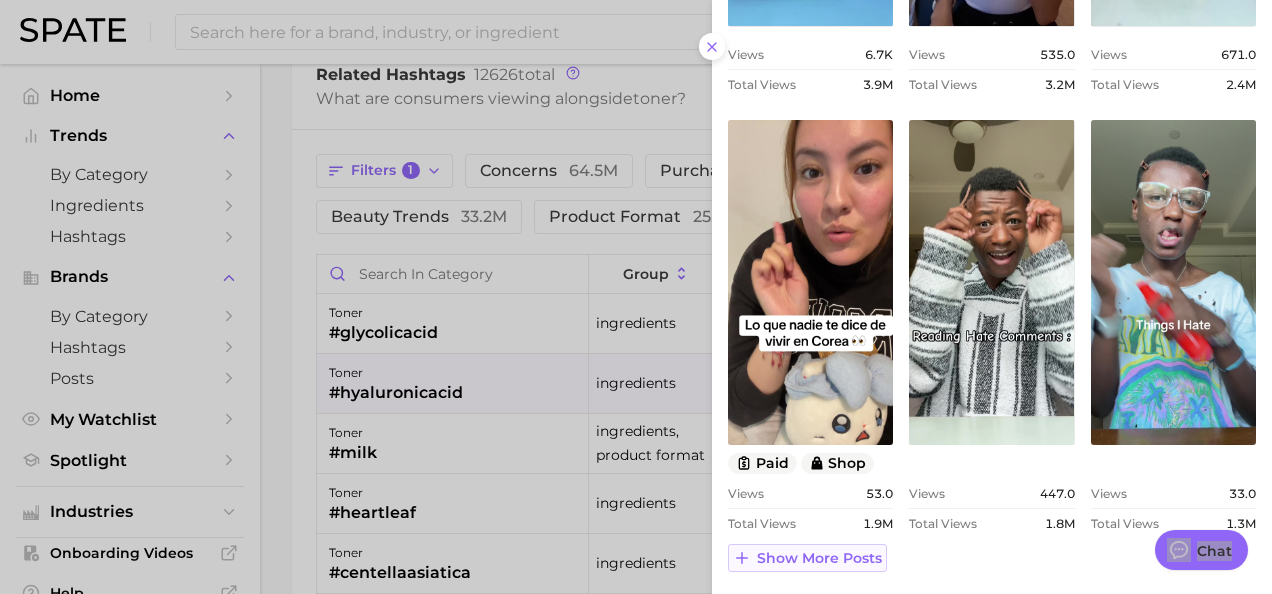 click on "Show more posts" at bounding box center [819, 558] 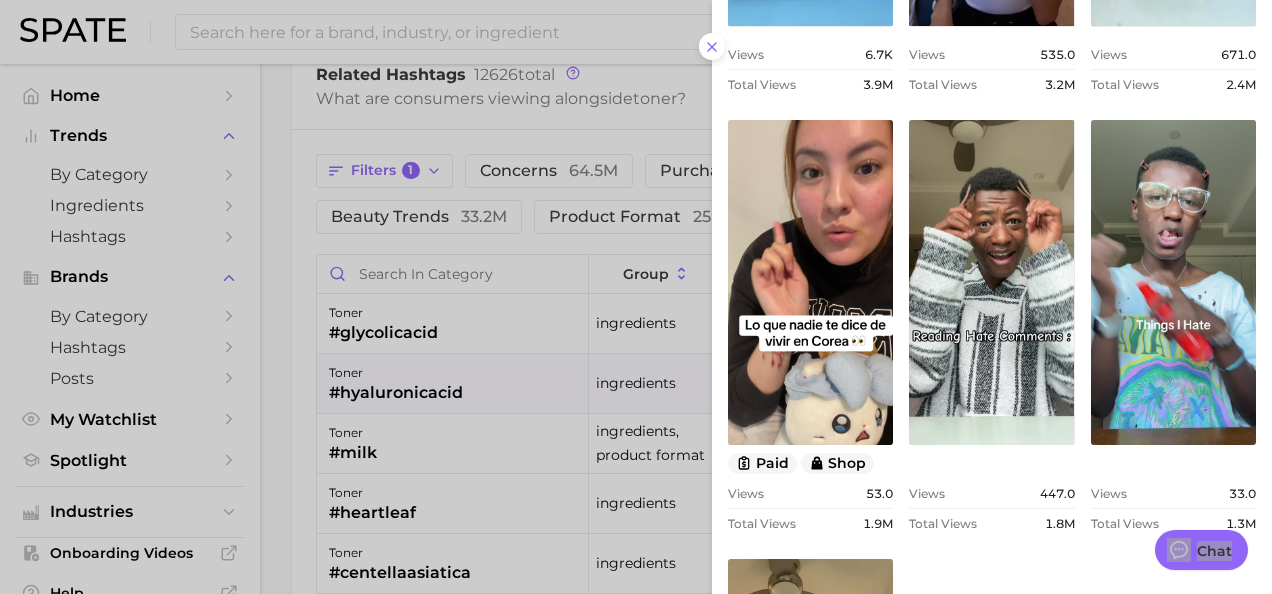 scroll, scrollTop: 0, scrollLeft: 0, axis: both 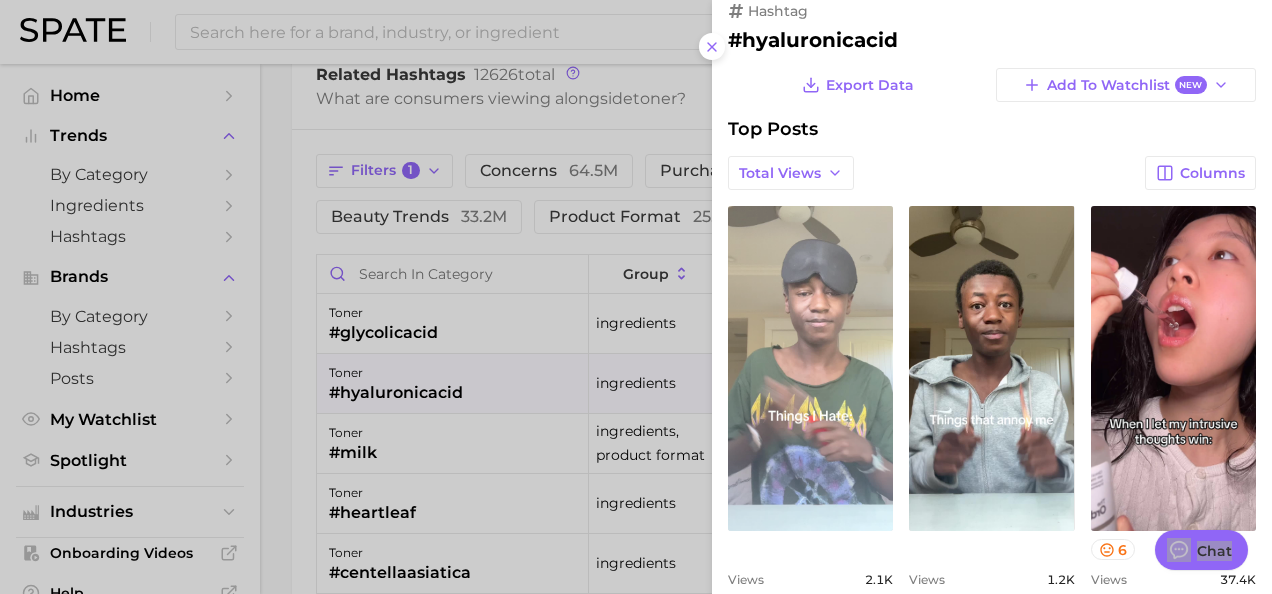 click on "view post on TikTok" at bounding box center [810, 368] 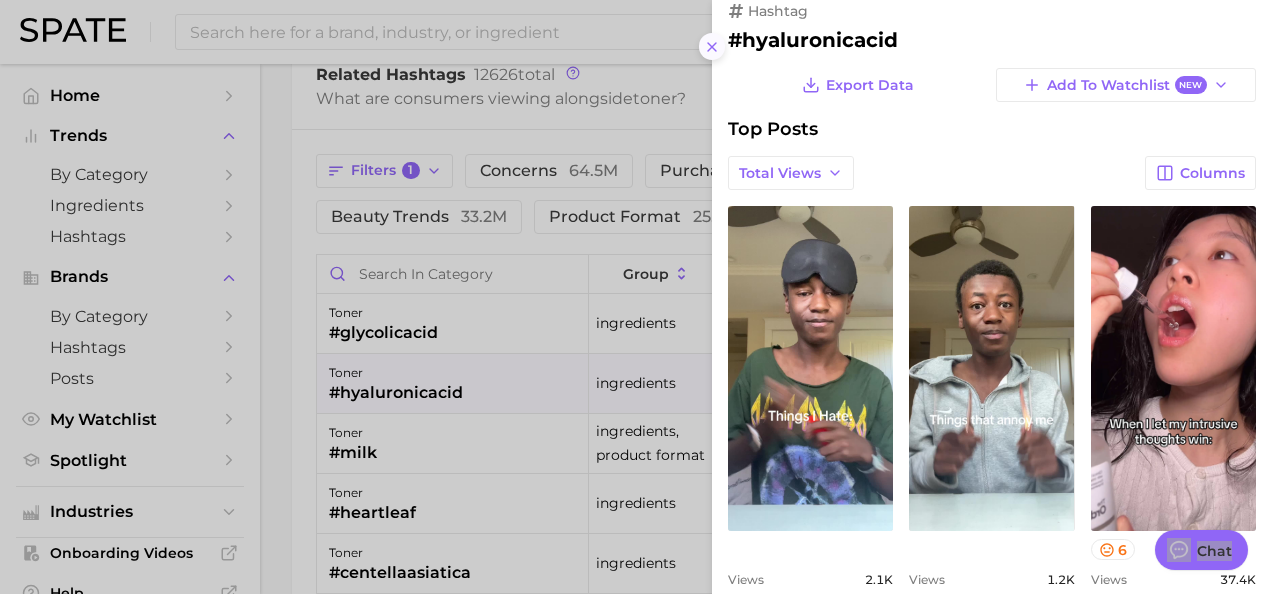 click at bounding box center [712, 46] 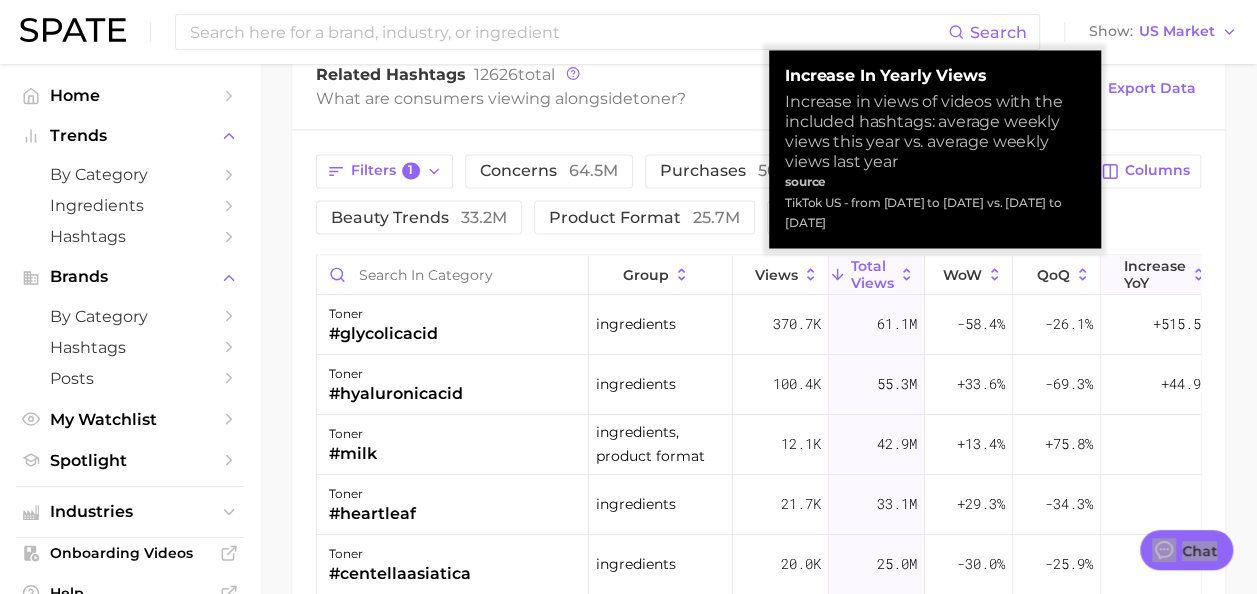 click on "increase YoY" at bounding box center [1155, 273] 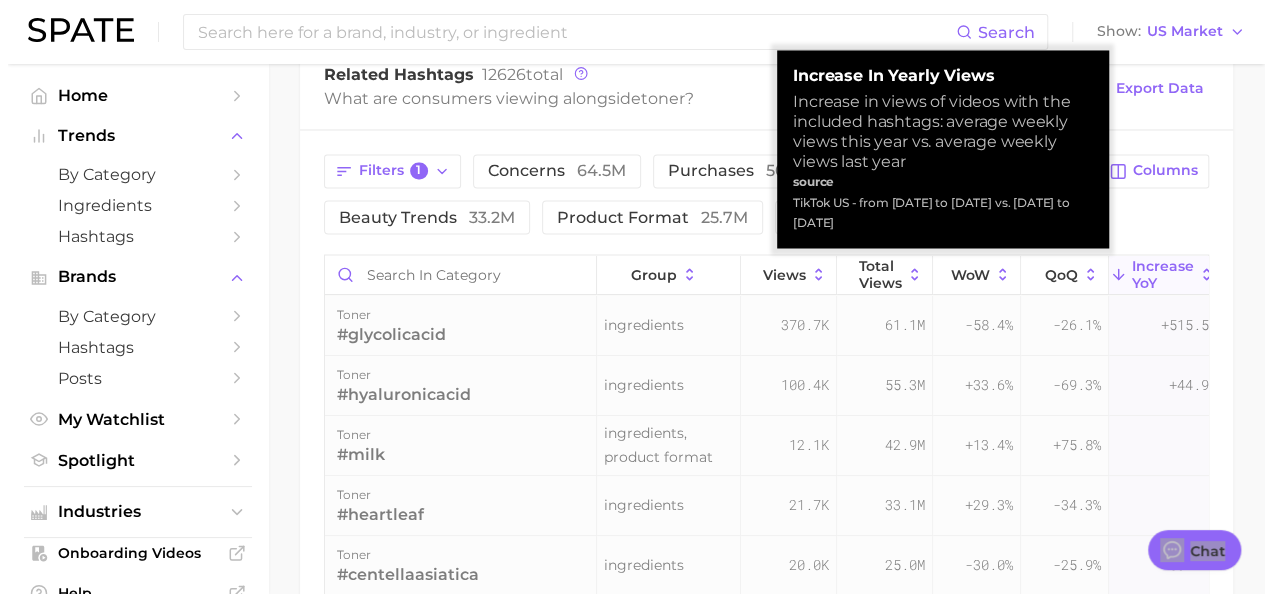 scroll, scrollTop: 0, scrollLeft: 0, axis: both 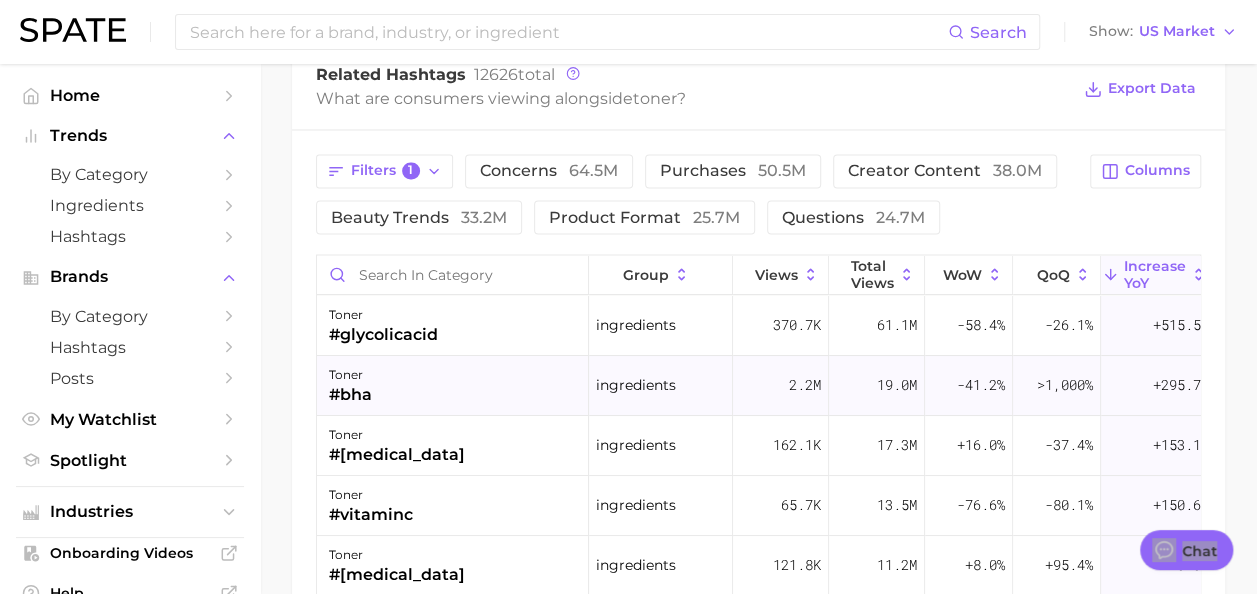 click on "toner #bha" at bounding box center (453, 385) 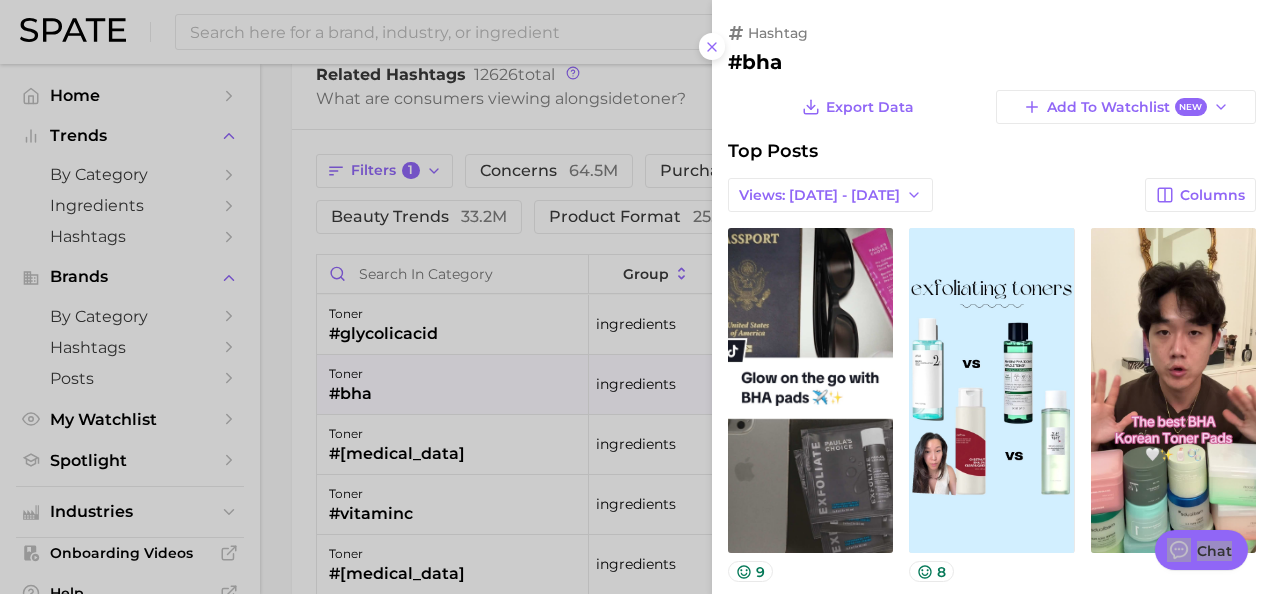 scroll, scrollTop: 0, scrollLeft: 0, axis: both 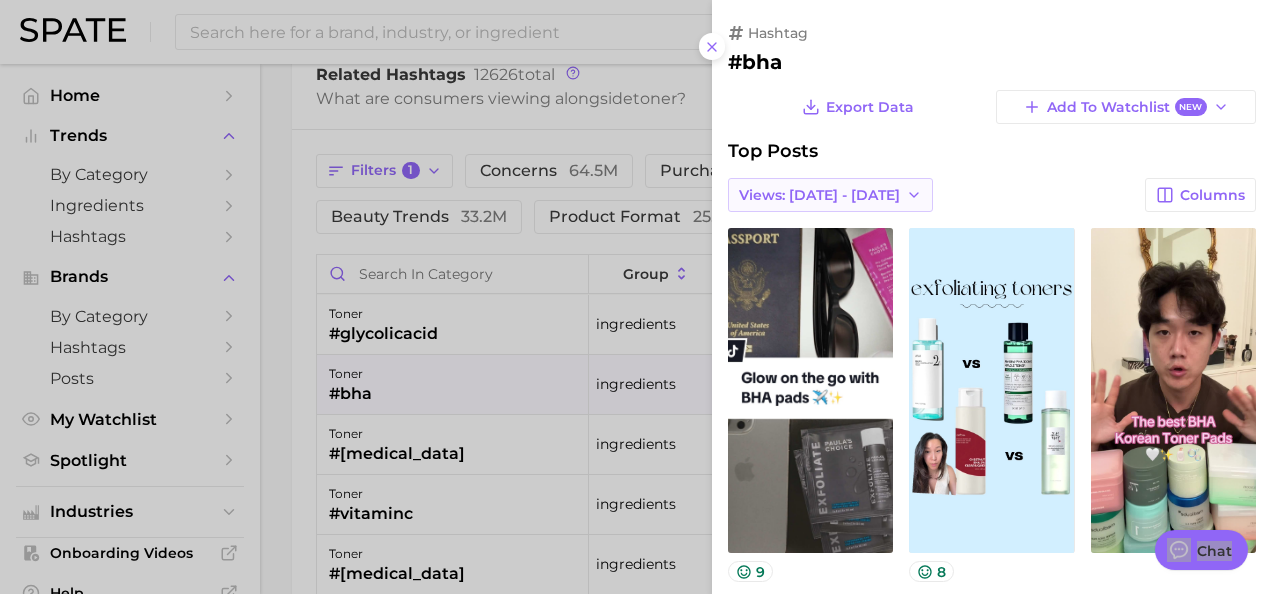 click on "Views: [DATE] - [DATE]" at bounding box center (819, 195) 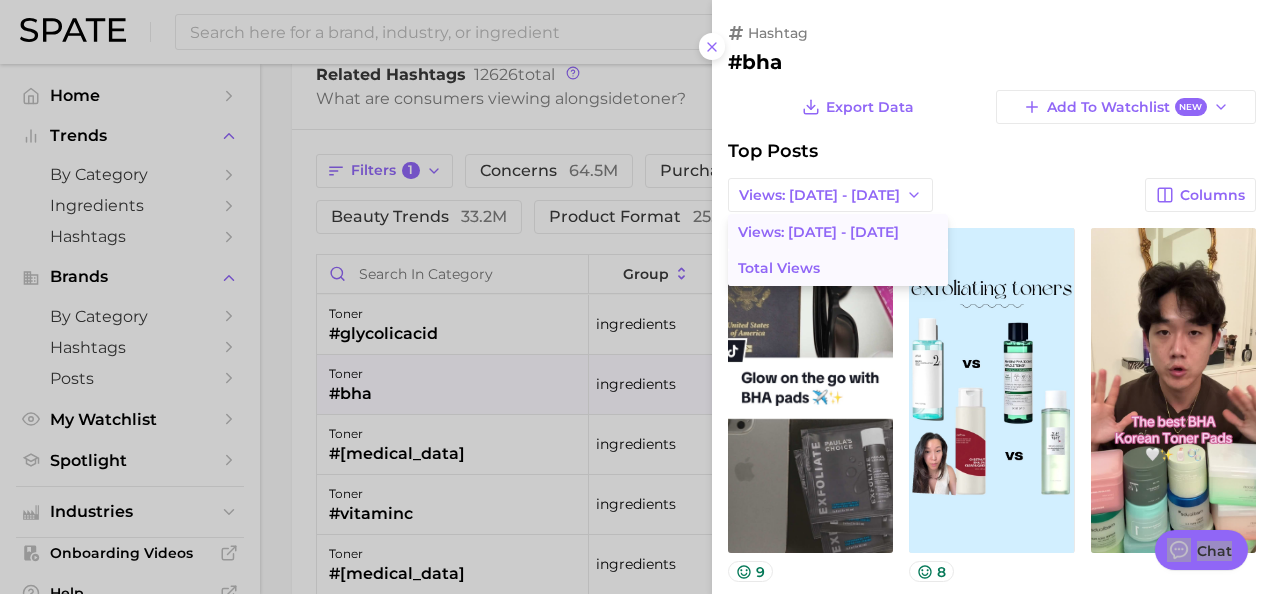 click on "Total Views" at bounding box center (779, 268) 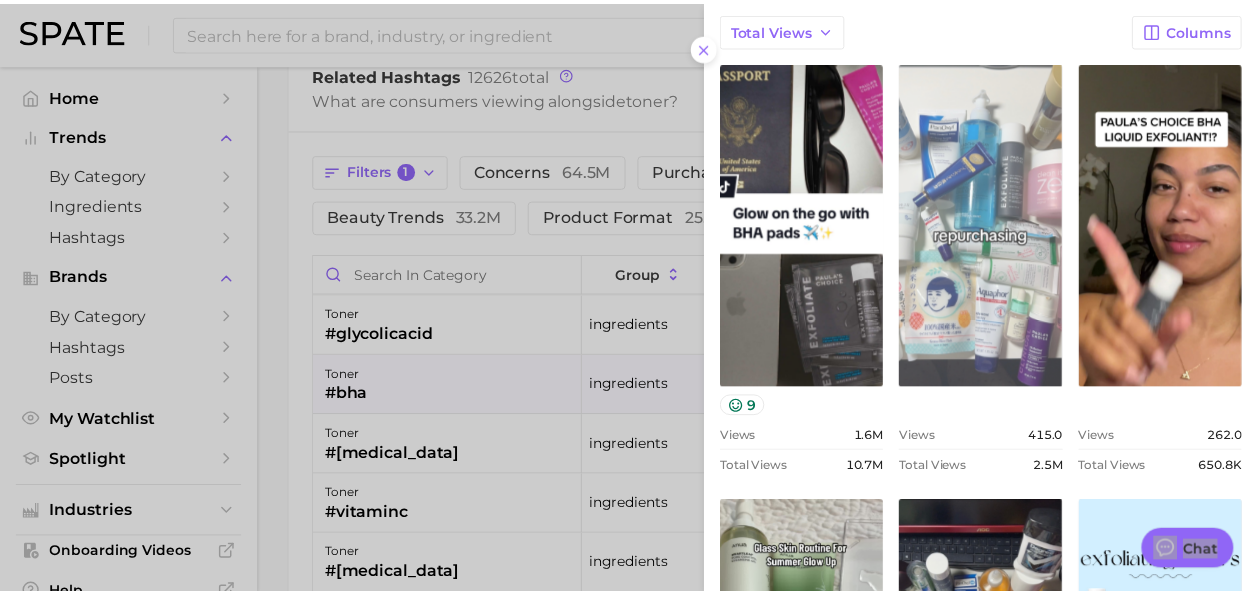 scroll, scrollTop: 26, scrollLeft: 0, axis: vertical 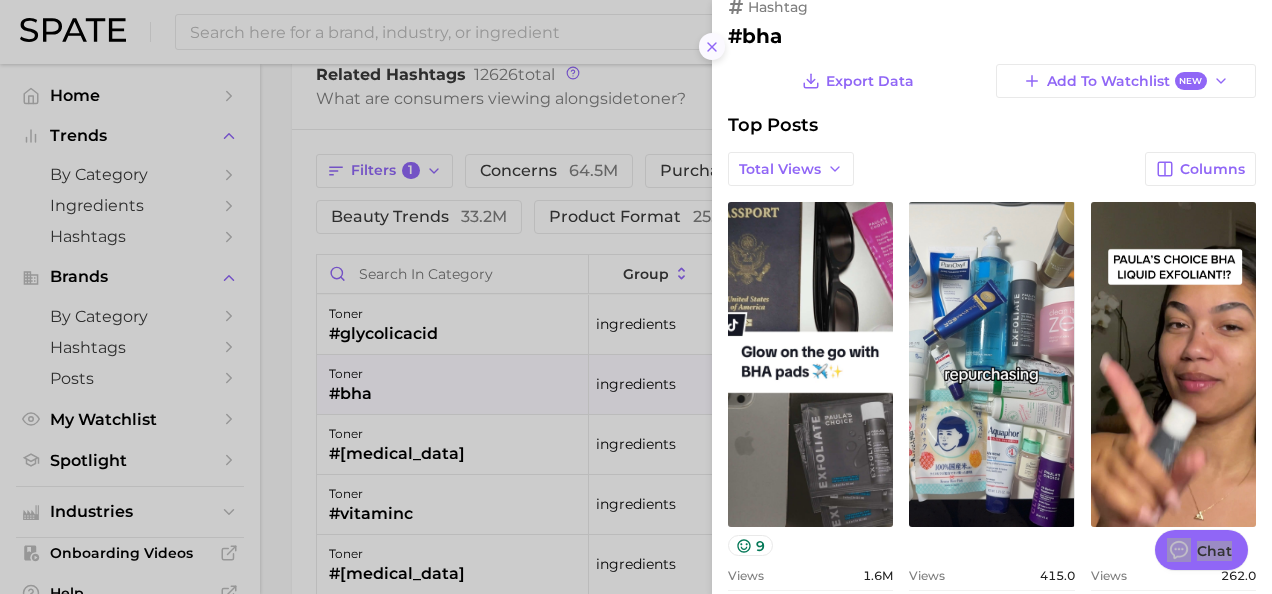 click 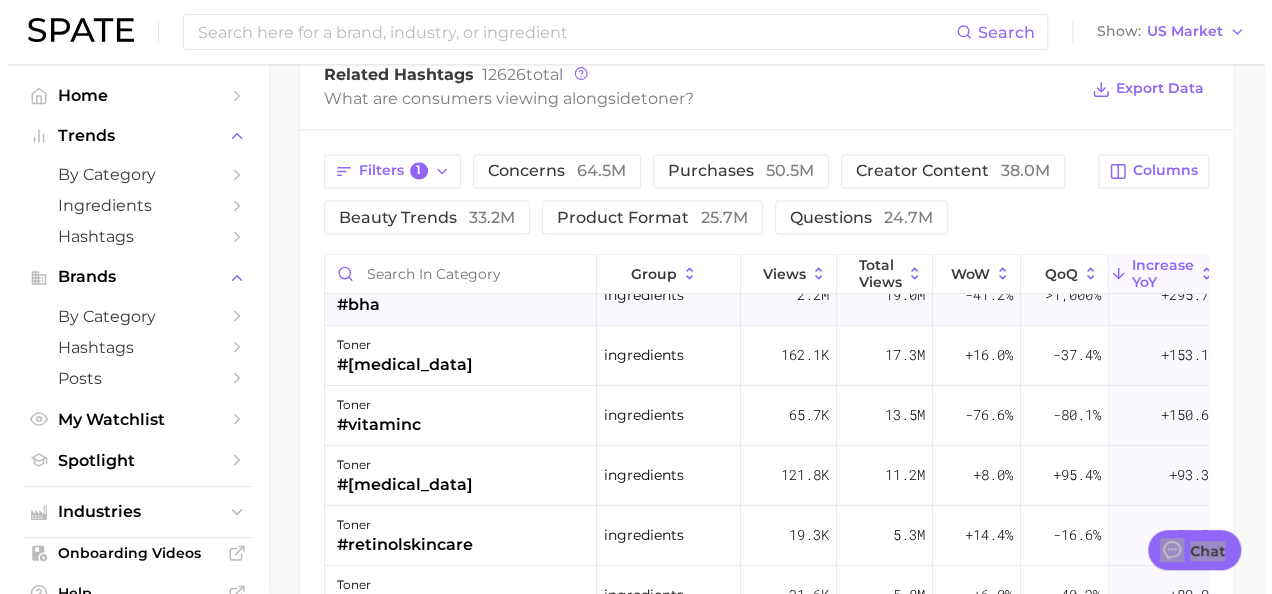 scroll, scrollTop: 96, scrollLeft: 0, axis: vertical 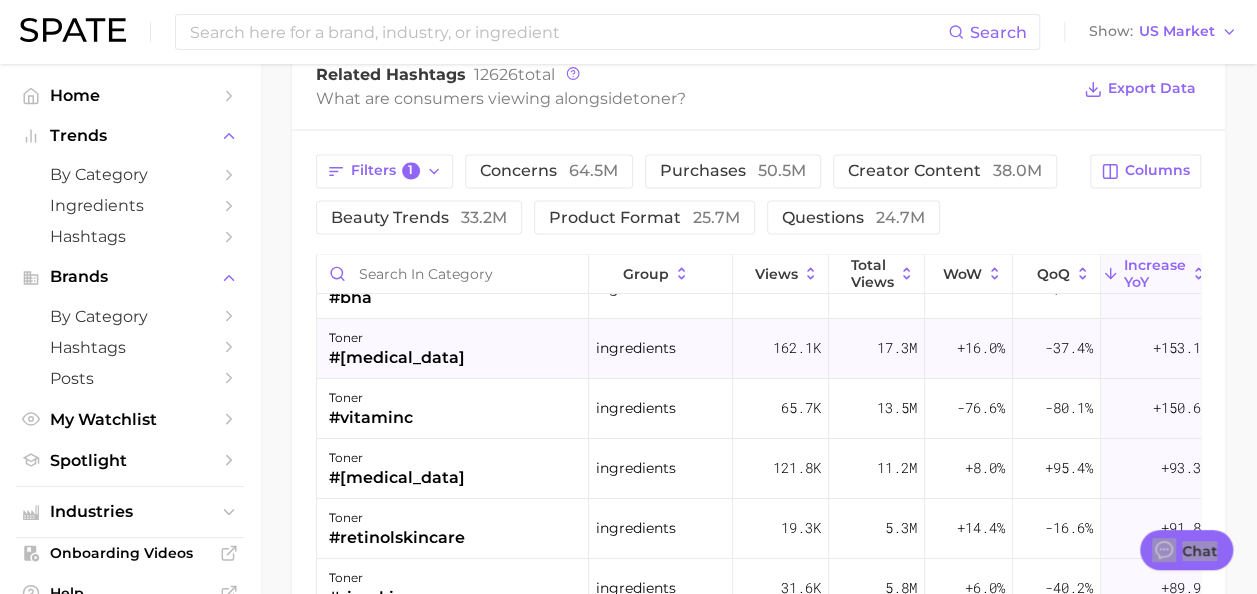 click on "toner #niacinamide" at bounding box center (453, 349) 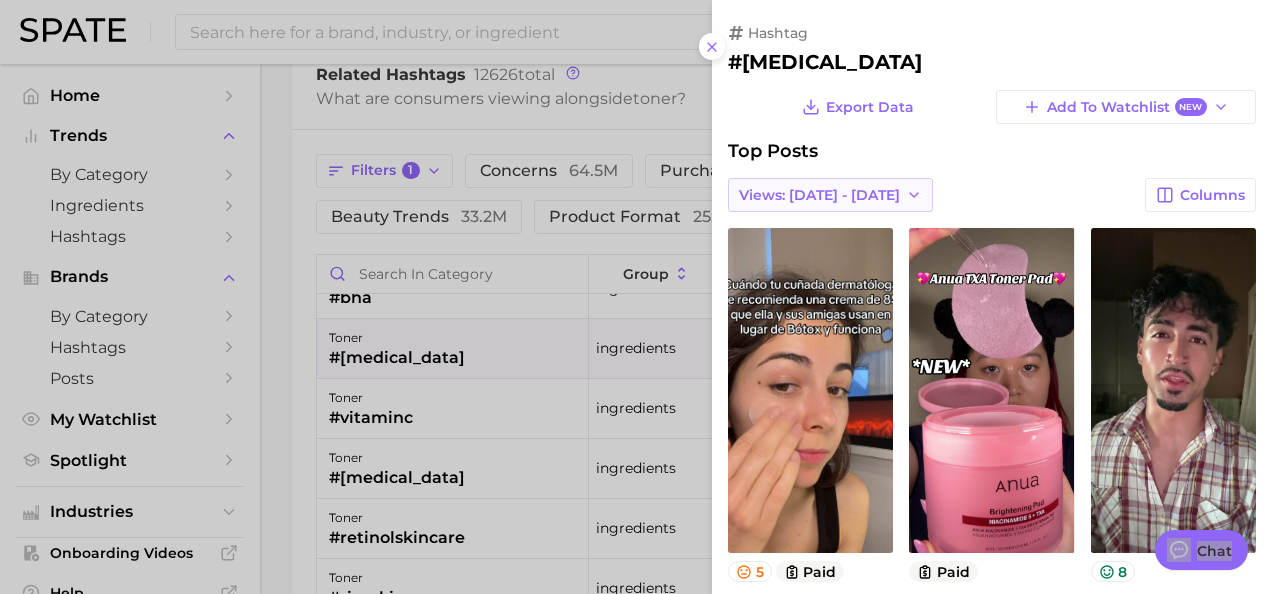 scroll, scrollTop: 0, scrollLeft: 0, axis: both 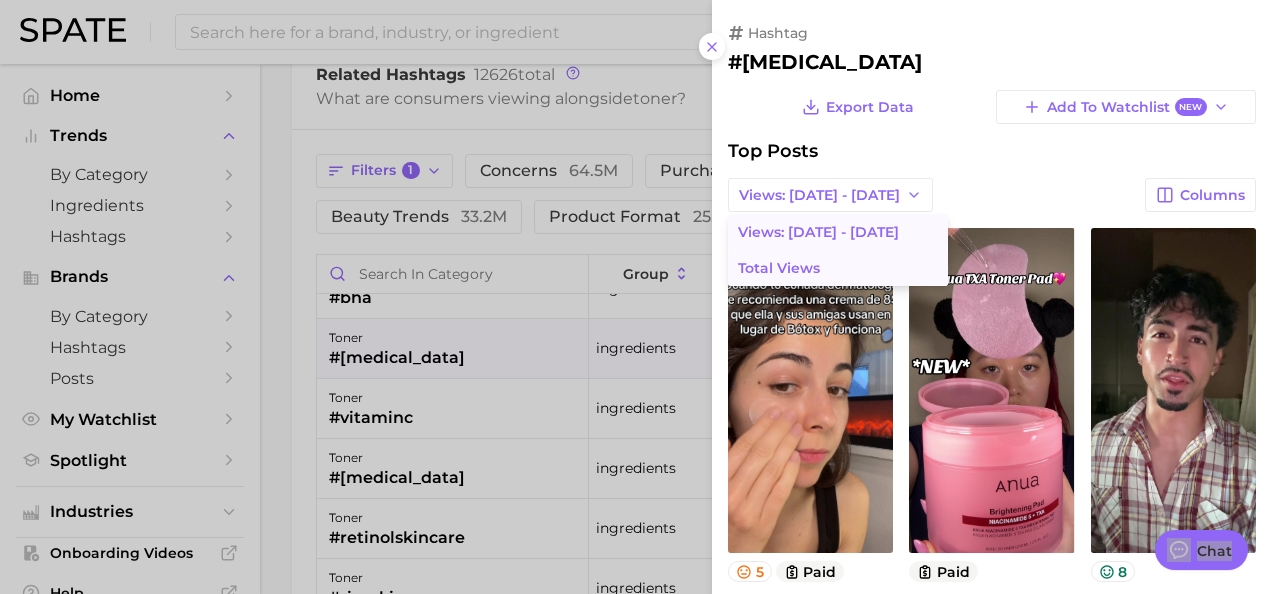 click on "Total Views" at bounding box center [838, 268] 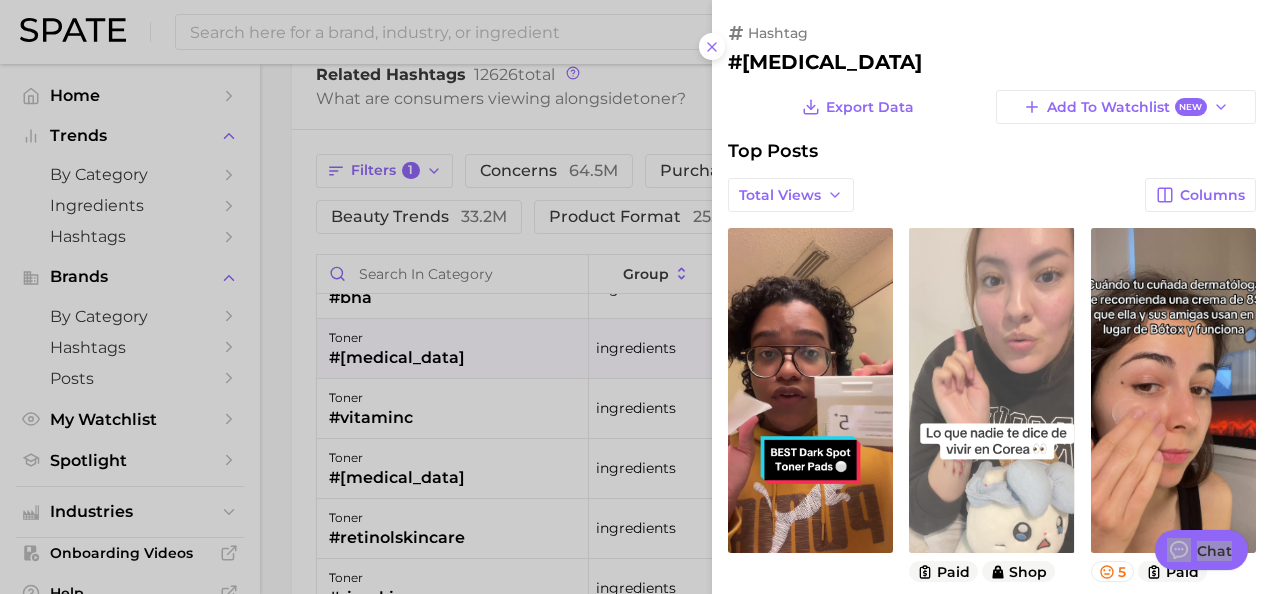 scroll, scrollTop: 0, scrollLeft: 0, axis: both 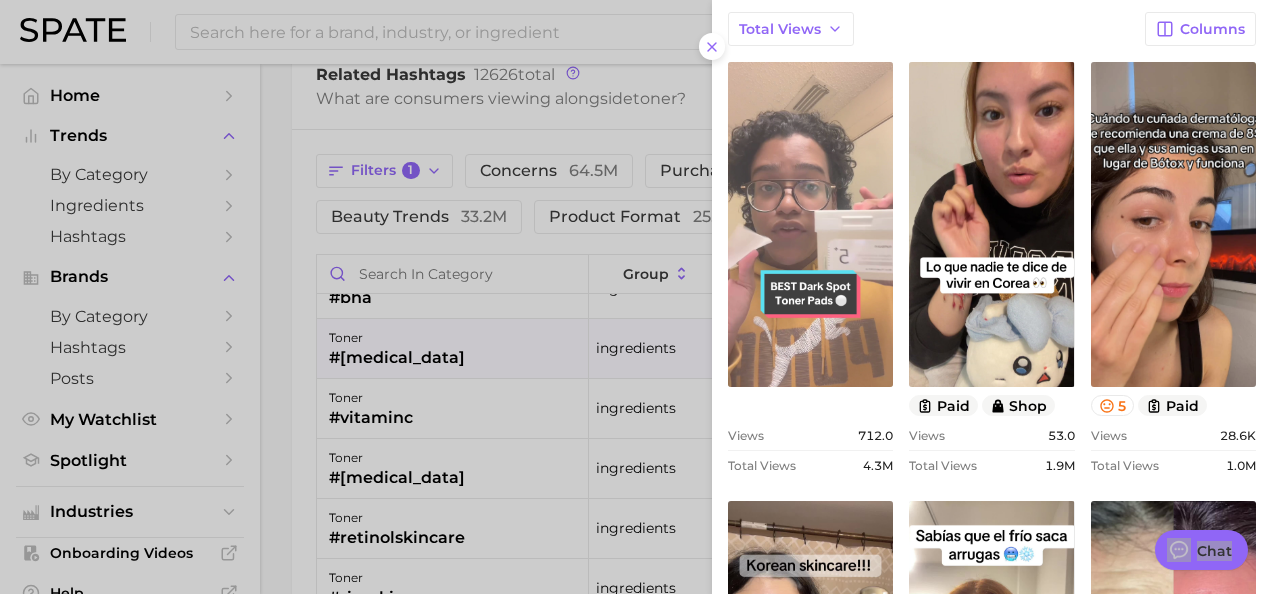 click on "view post on TikTok" at bounding box center [810, 224] 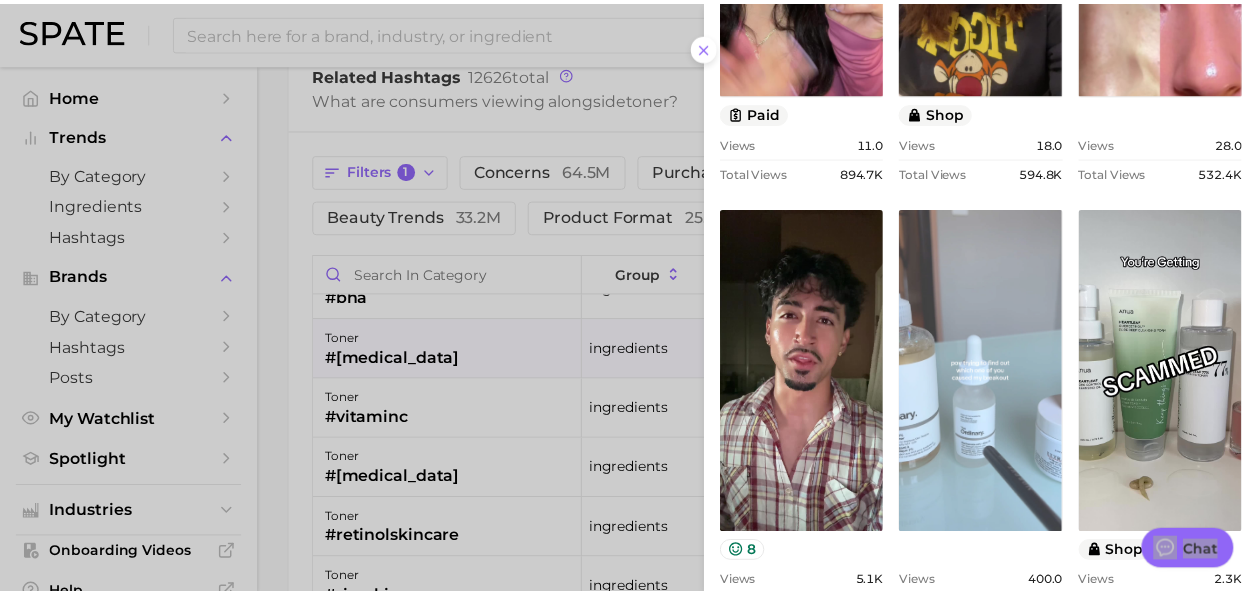 scroll, scrollTop: 0, scrollLeft: 0, axis: both 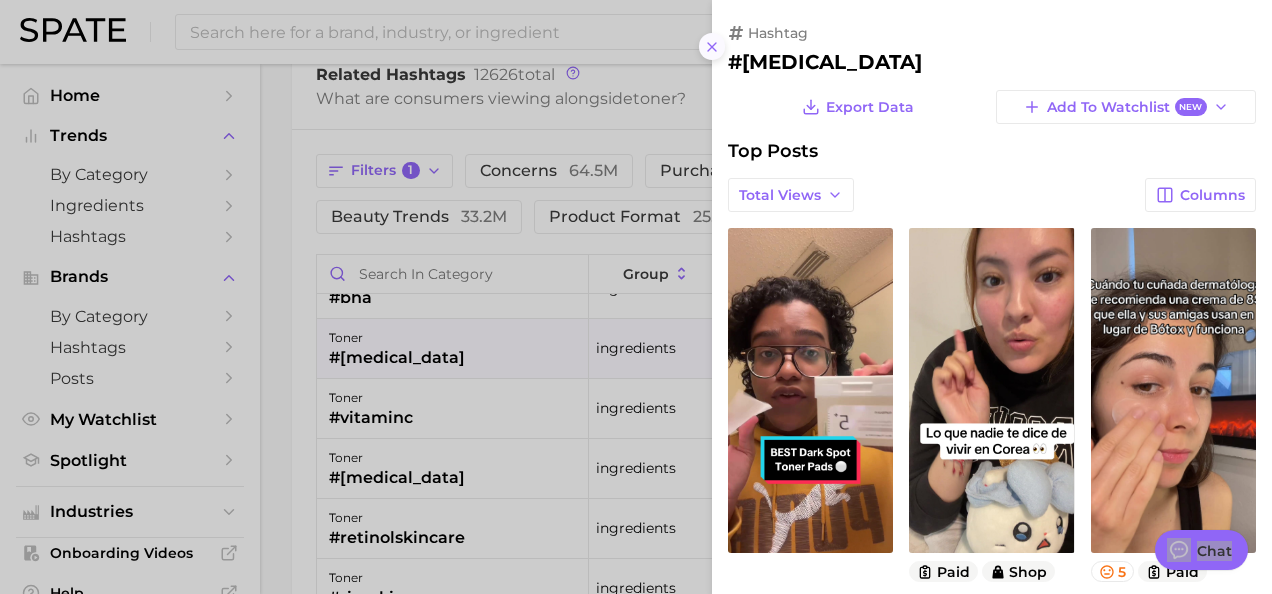 click 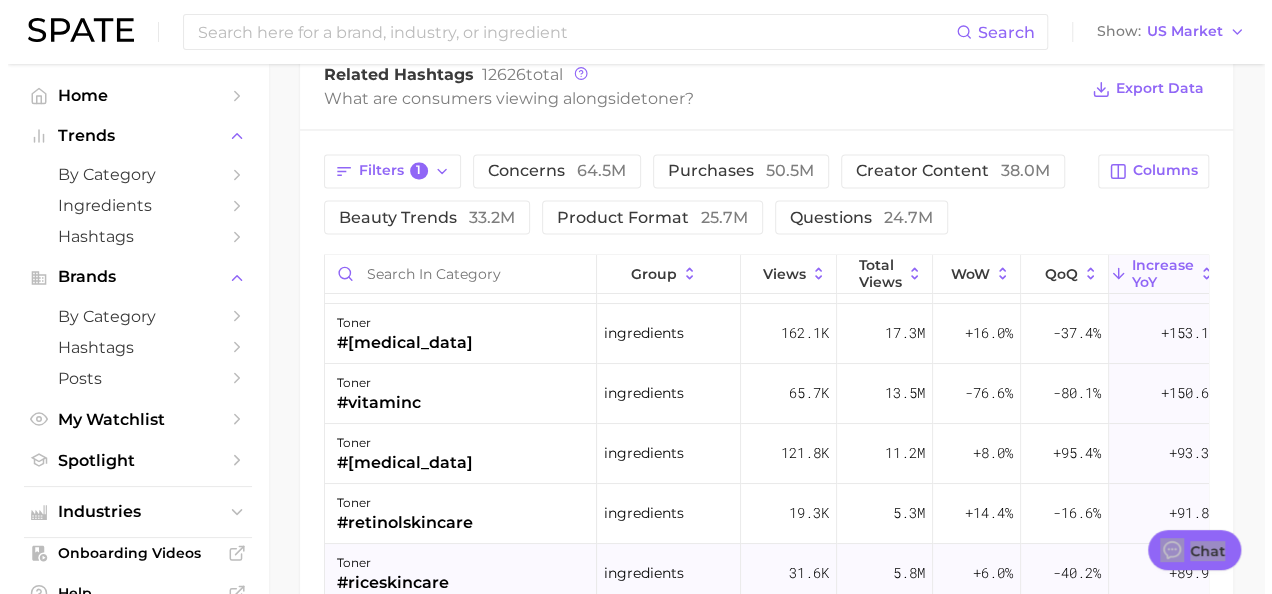 scroll, scrollTop: 110, scrollLeft: 0, axis: vertical 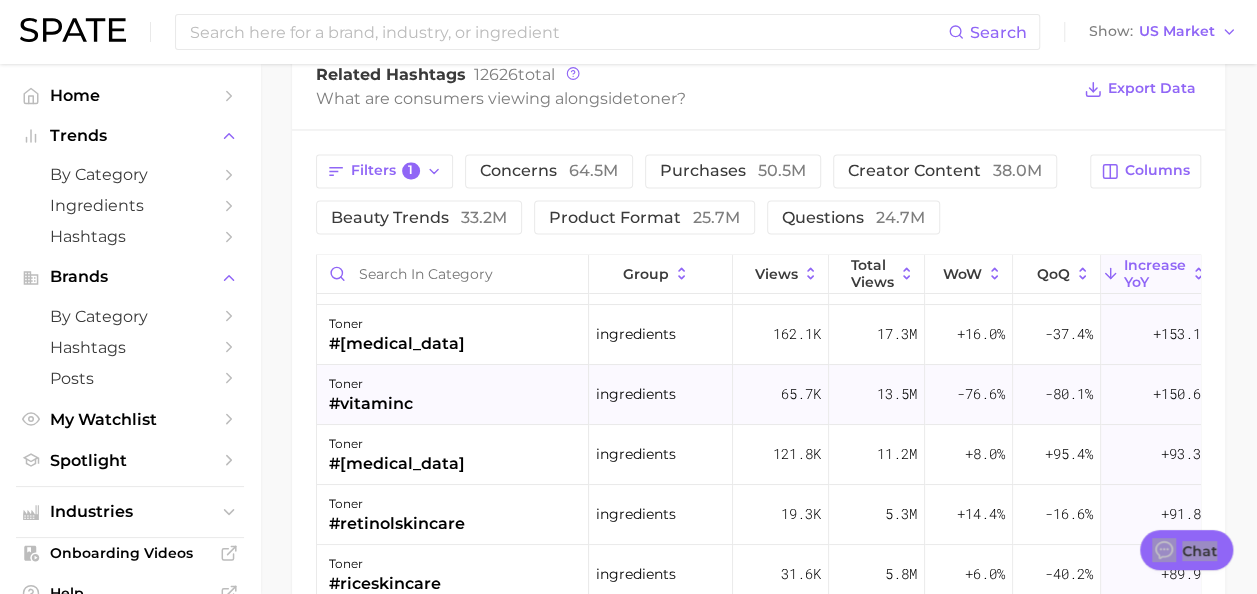 click on "toner #vitaminc" at bounding box center [453, 395] 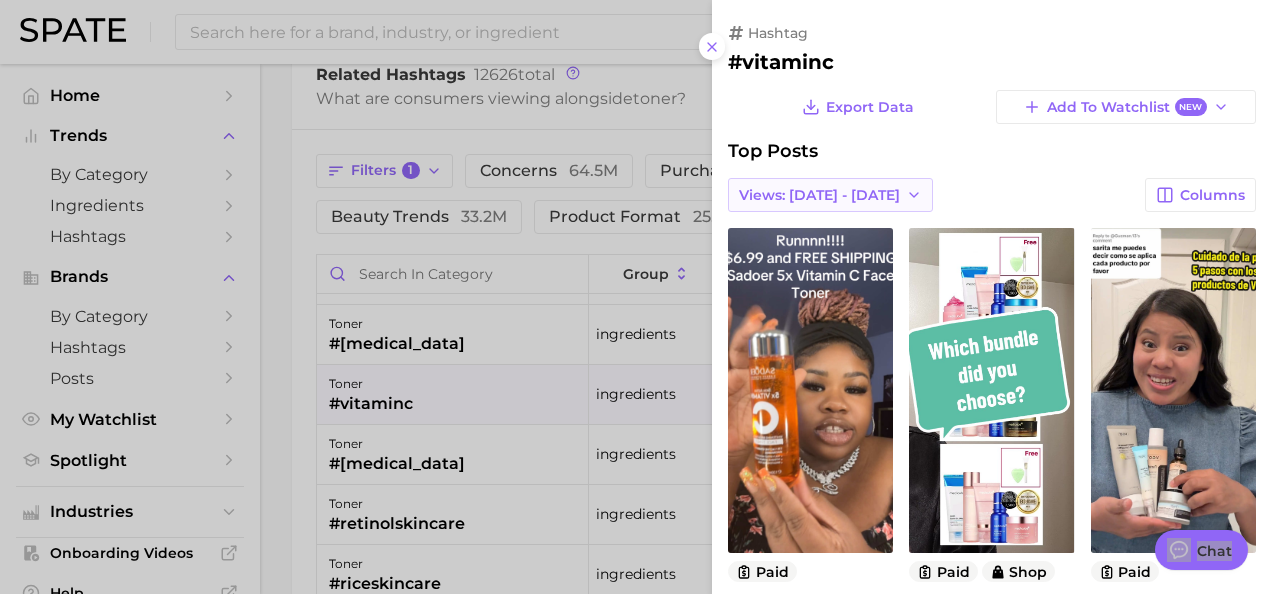 scroll, scrollTop: 0, scrollLeft: 0, axis: both 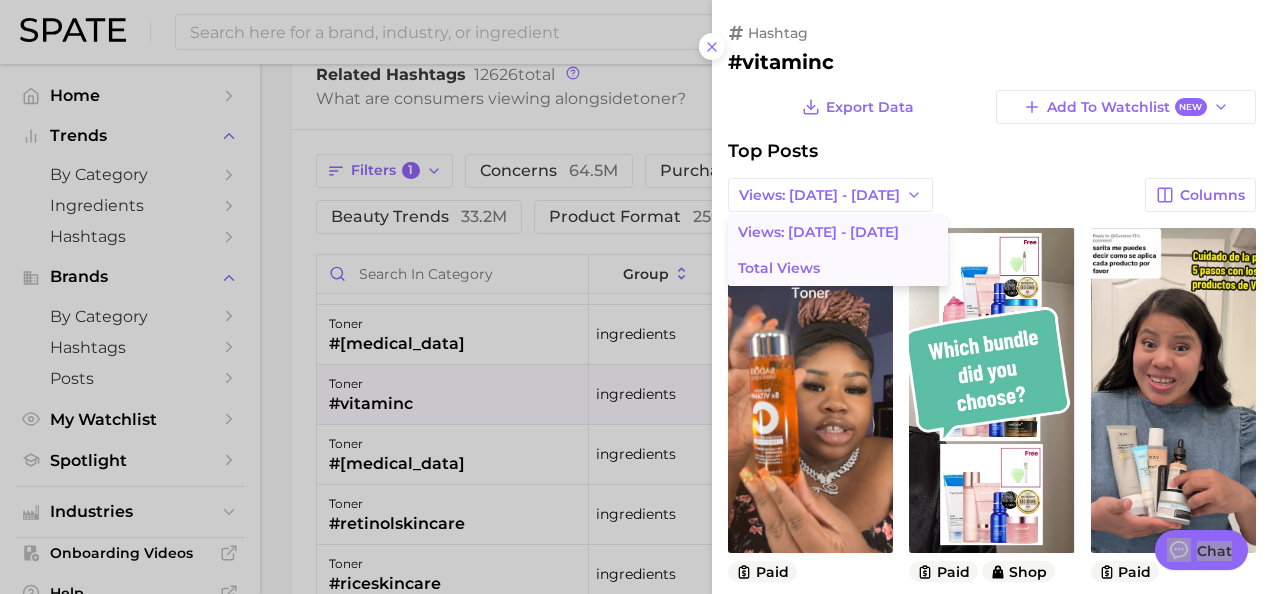 click on "Total Views" at bounding box center [779, 268] 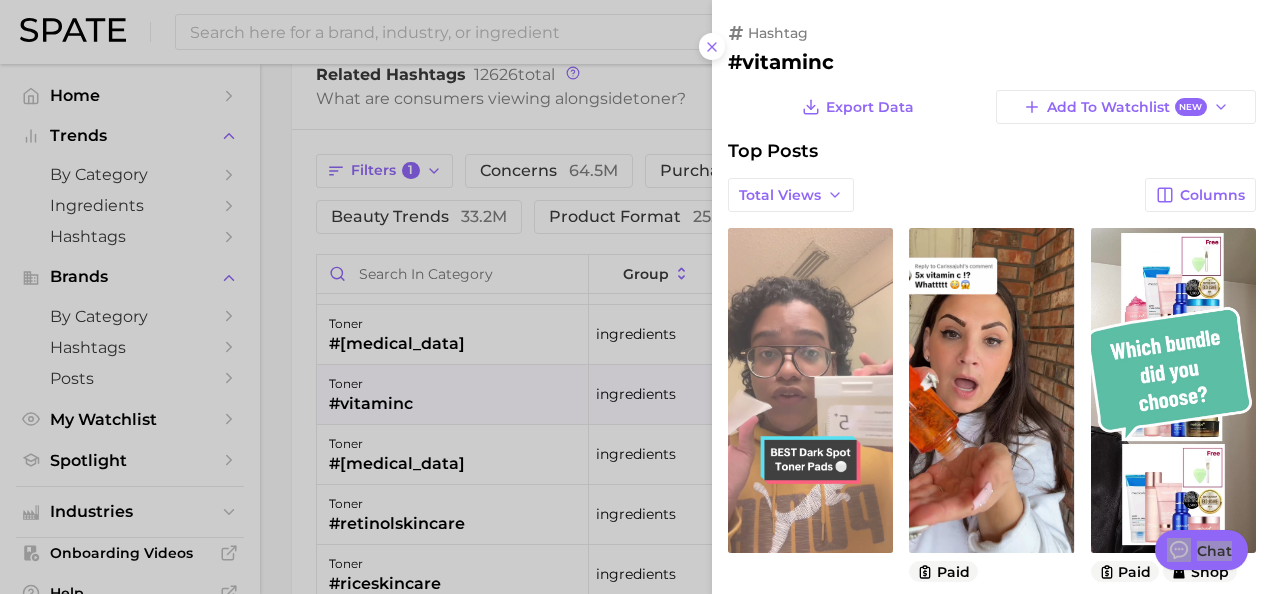 scroll, scrollTop: 0, scrollLeft: 0, axis: both 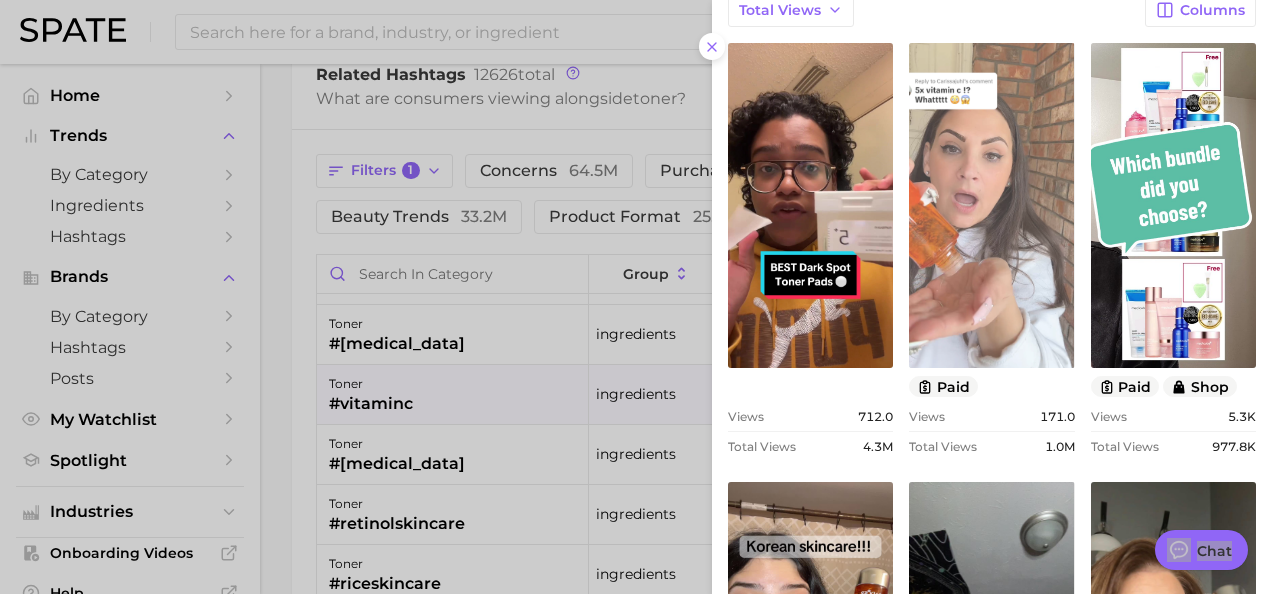 click on "view post on TikTok" at bounding box center (991, 205) 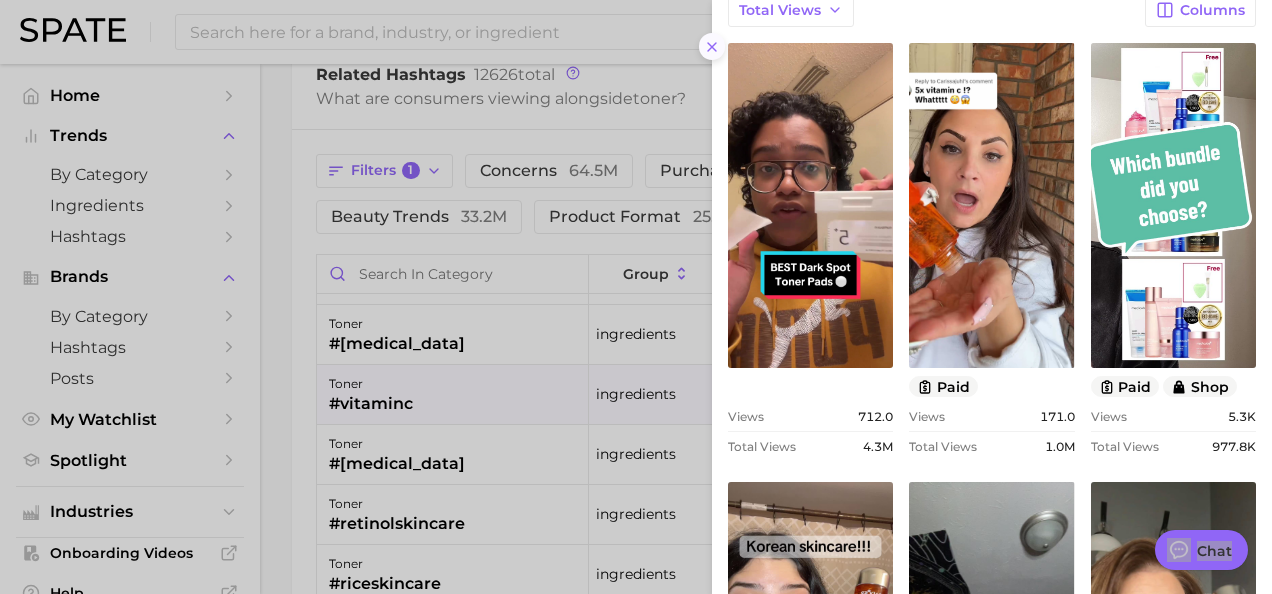 click 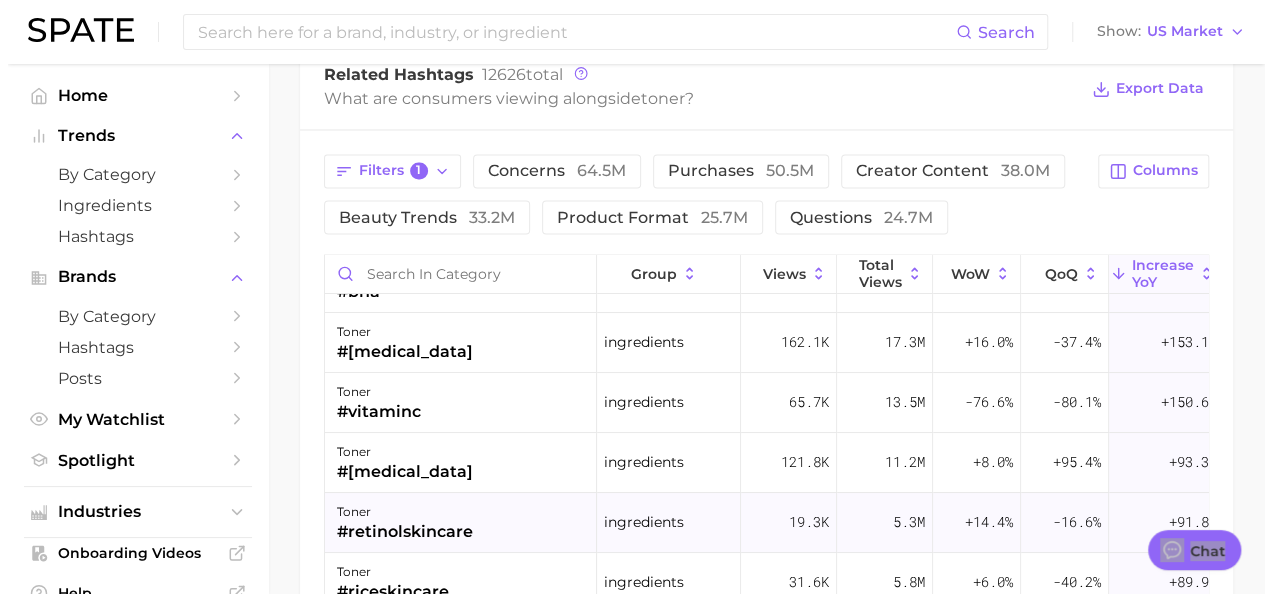 scroll, scrollTop: 103, scrollLeft: 0, axis: vertical 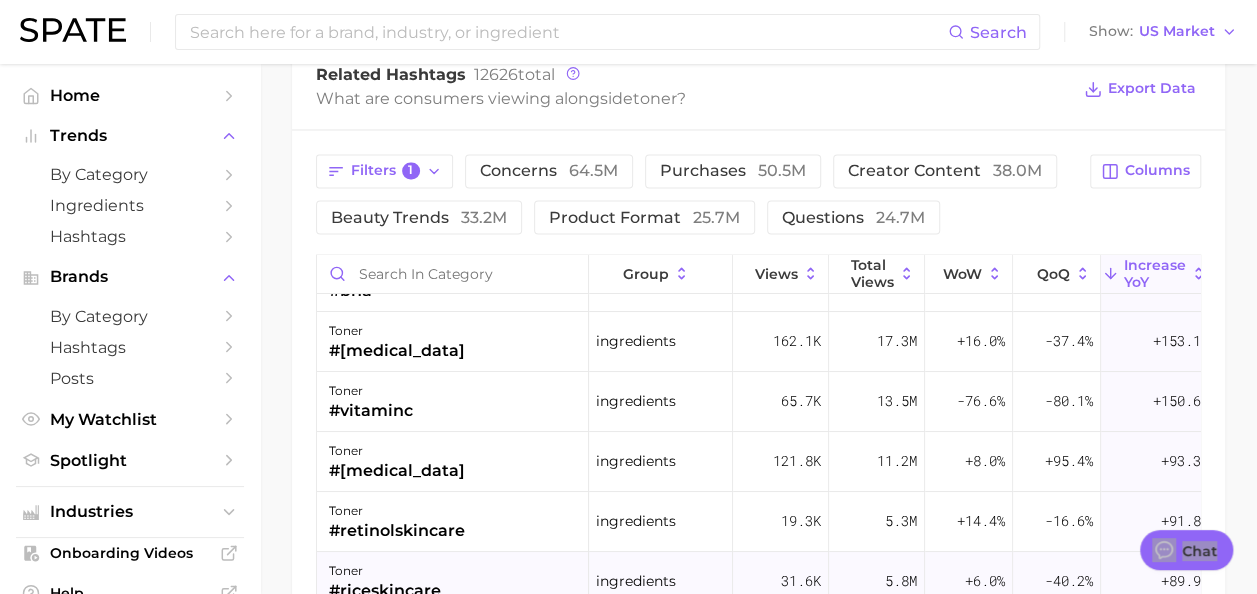click on "toner #riceskincare" at bounding box center (453, 582) 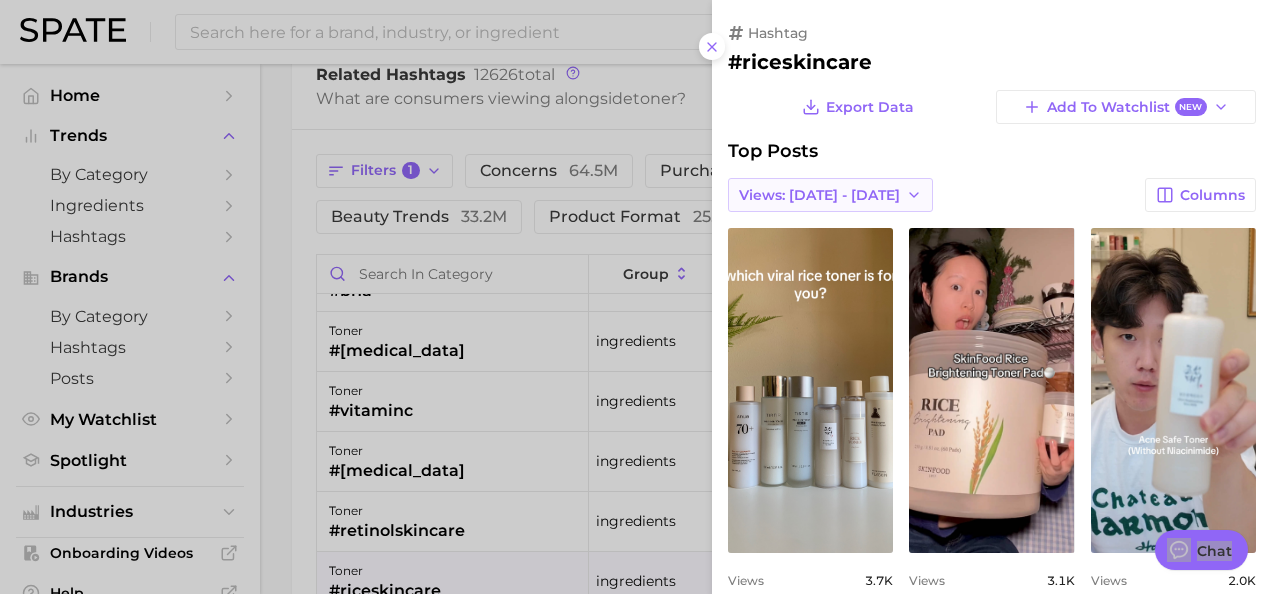scroll, scrollTop: 0, scrollLeft: 0, axis: both 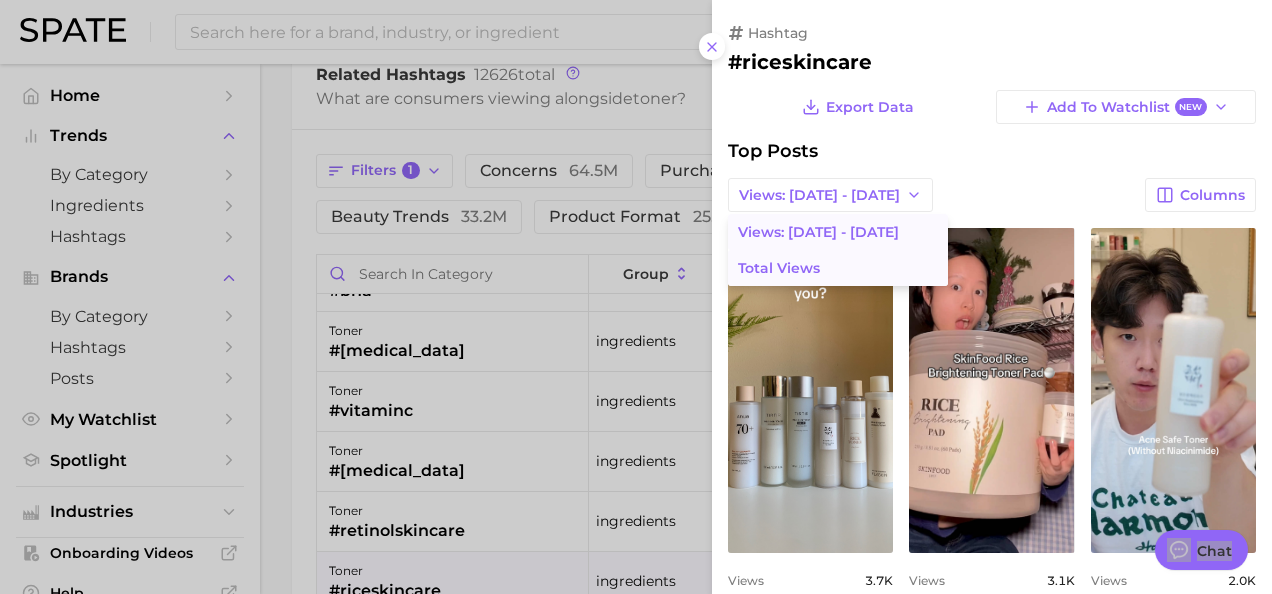 click on "Total Views" at bounding box center (838, 268) 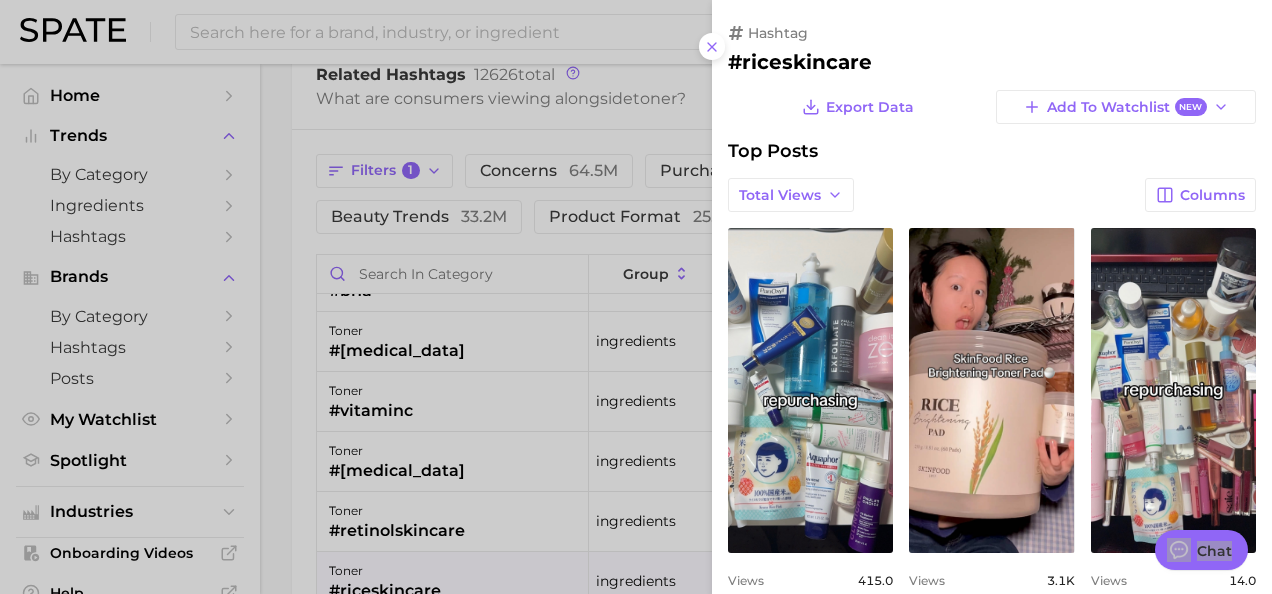 scroll, scrollTop: 0, scrollLeft: 0, axis: both 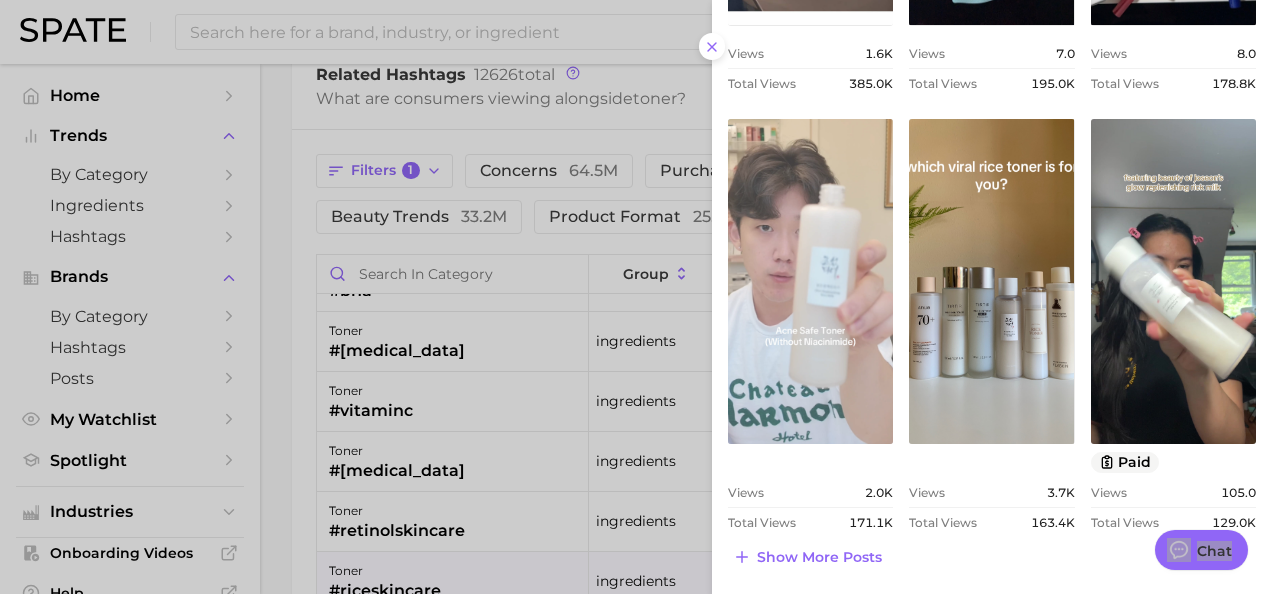 click on "view post on TikTok" at bounding box center (810, 281) 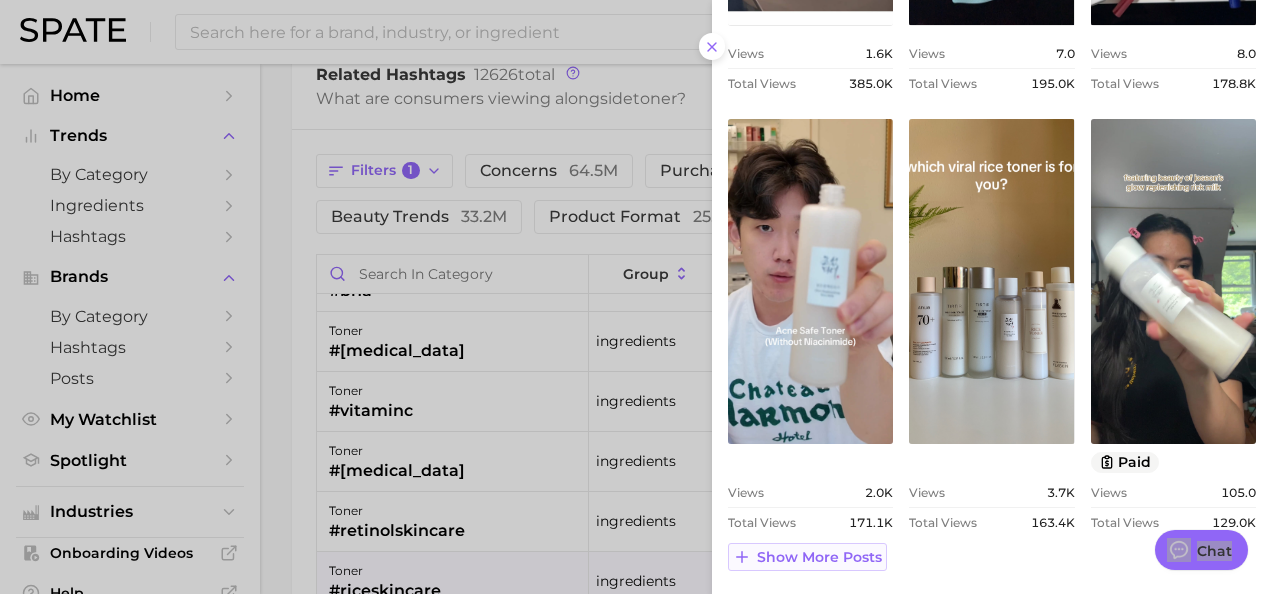 click on "Show more posts" at bounding box center (807, 557) 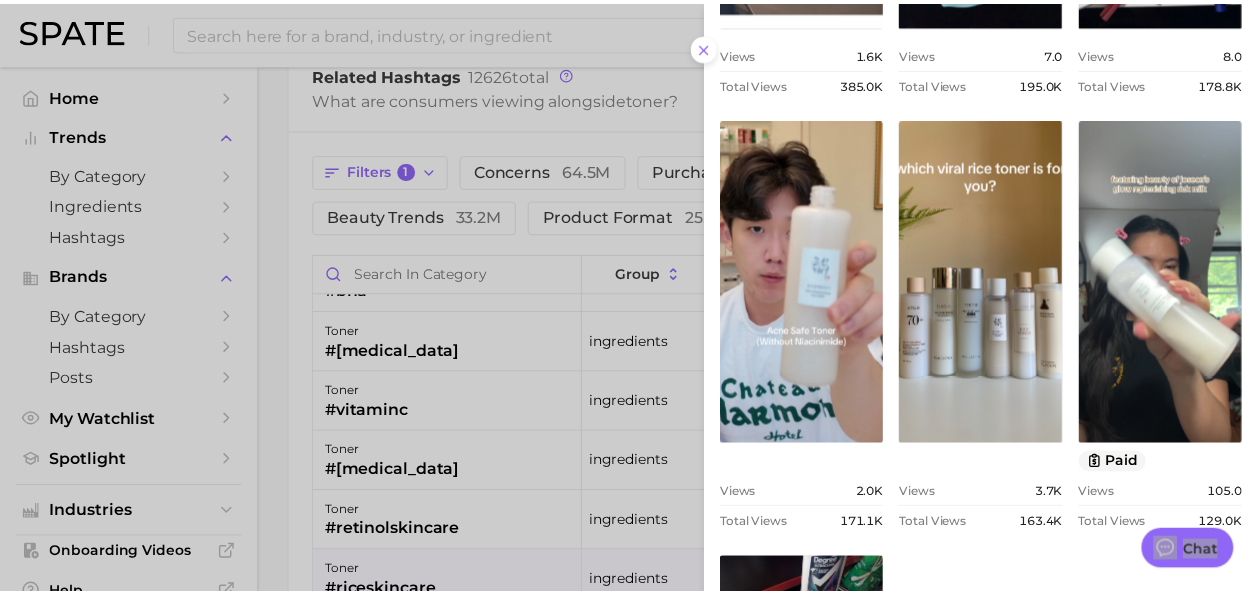 scroll, scrollTop: 0, scrollLeft: 0, axis: both 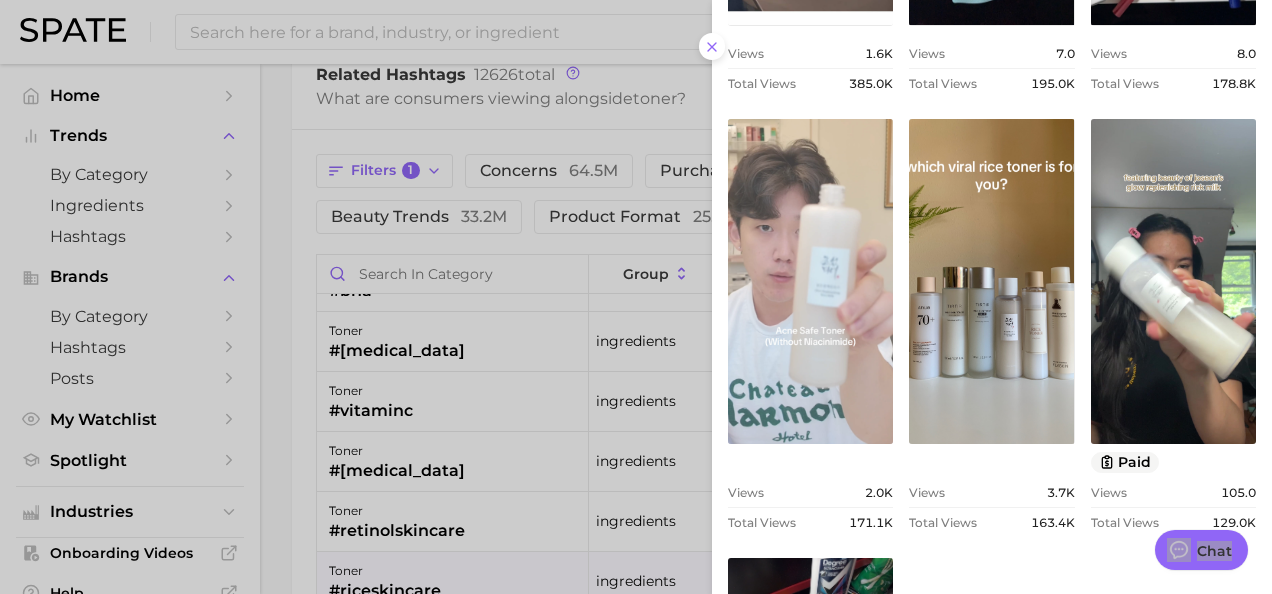 click on "view post on TikTok" at bounding box center (810, 281) 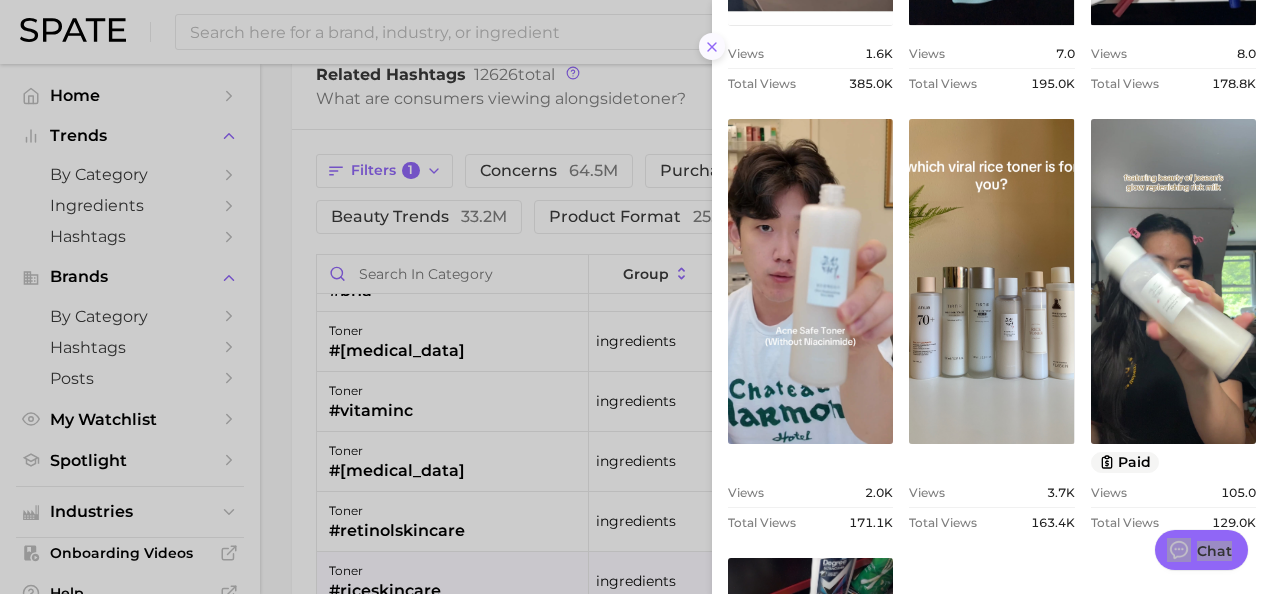 click 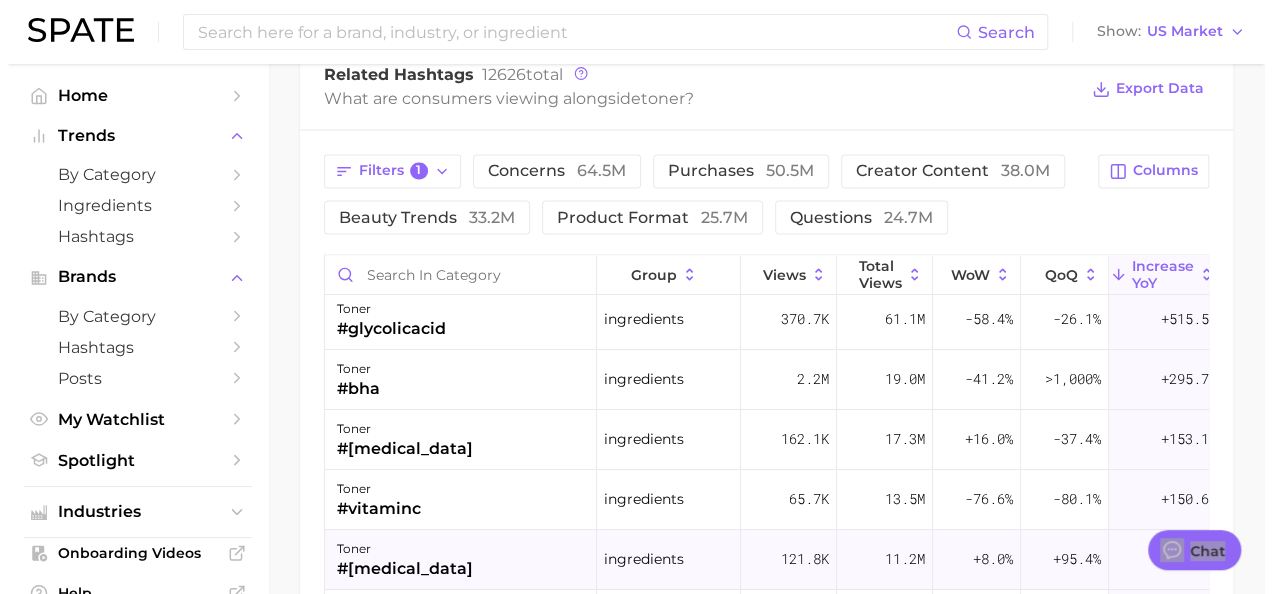 scroll, scrollTop: 44, scrollLeft: 0, axis: vertical 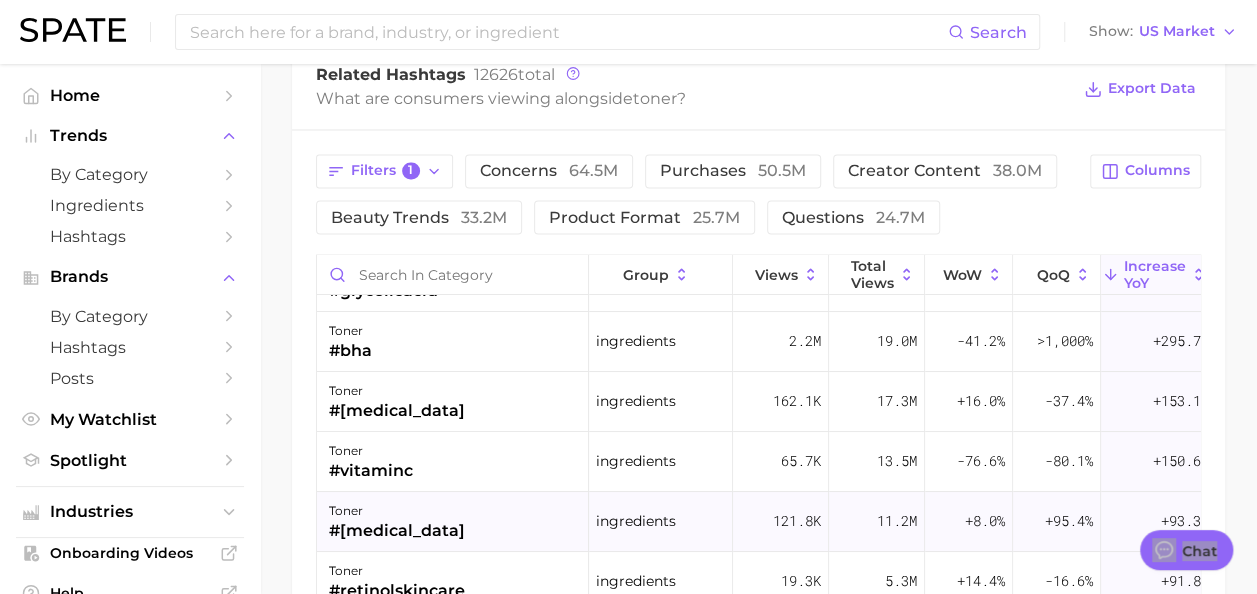 click on "toner #retinol" at bounding box center [453, 521] 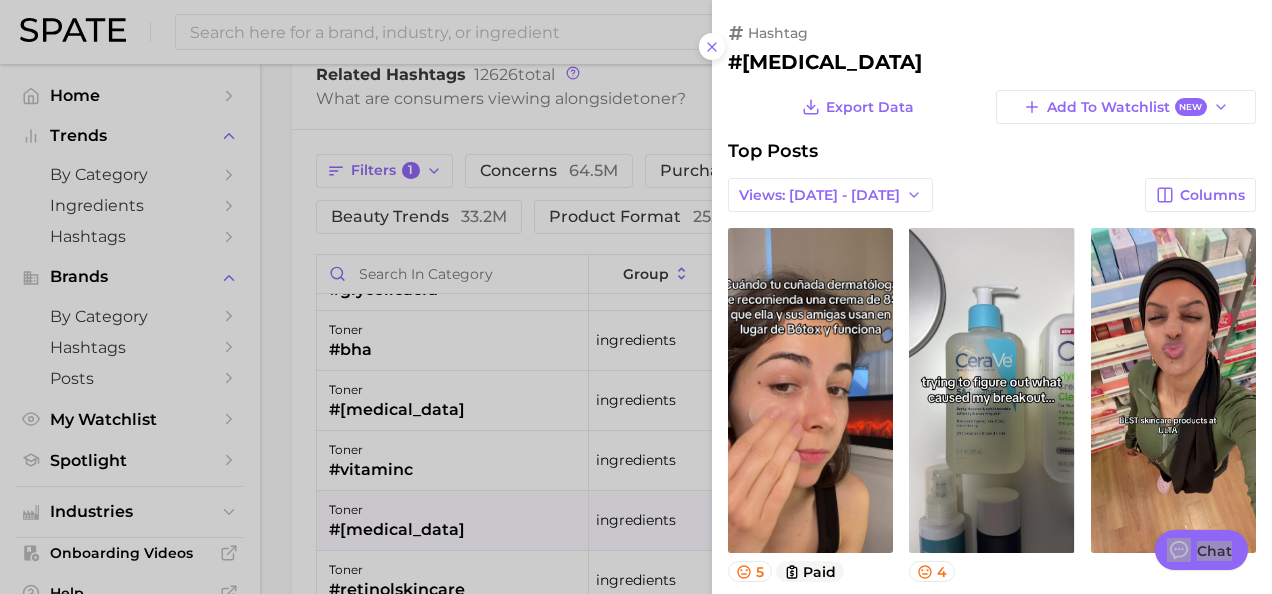 scroll, scrollTop: 0, scrollLeft: 0, axis: both 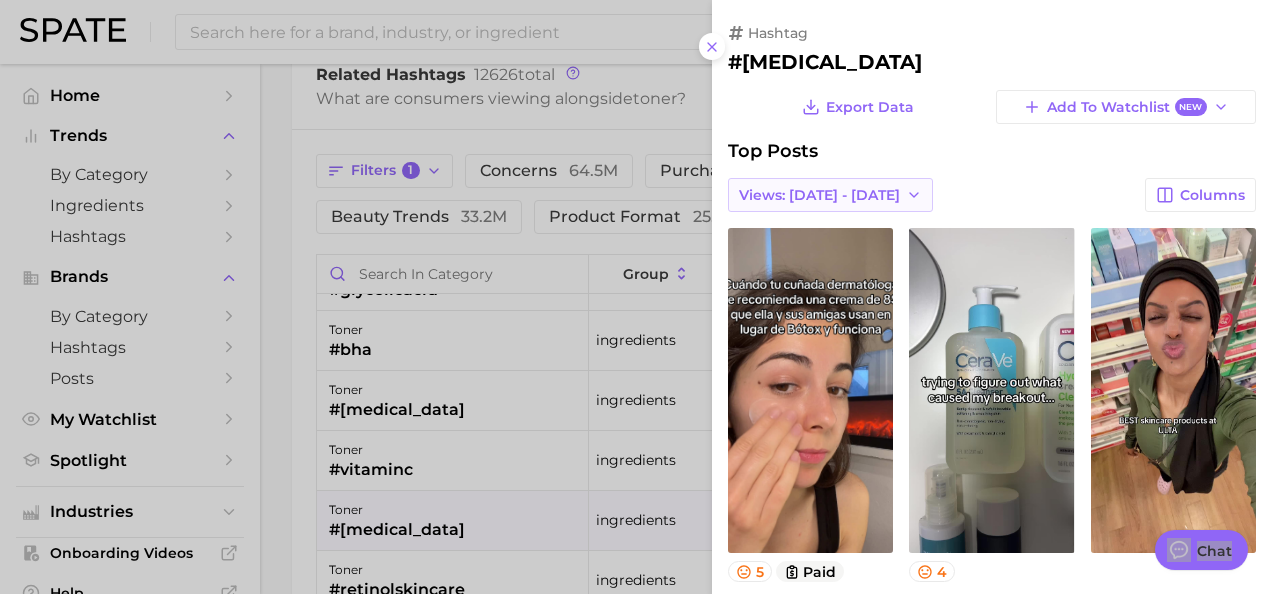 click on "Views: [DATE] - [DATE]" at bounding box center (819, 195) 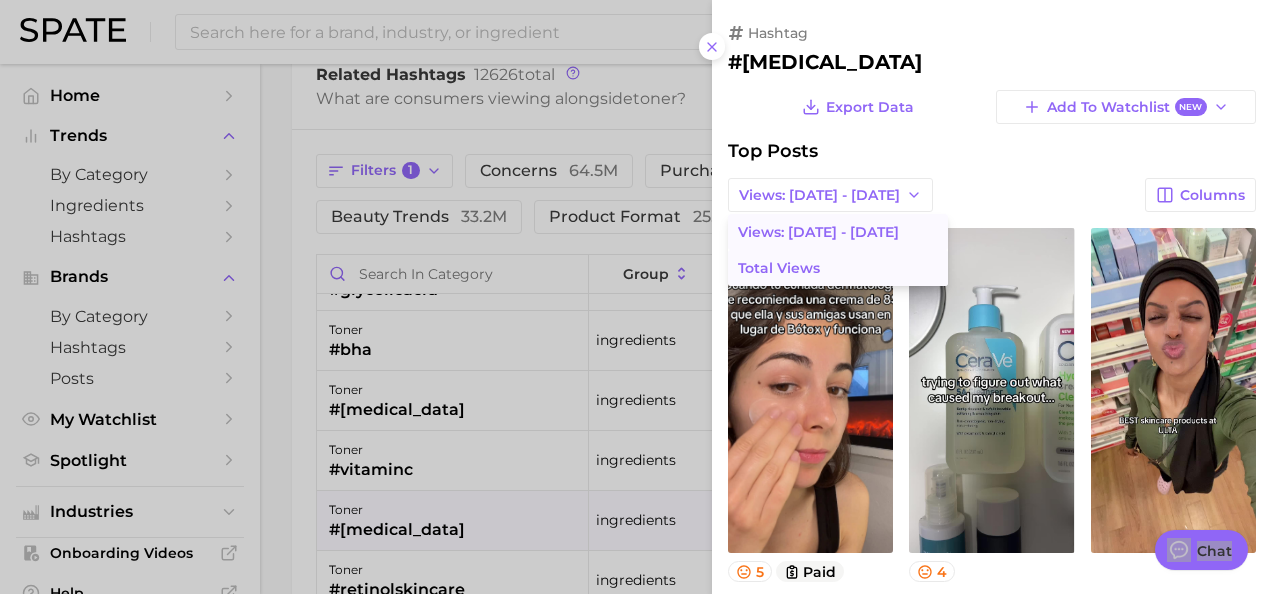 click on "Total Views" at bounding box center (838, 268) 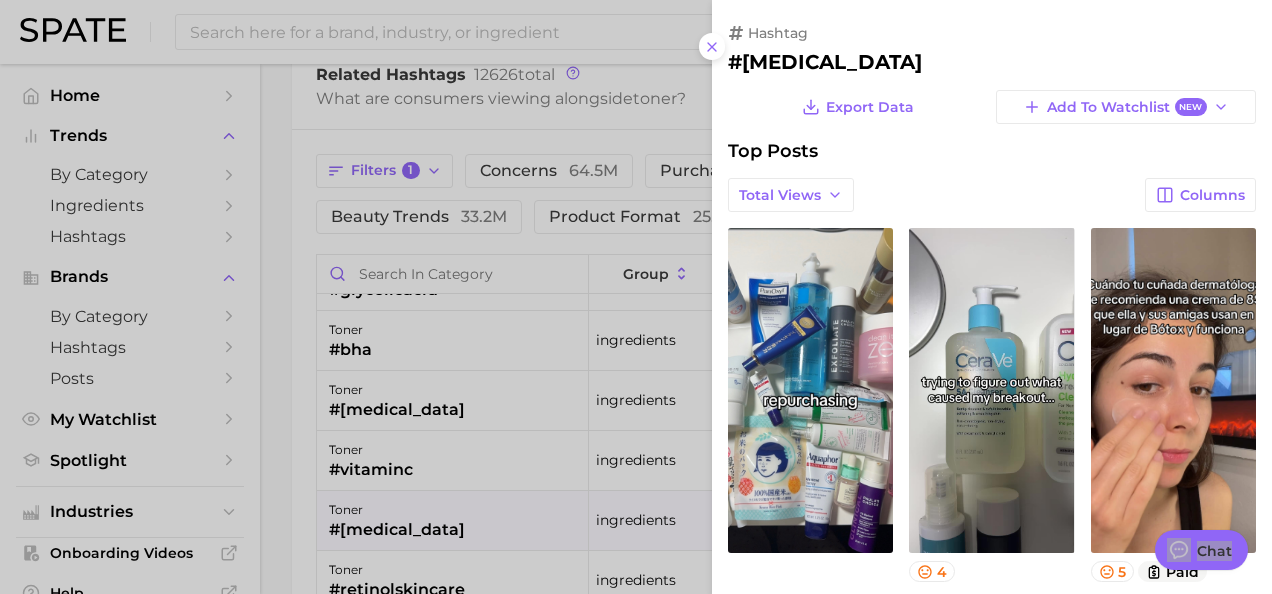 scroll, scrollTop: 0, scrollLeft: 0, axis: both 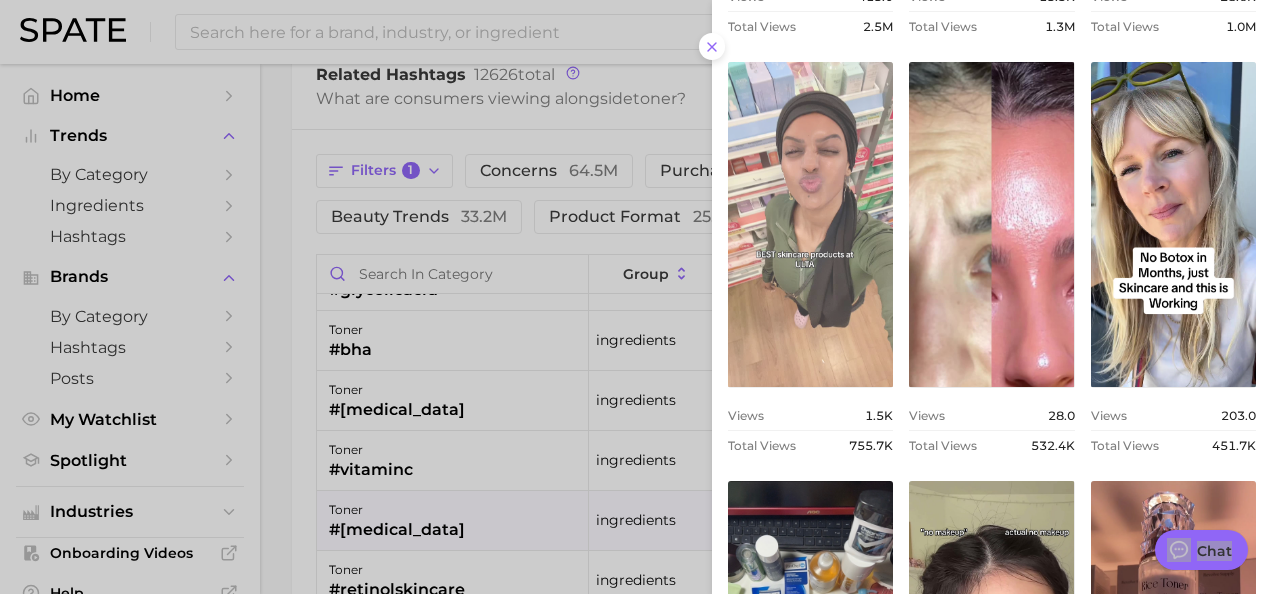 click on "view post on TikTok" at bounding box center [810, 224] 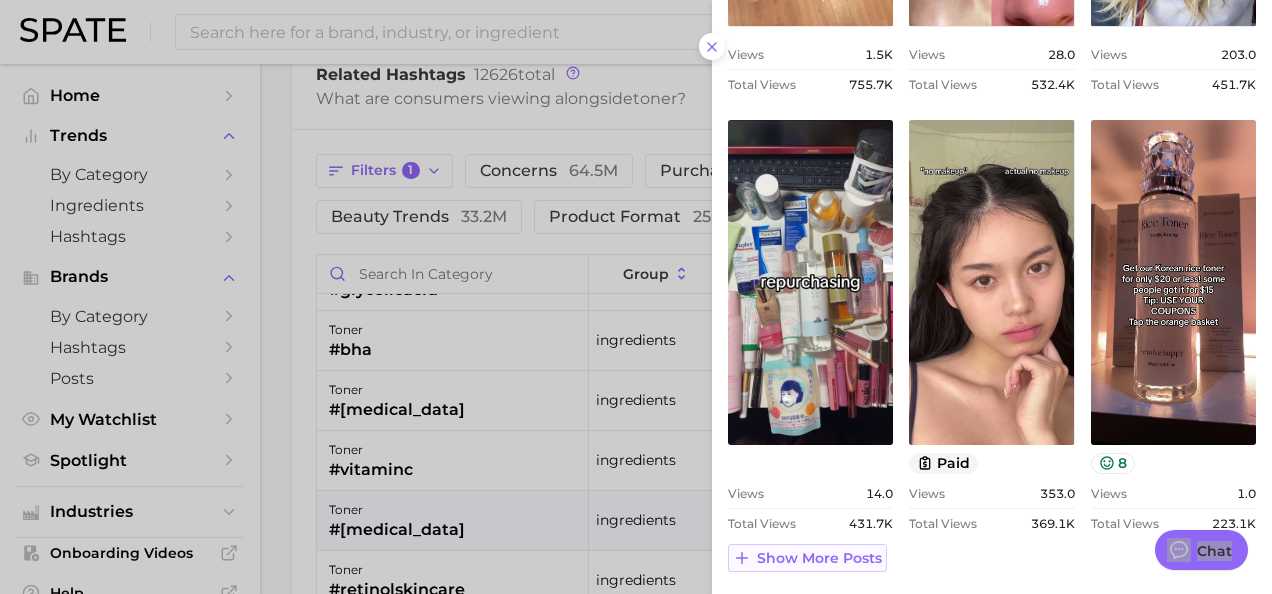 click on "Show more posts" at bounding box center [819, 558] 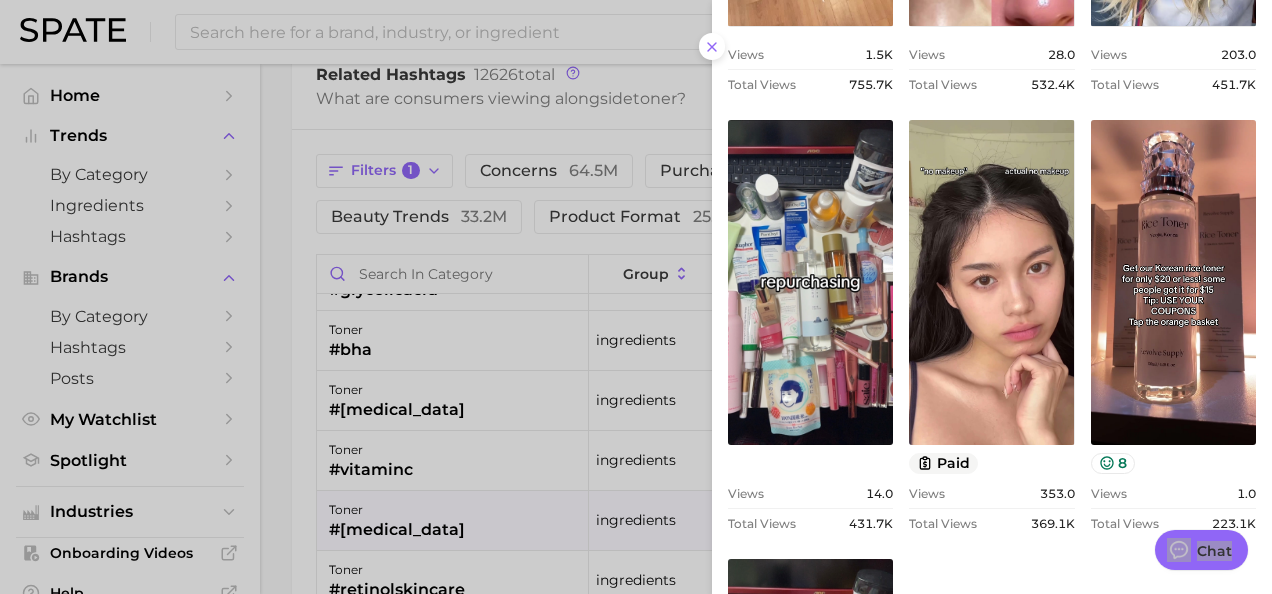 scroll, scrollTop: 0, scrollLeft: 0, axis: both 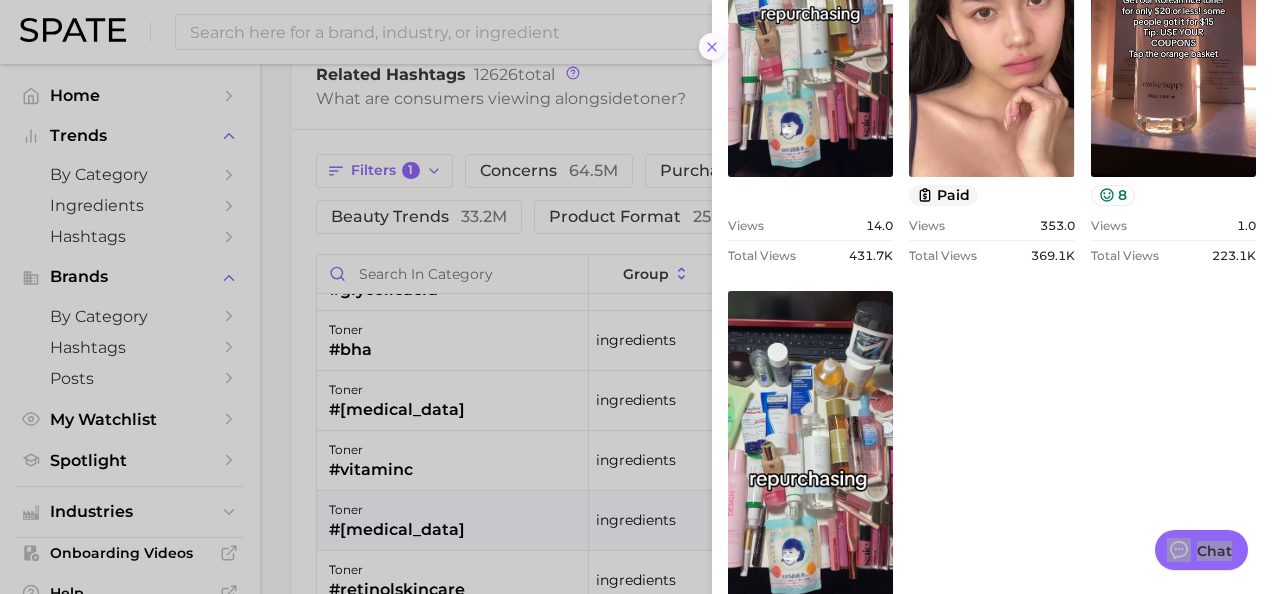 click at bounding box center [712, 46] 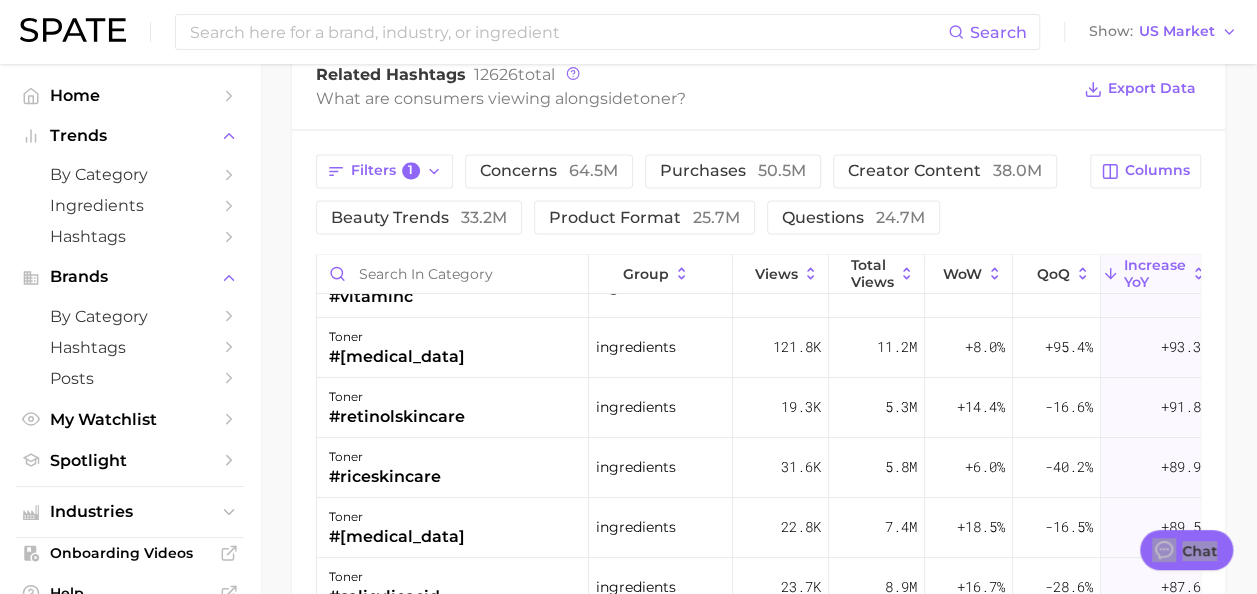 scroll, scrollTop: 0, scrollLeft: 0, axis: both 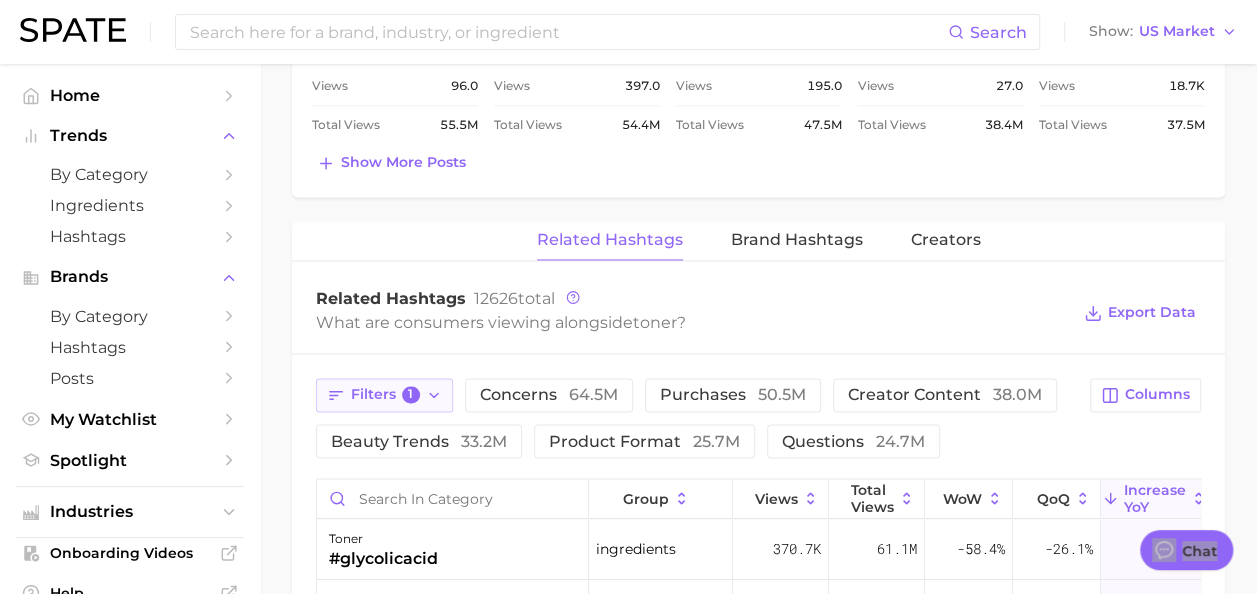 click 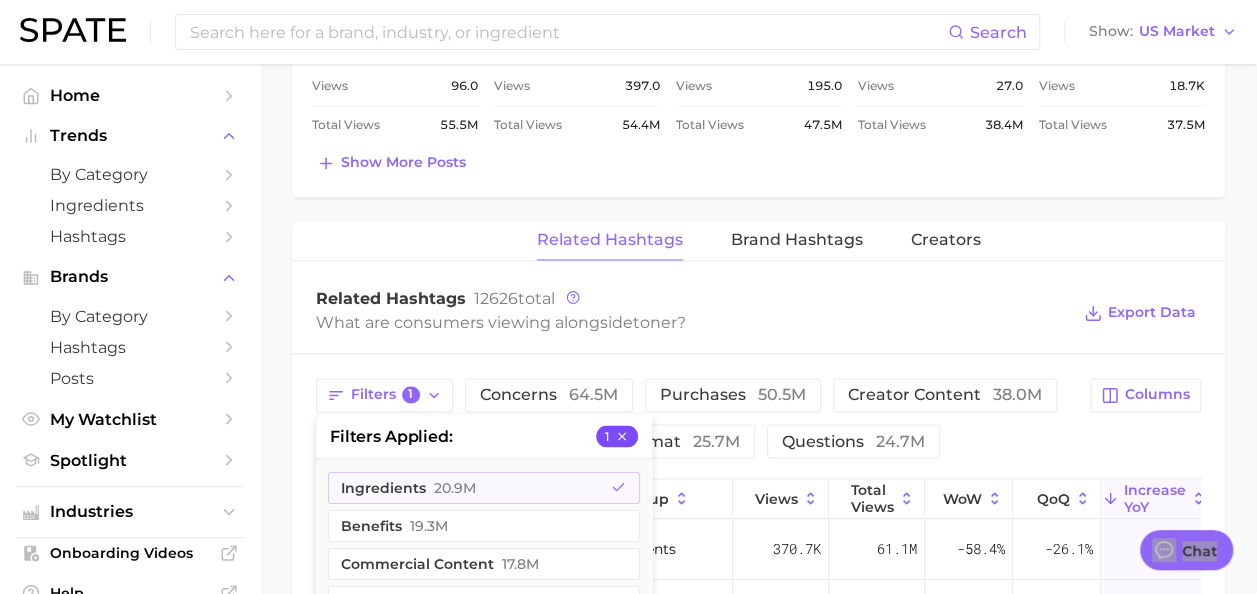 click 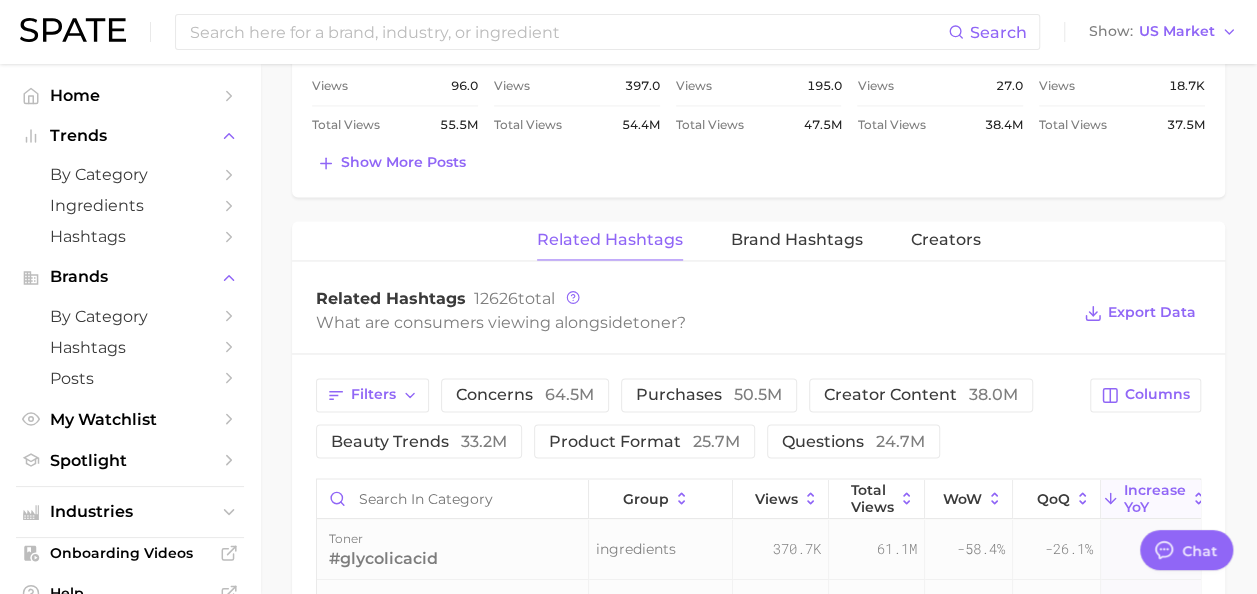 click on "What are consumers viewing alongside  toner ?" at bounding box center [692, 322] 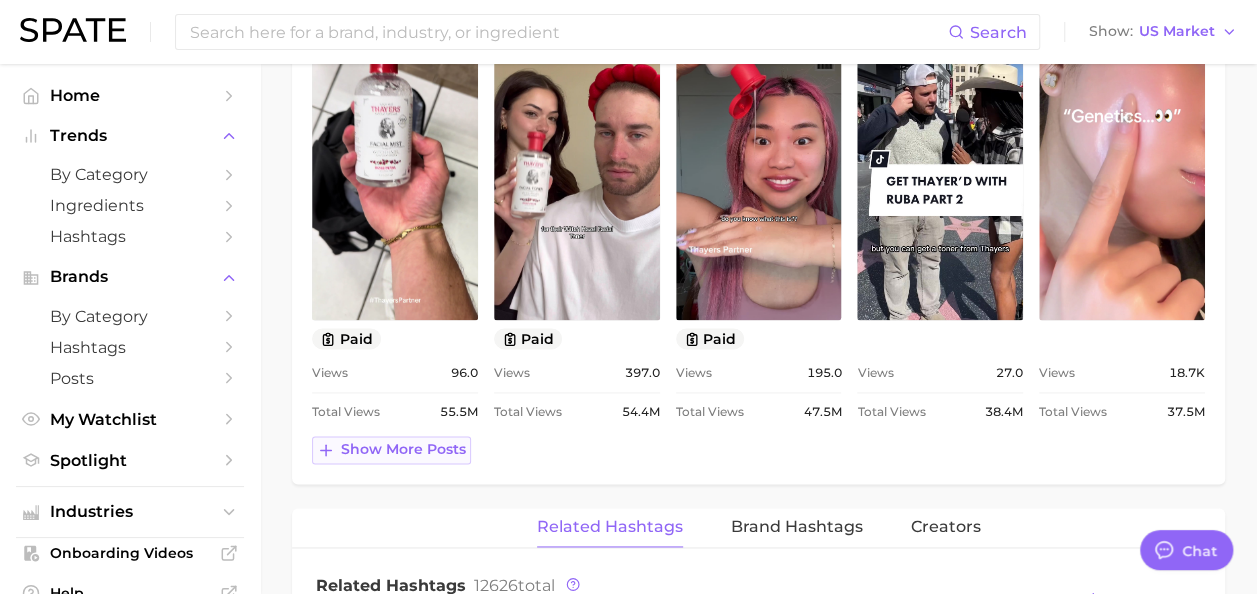 click on "Show more posts" at bounding box center (403, 449) 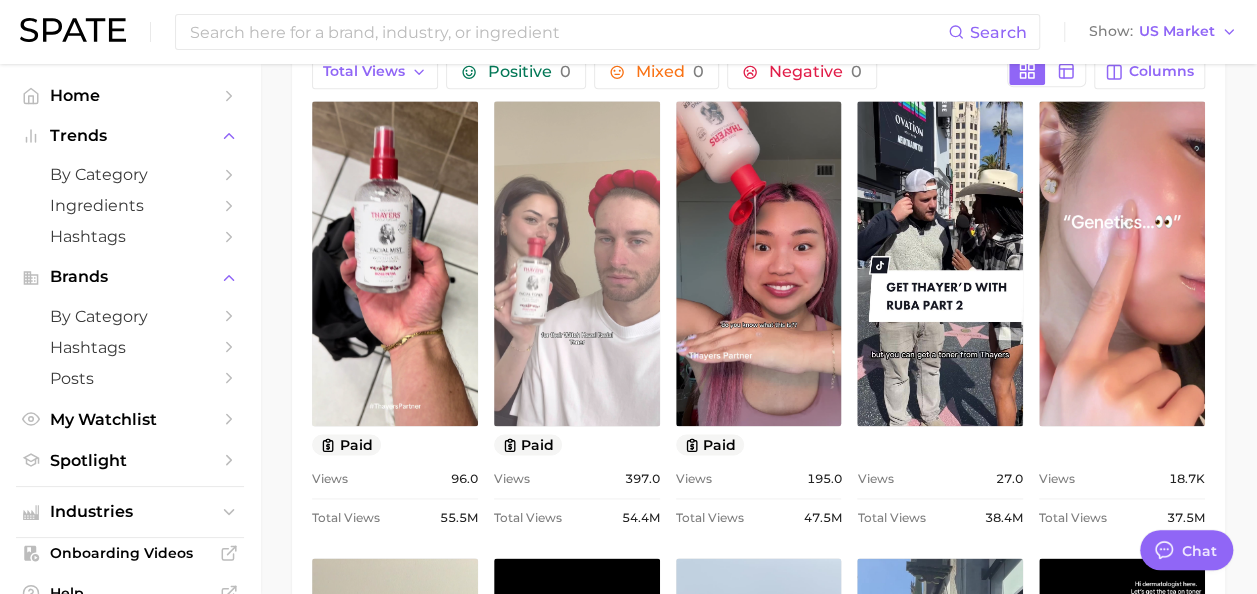 click on "view post on TikTok" at bounding box center (577, 263) 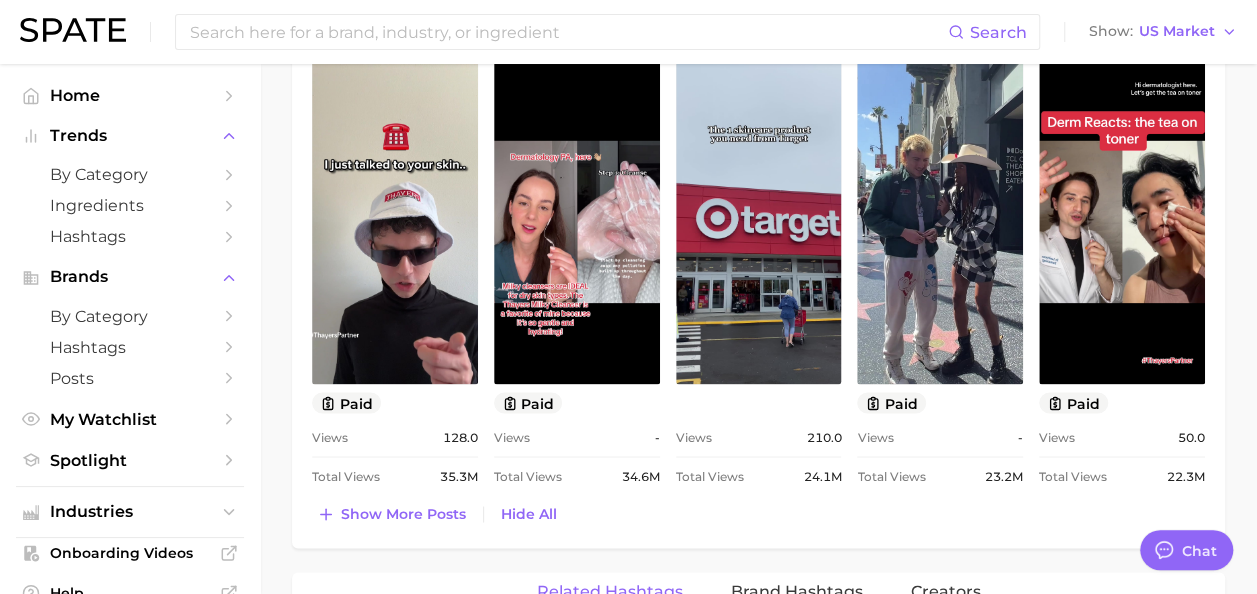 scroll, scrollTop: 1648, scrollLeft: 0, axis: vertical 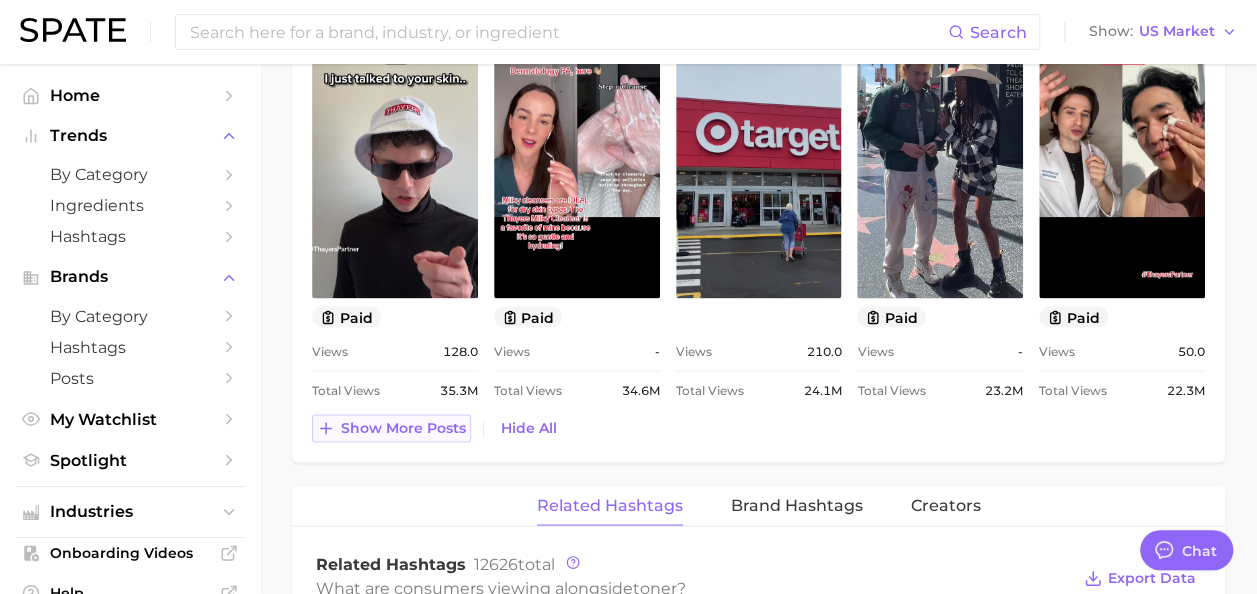 click on "Show more posts" at bounding box center [403, 427] 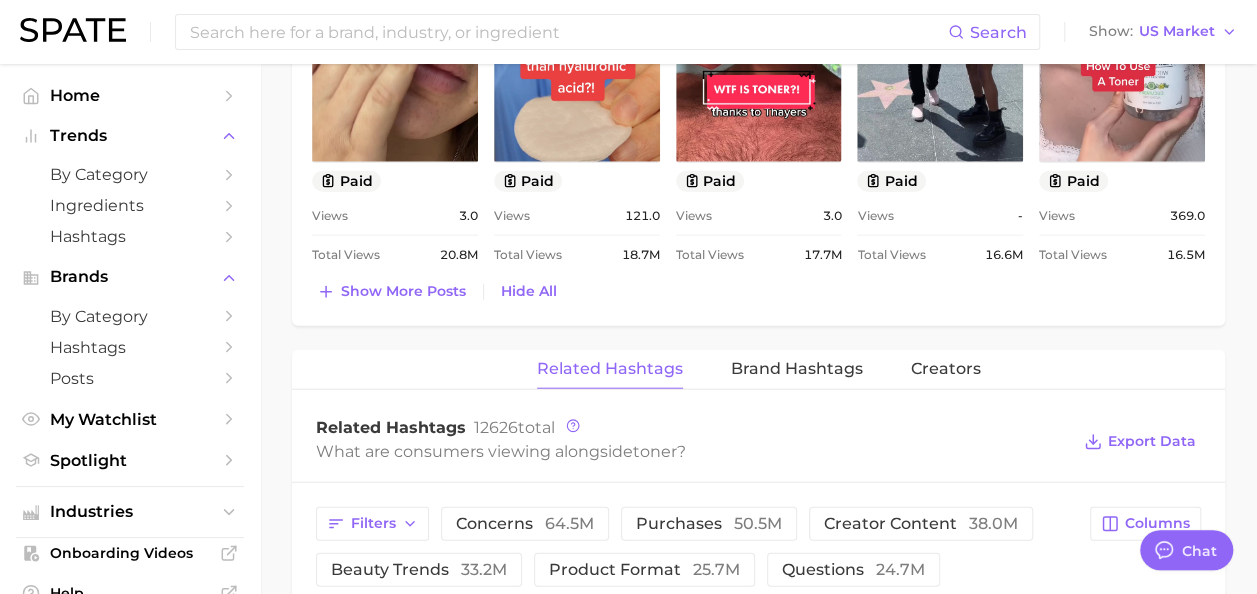 scroll, scrollTop: 2240, scrollLeft: 0, axis: vertical 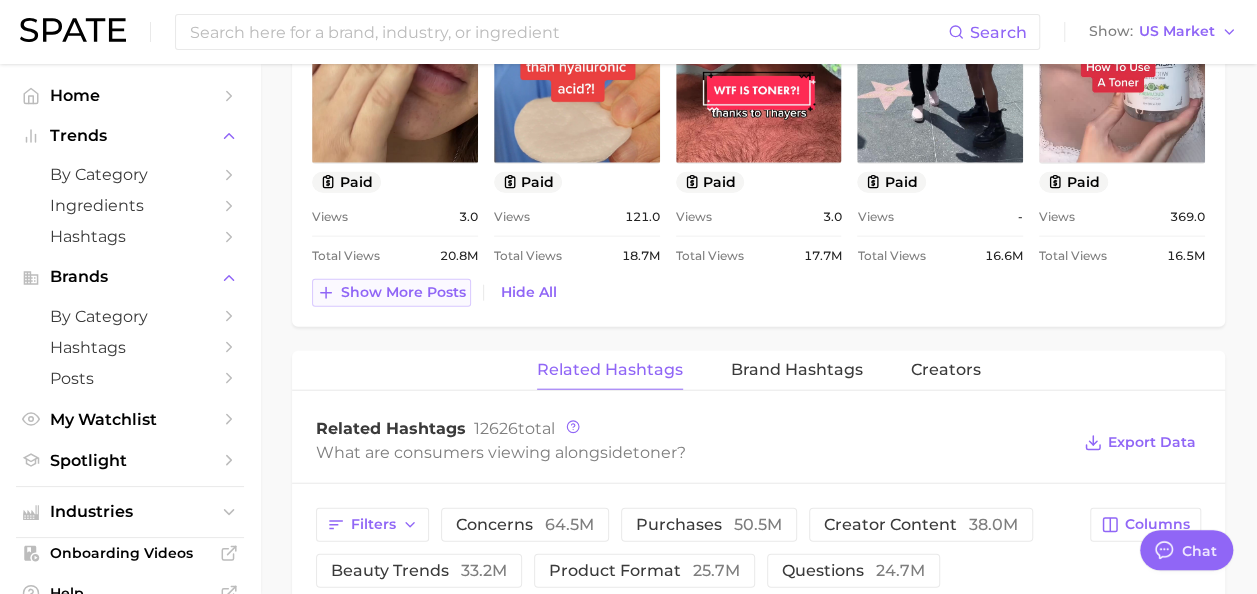 click on "Show more posts" at bounding box center [403, 292] 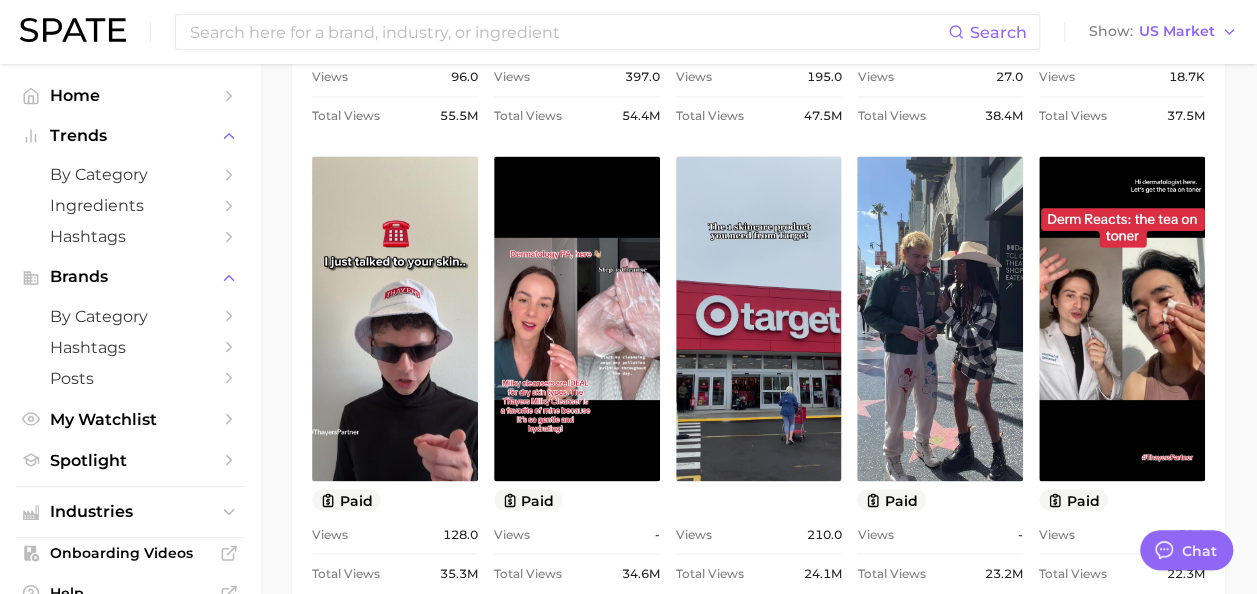 scroll, scrollTop: 1443, scrollLeft: 0, axis: vertical 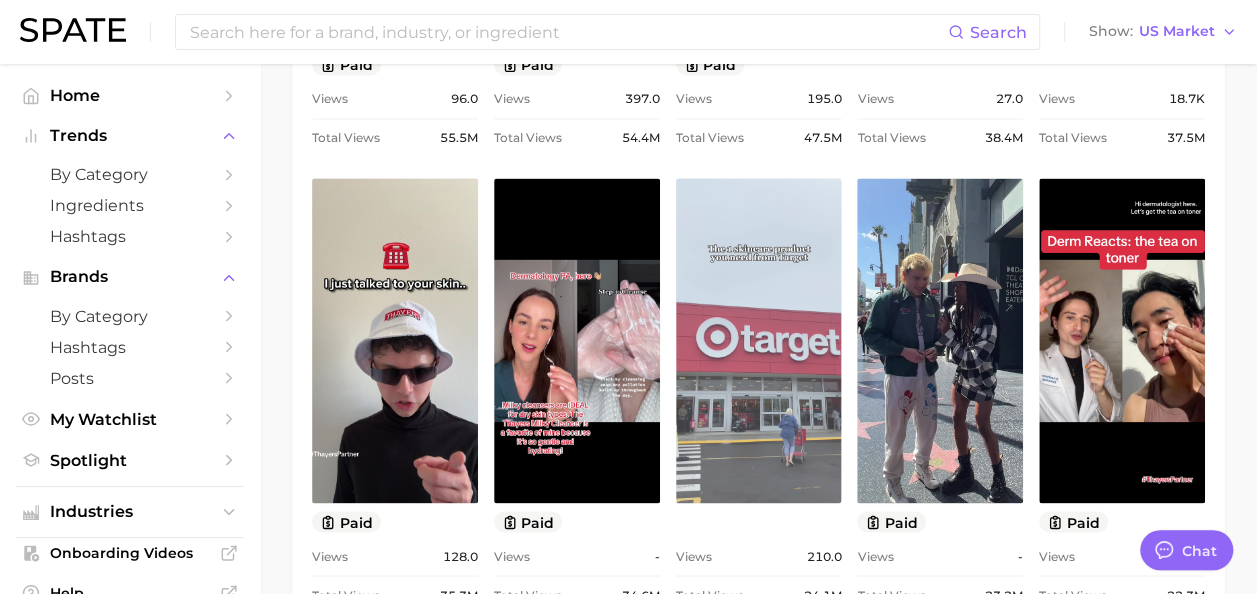 click on "view post on TikTok" at bounding box center (759, 340) 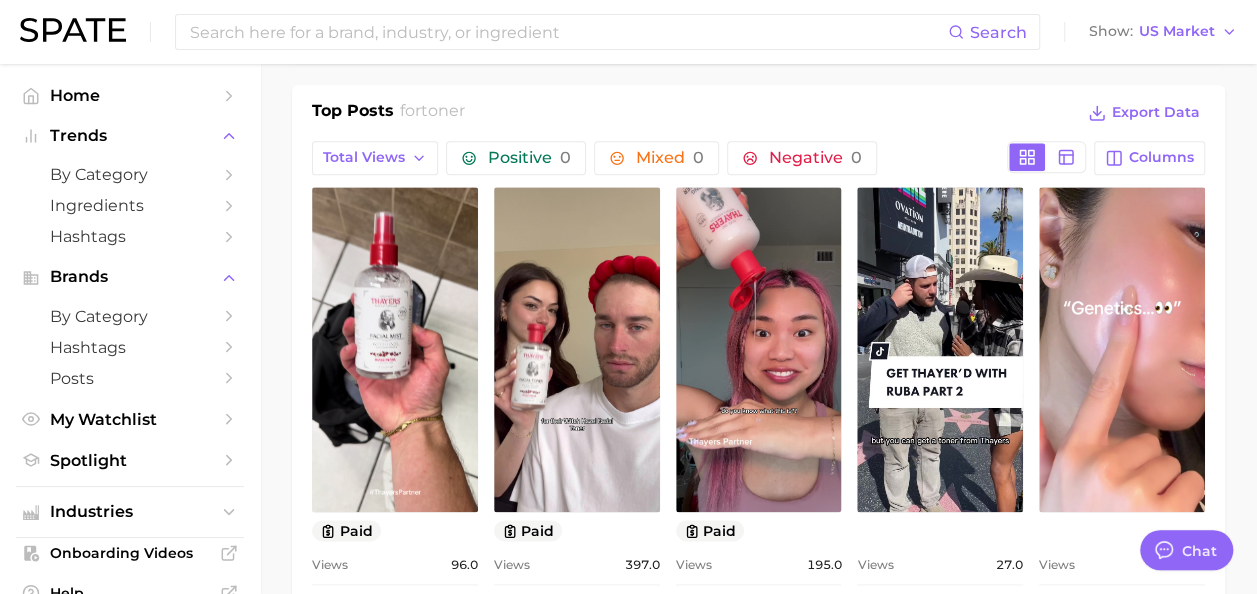 scroll, scrollTop: 973, scrollLeft: 0, axis: vertical 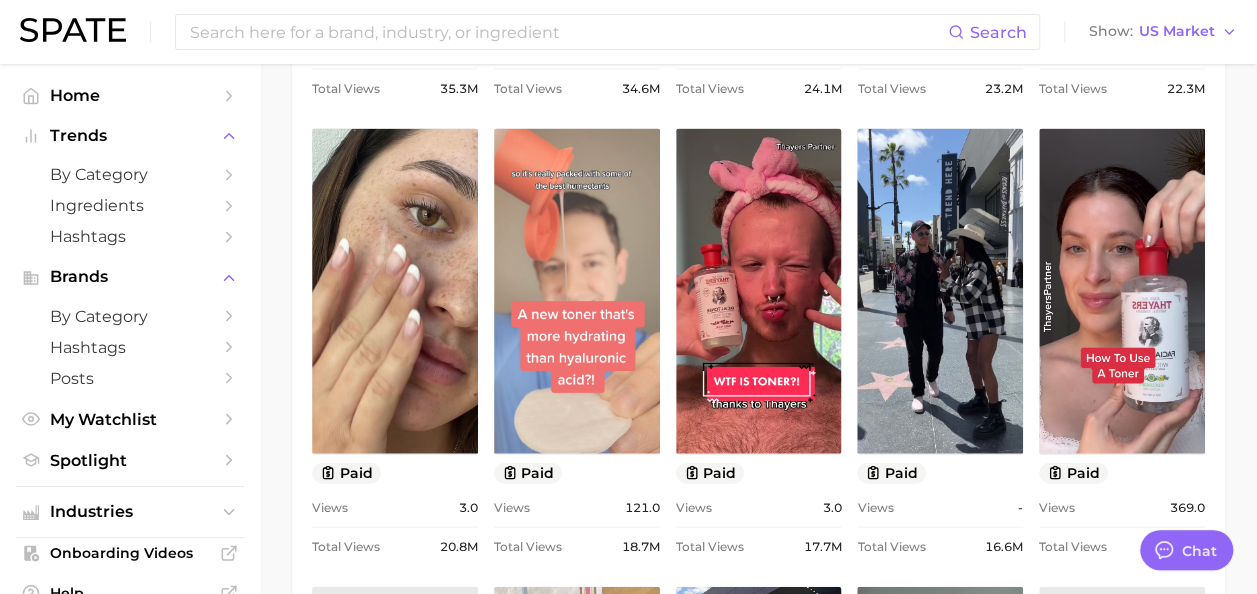 click on "view post on TikTok" at bounding box center [577, 291] 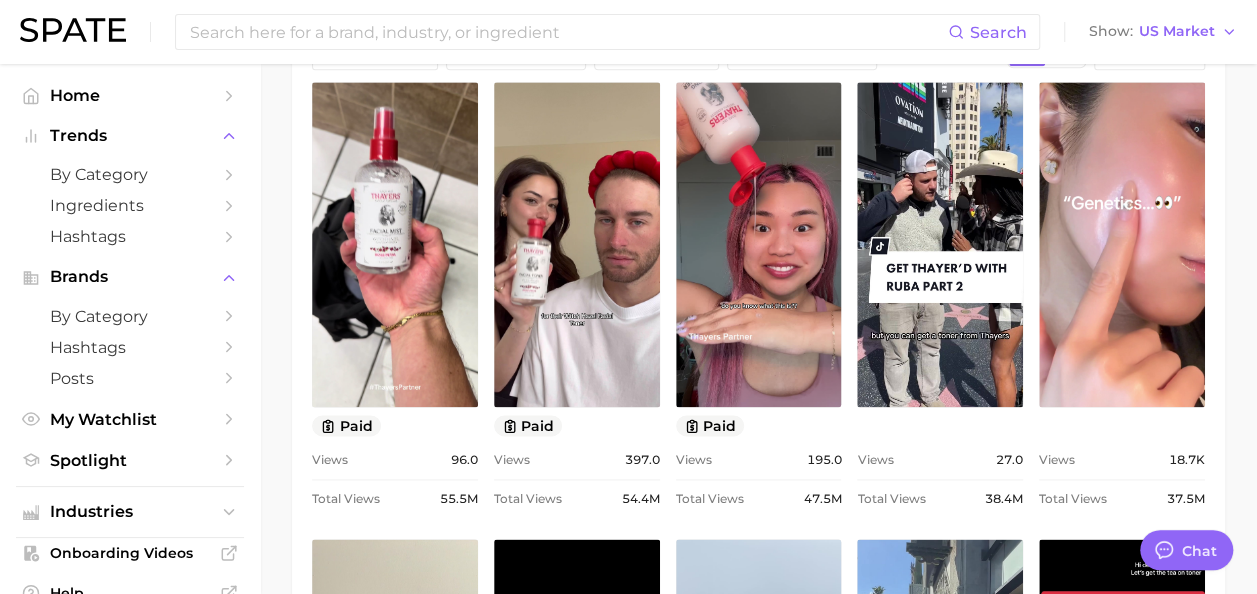 scroll, scrollTop: 1073, scrollLeft: 0, axis: vertical 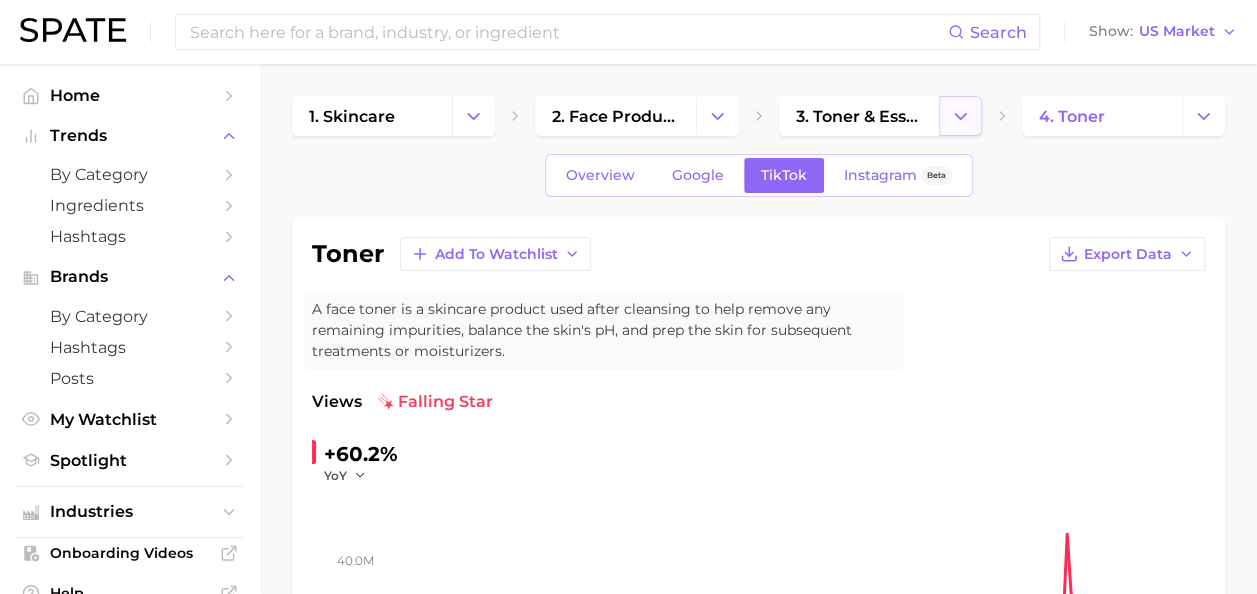 click 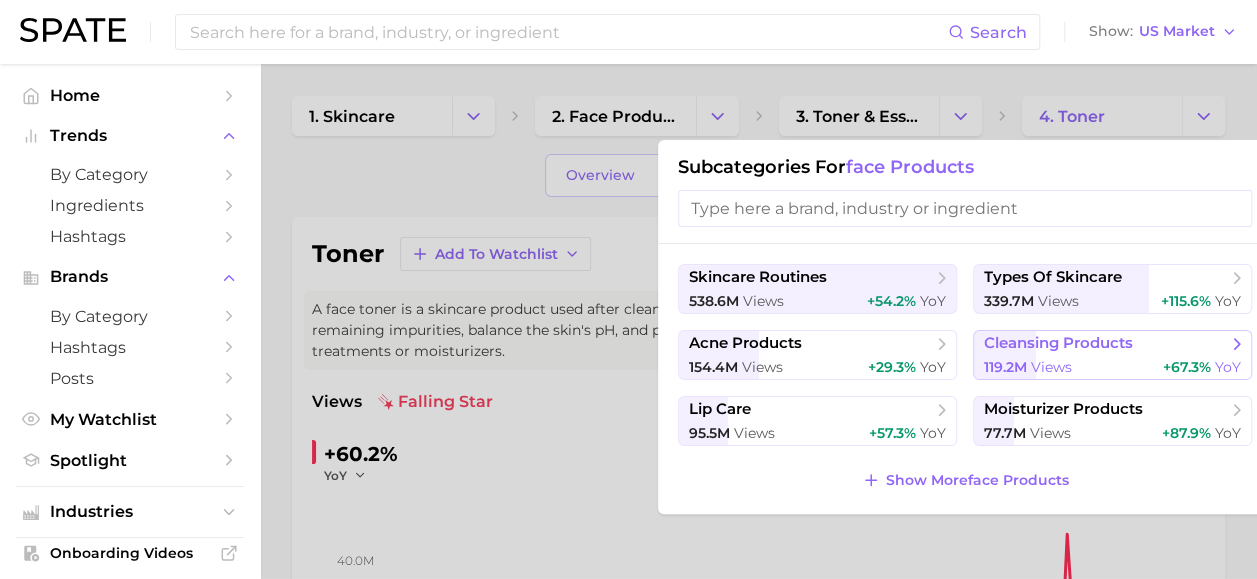 click on "views" at bounding box center (1051, 367) 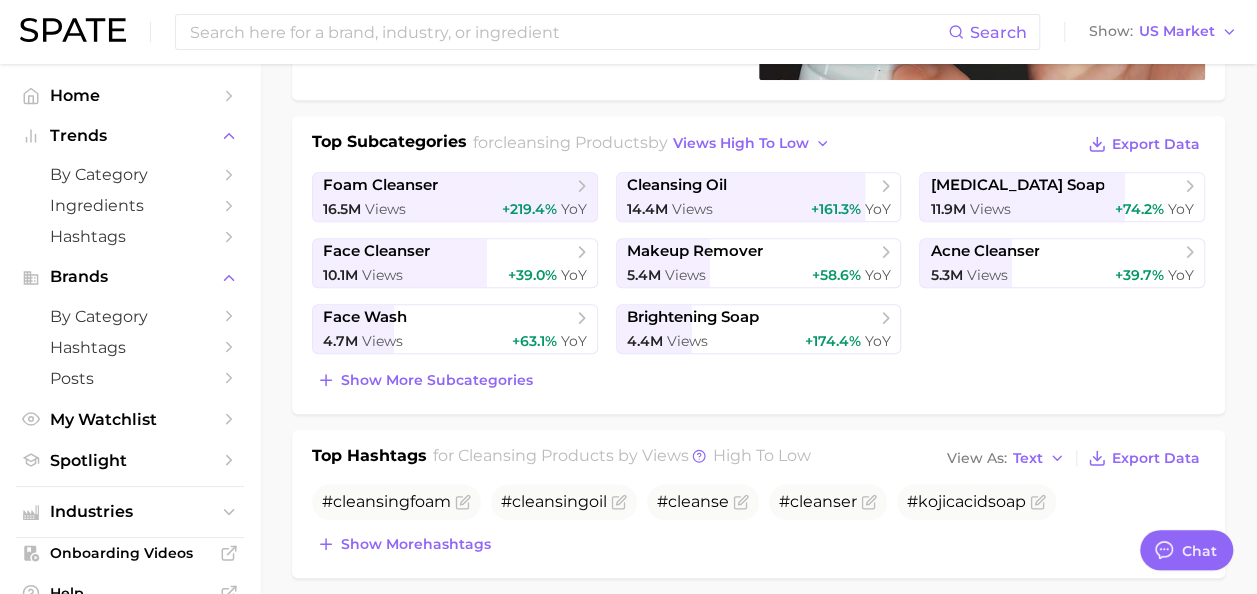 scroll, scrollTop: 418, scrollLeft: 0, axis: vertical 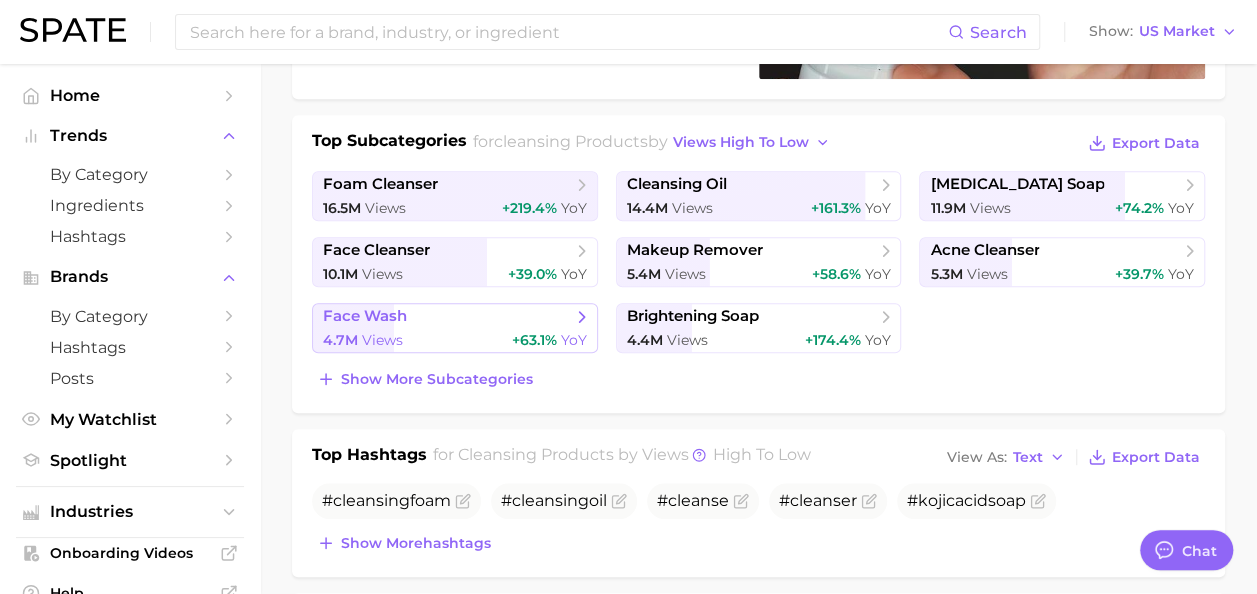 click on "4.7m   Views +63.1%   YoY" at bounding box center [455, 340] 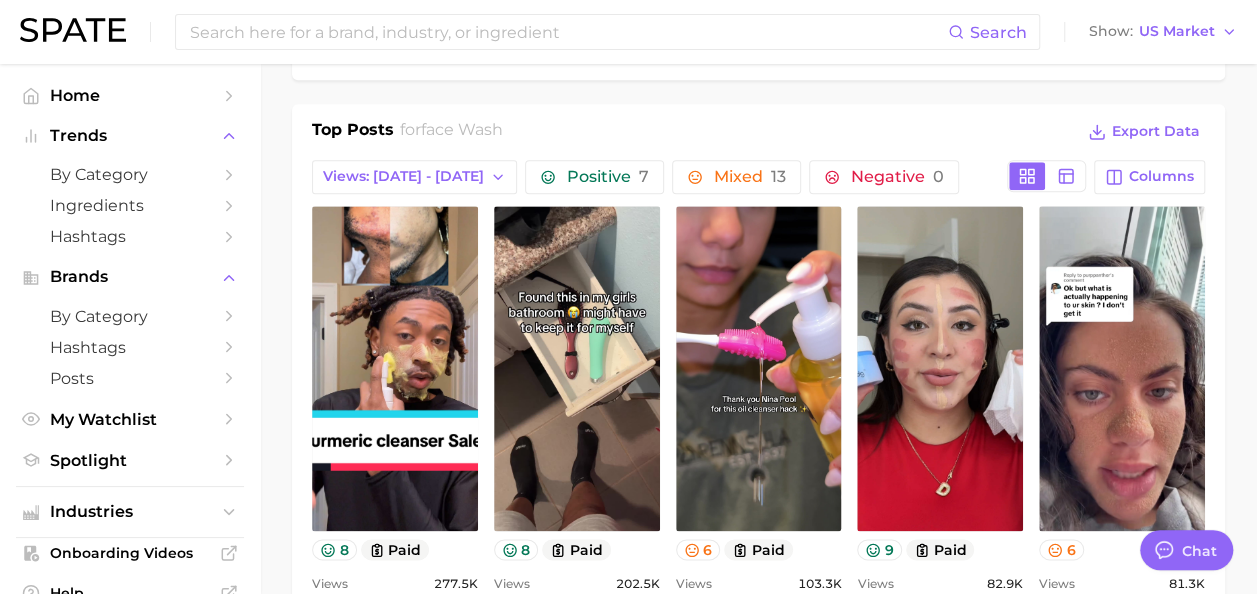 scroll, scrollTop: 1097, scrollLeft: 0, axis: vertical 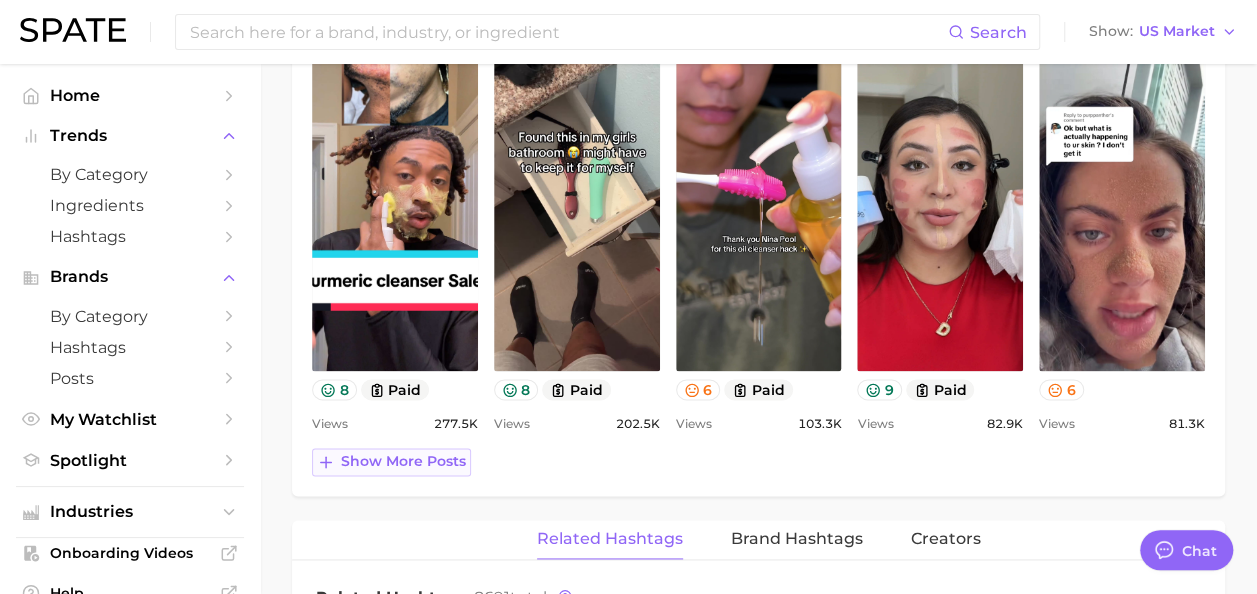 click on "Show more posts" at bounding box center (403, 461) 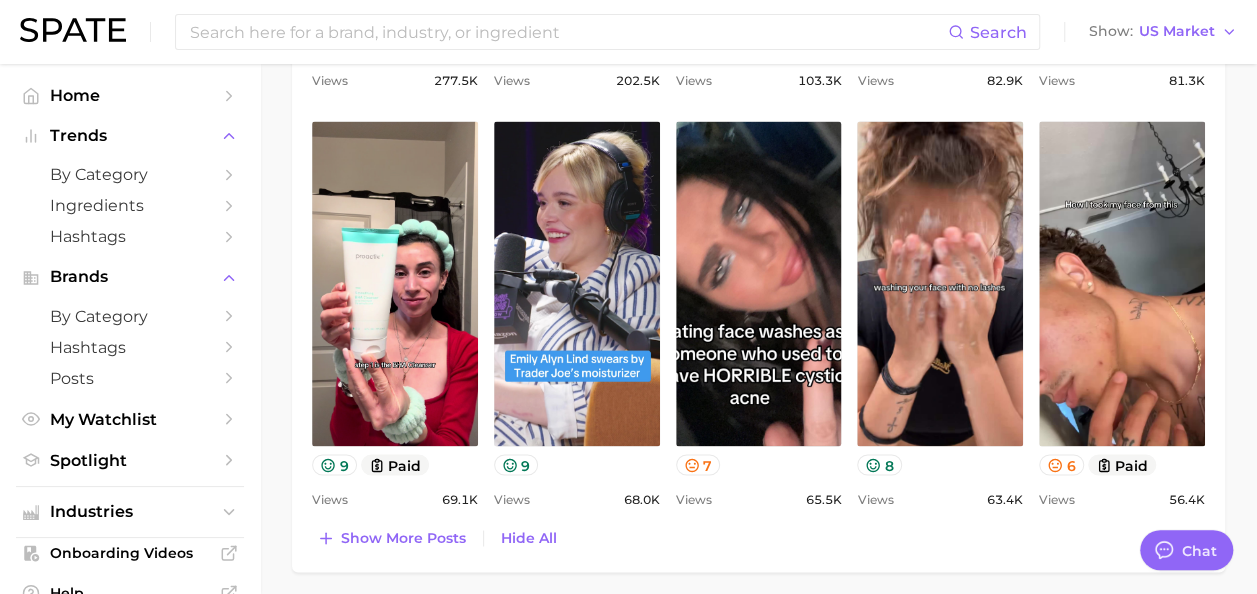 scroll, scrollTop: 1441, scrollLeft: 0, axis: vertical 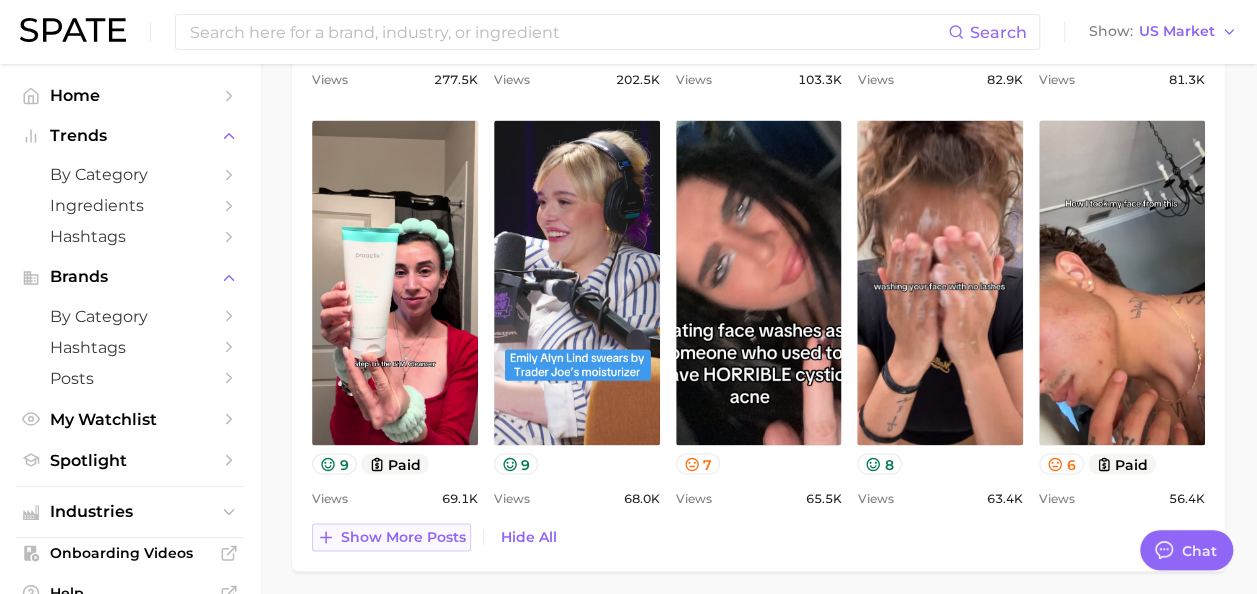 click on "Show more posts" at bounding box center [403, 536] 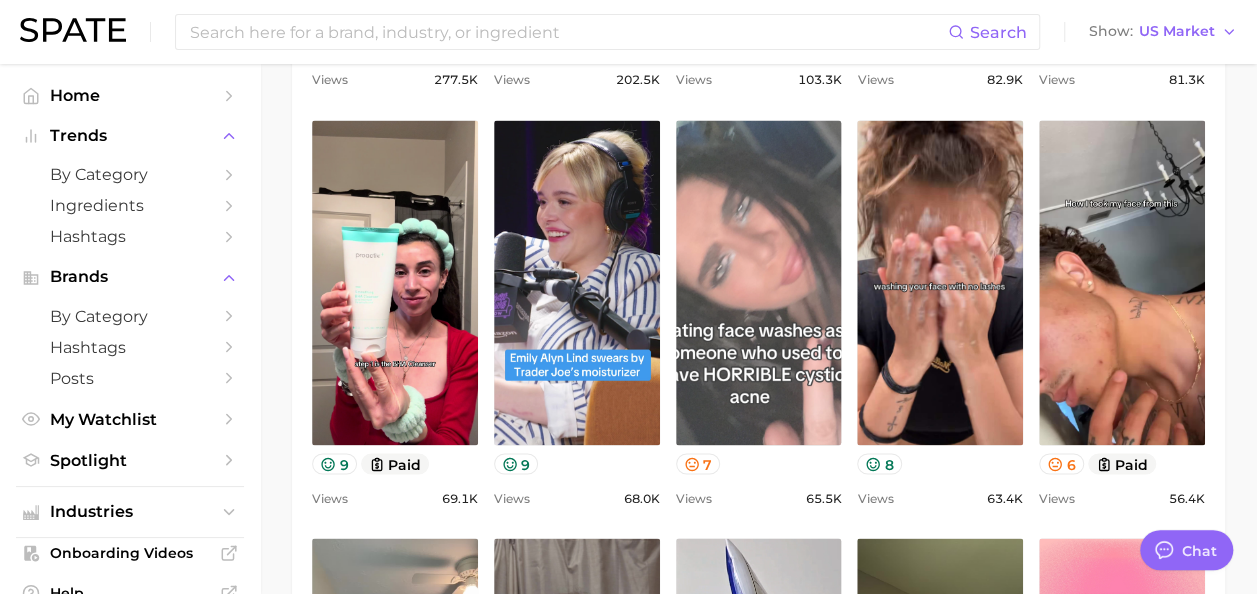 scroll, scrollTop: 0, scrollLeft: 0, axis: both 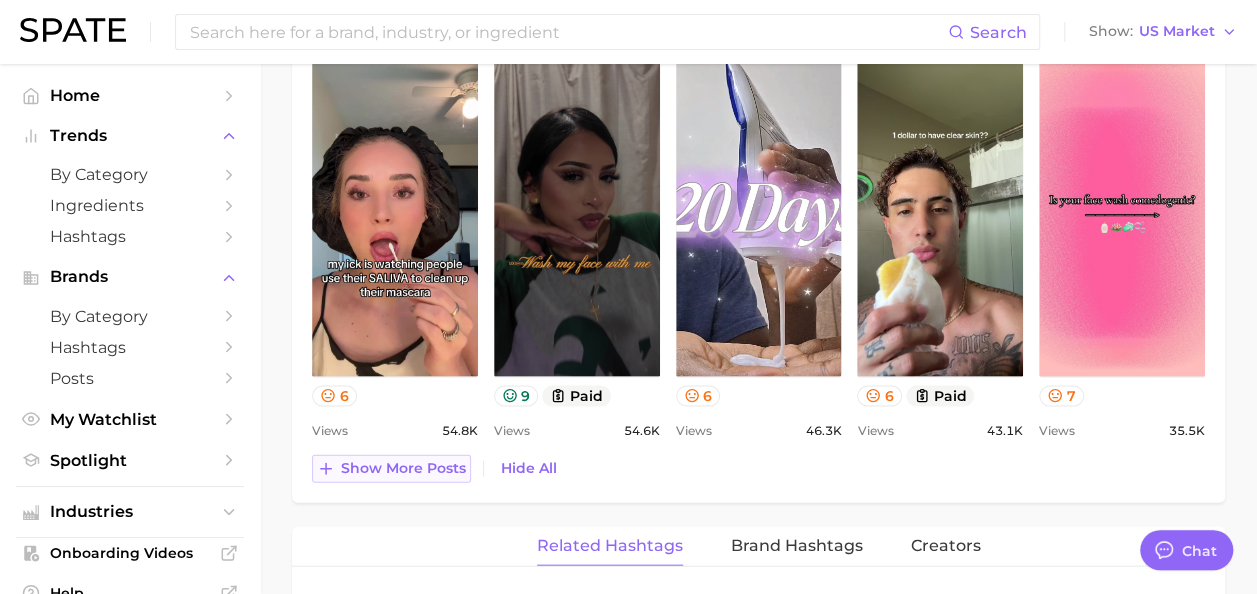 click on "Show more posts" at bounding box center [403, 468] 